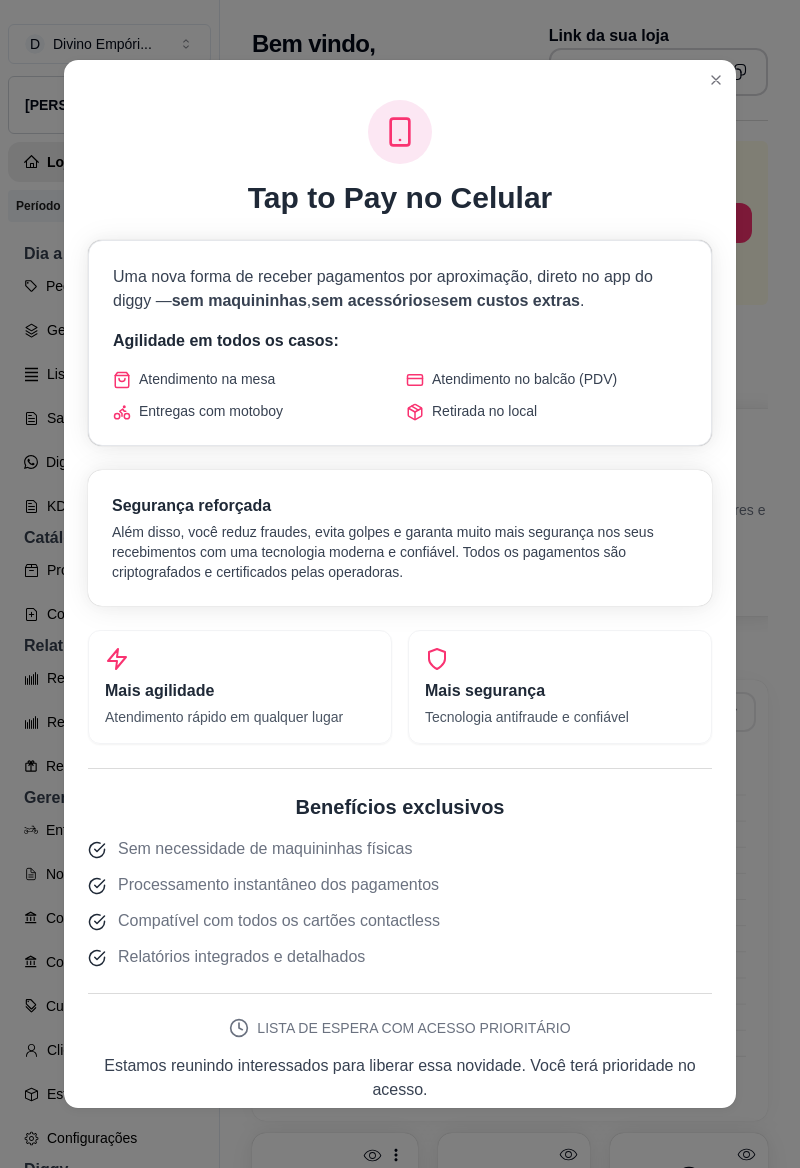scroll, scrollTop: 0, scrollLeft: 0, axis: both 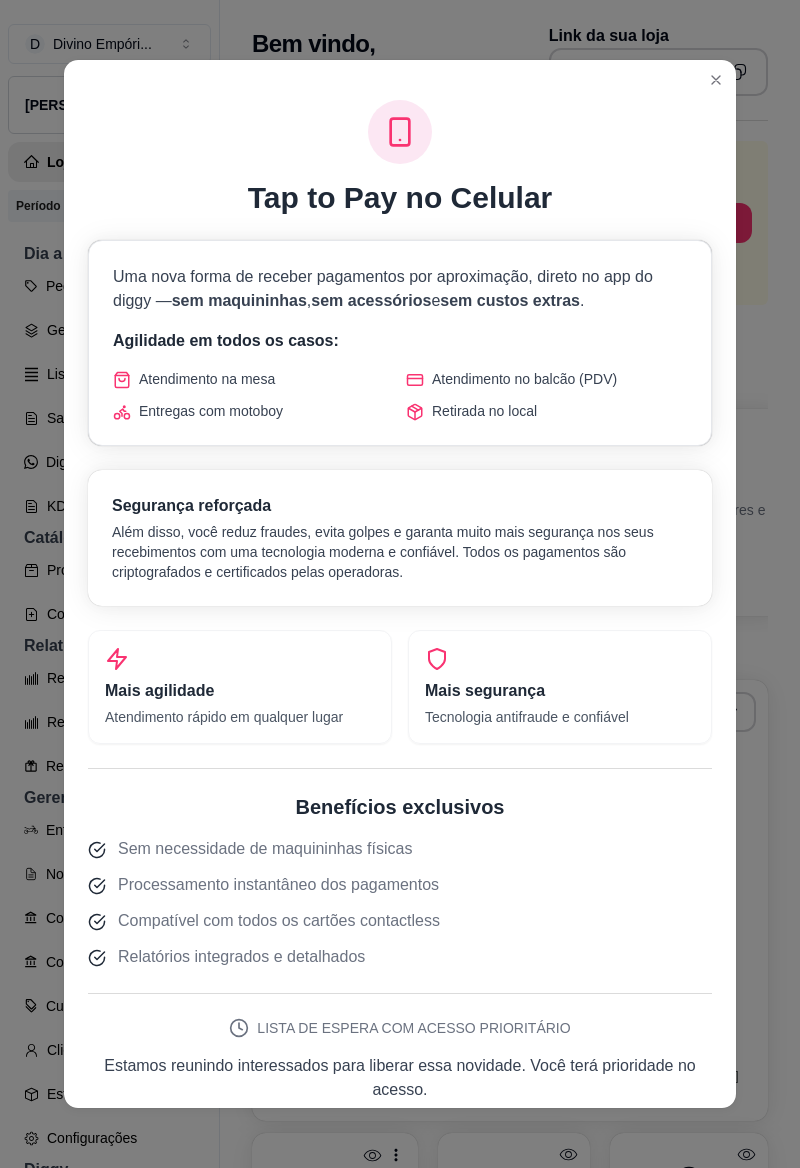 click at bounding box center [716, 80] 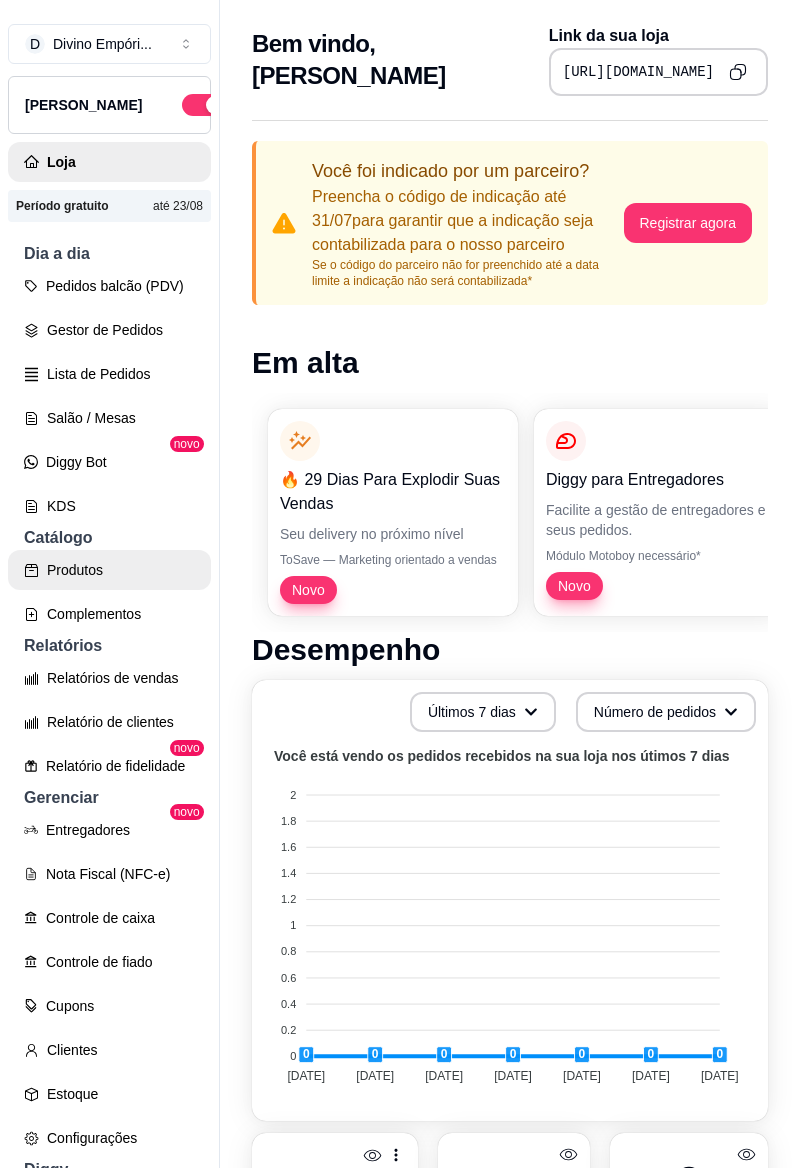 click on "Produtos" at bounding box center (109, 570) 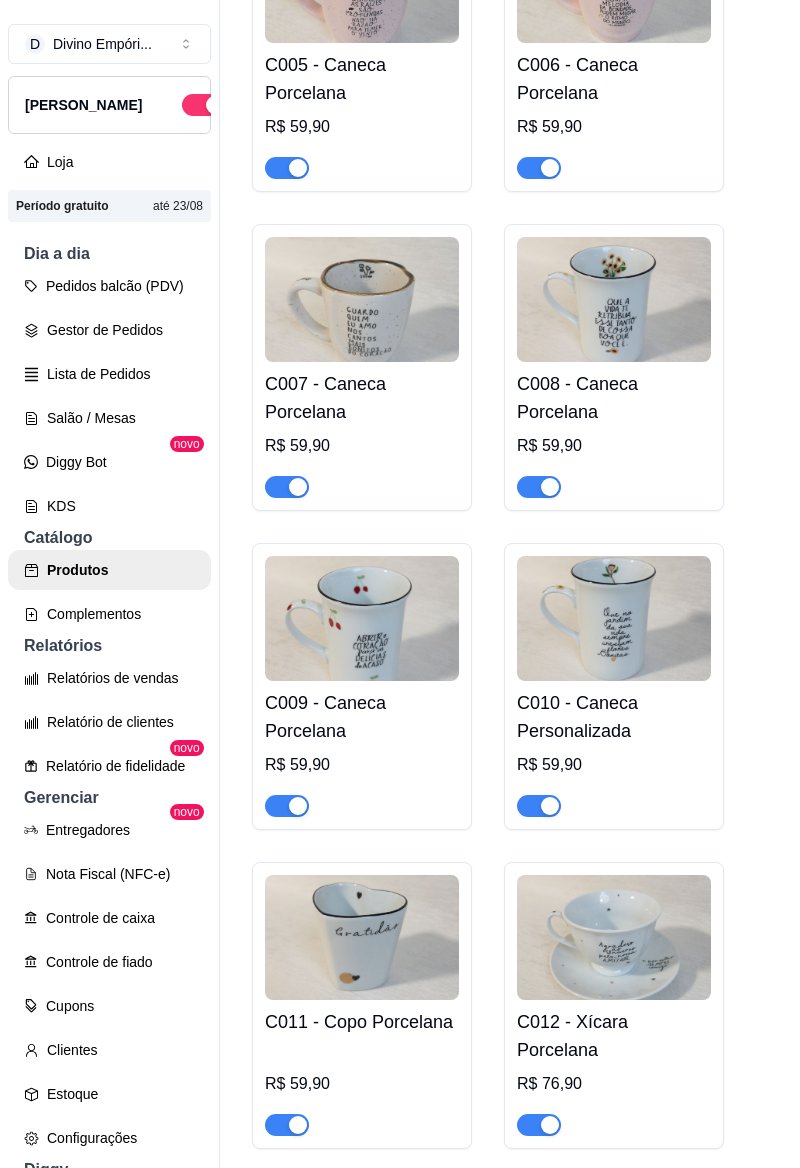 scroll, scrollTop: 1541, scrollLeft: 0, axis: vertical 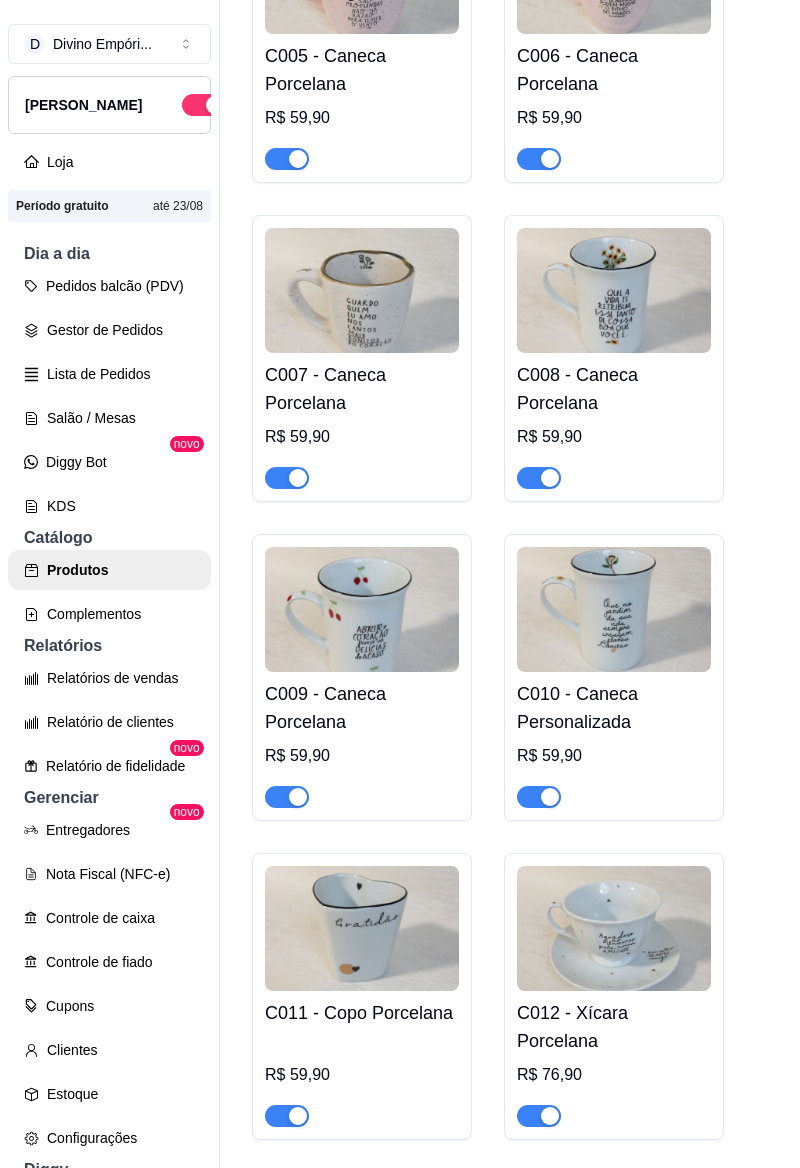 click at bounding box center (614, 928) 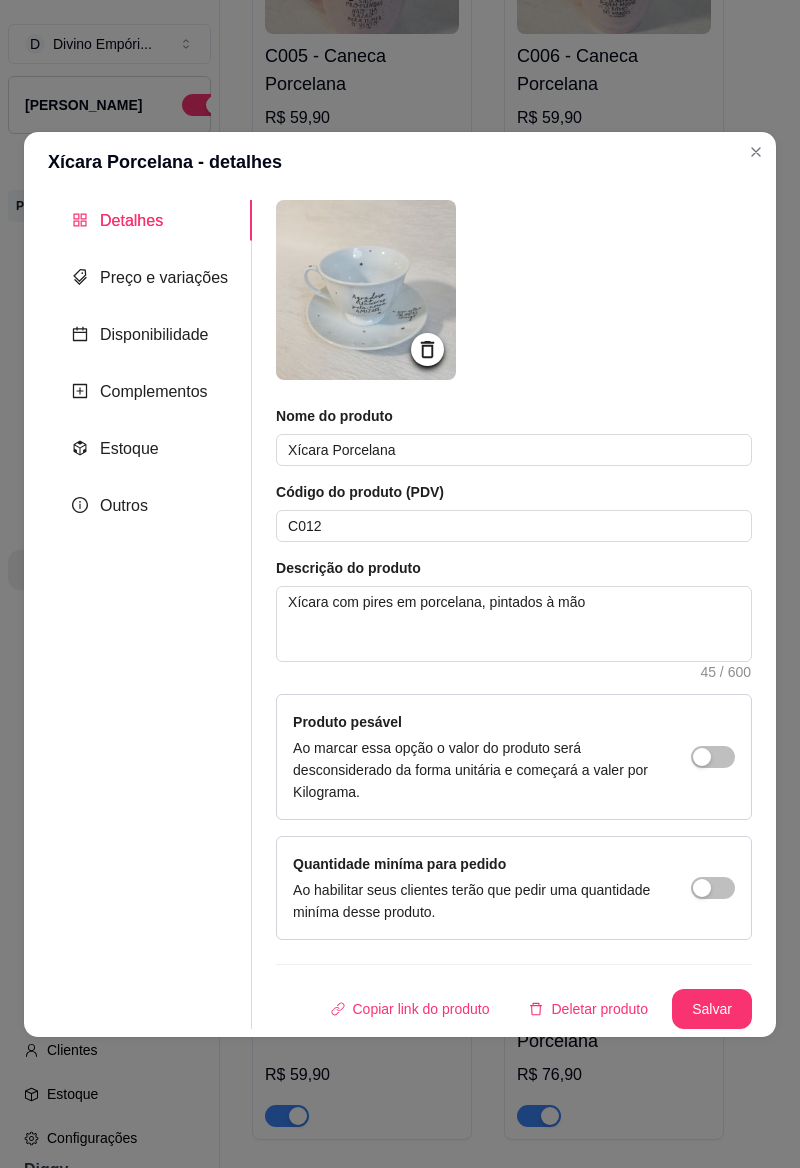 click at bounding box center [756, 152] 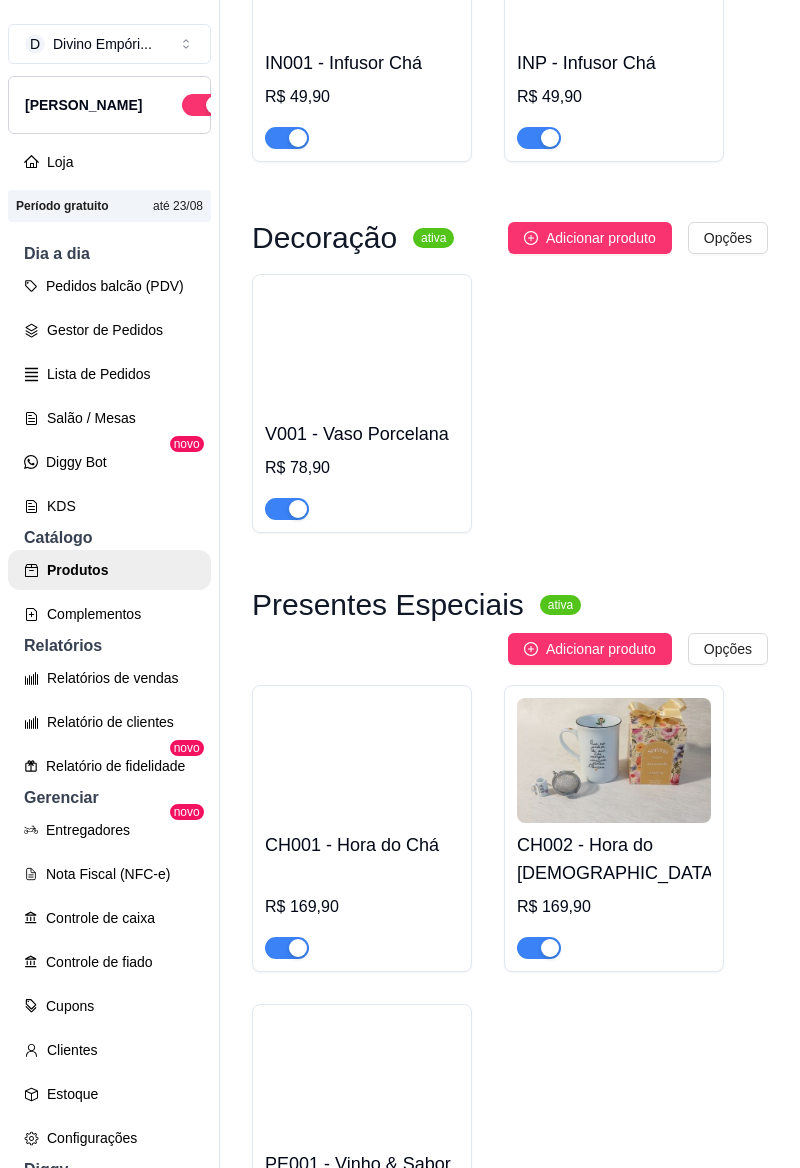 scroll, scrollTop: 4066, scrollLeft: 0, axis: vertical 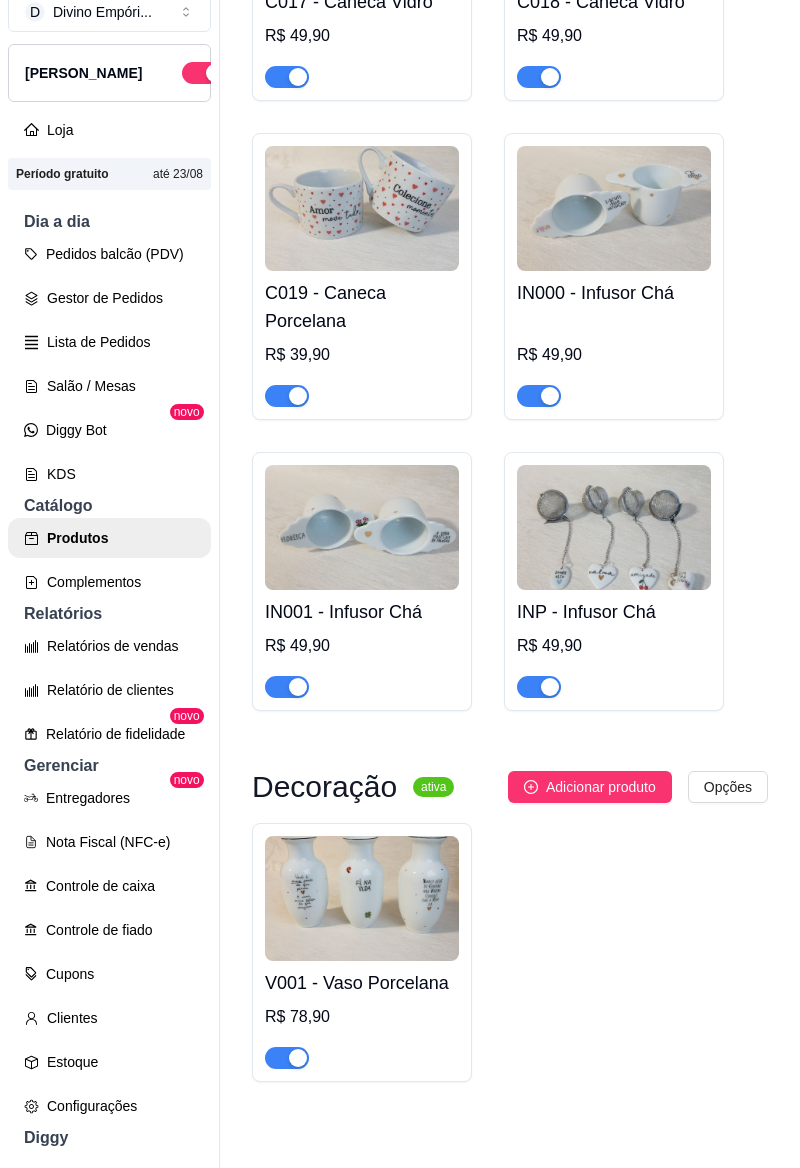 click at bounding box center (362, 898) 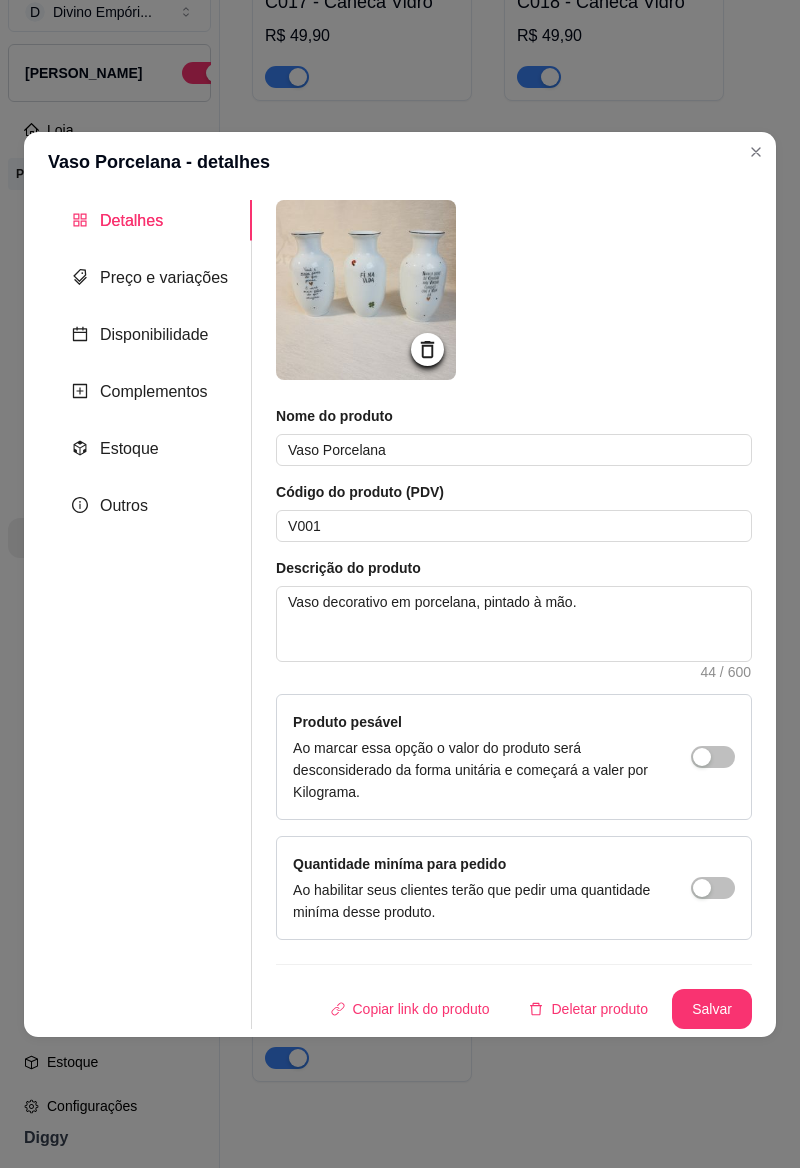 click 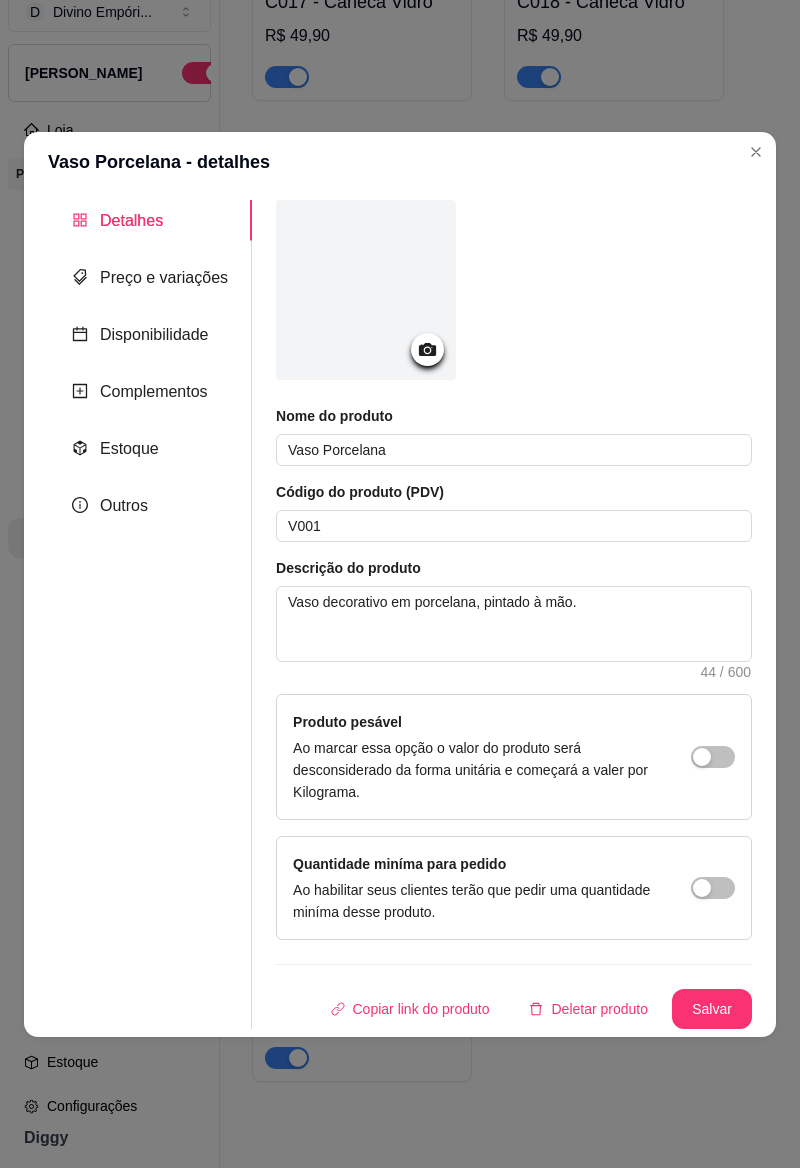 click 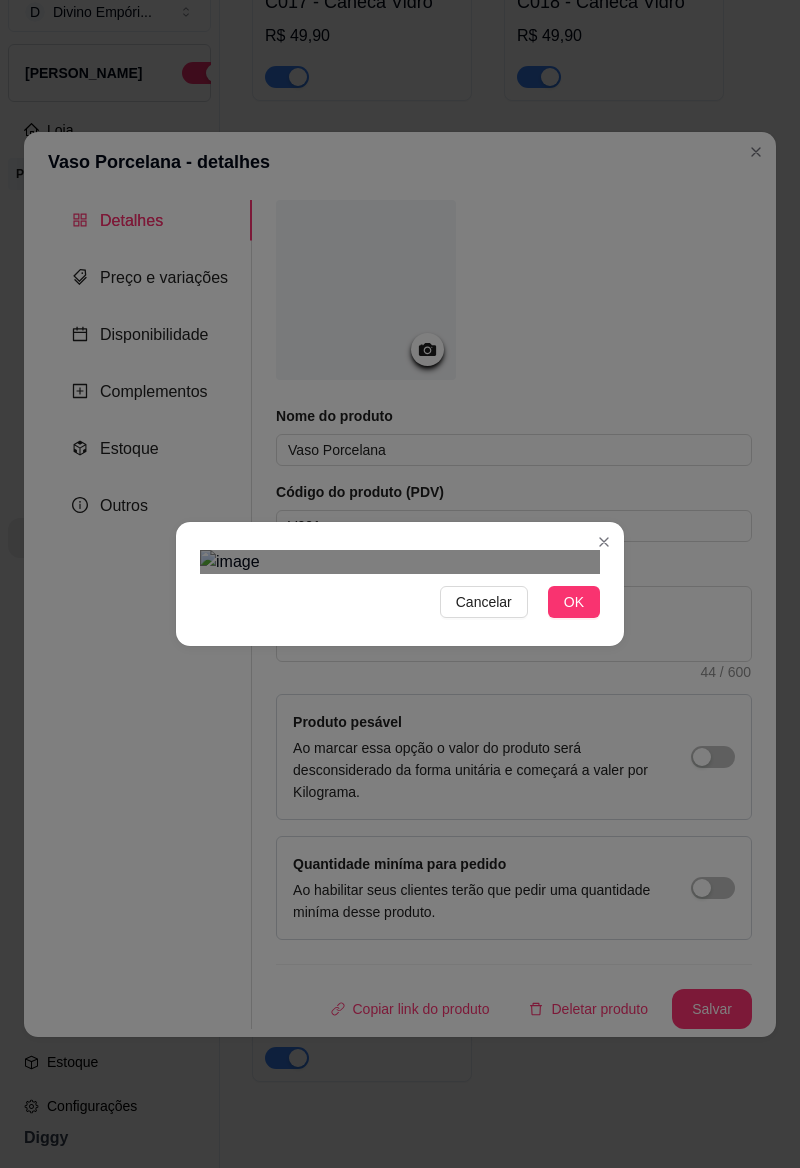 click on "OK" at bounding box center (574, 602) 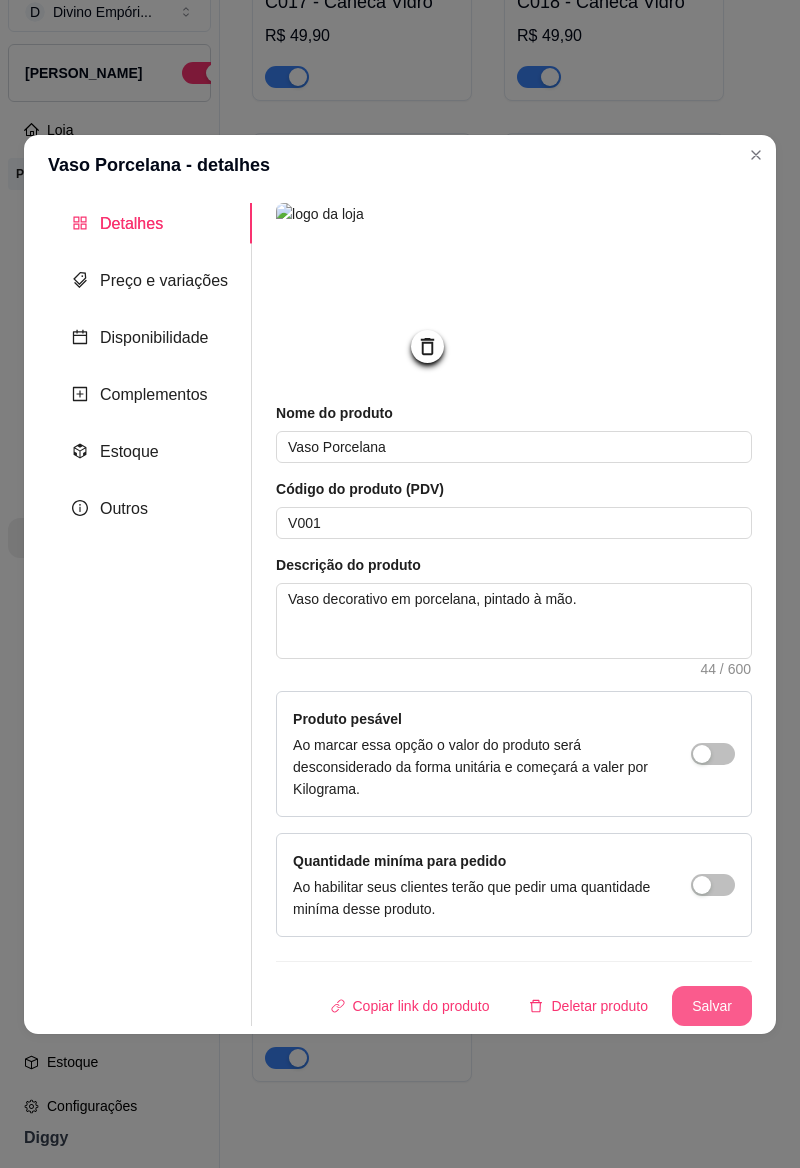 click on "Salvar" at bounding box center (712, 1006) 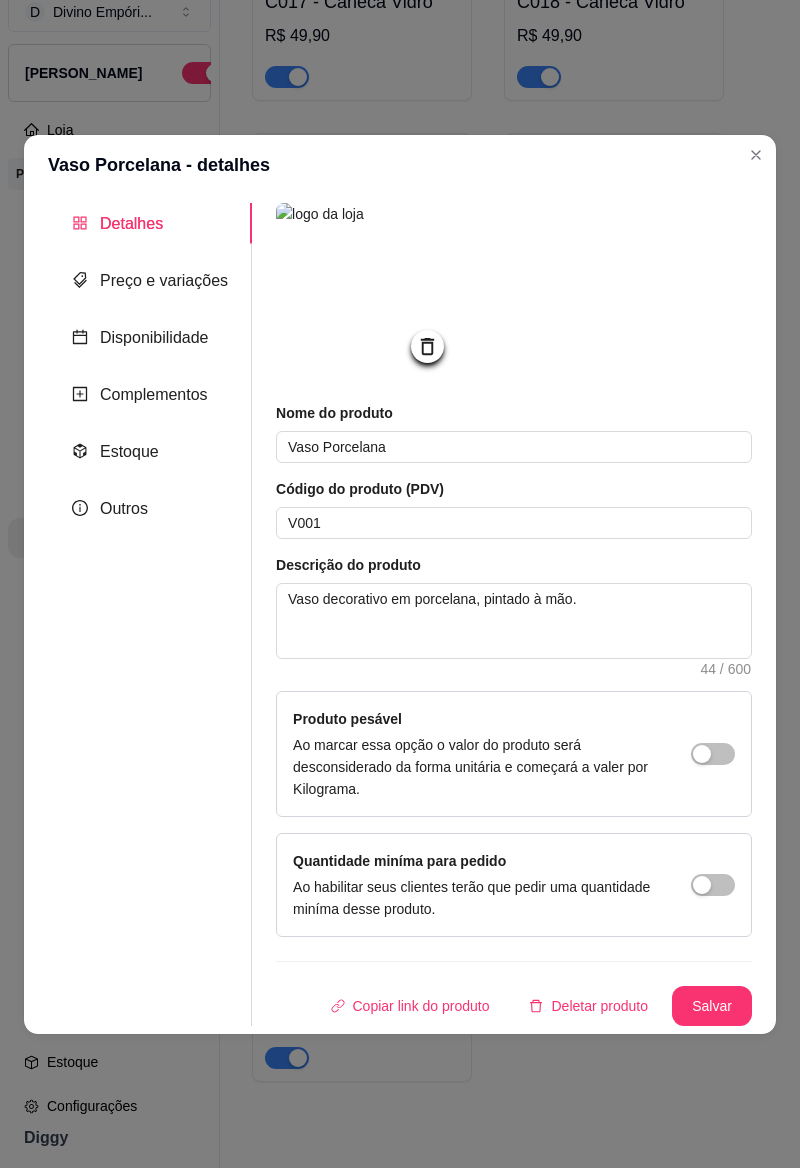 click on "Salvar" at bounding box center (712, 1006) 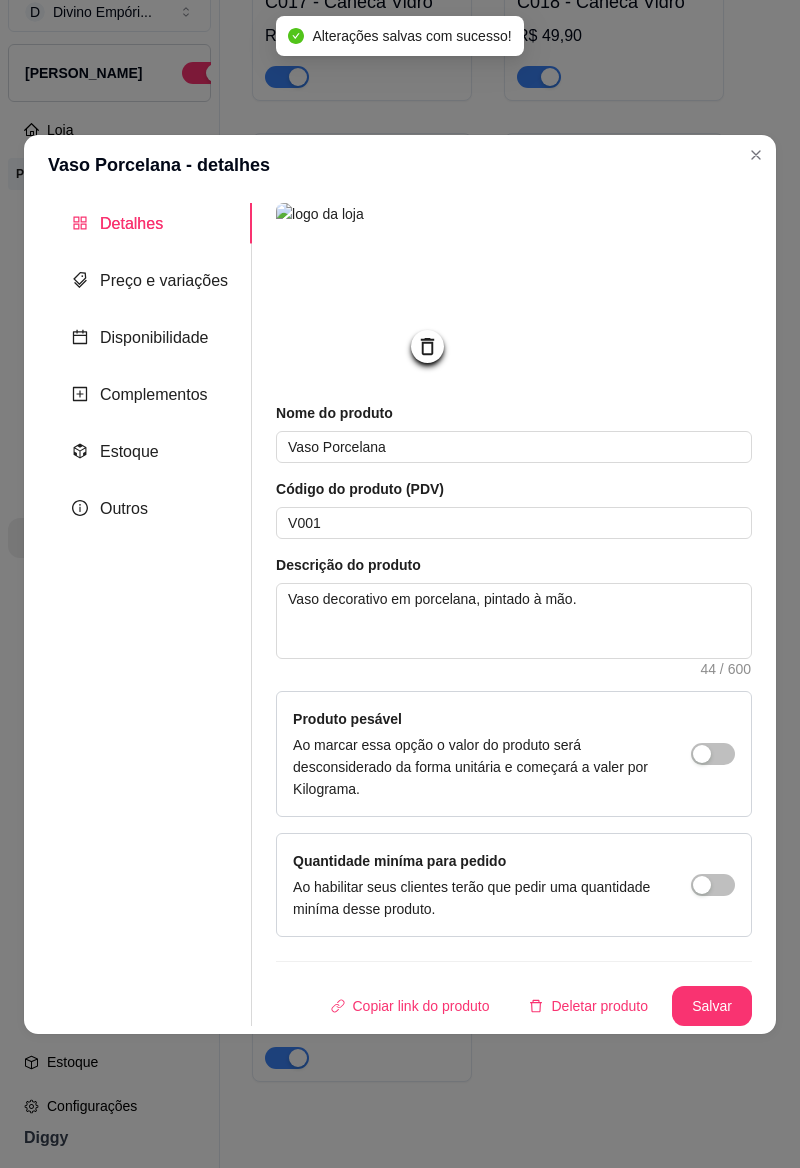 click at bounding box center [756, 155] 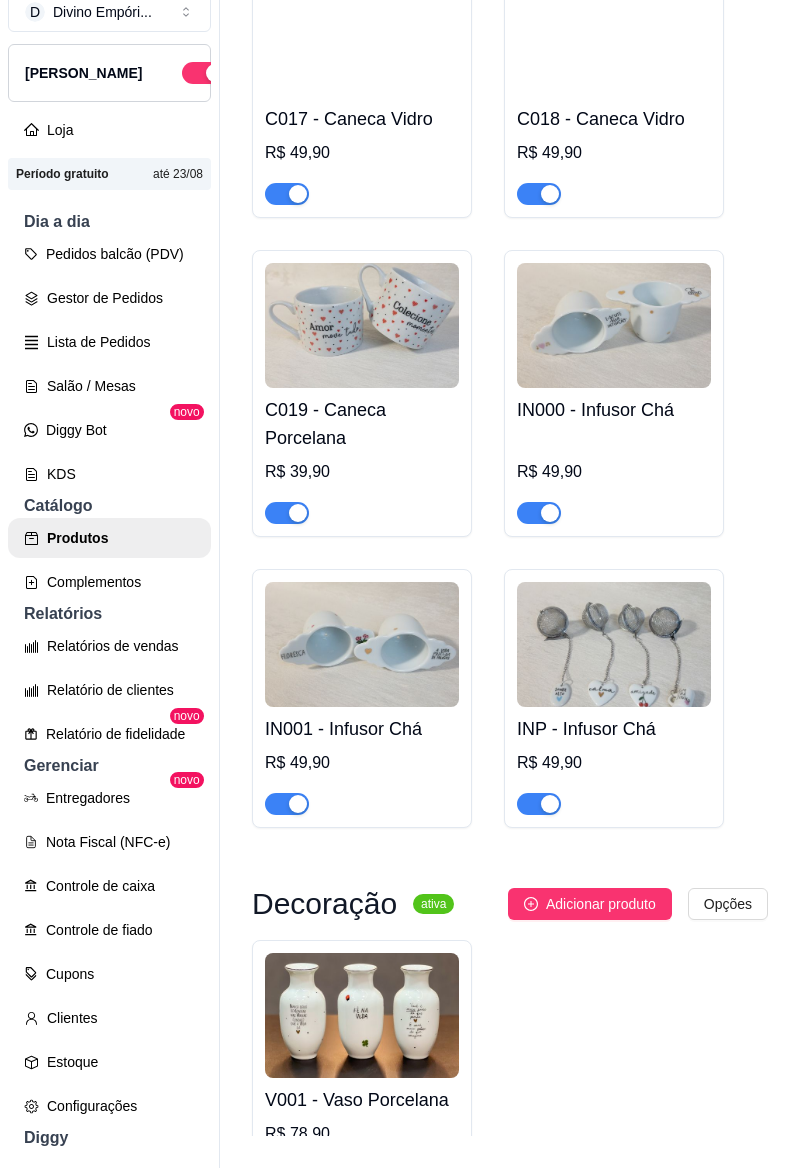 scroll, scrollTop: 3332, scrollLeft: 0, axis: vertical 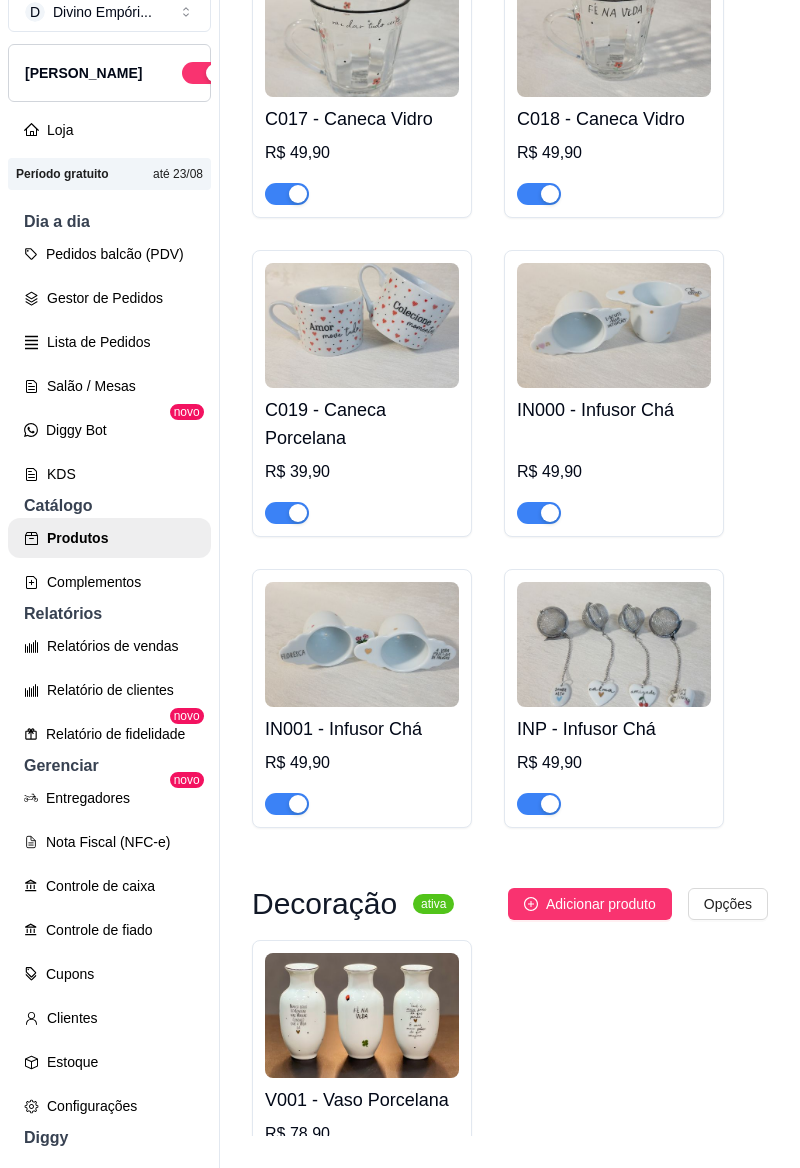 click at bounding box center (614, 644) 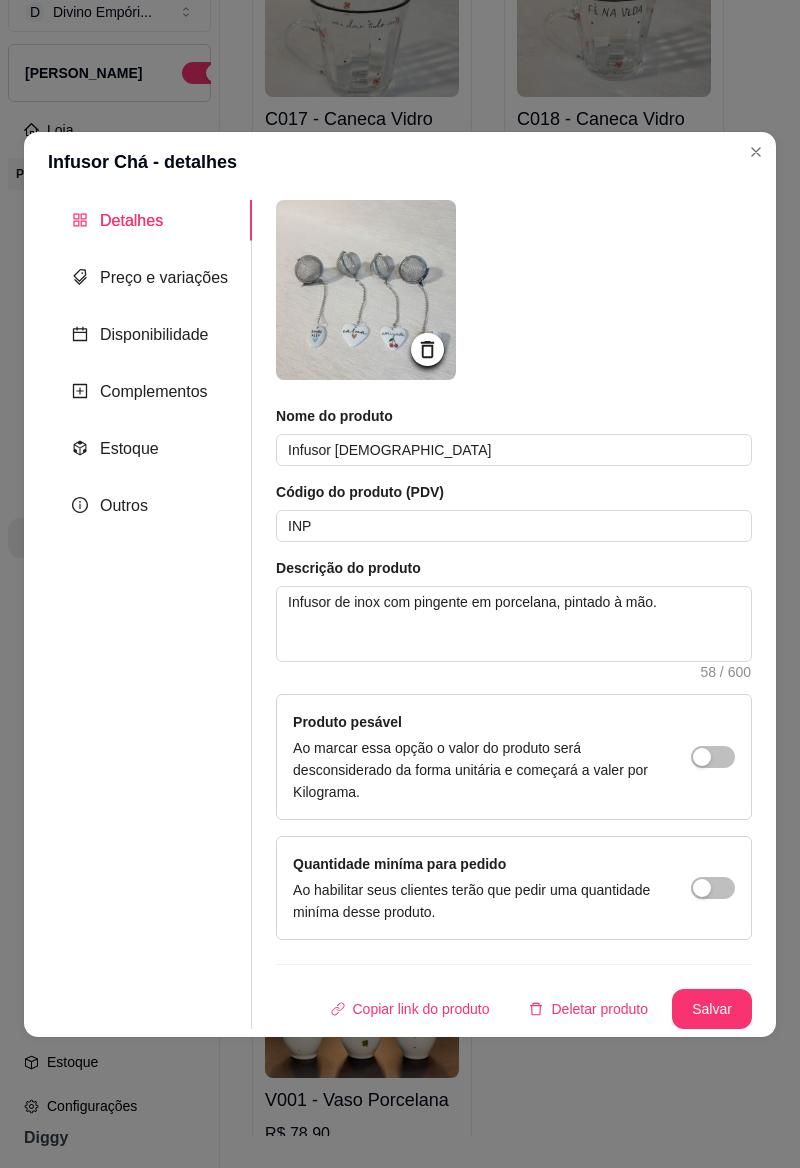click 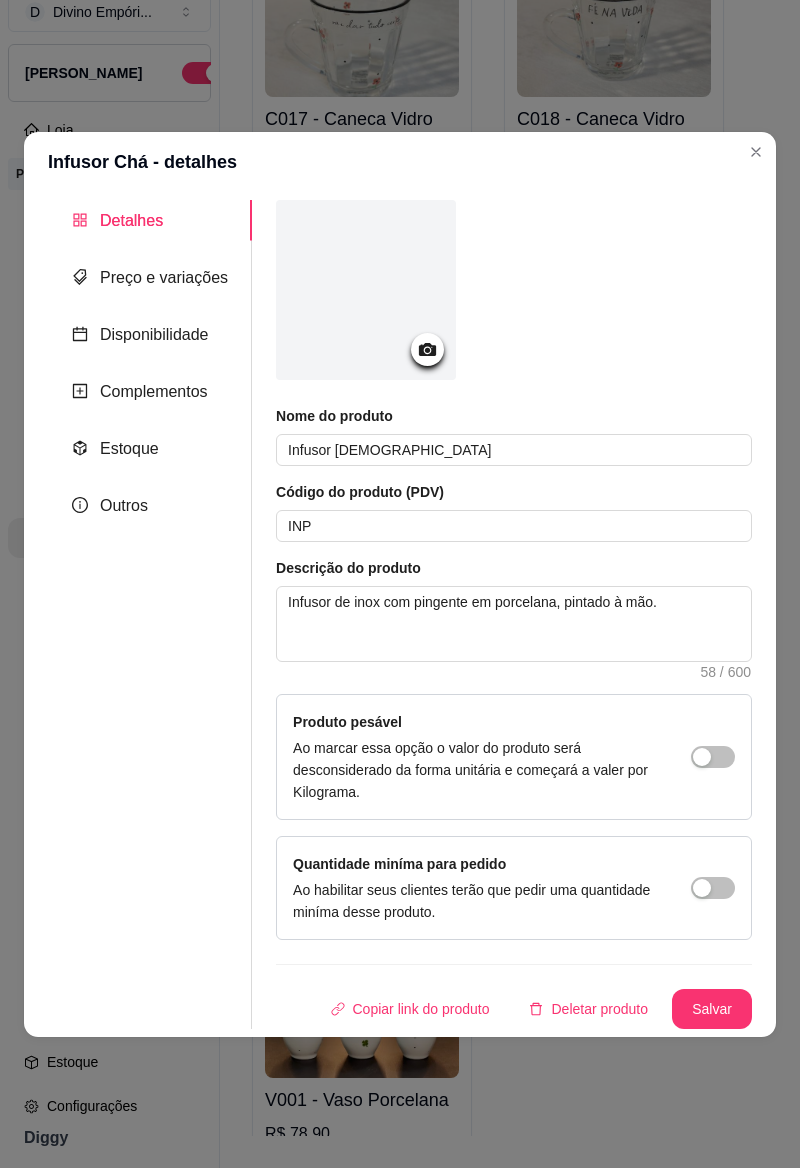 click 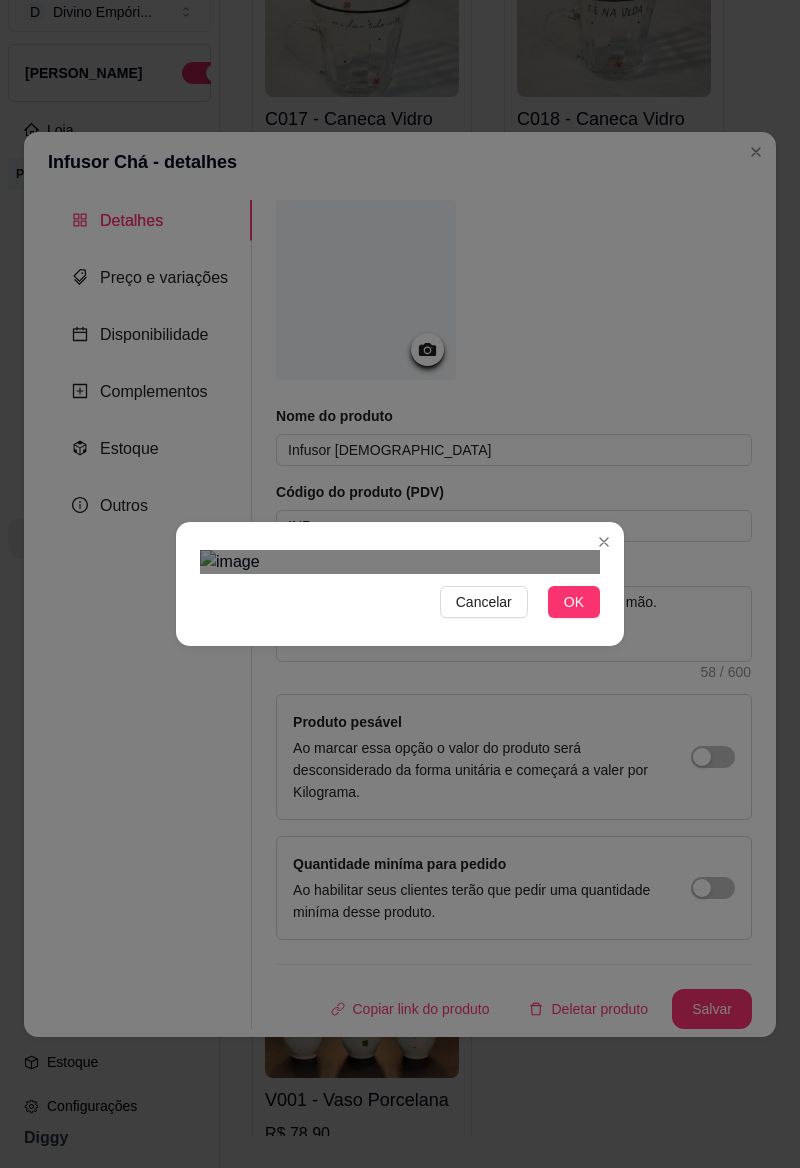 click on "OK" at bounding box center (574, 602) 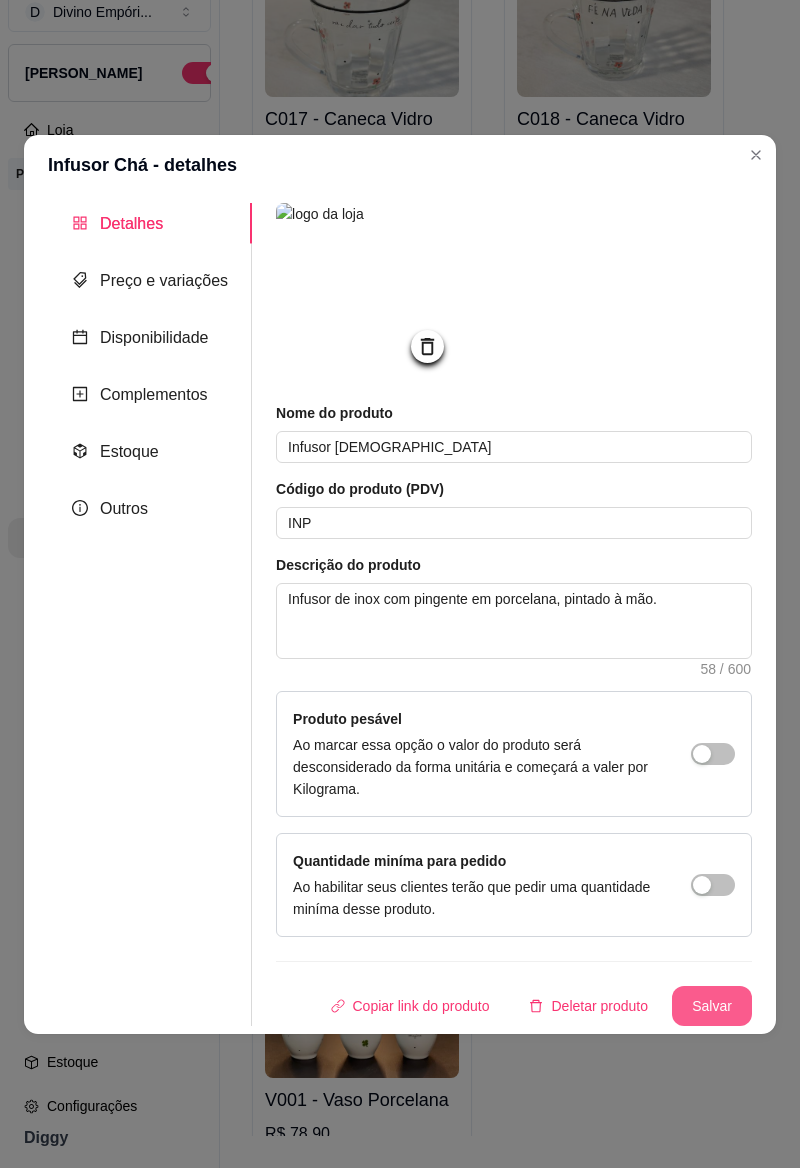 click on "Salvar" at bounding box center [712, 1006] 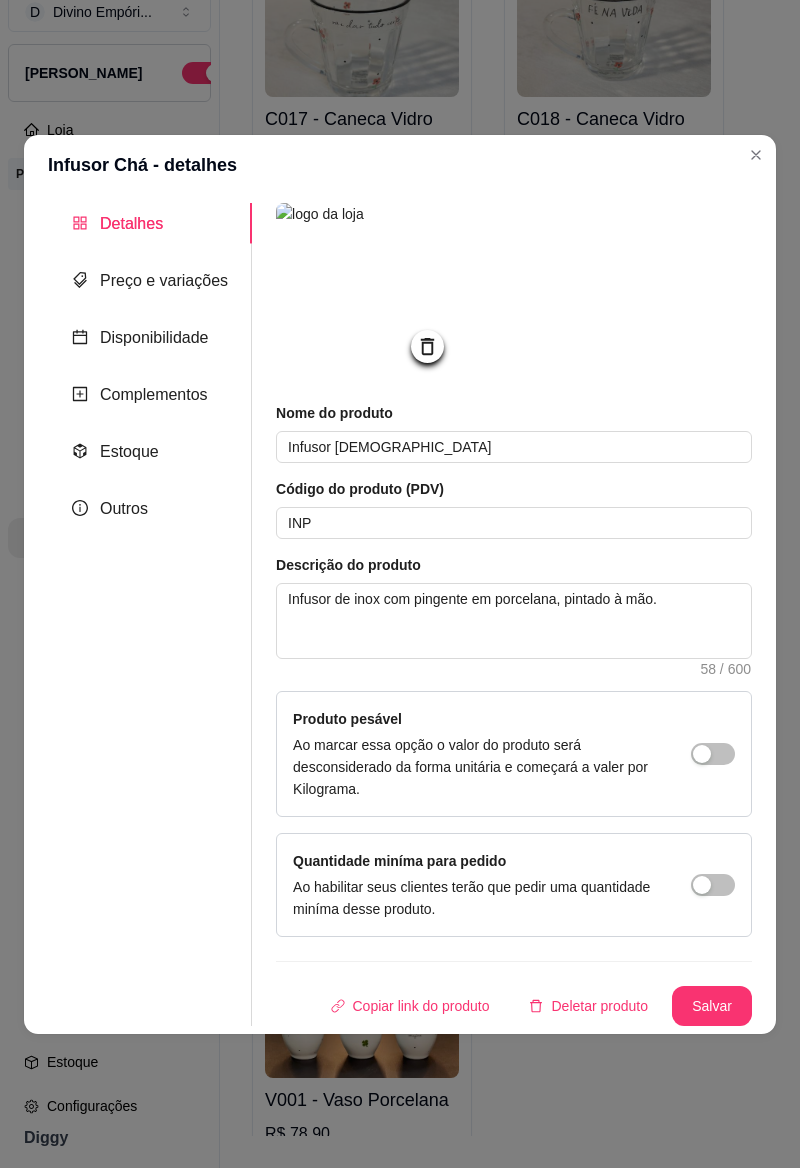click 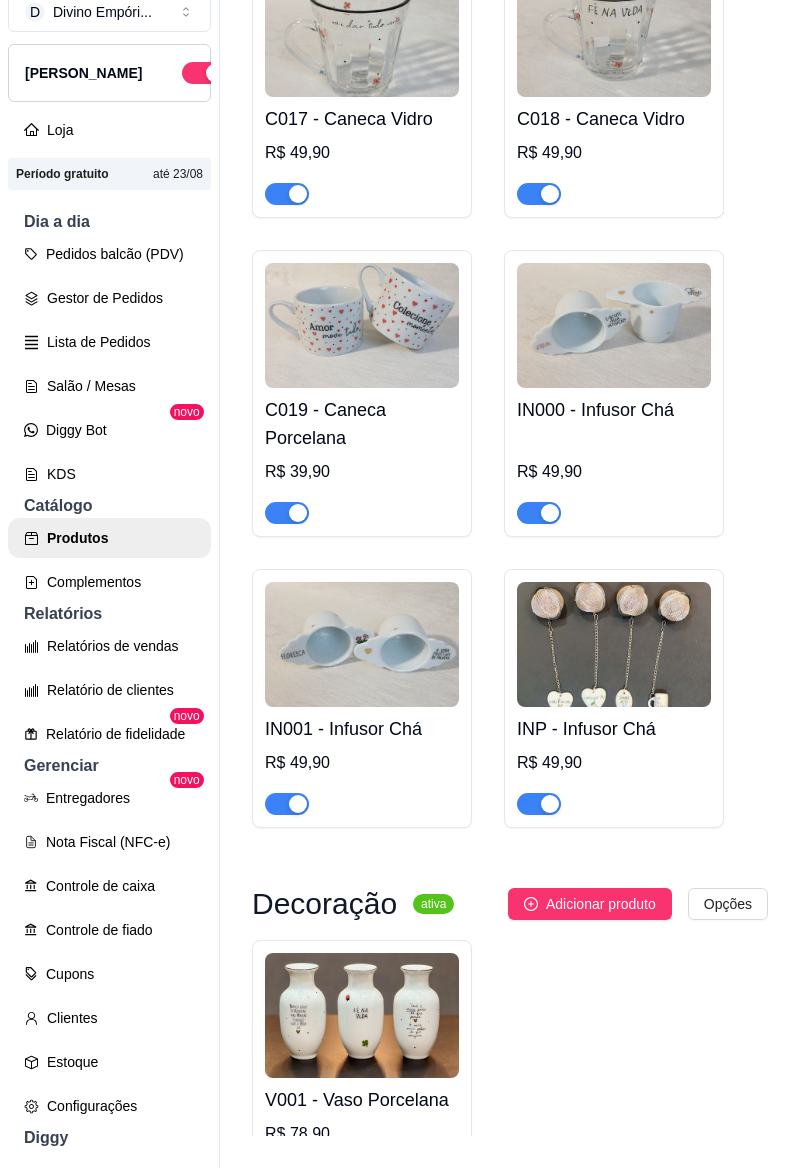 click at bounding box center [362, 644] 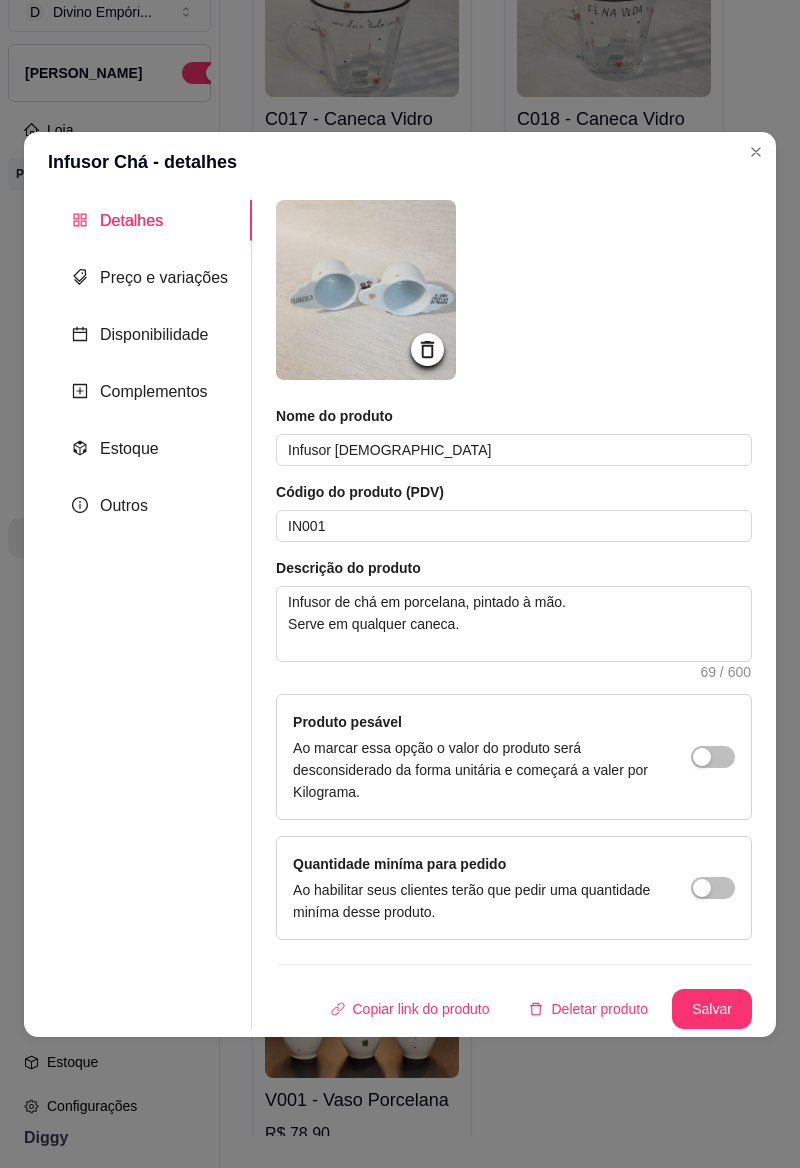 click 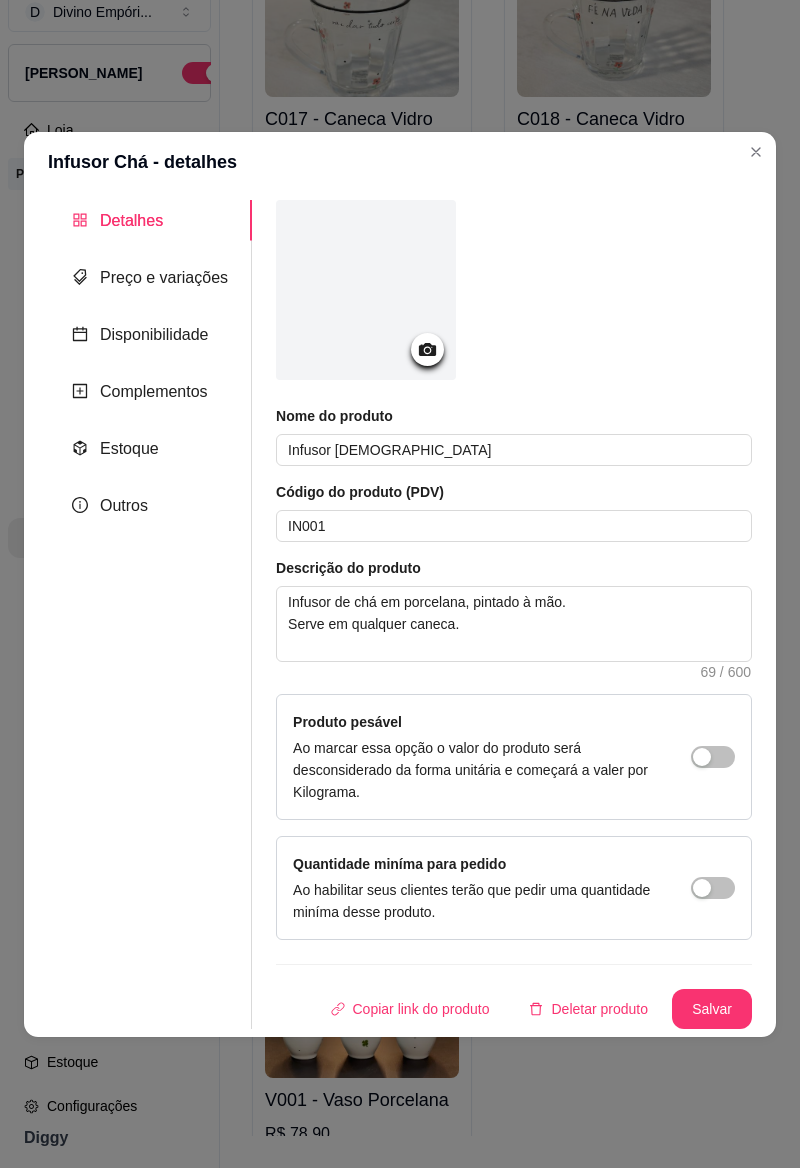 click 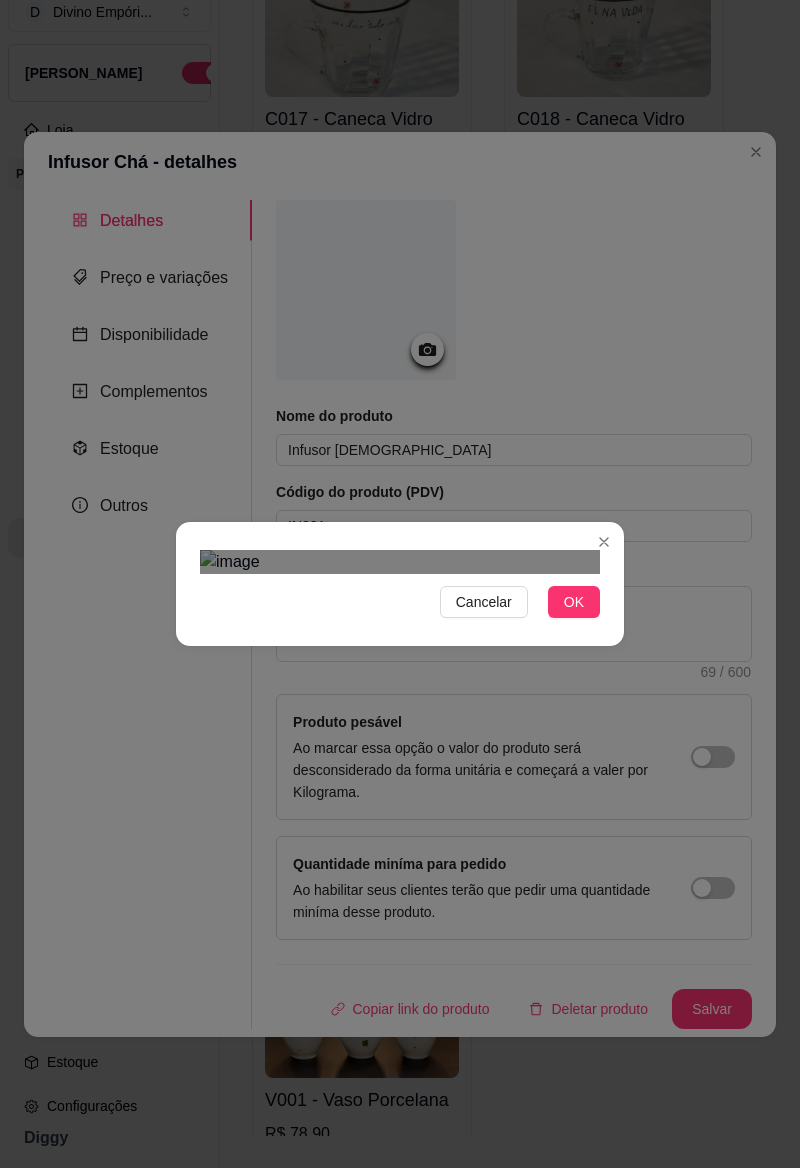 click on "OK" at bounding box center [574, 602] 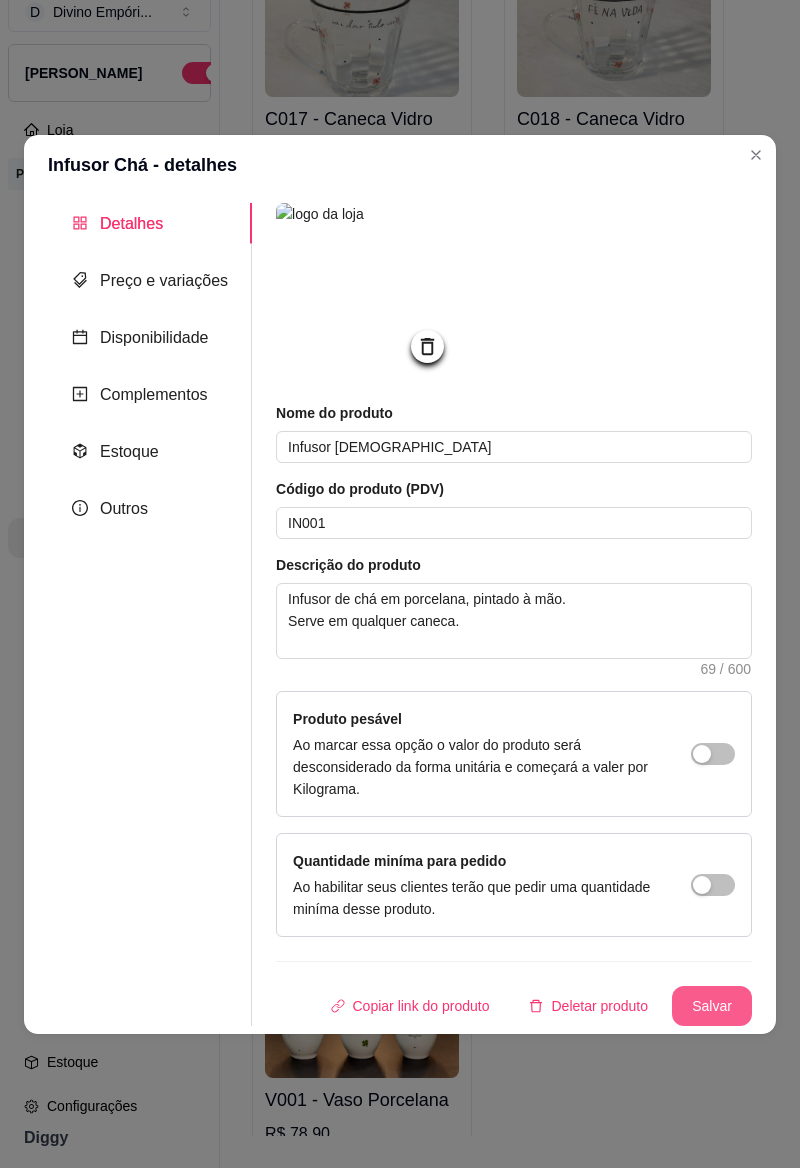 click on "Salvar" at bounding box center [712, 1006] 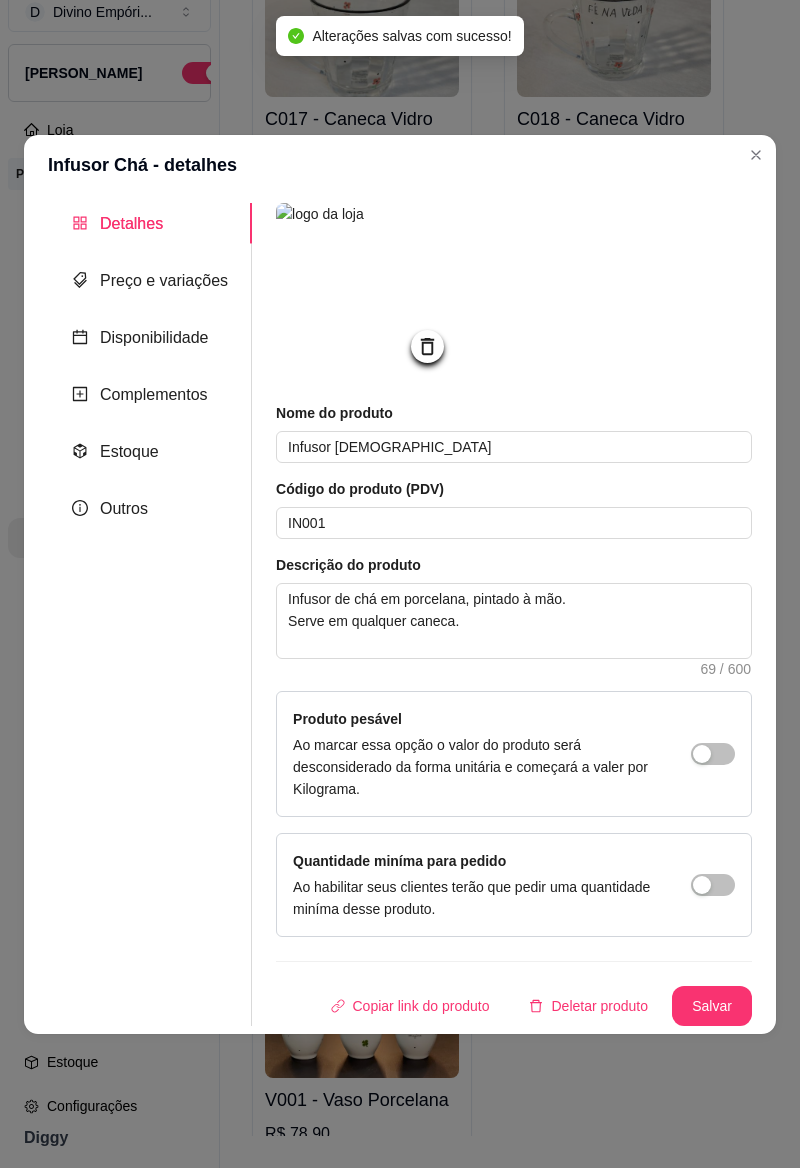 click 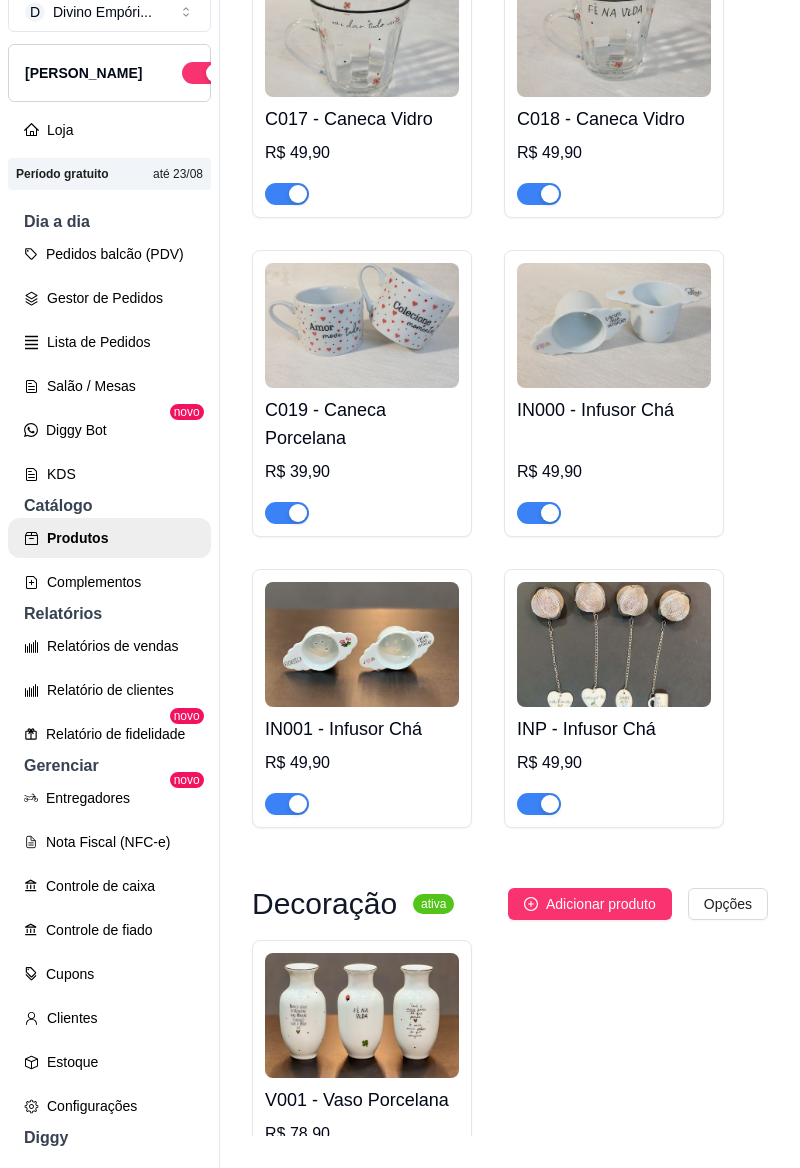 click at bounding box center (614, 325) 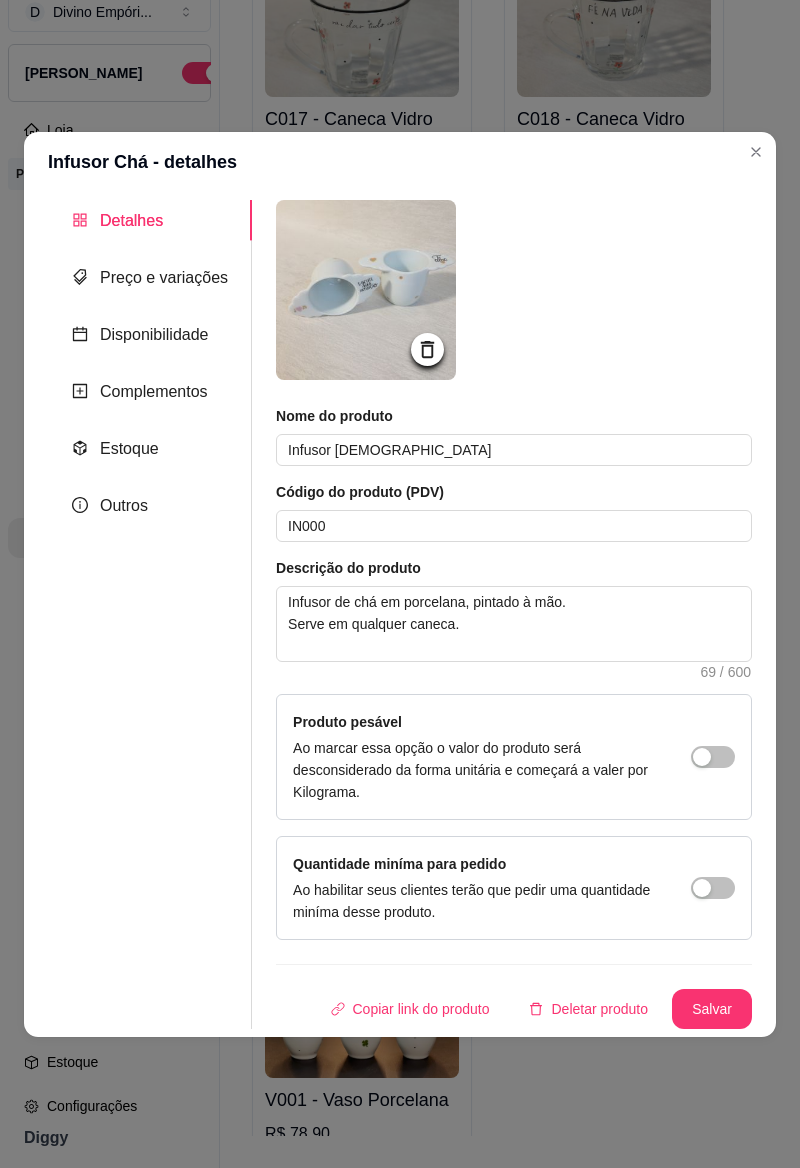 click 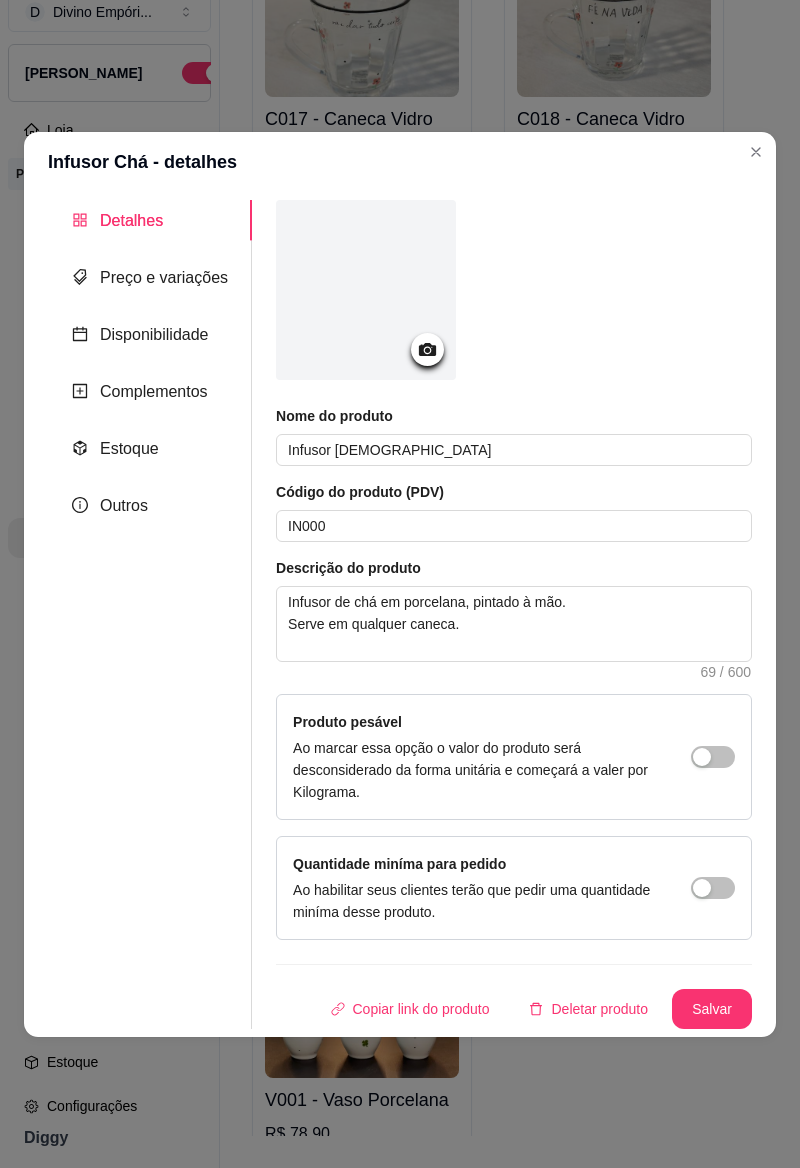 click 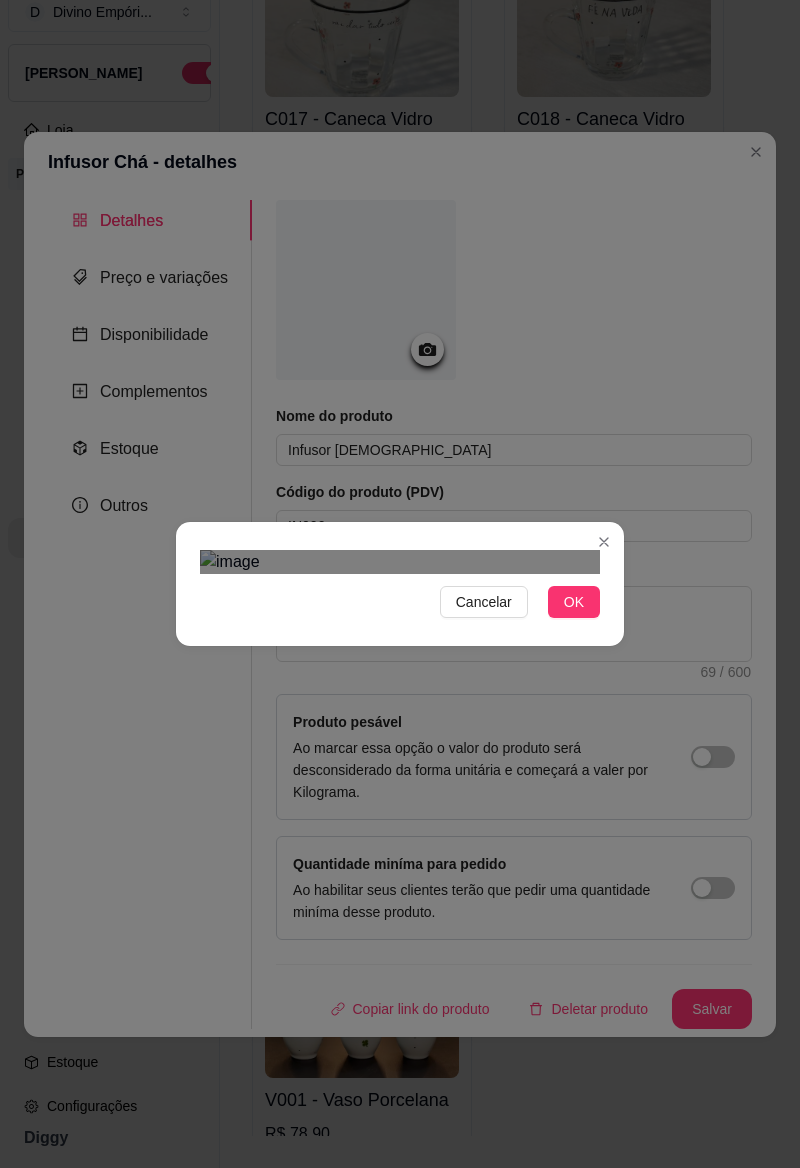 click on "OK" at bounding box center [574, 602] 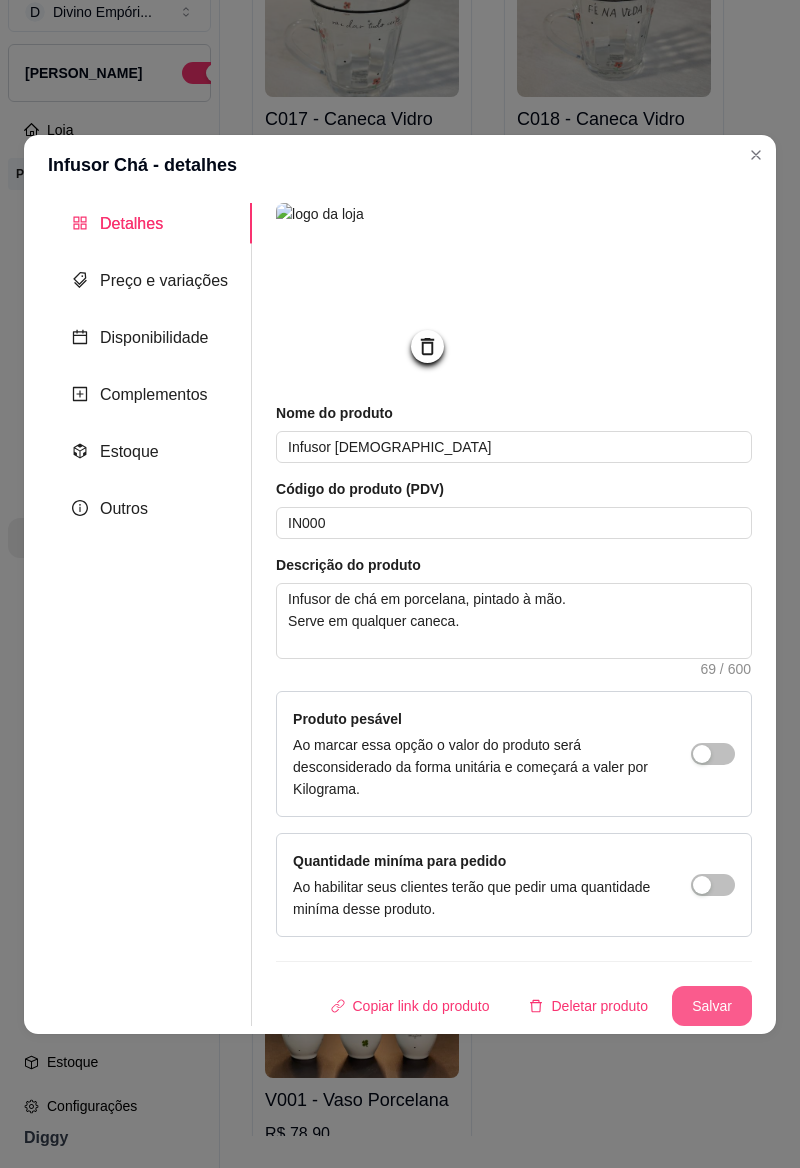 click on "Salvar" at bounding box center (712, 1006) 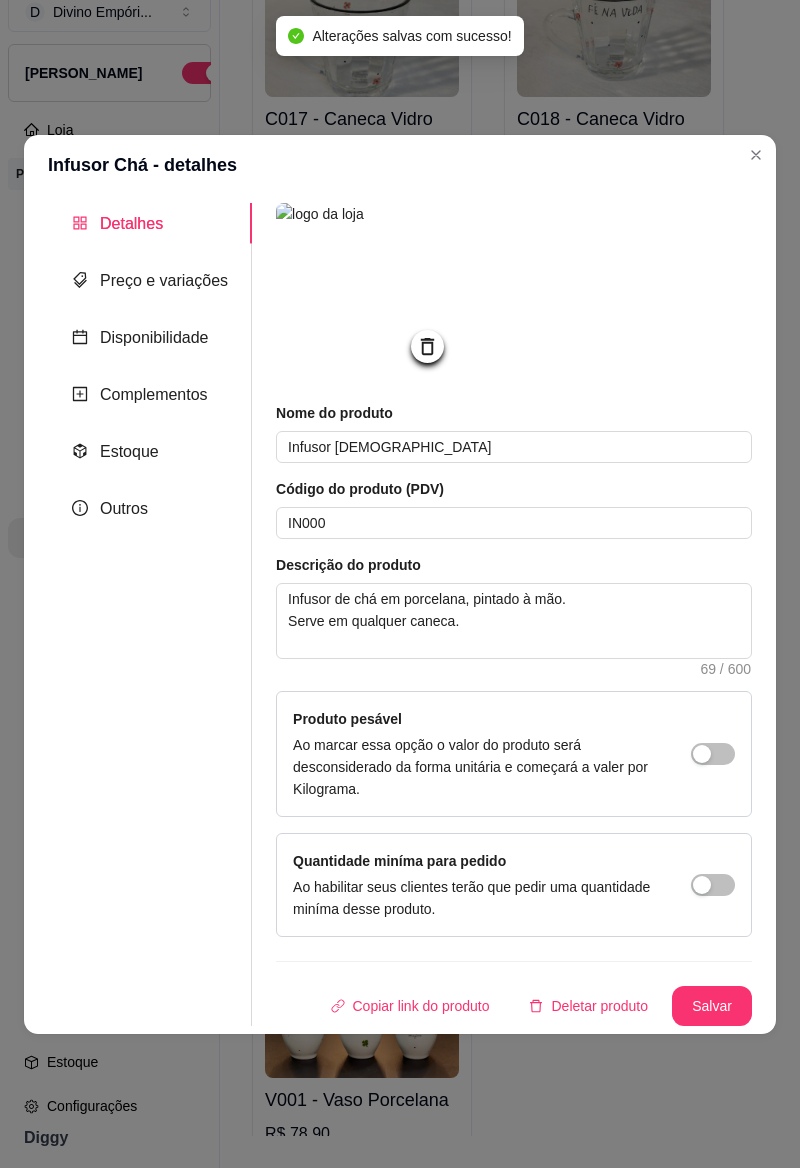 click 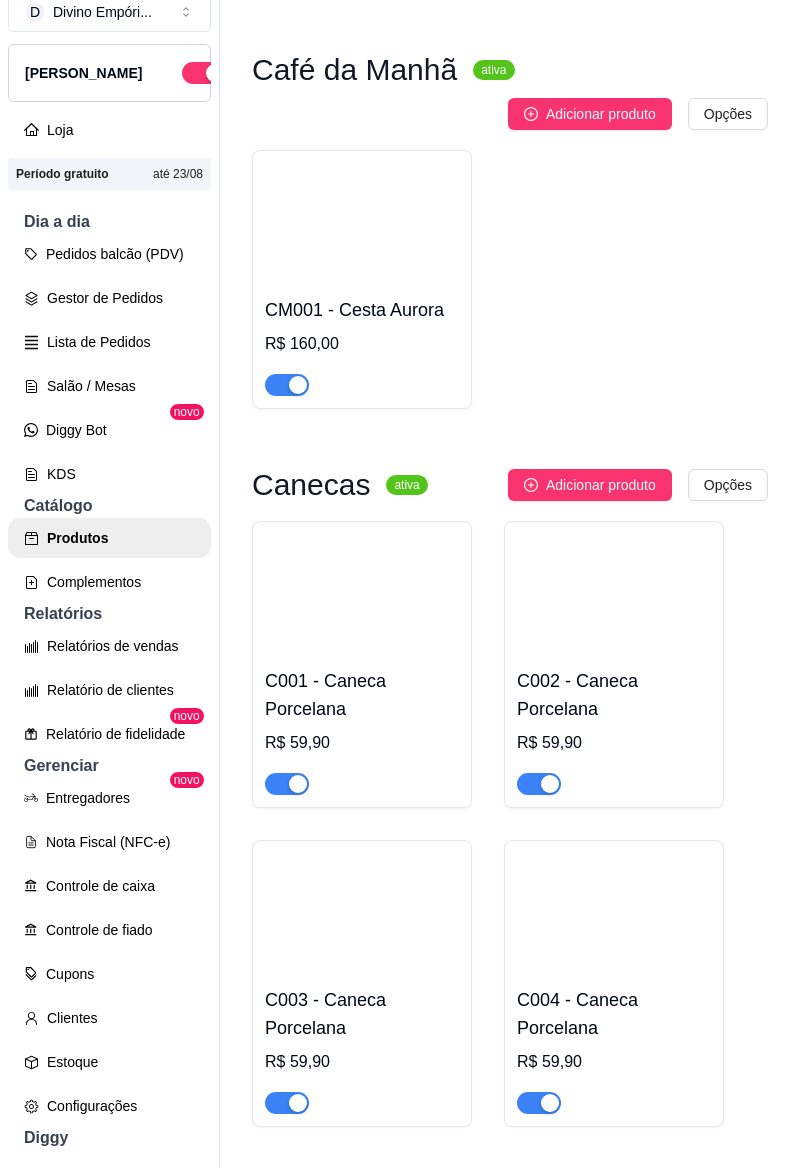 scroll, scrollTop: 246, scrollLeft: 0, axis: vertical 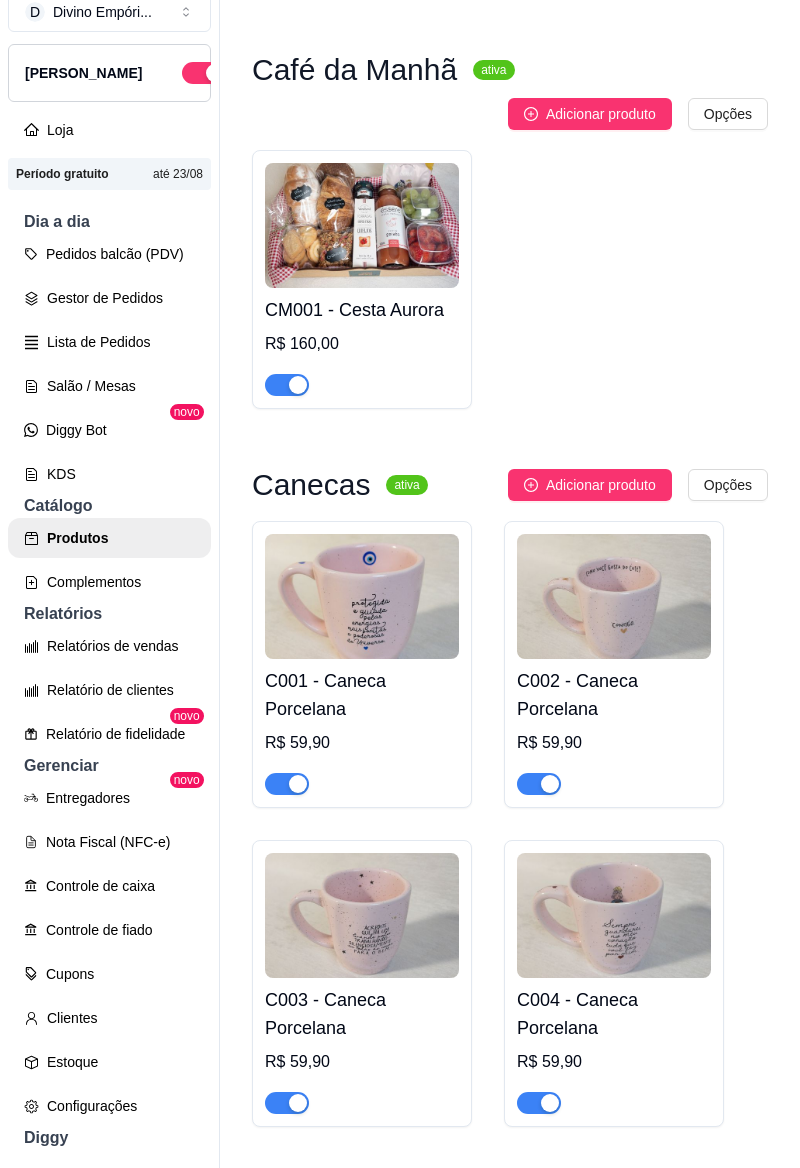 click at bounding box center (362, 596) 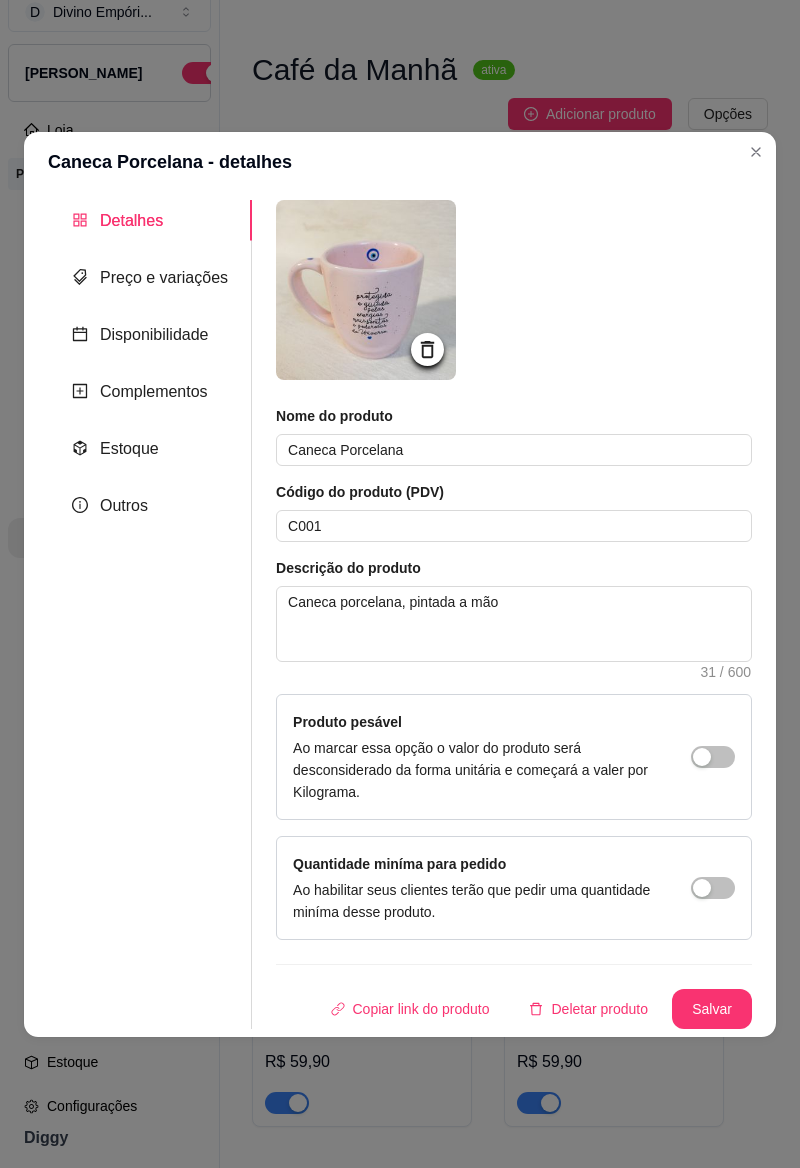 click 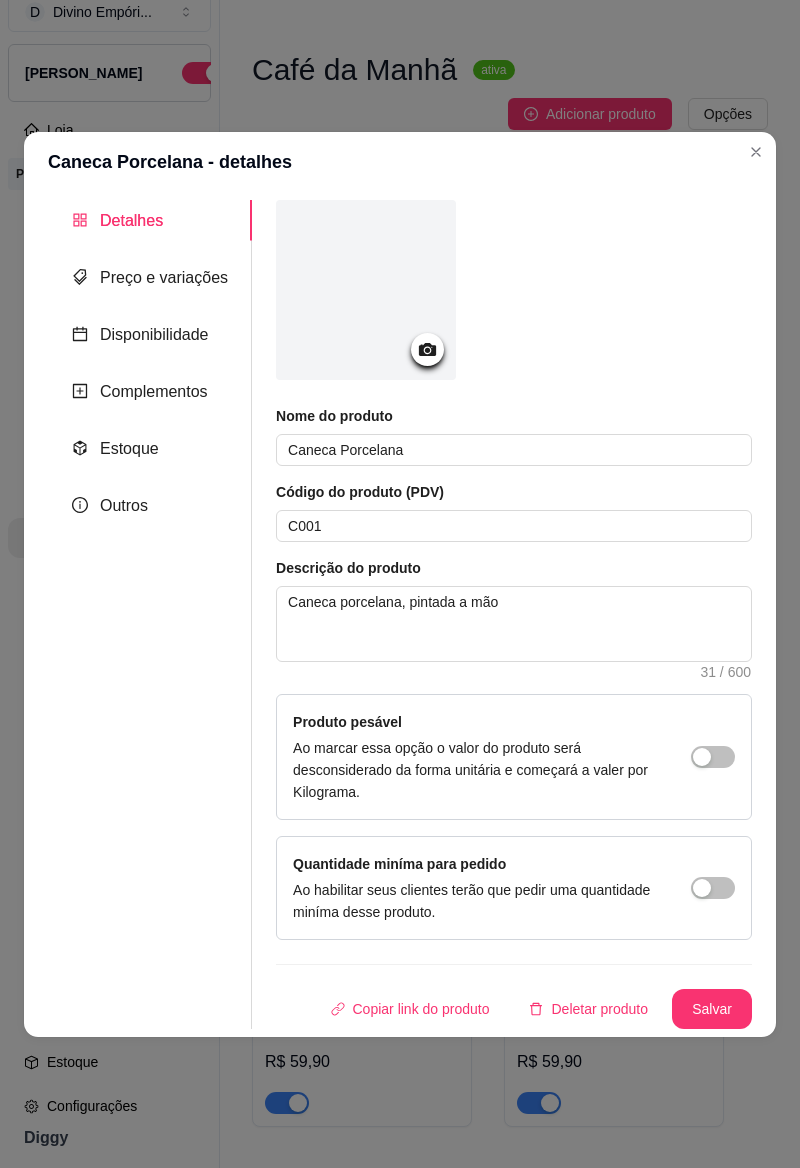 click 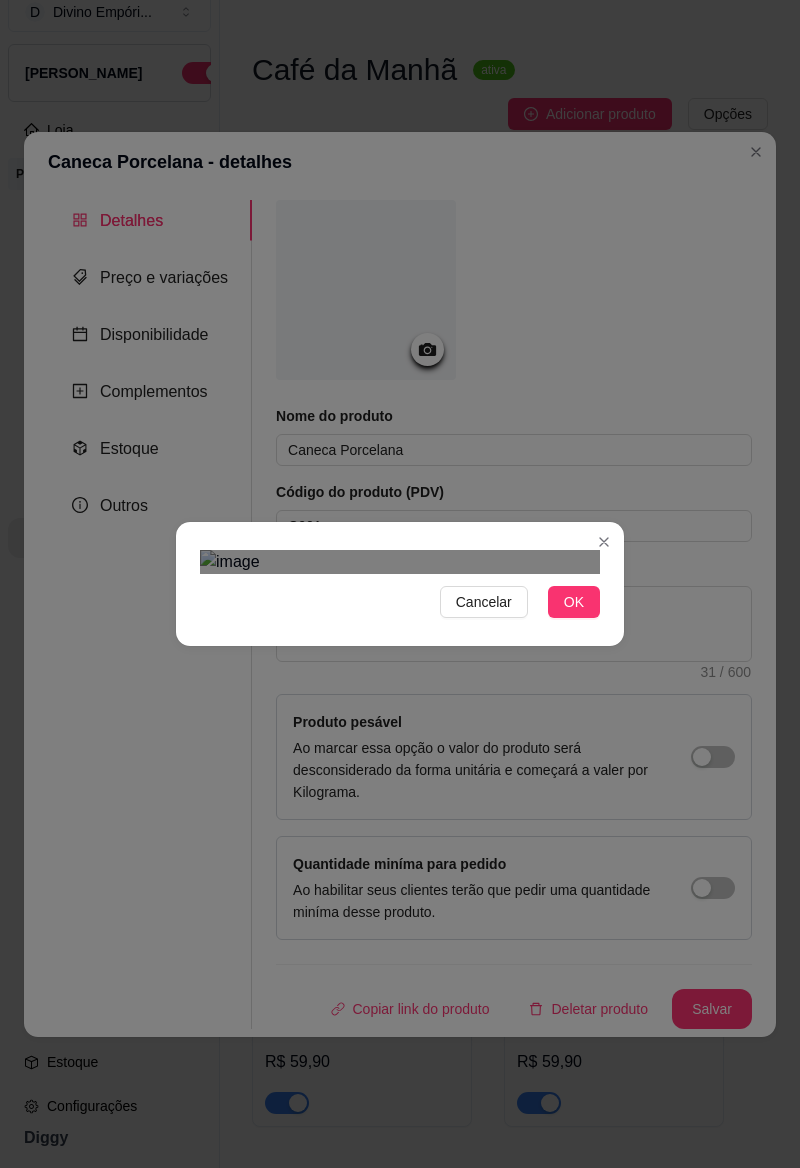 click on "OK" at bounding box center (574, 602) 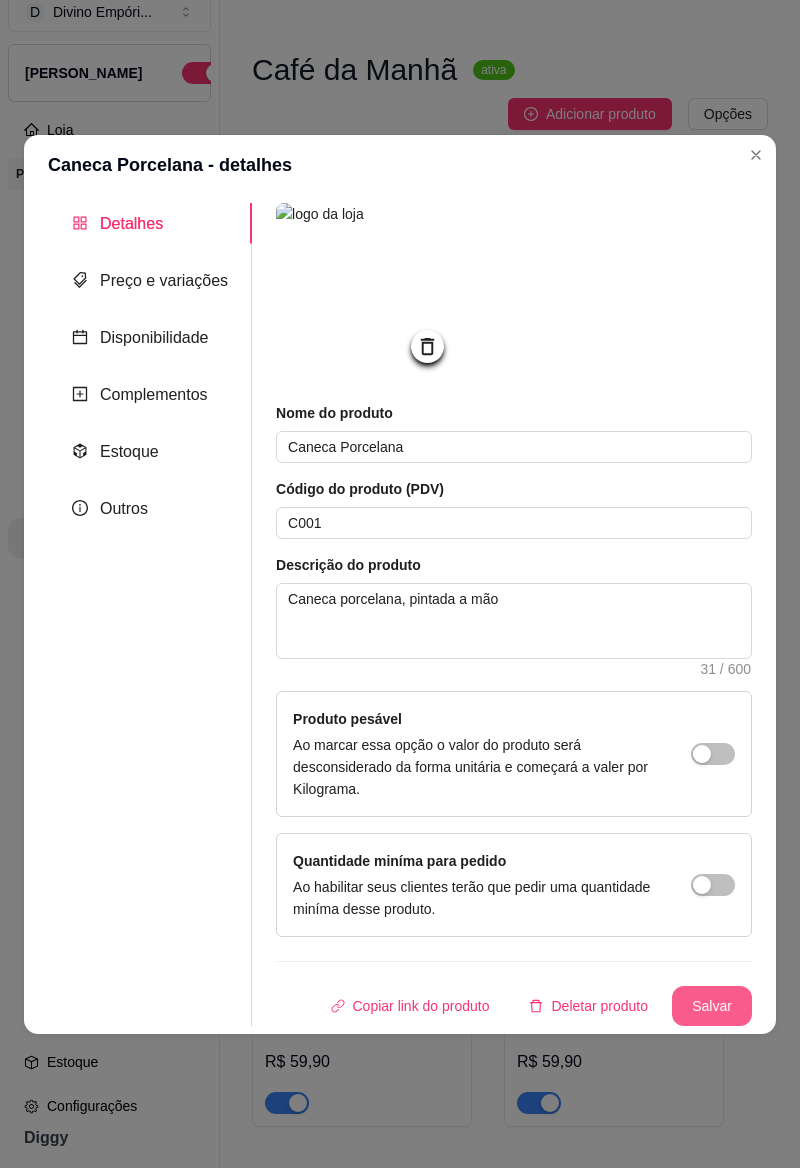 click on "Salvar" at bounding box center [712, 1006] 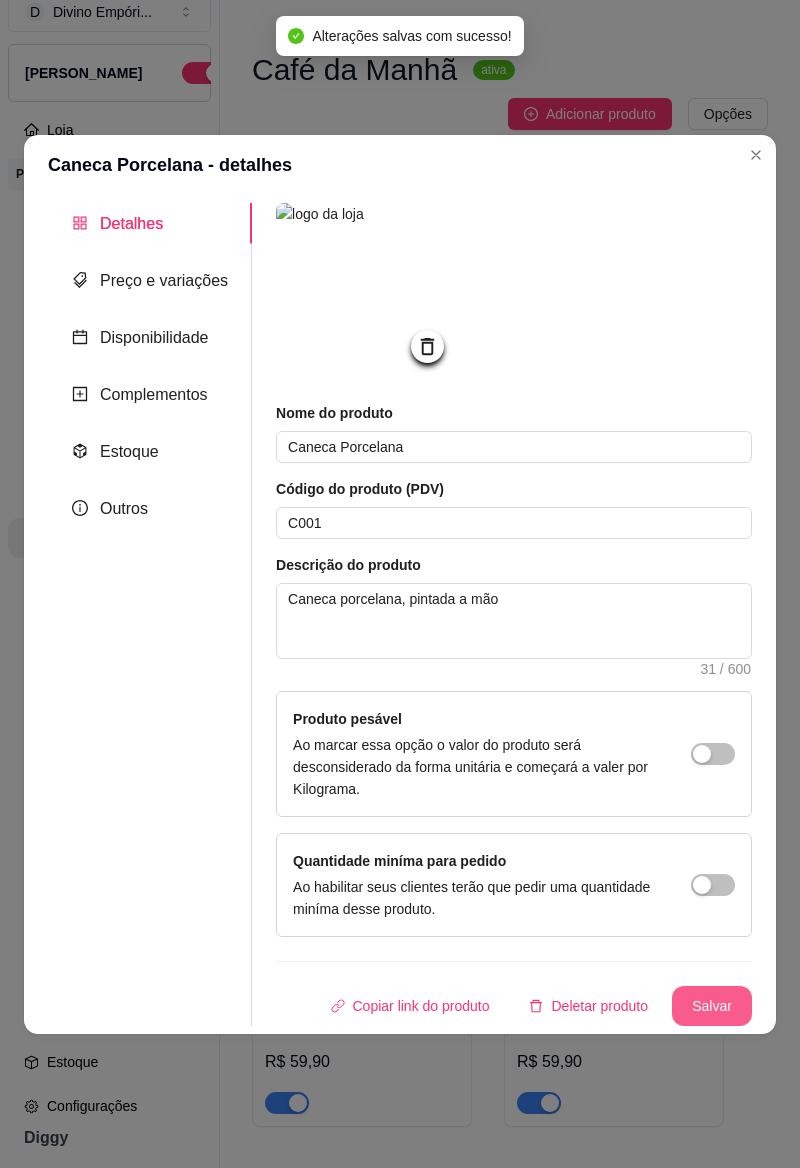 click on "Salvar" at bounding box center (712, 1006) 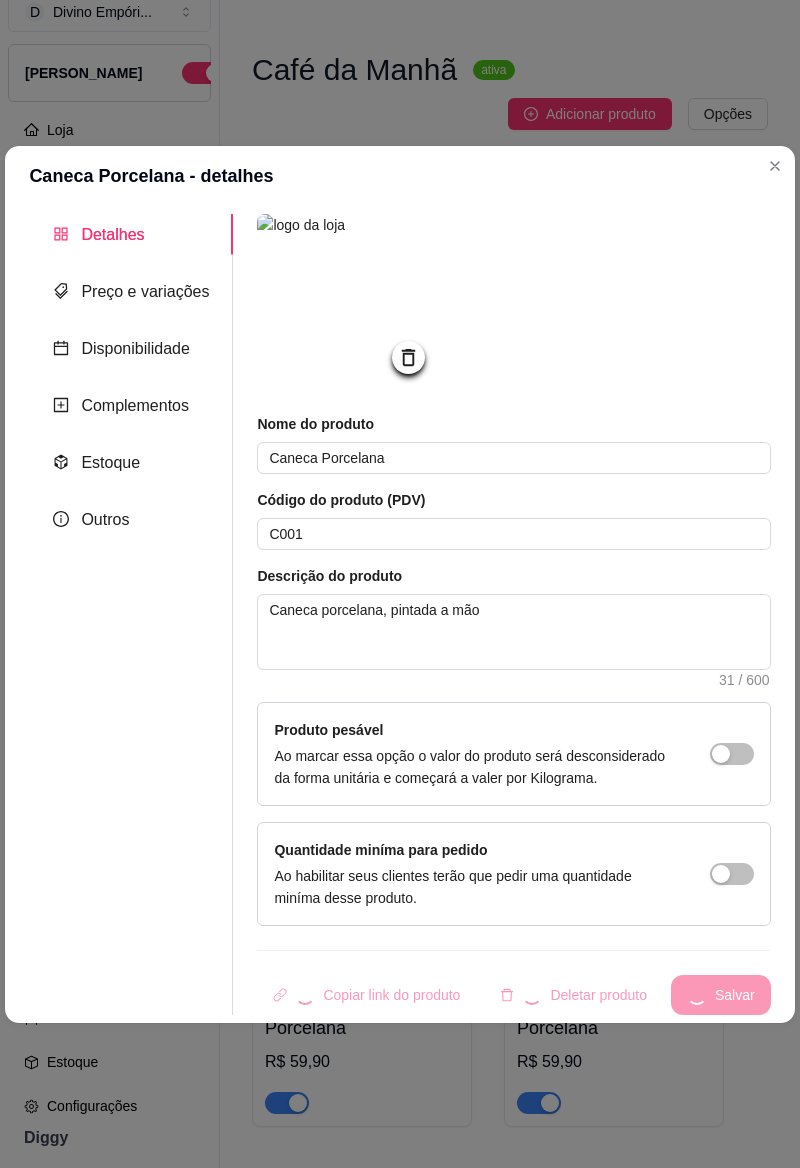 type 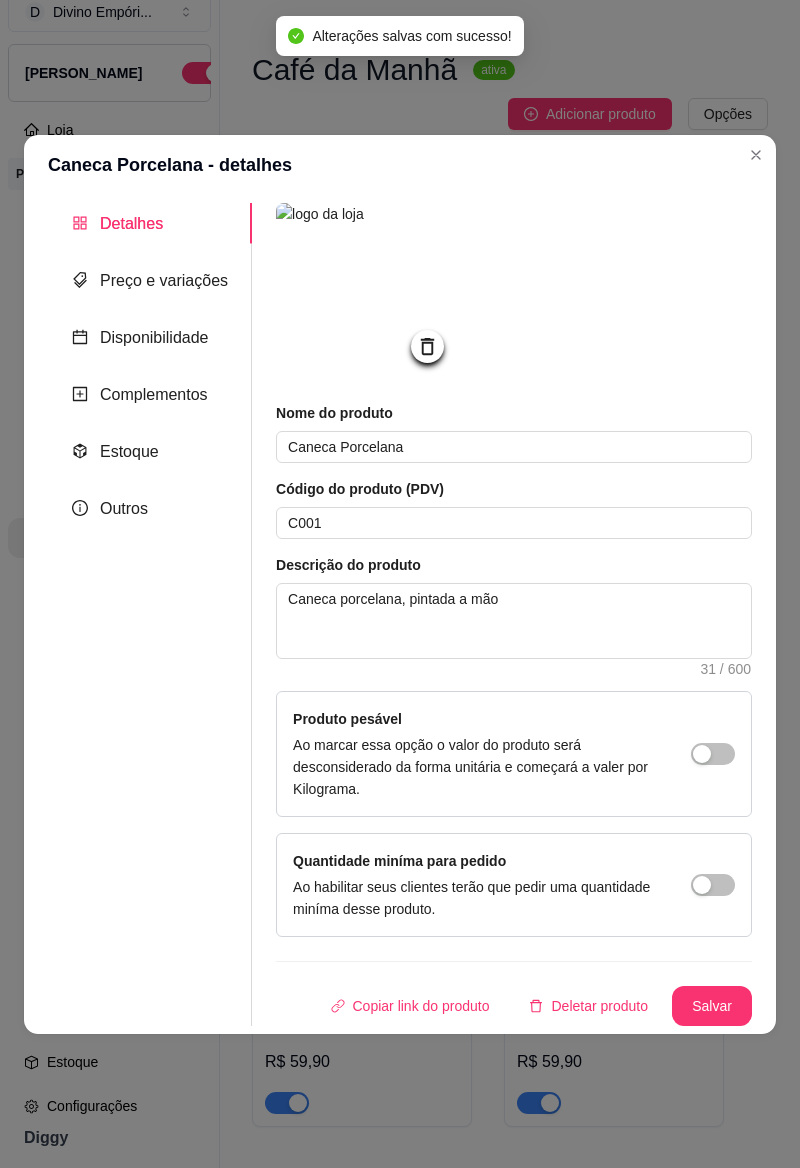click at bounding box center [756, 155] 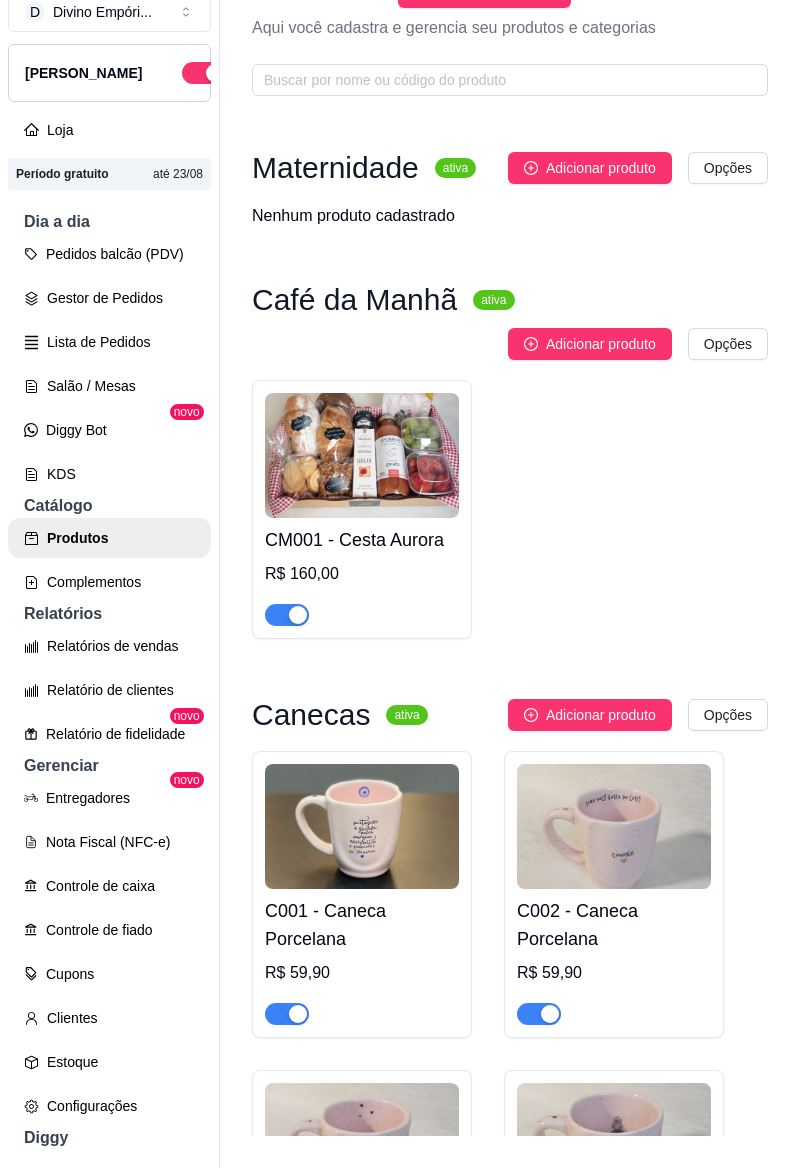 scroll, scrollTop: 0, scrollLeft: 0, axis: both 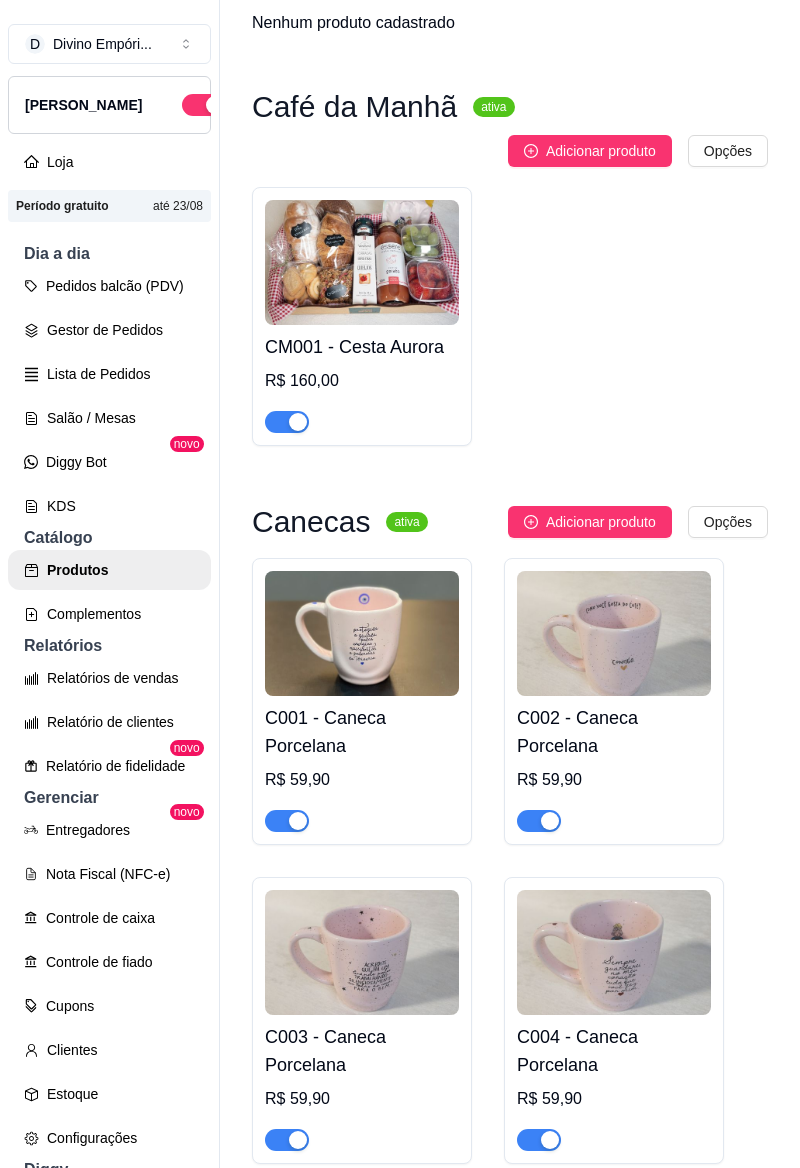 click at bounding box center (614, 633) 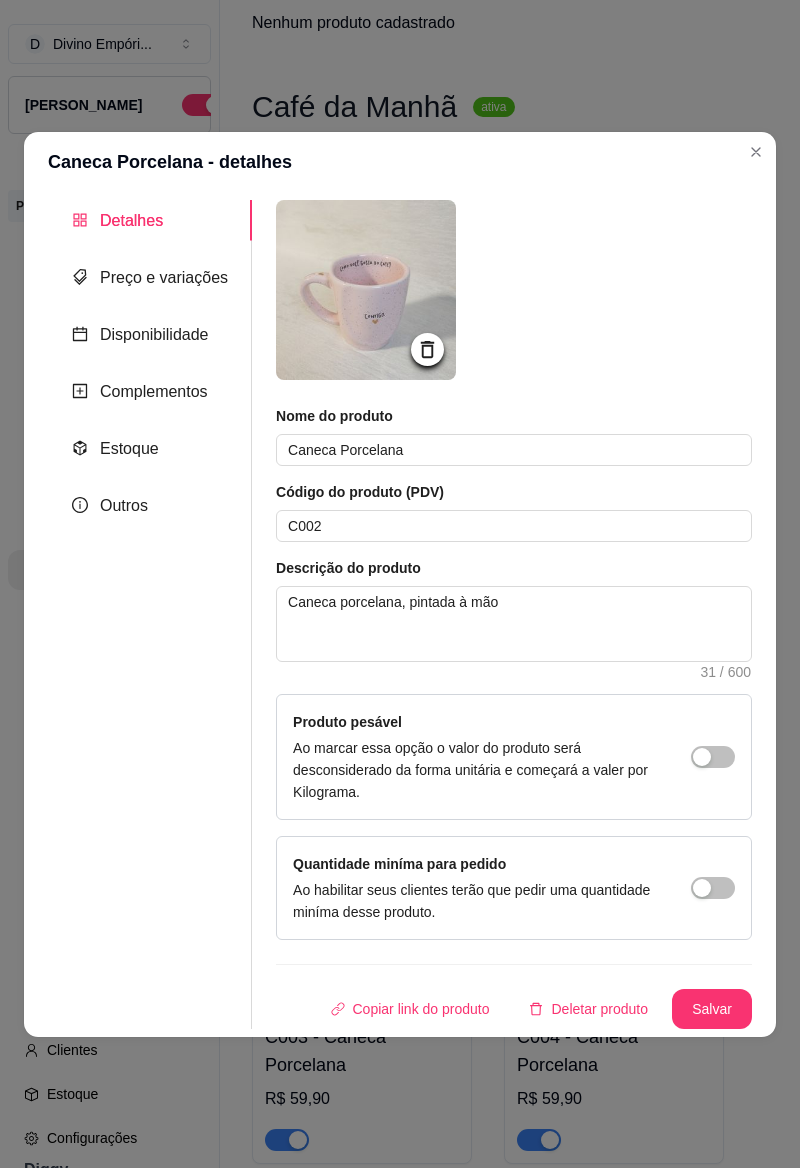 click 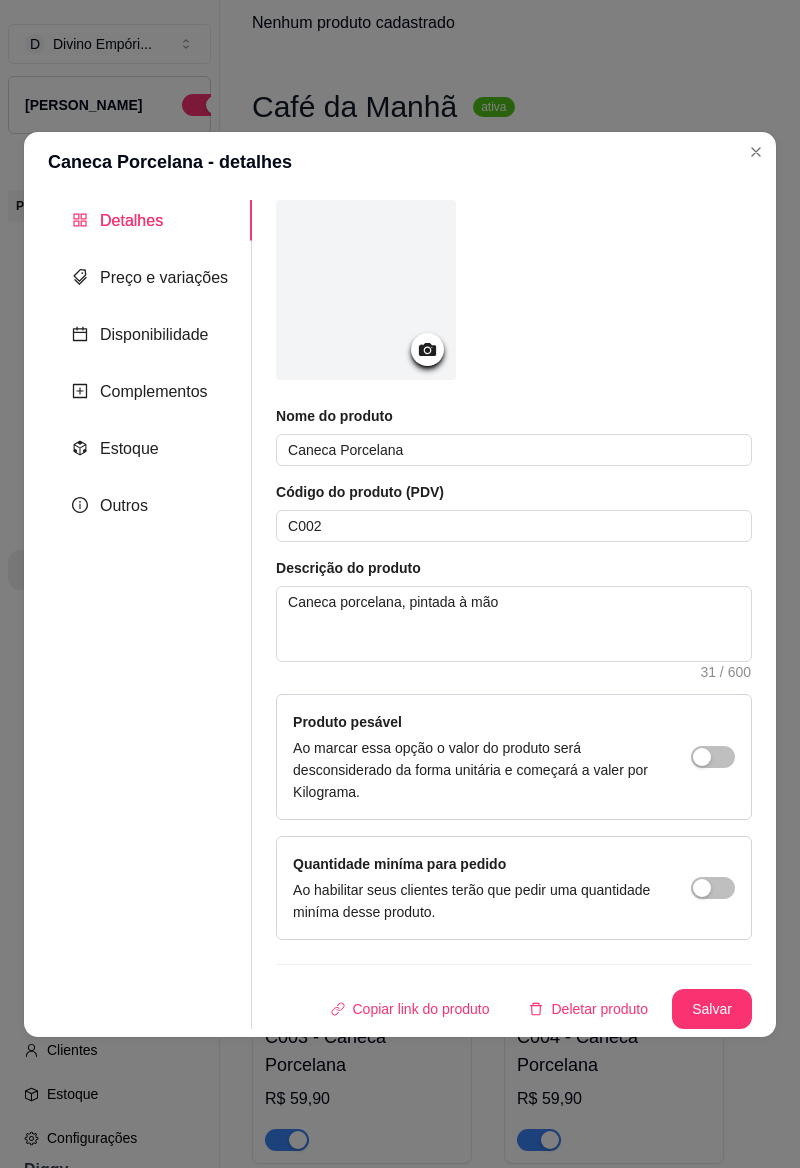 click 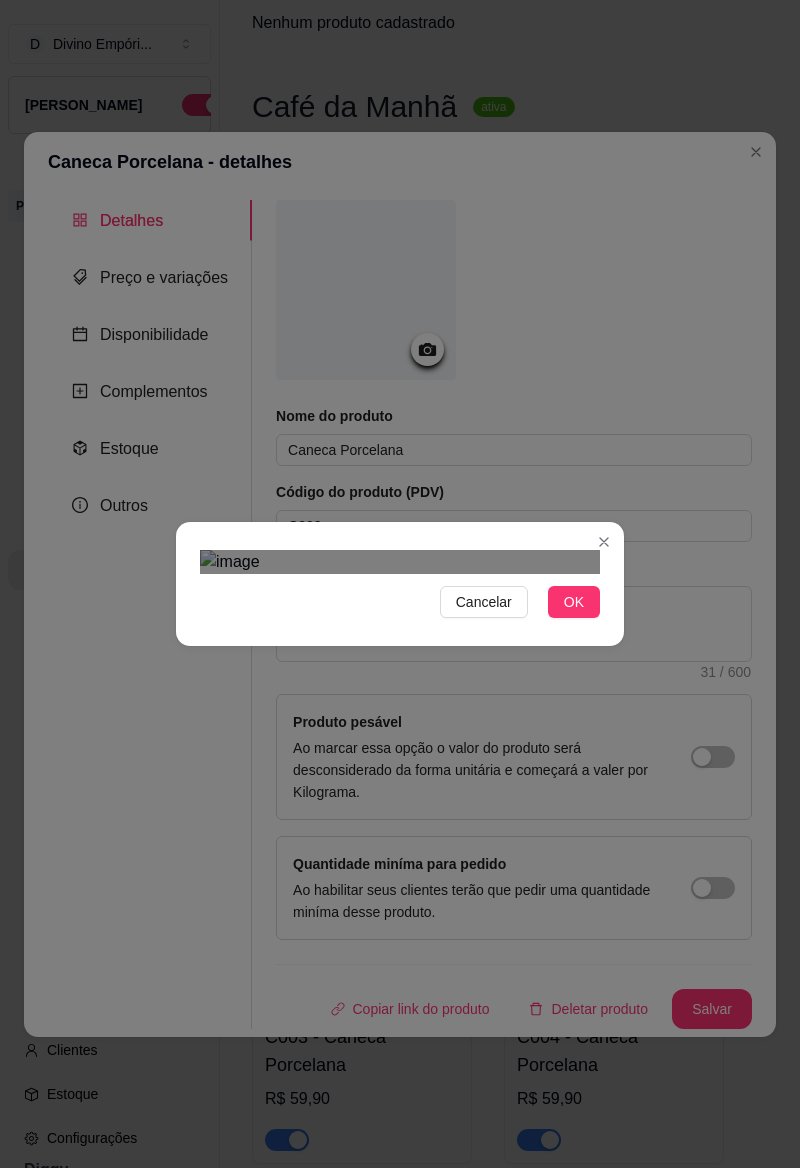 click on "OK" at bounding box center [574, 602] 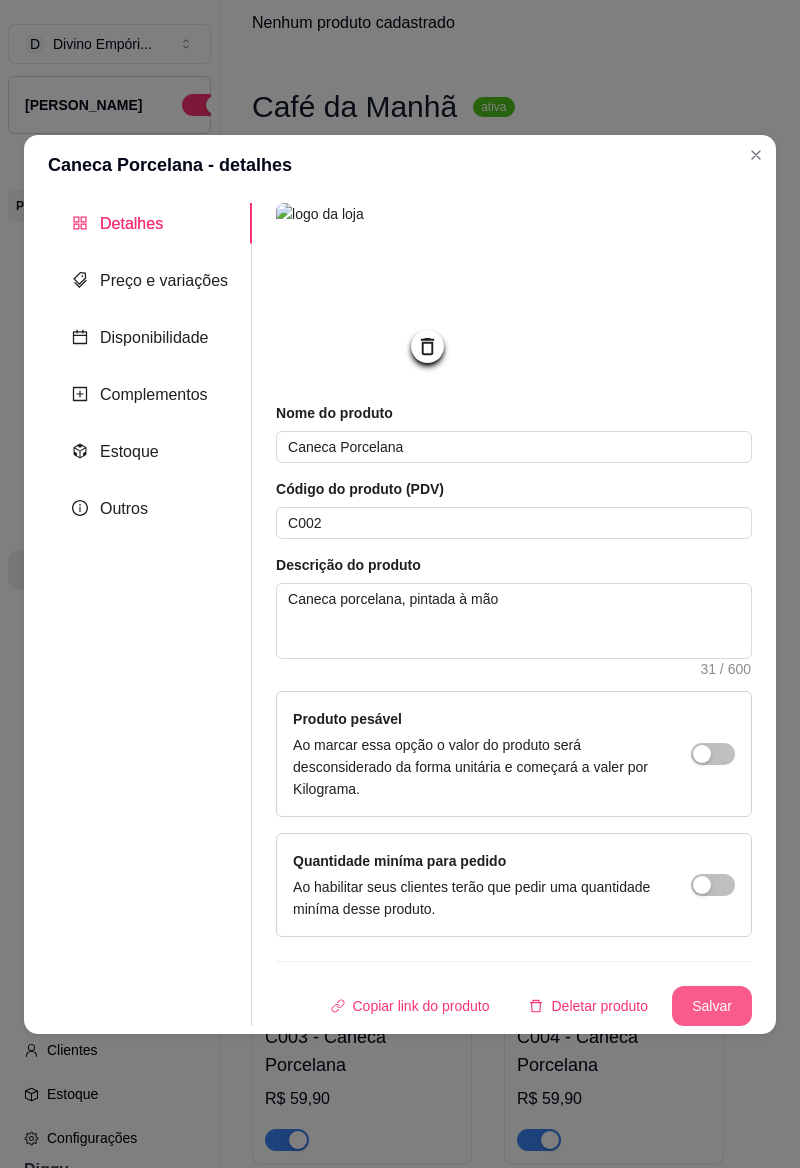 click on "Salvar" at bounding box center [712, 1006] 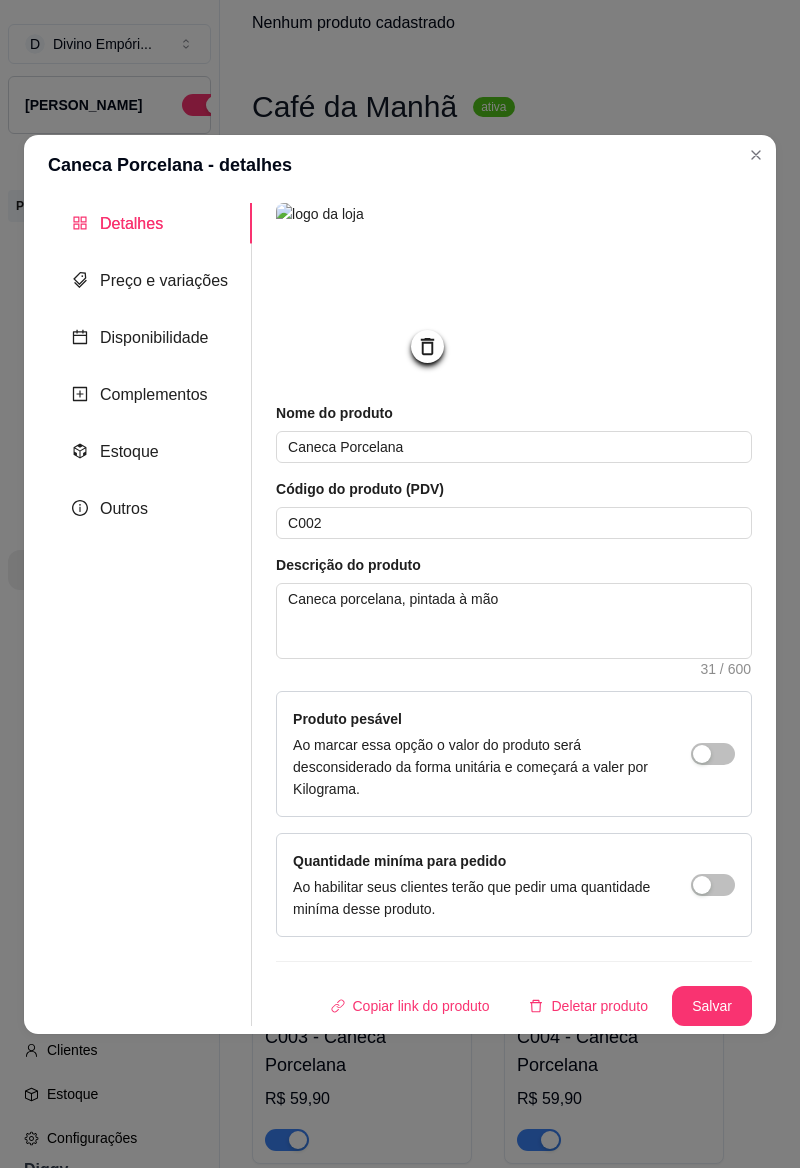 click 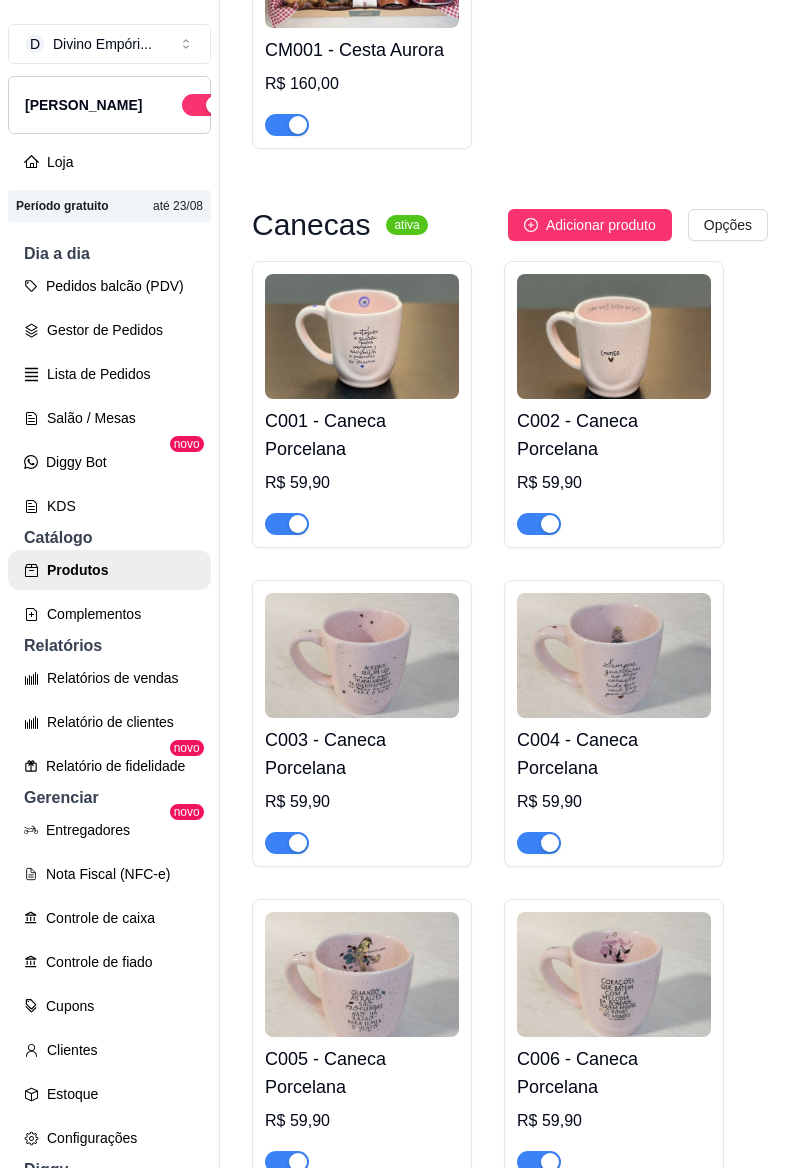 scroll, scrollTop: 539, scrollLeft: 0, axis: vertical 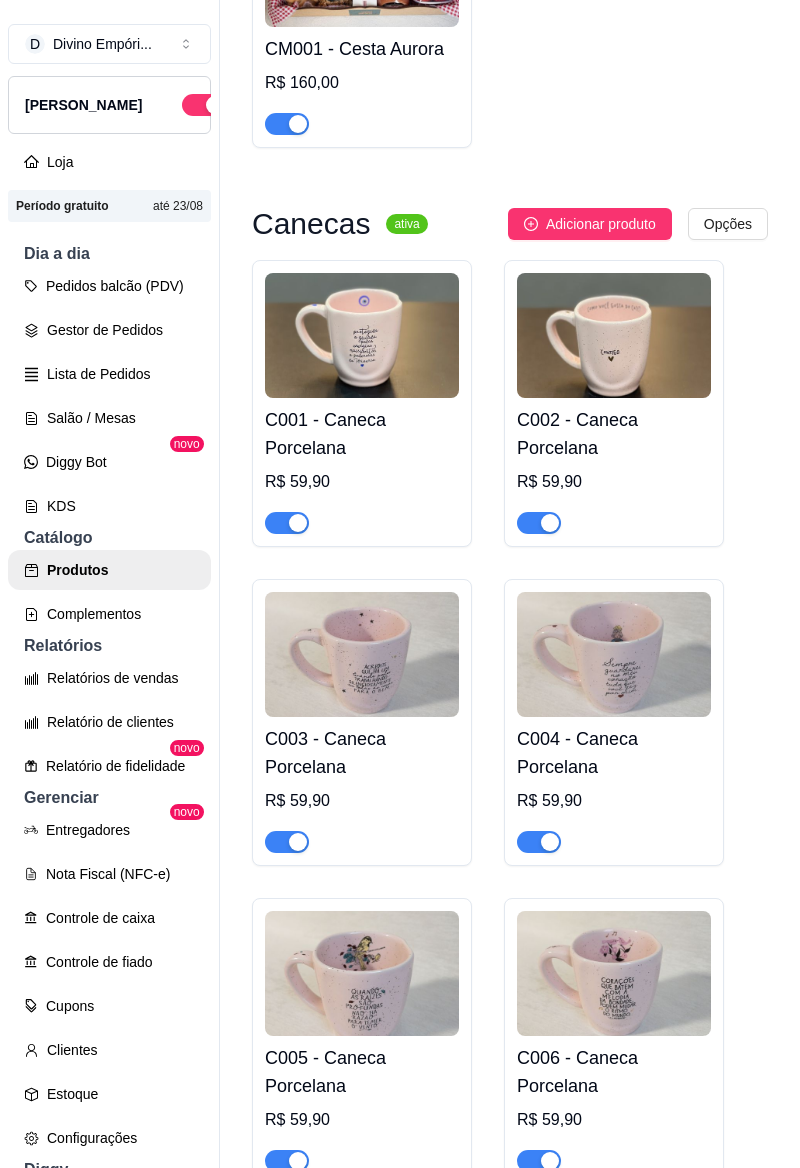 click at bounding box center (362, 654) 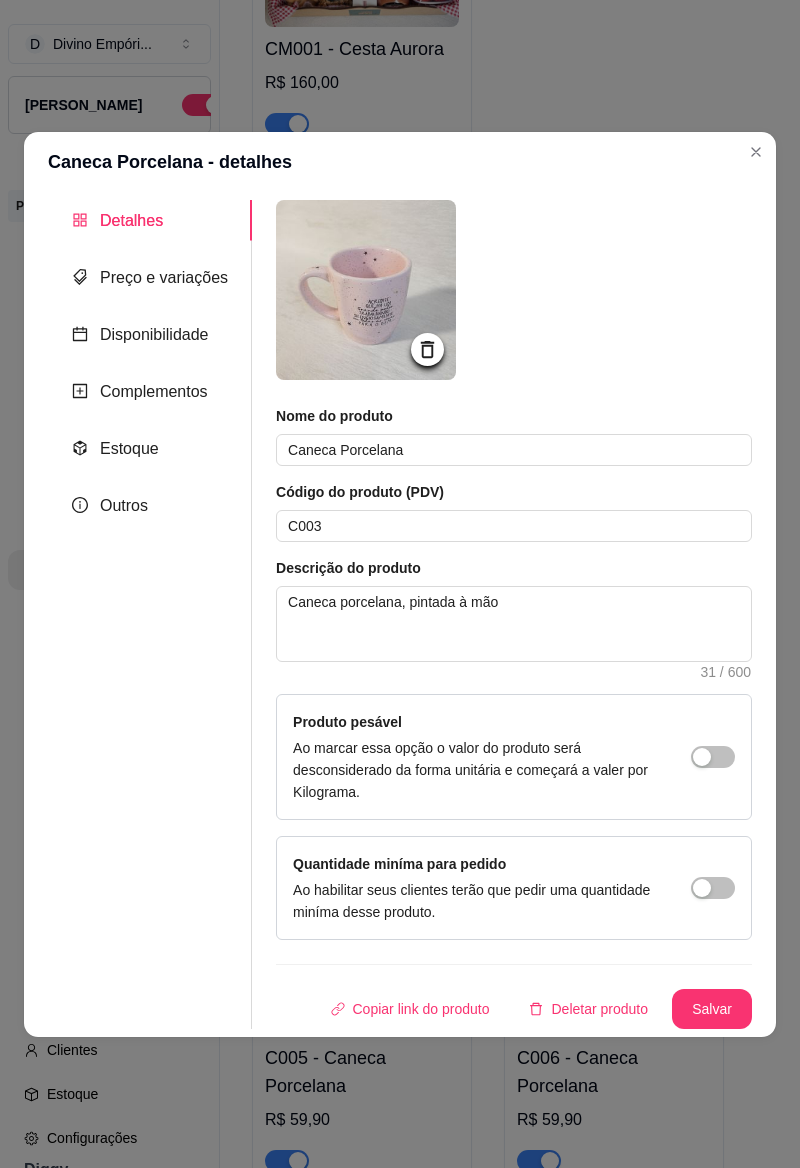 click 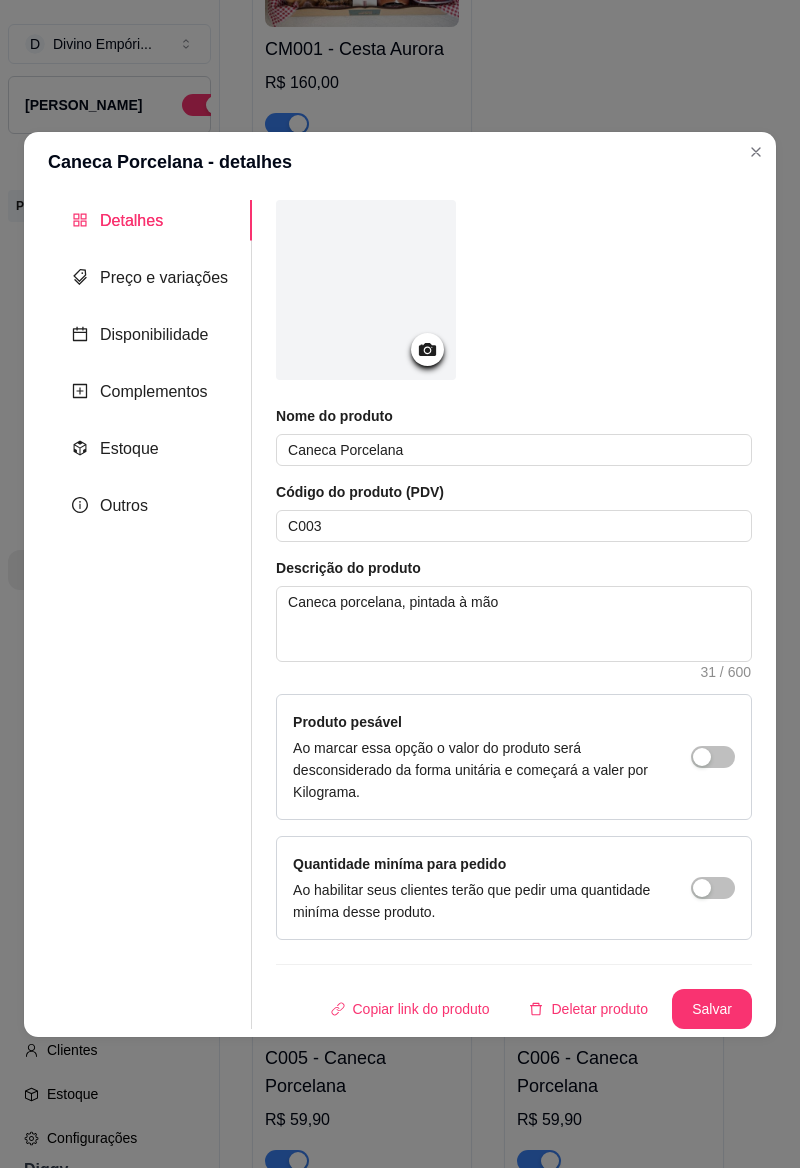 click 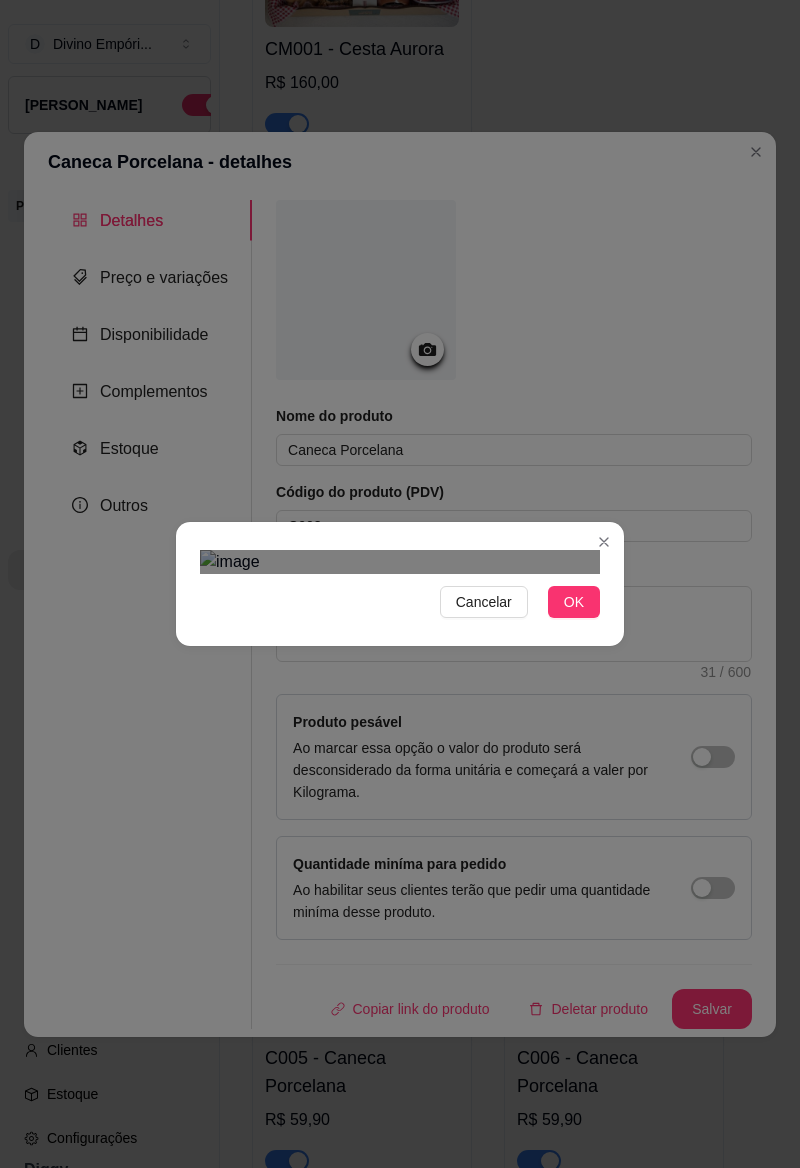 click on "OK" at bounding box center [574, 602] 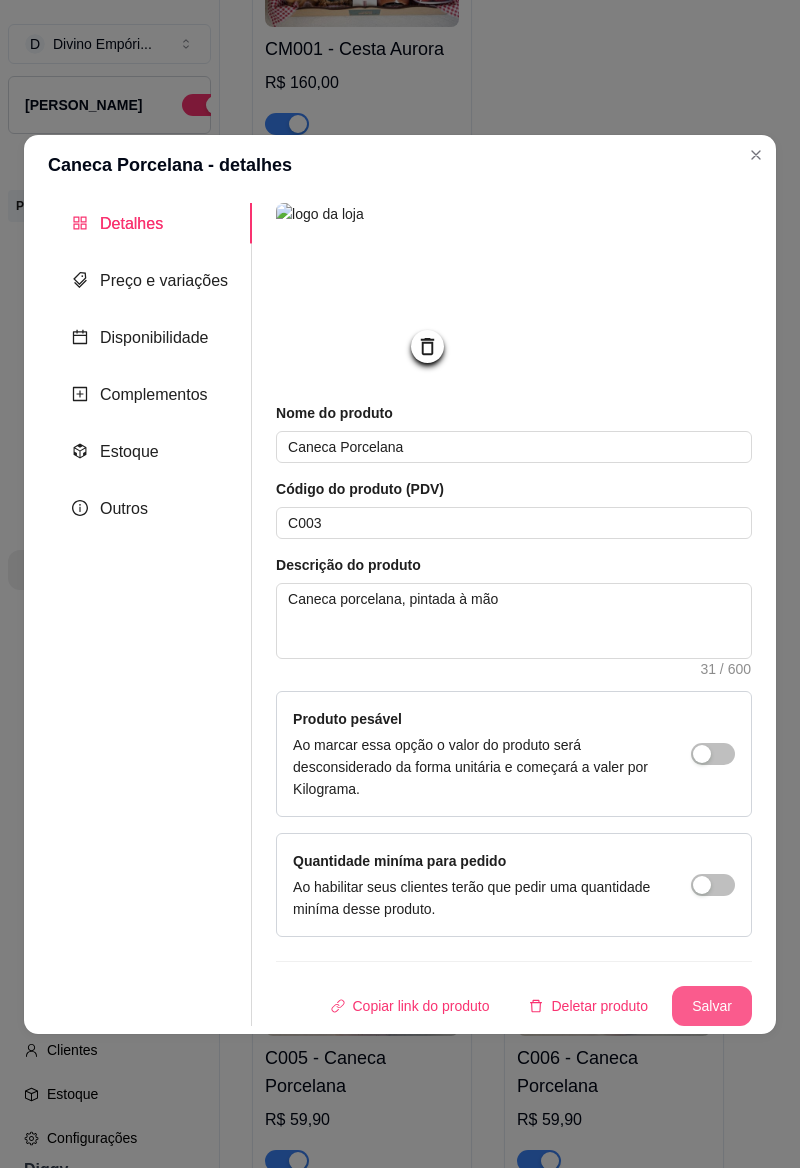 click on "Salvar" at bounding box center [712, 1006] 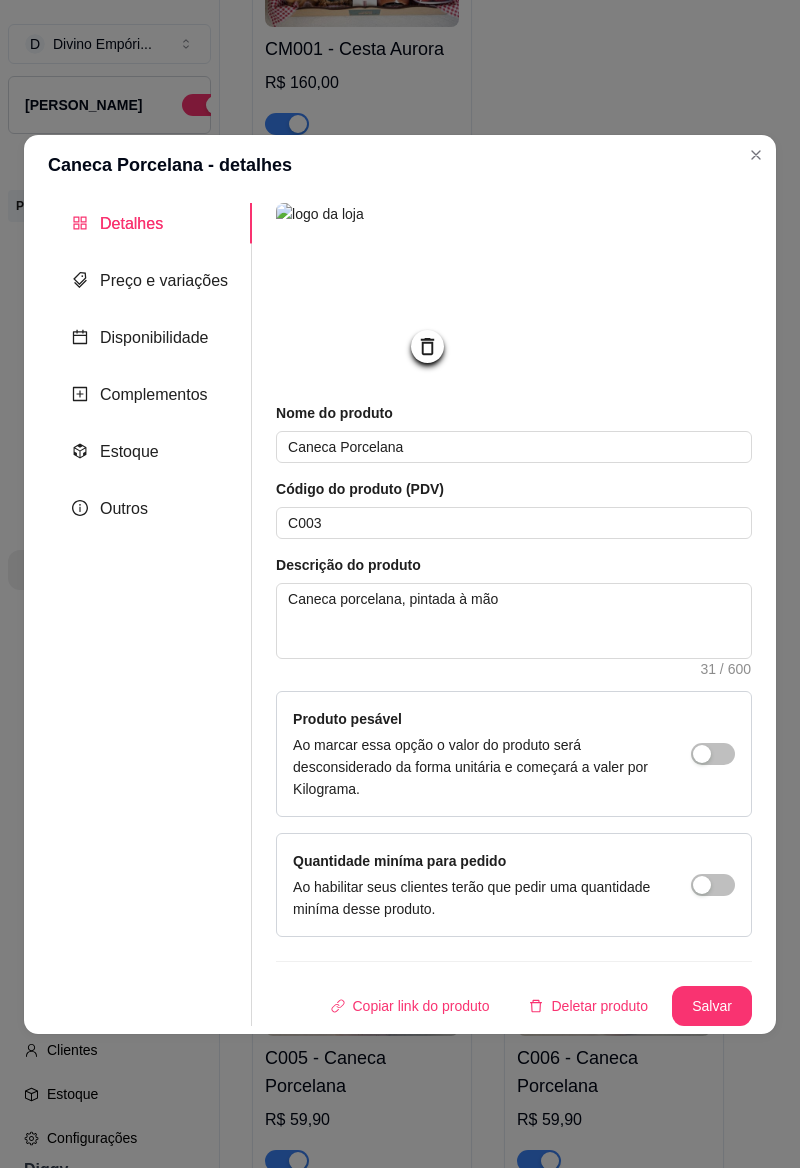 click 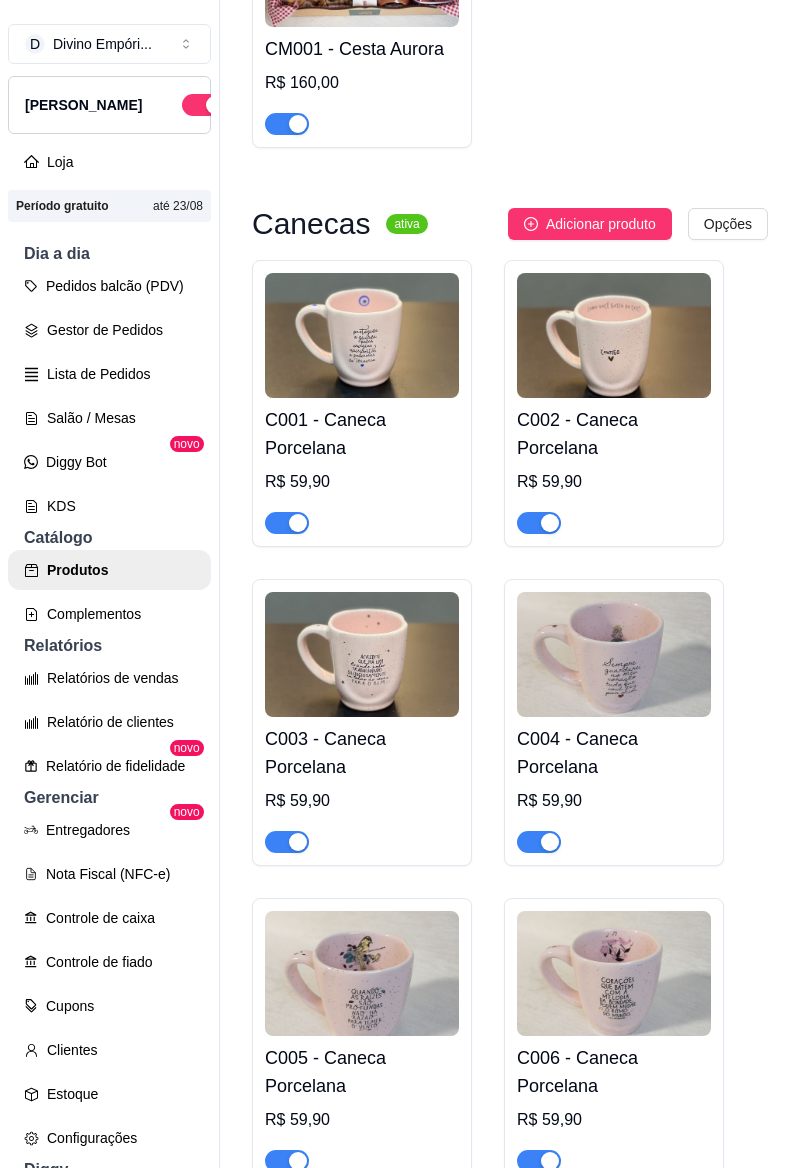 click at bounding box center [614, 654] 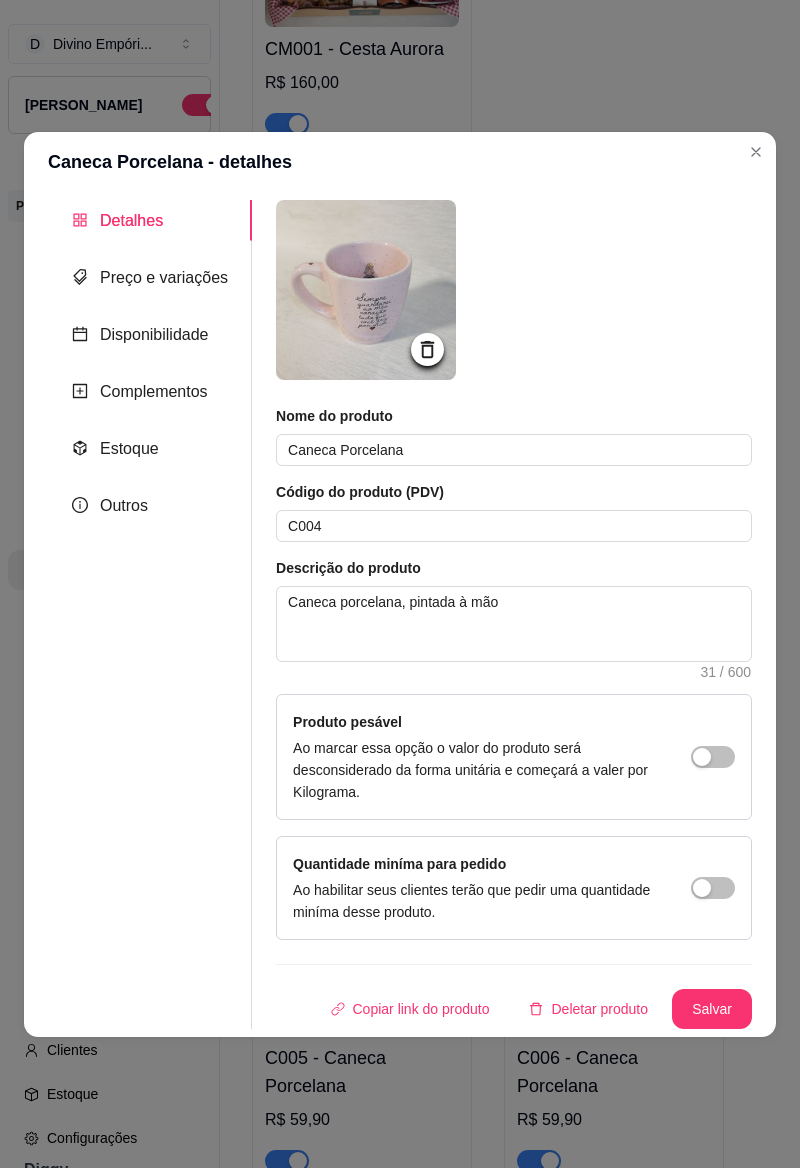 click 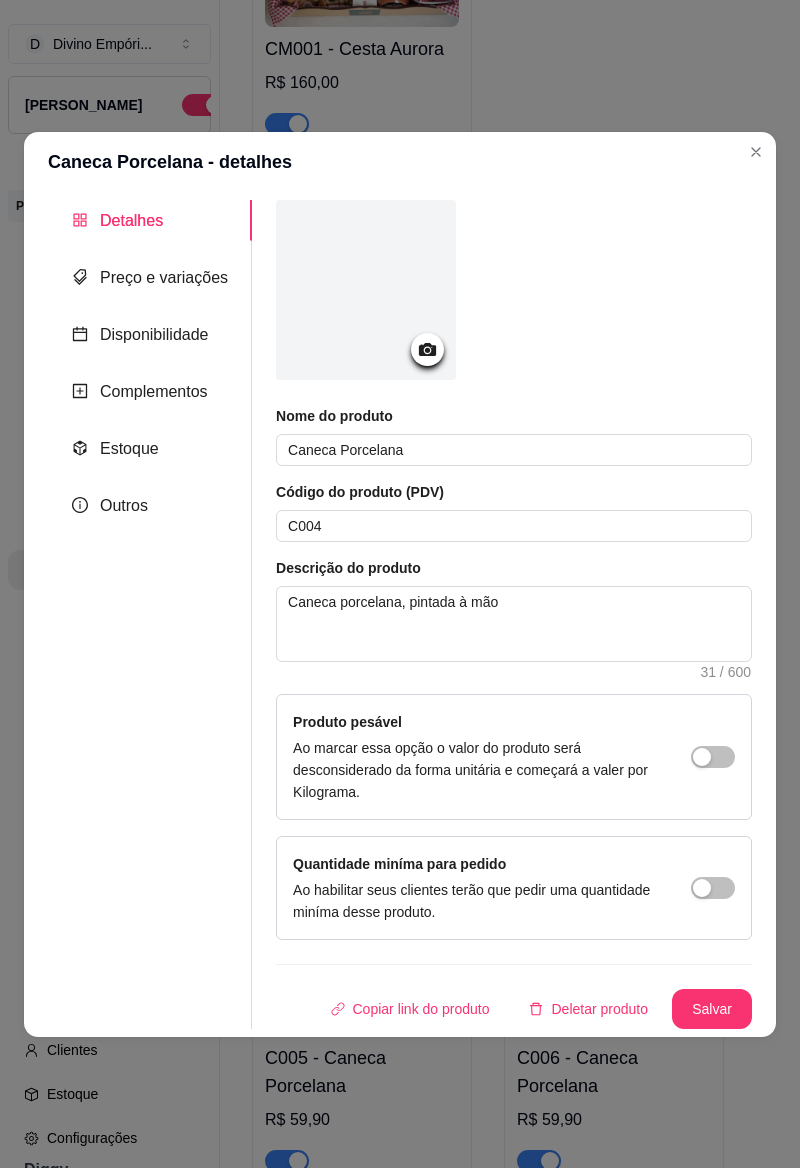 click at bounding box center [366, 290] 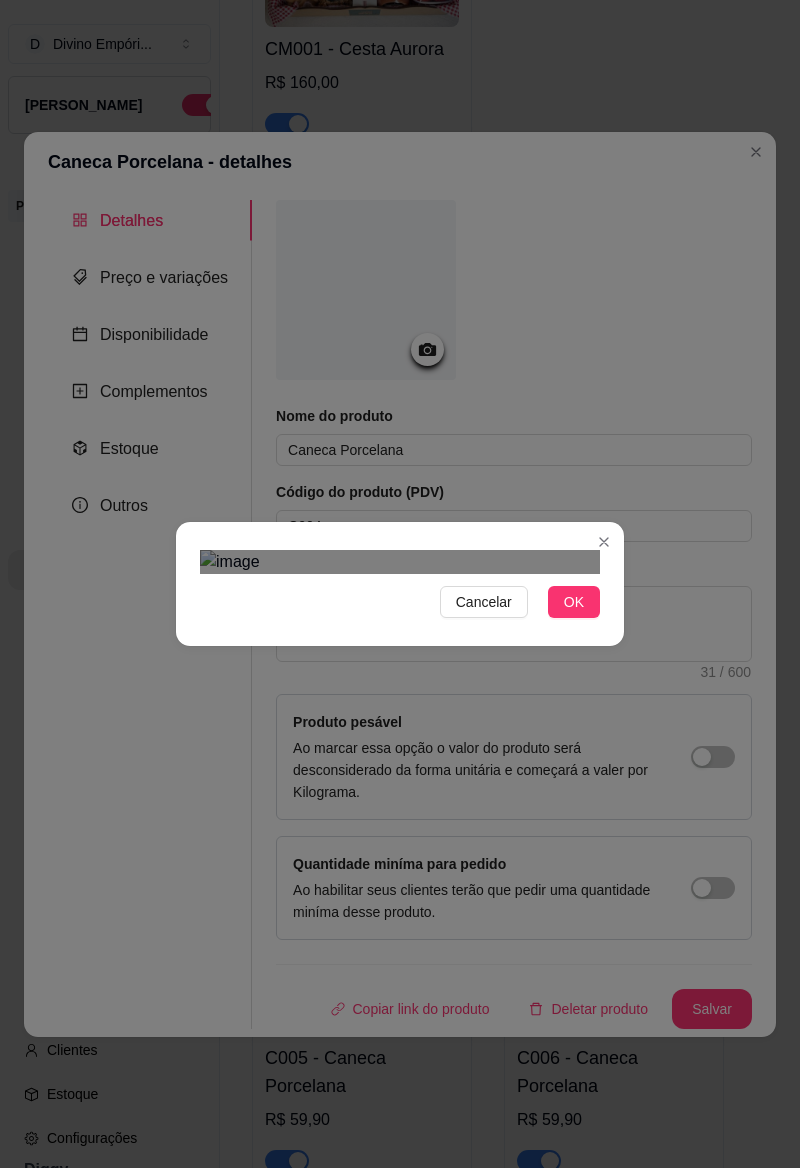 click on "OK" at bounding box center (574, 602) 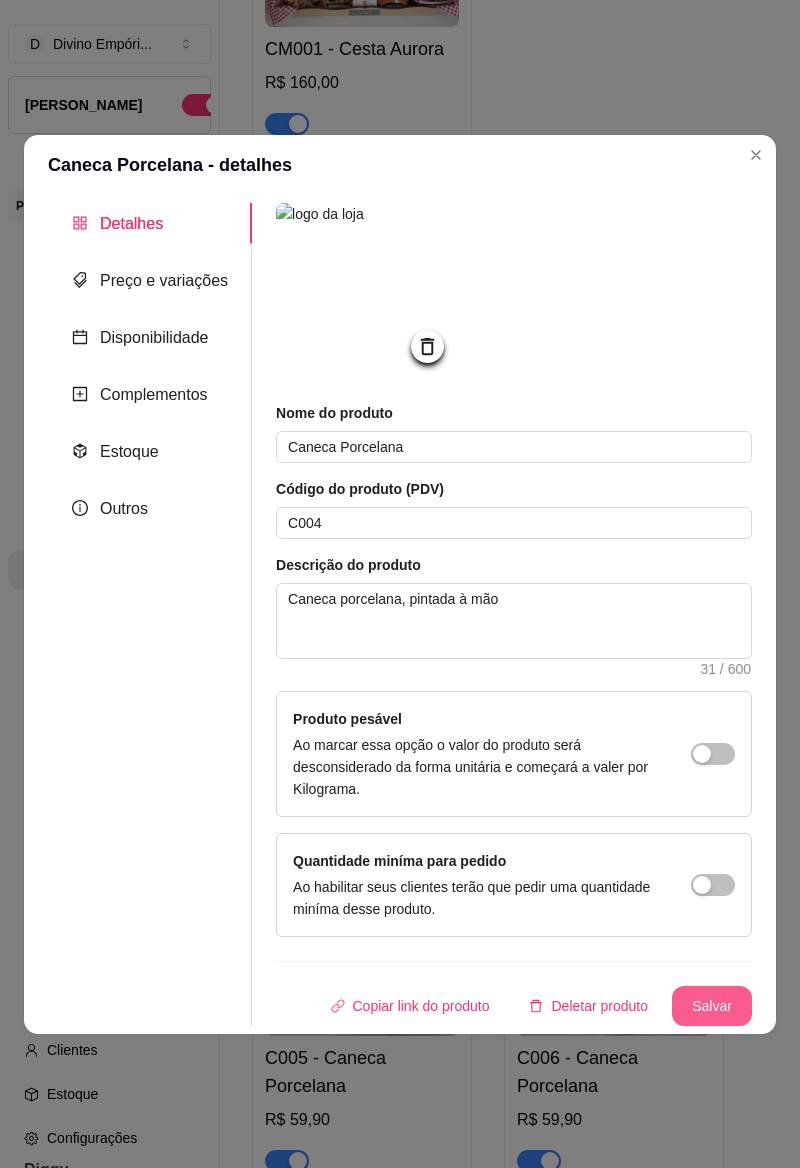 click on "Salvar" at bounding box center [712, 1006] 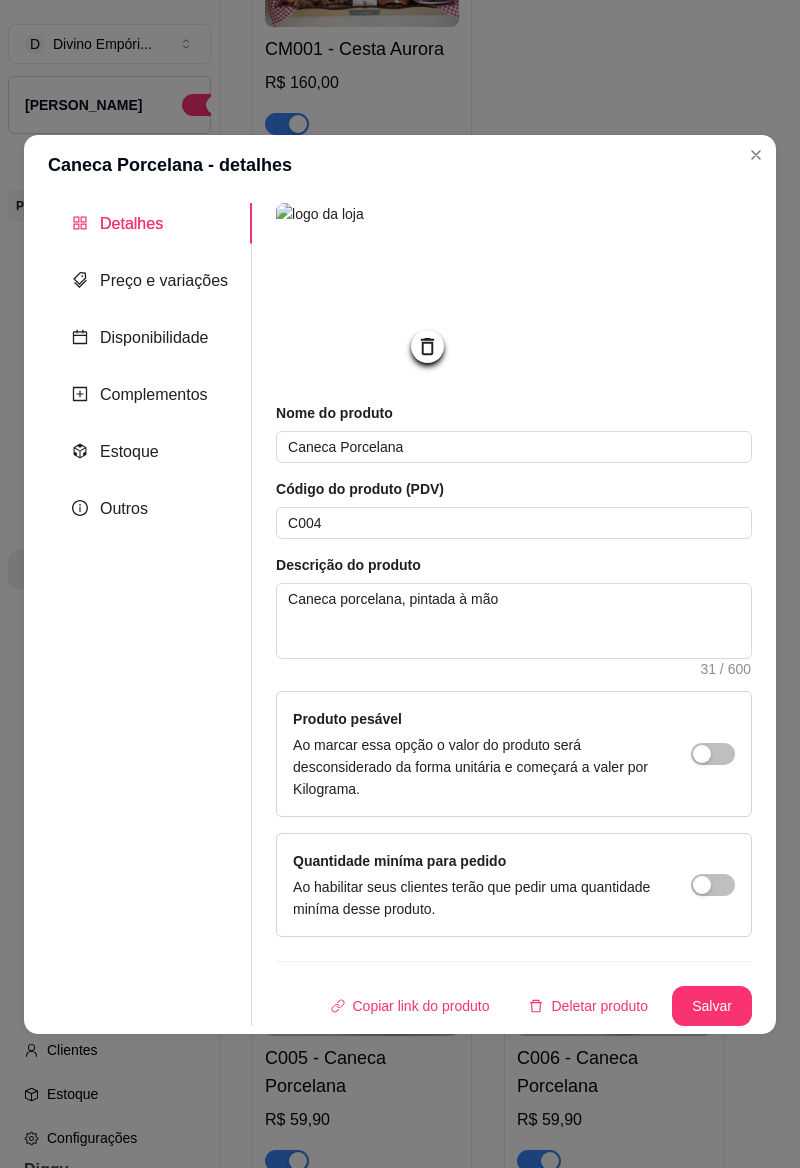 click 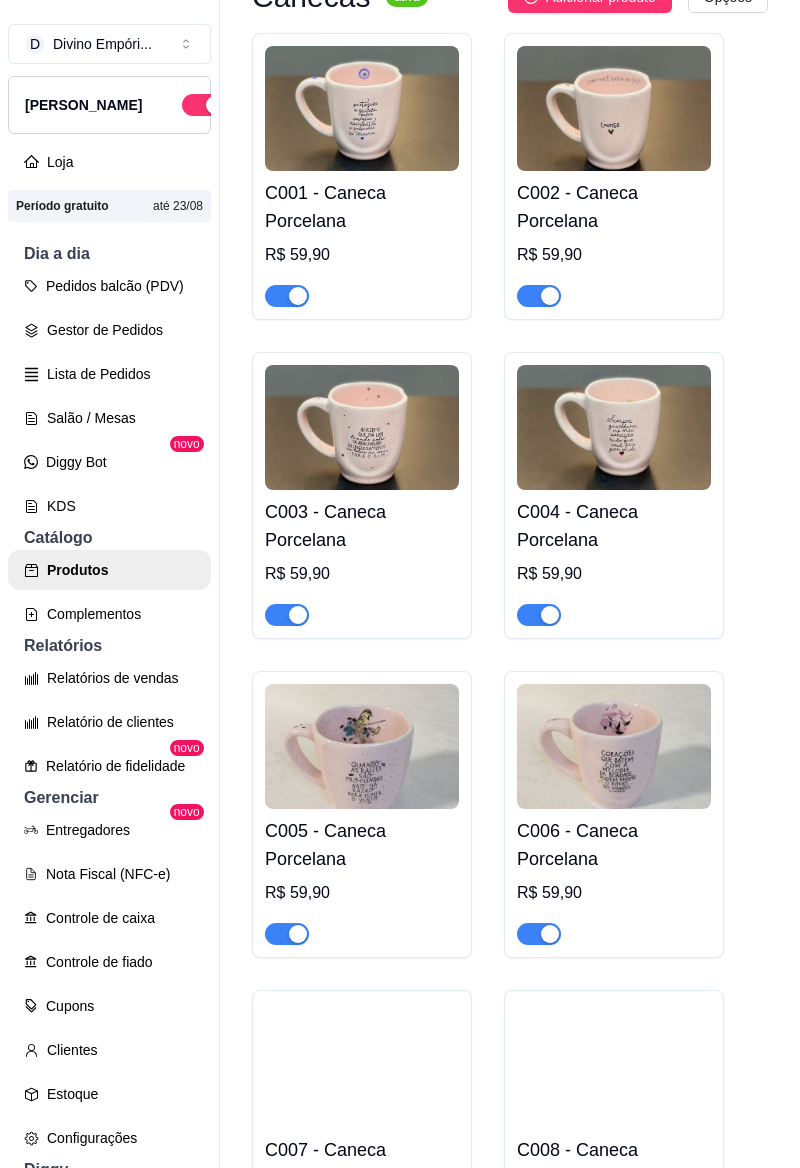 scroll, scrollTop: 777, scrollLeft: 0, axis: vertical 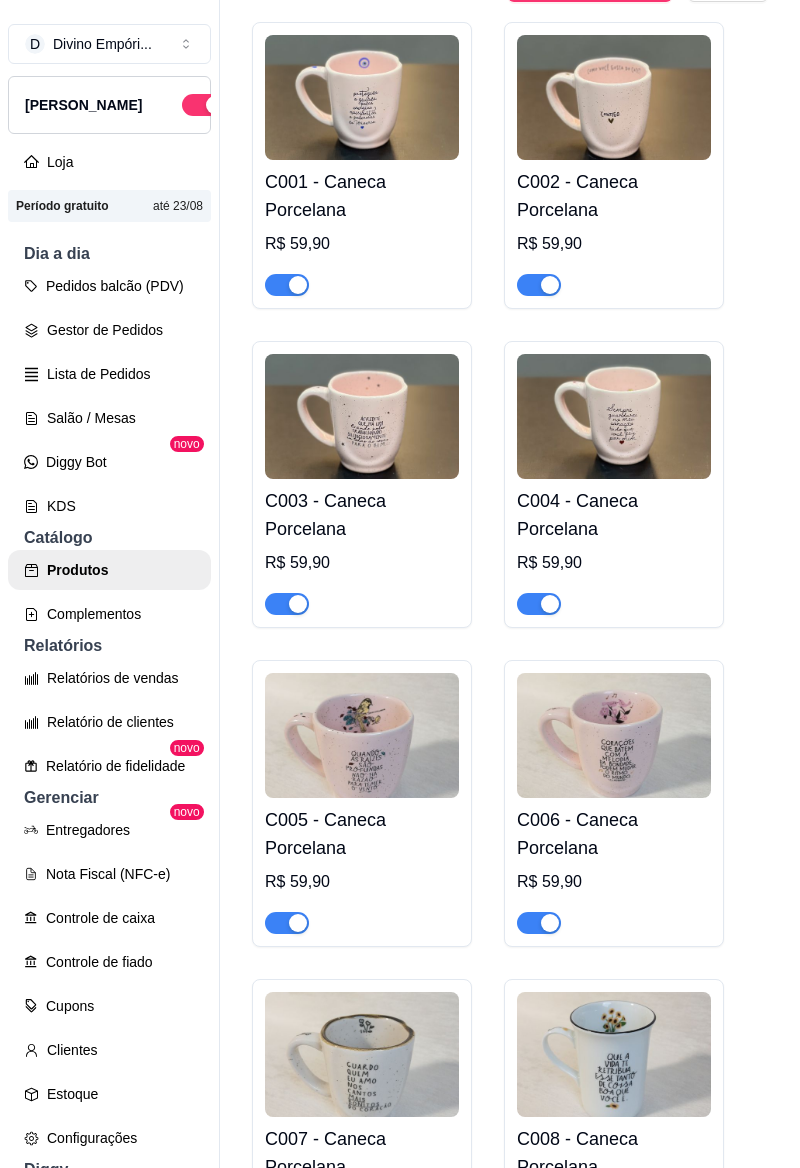 click at bounding box center (362, 735) 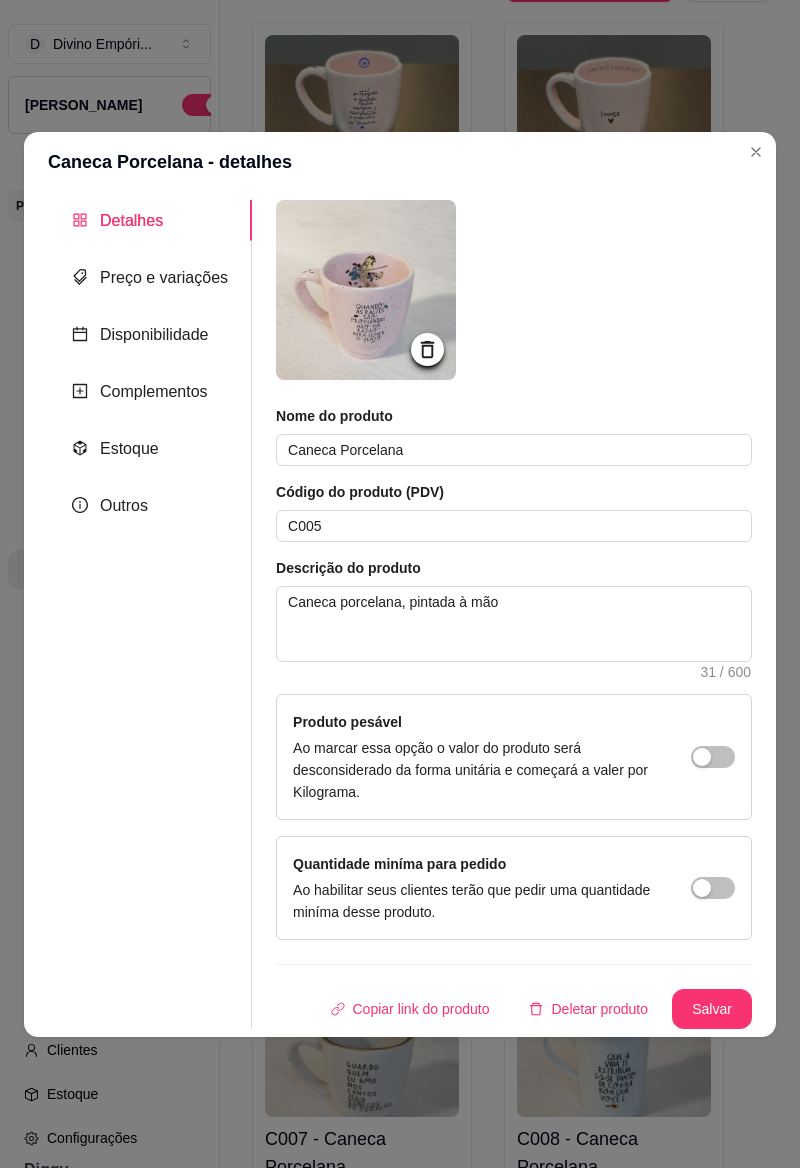click 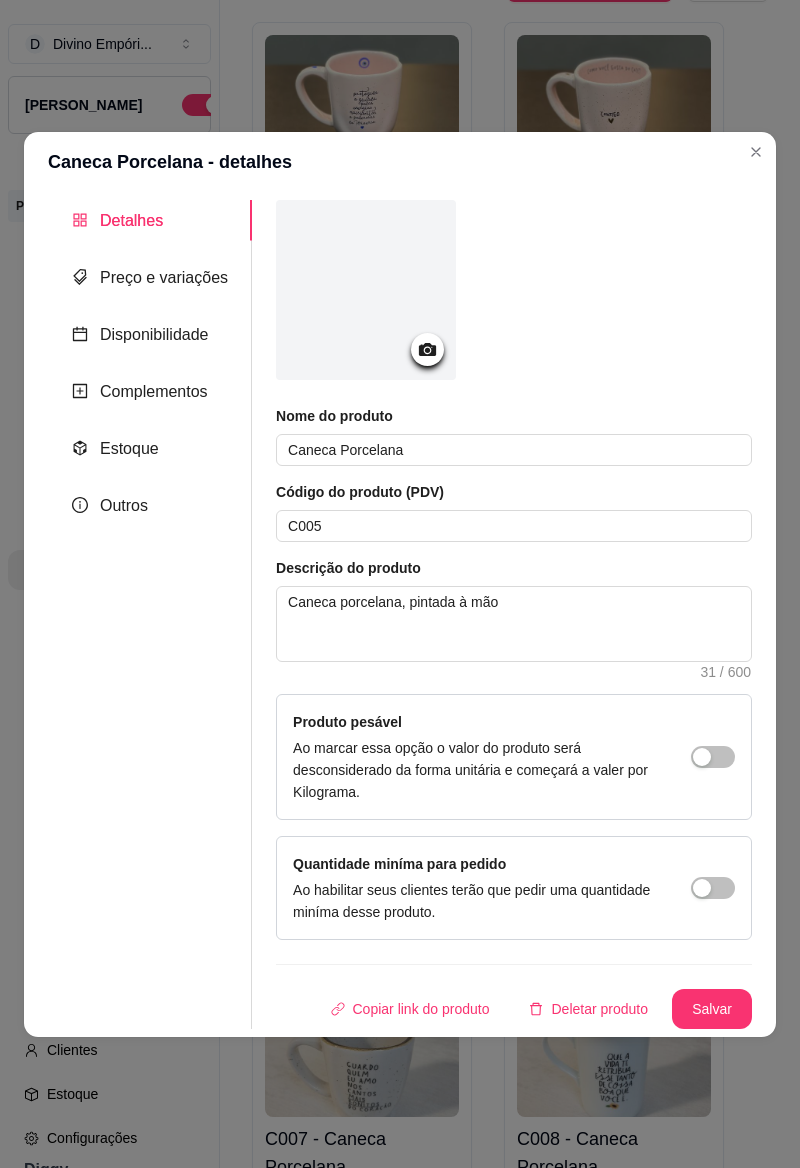 click 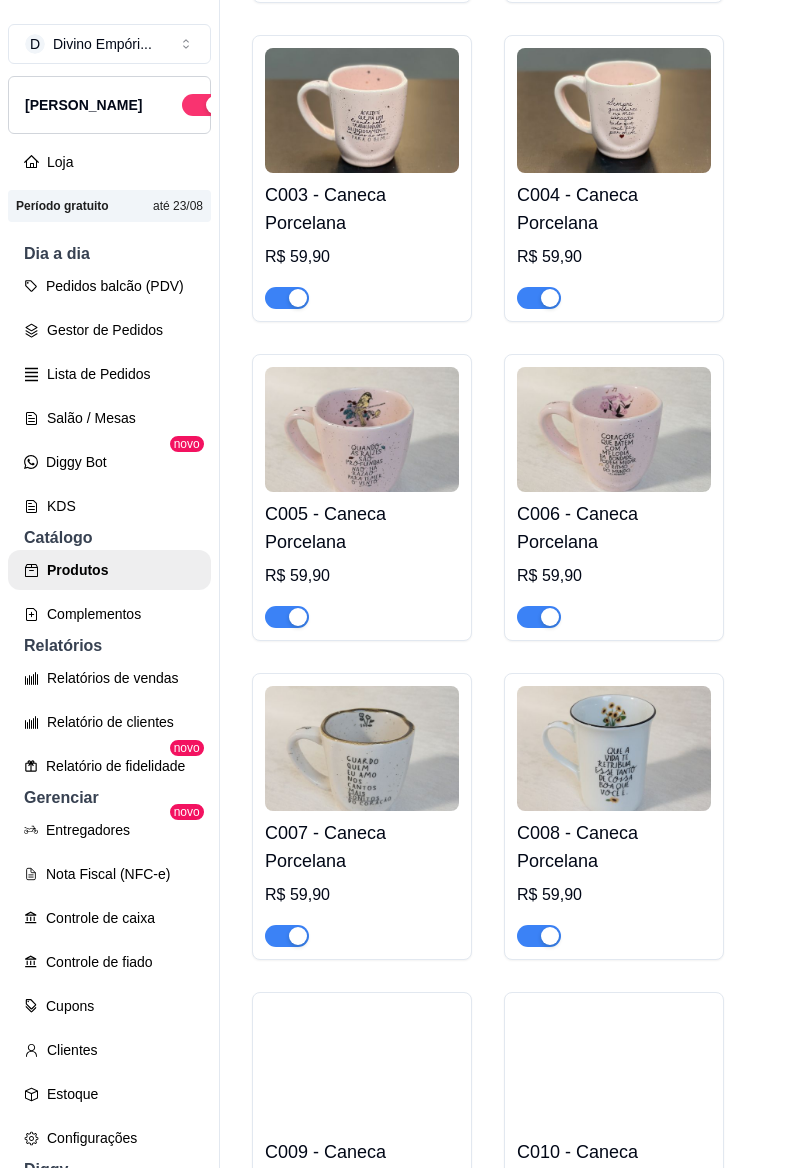 scroll, scrollTop: 1080, scrollLeft: 0, axis: vertical 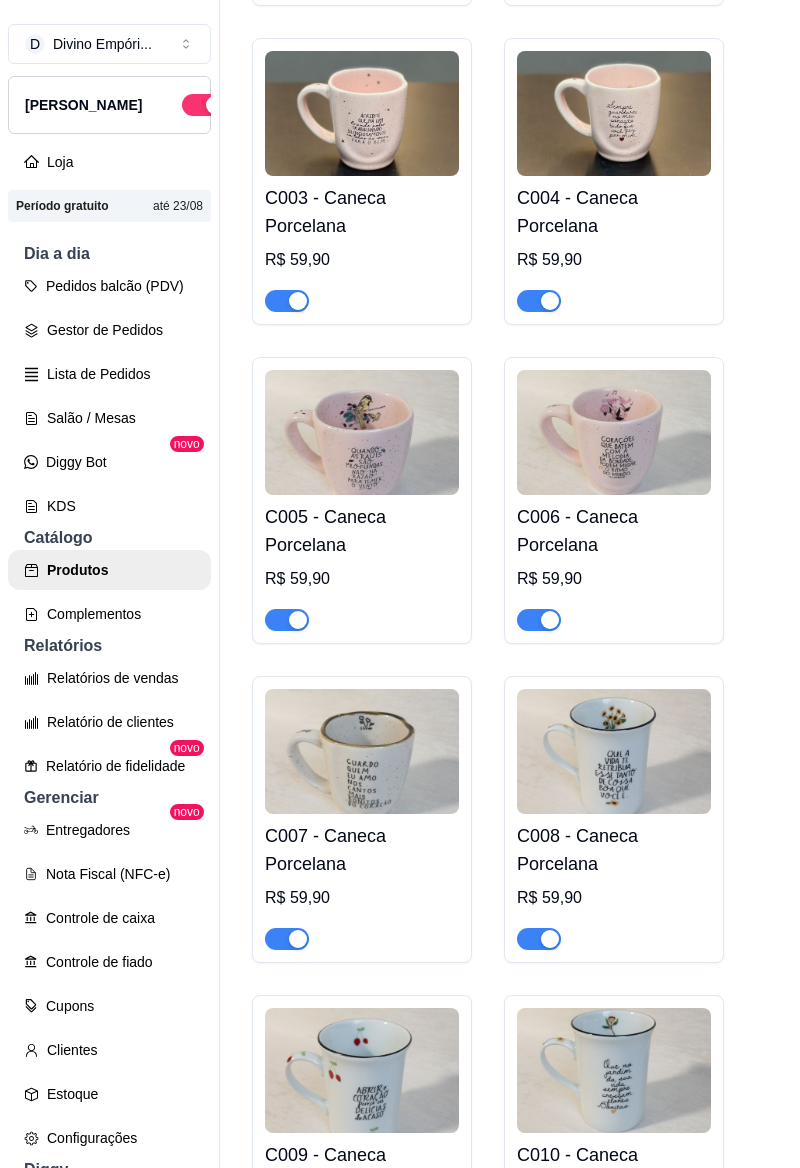 click at bounding box center (362, 432) 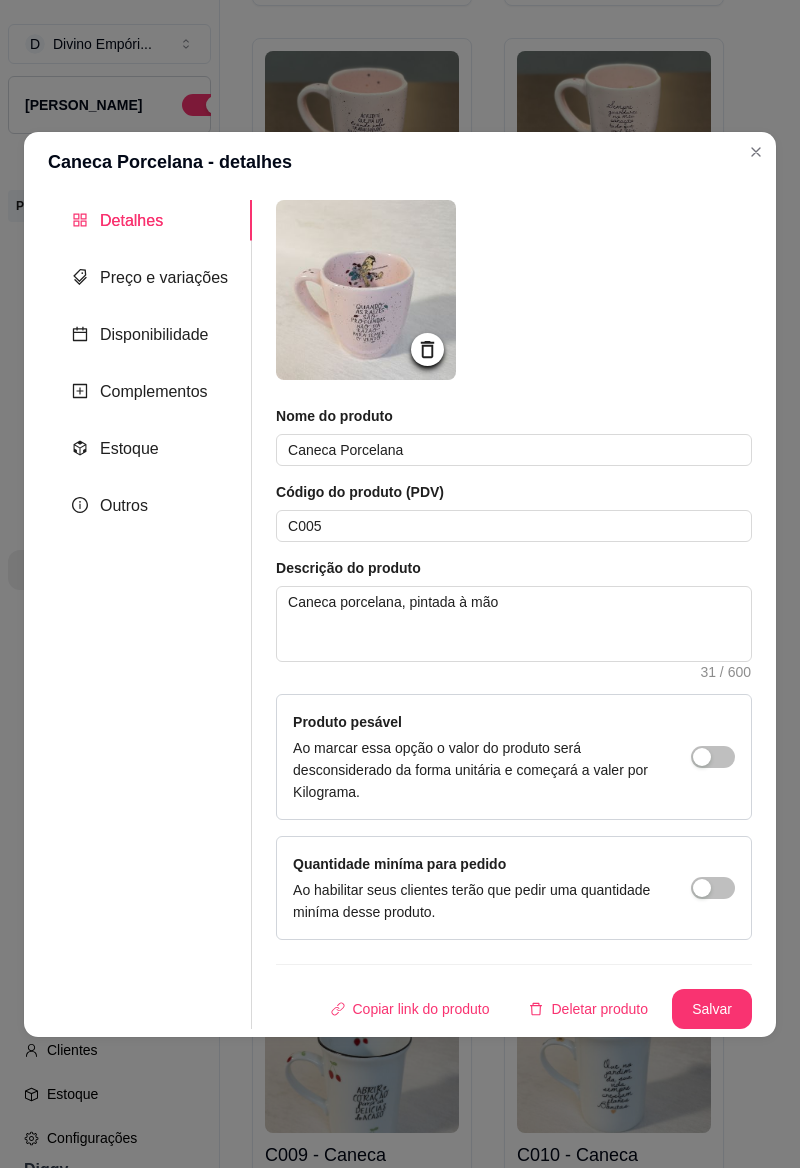click 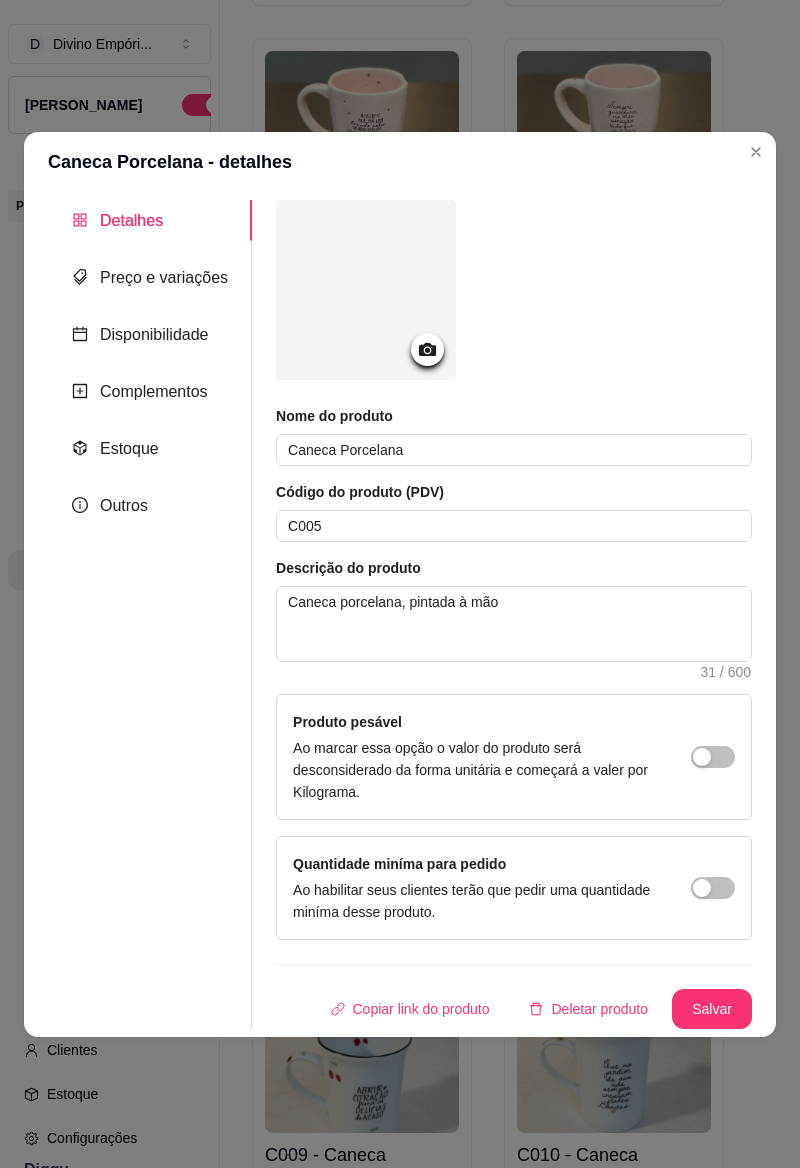 click 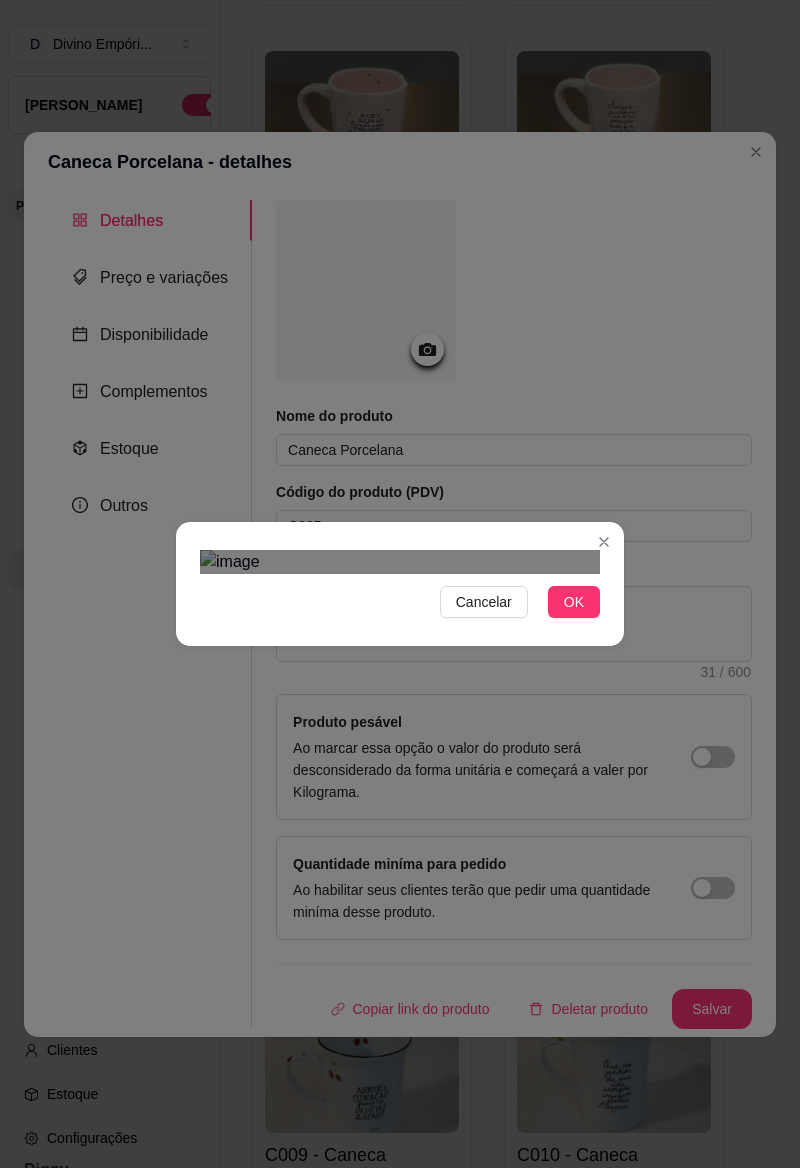 click on "OK" at bounding box center (574, 602) 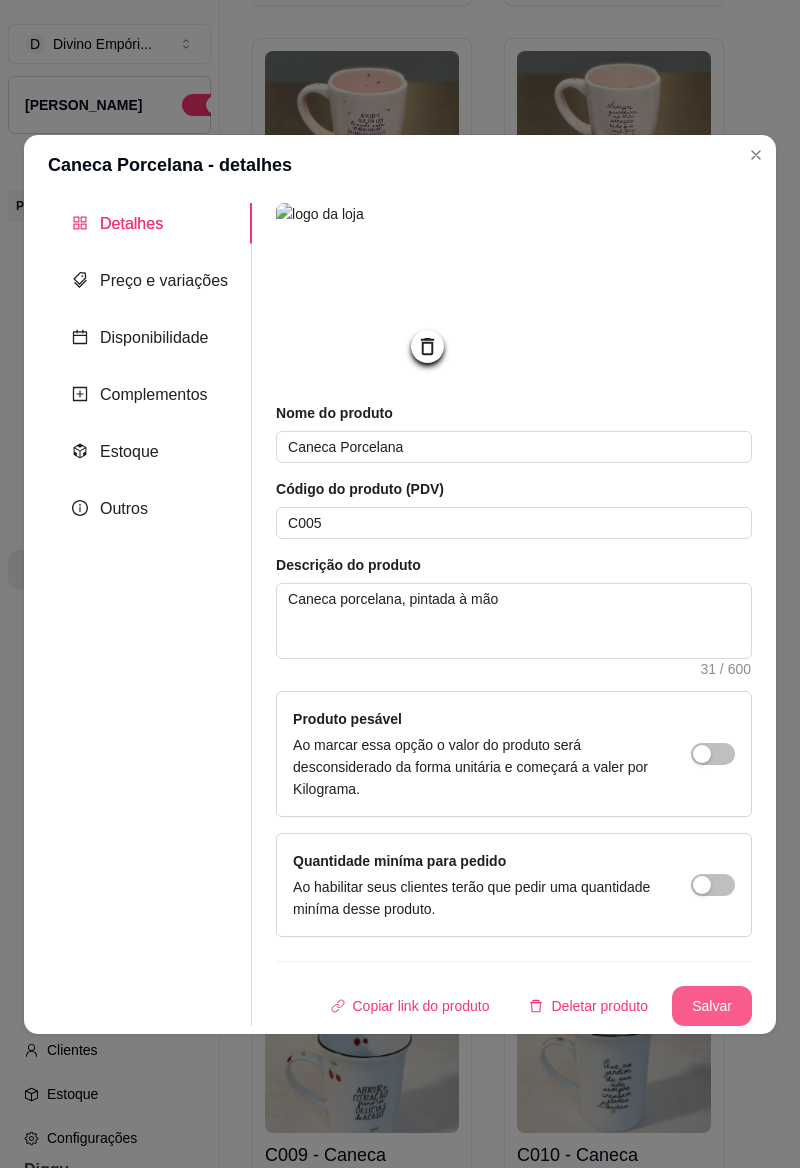 click on "Salvar" at bounding box center (712, 1006) 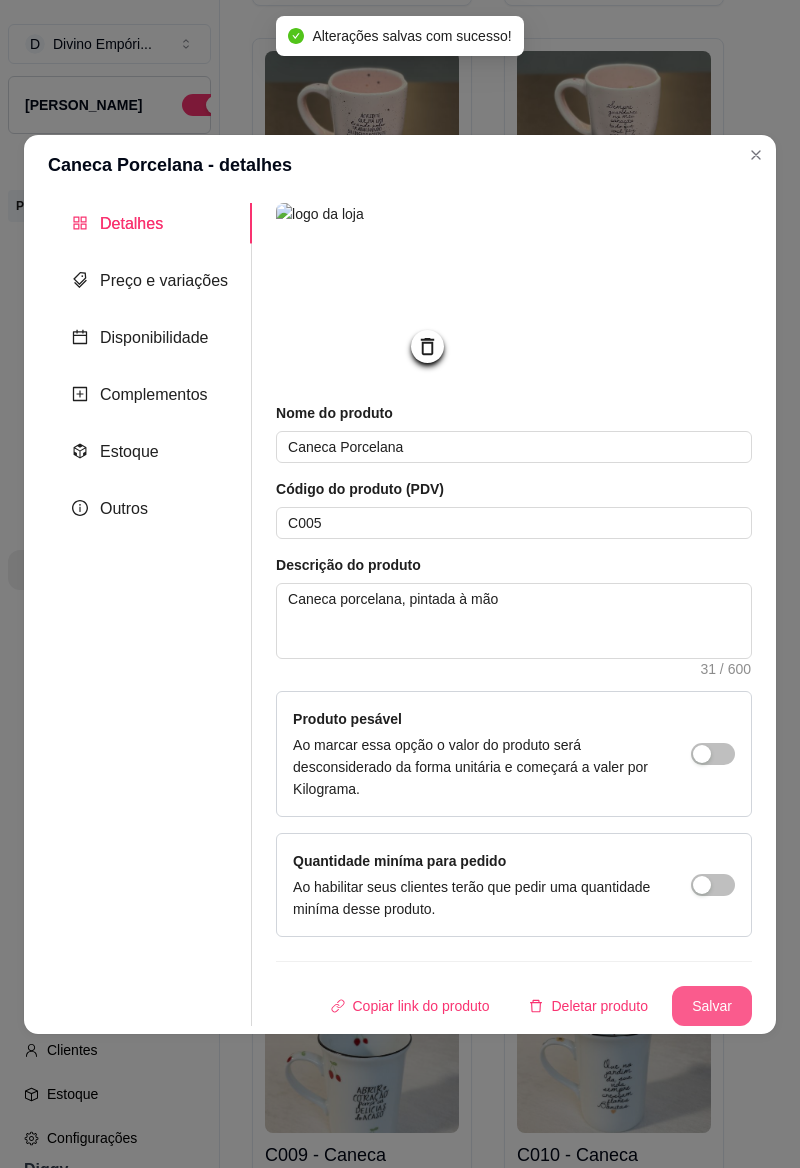 click 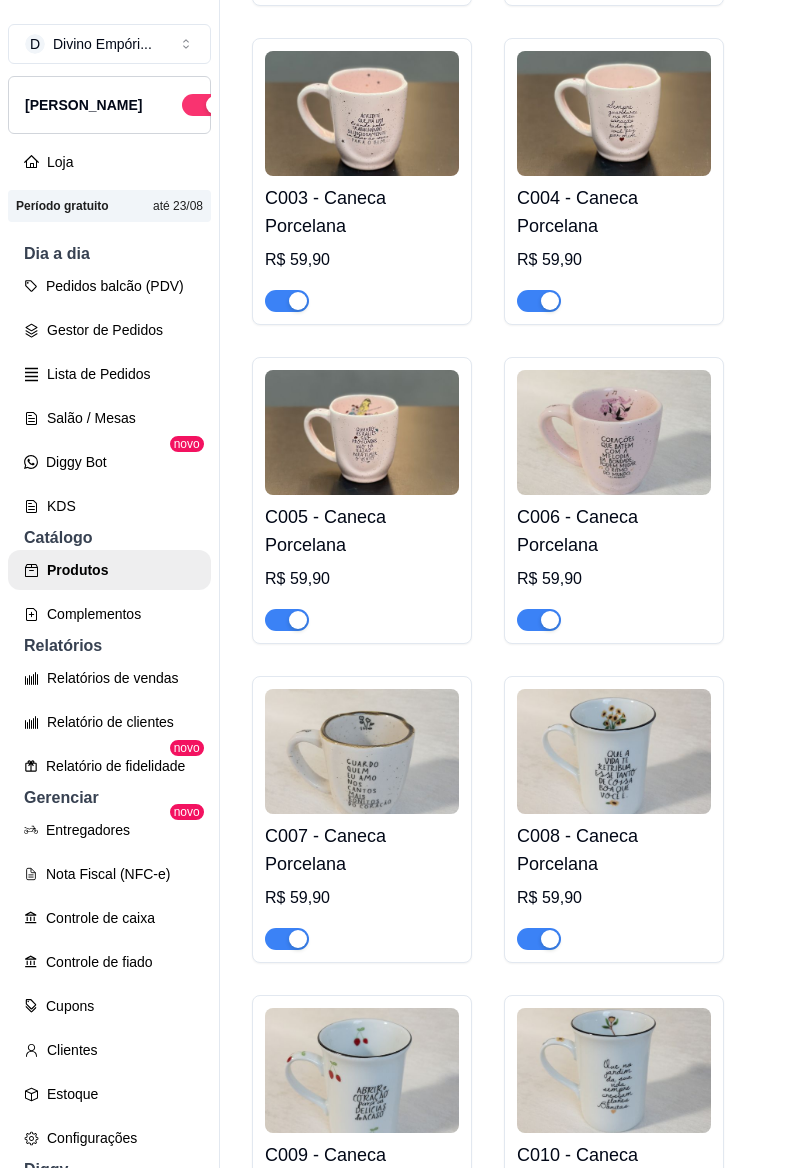click at bounding box center (614, 432) 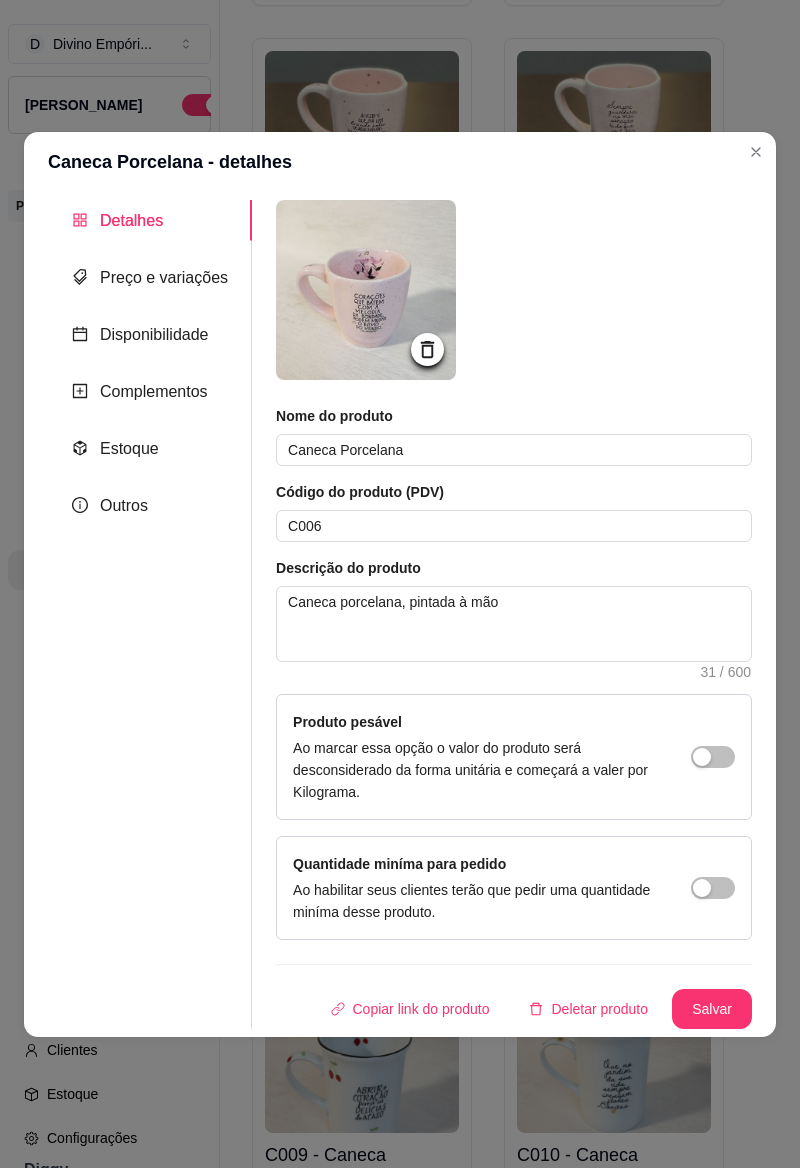 click 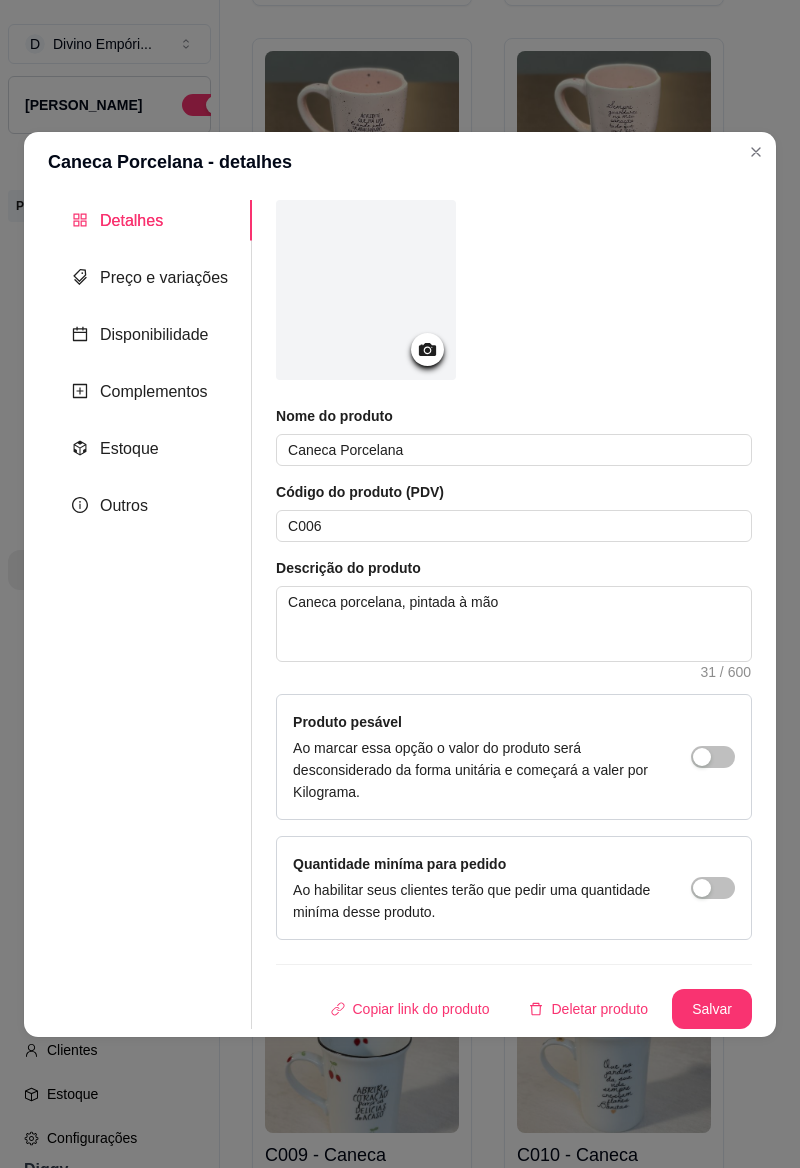 click 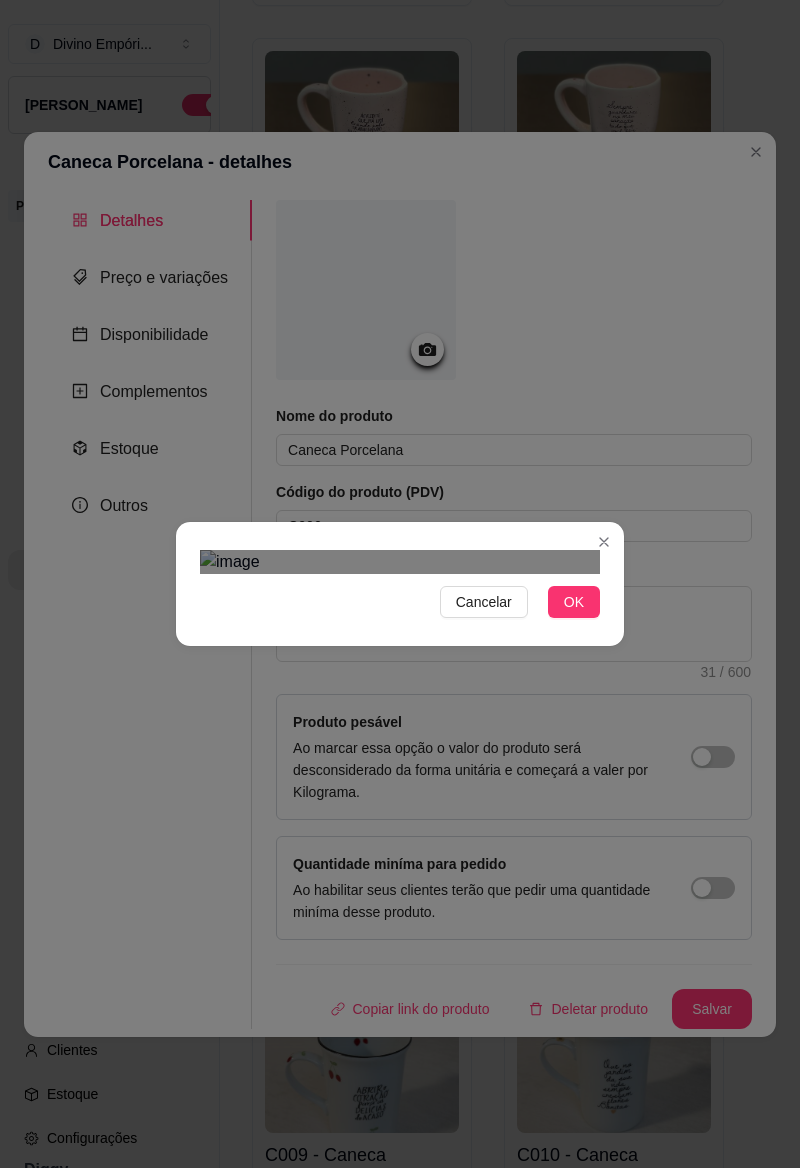 click on "OK" at bounding box center [574, 602] 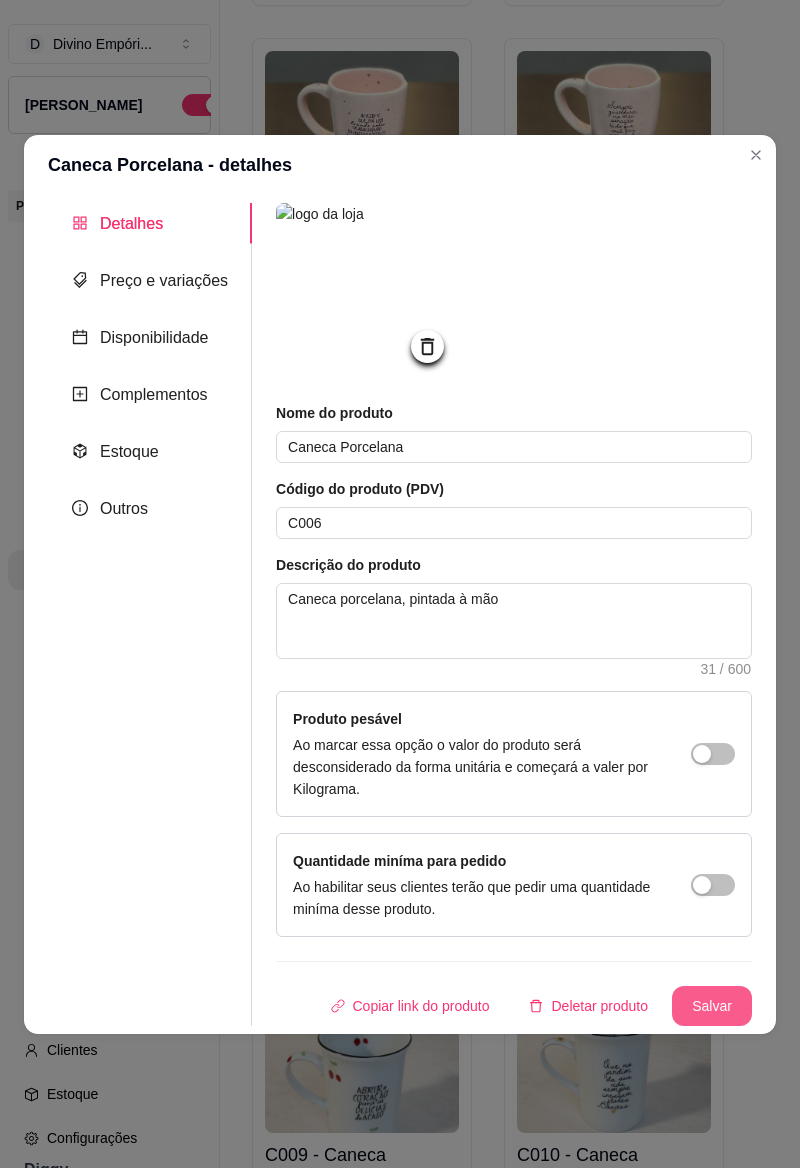 click on "Salvar" at bounding box center (712, 1006) 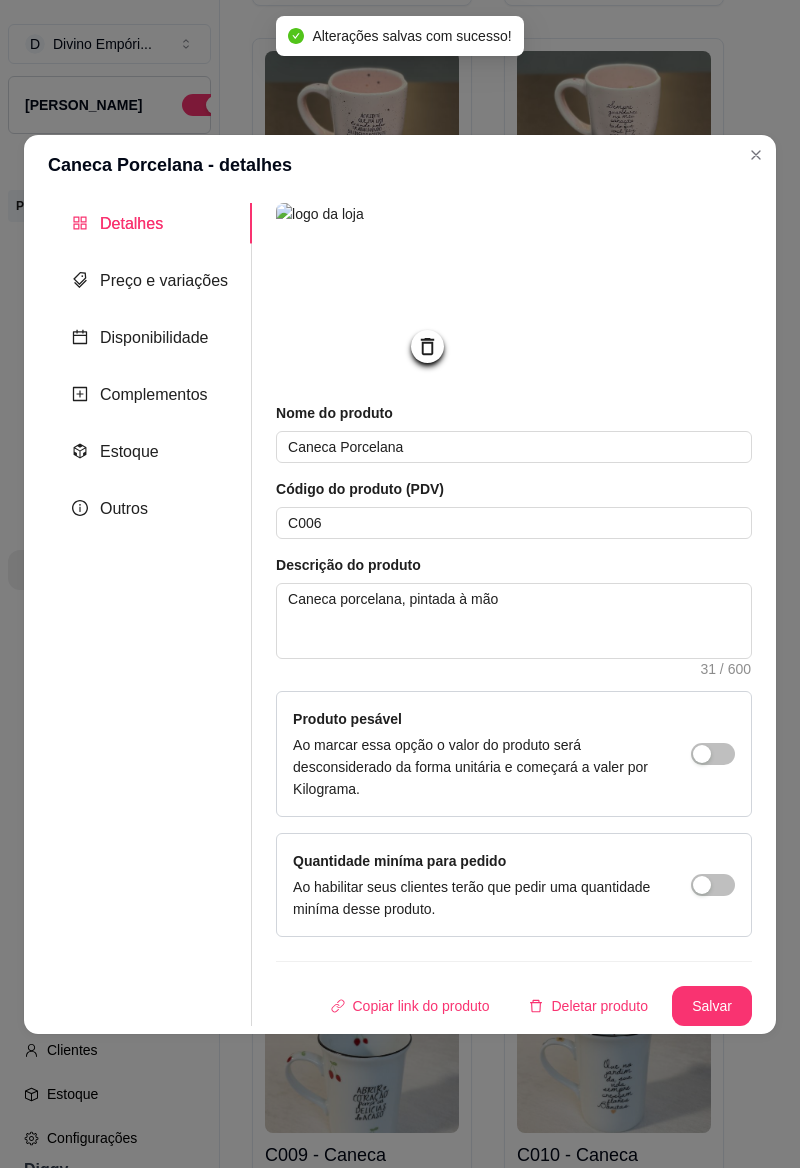 click at bounding box center (756, 155) 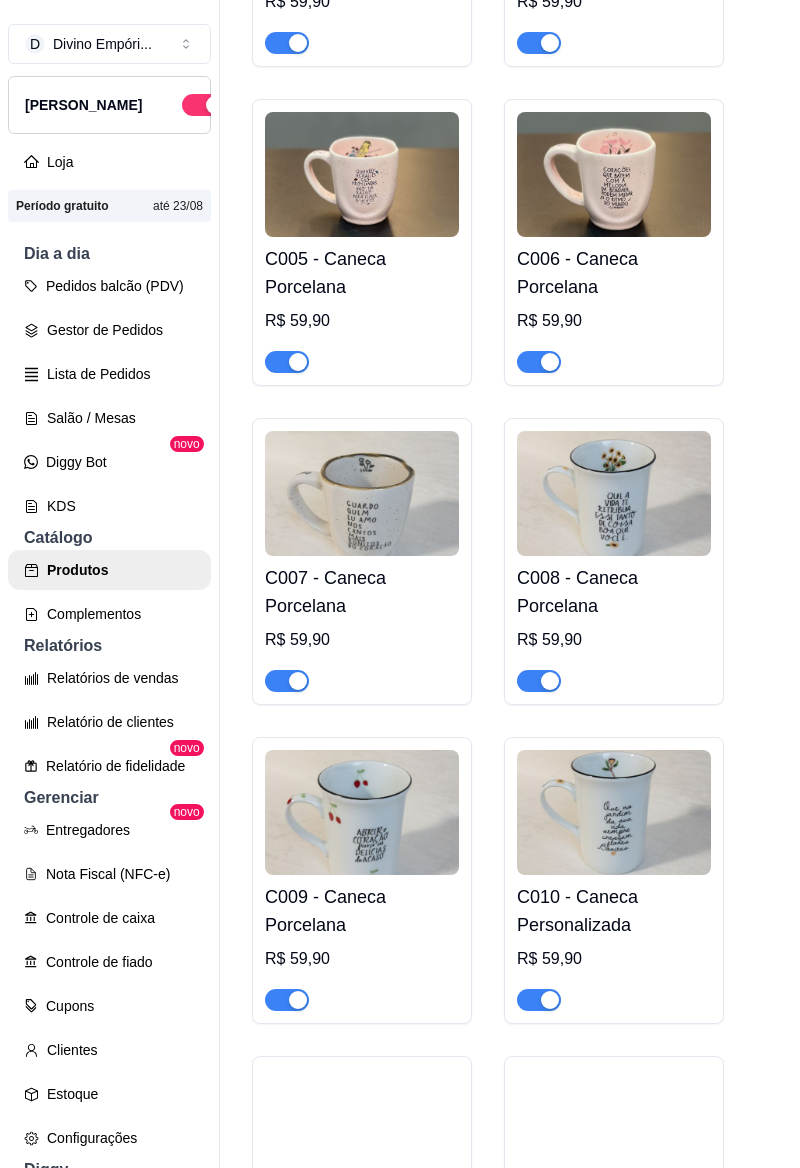 scroll, scrollTop: 1340, scrollLeft: 0, axis: vertical 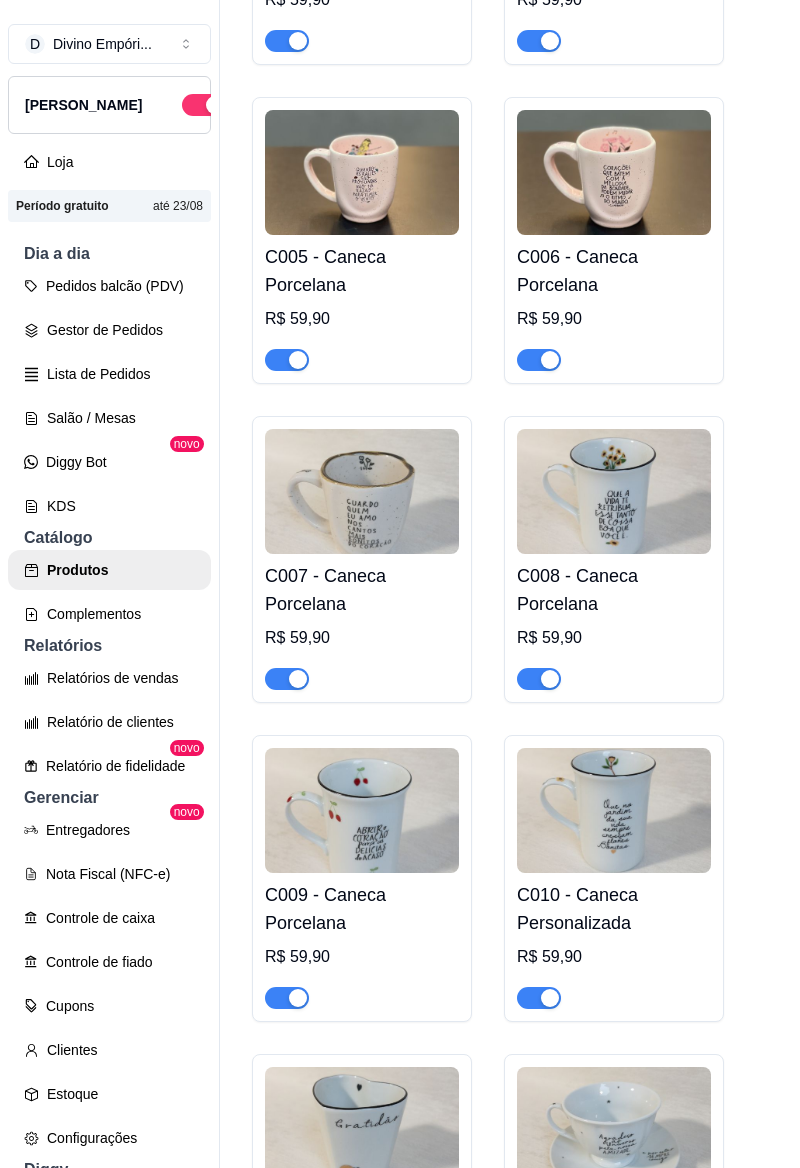 click at bounding box center (362, 491) 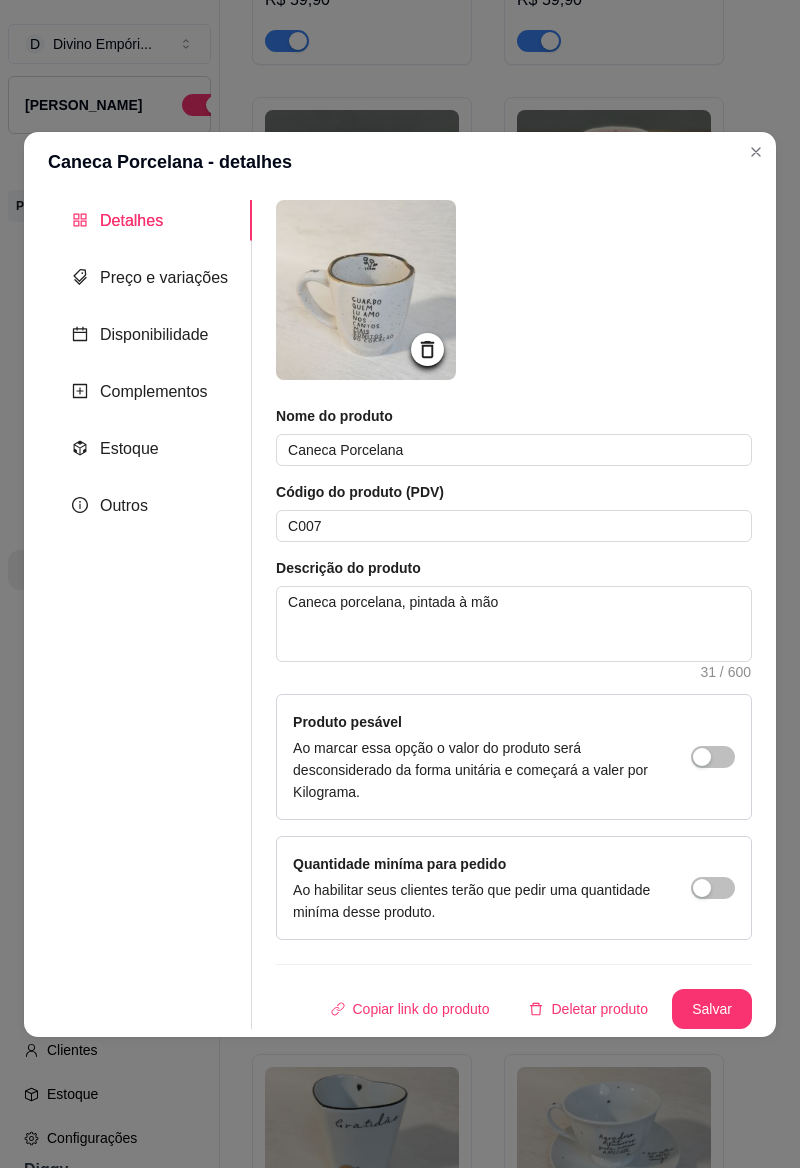 click 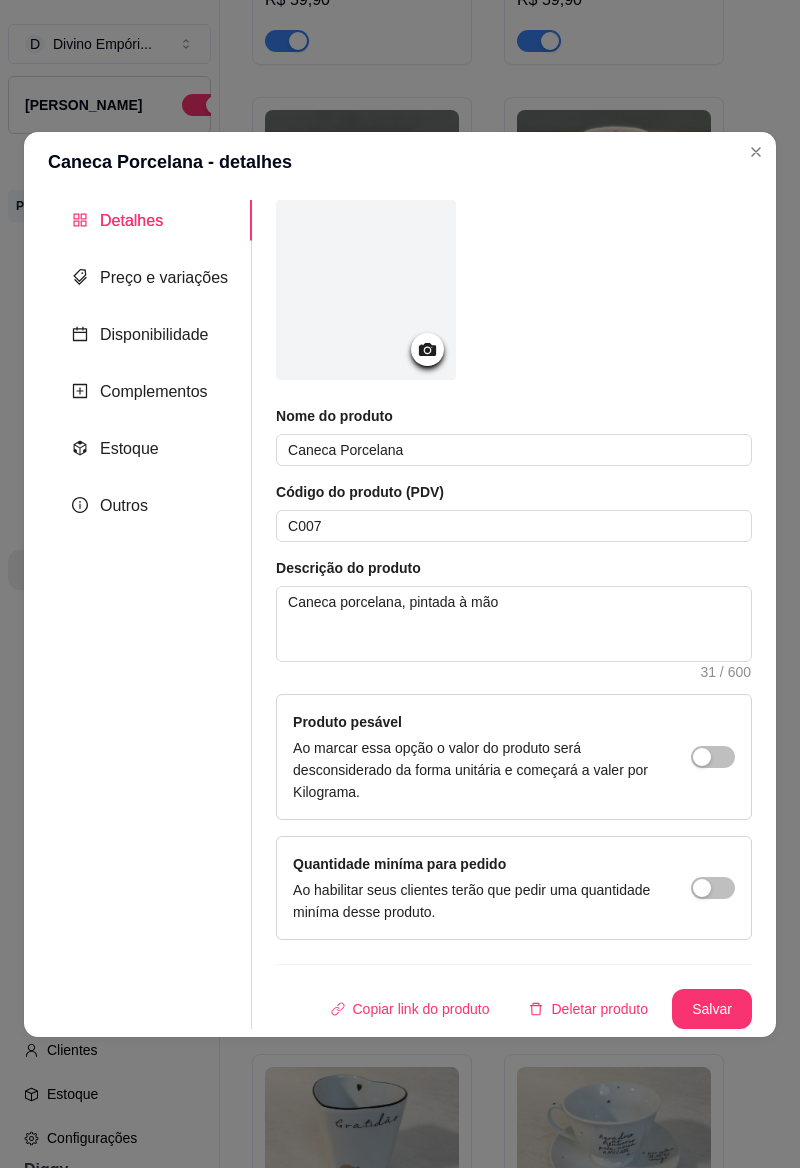 click 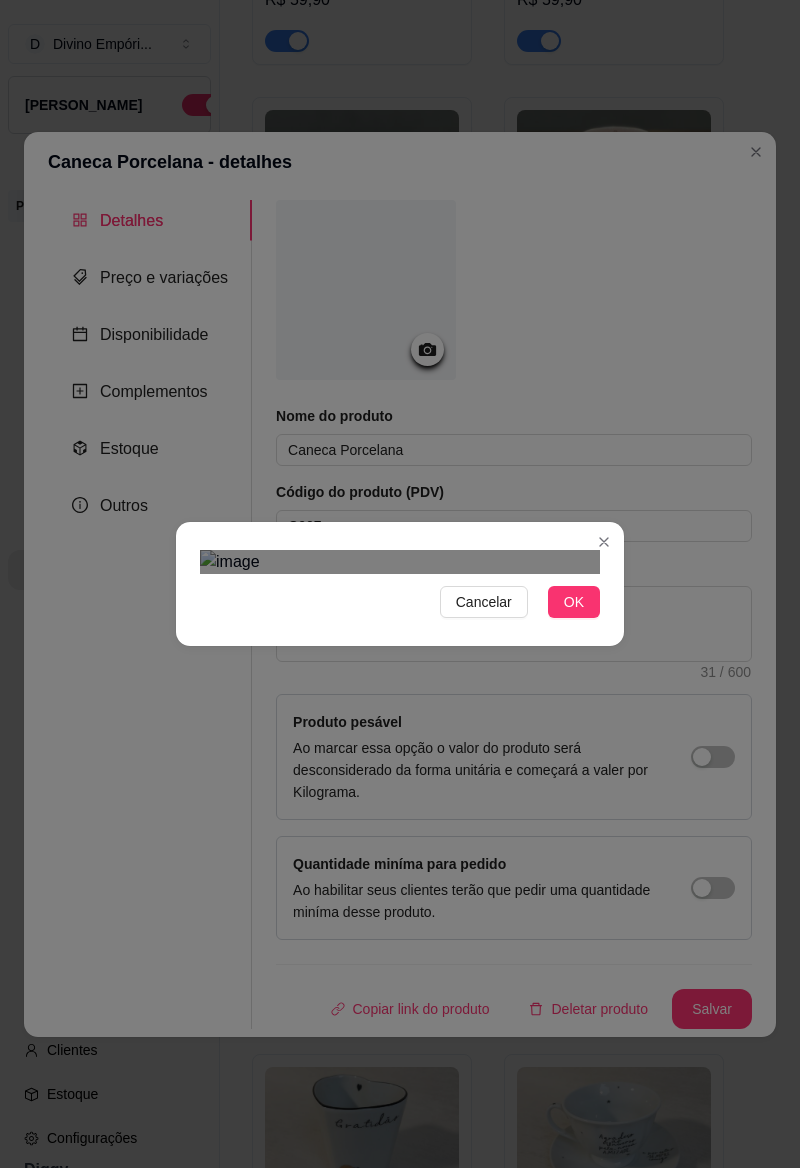 click on "OK" at bounding box center [574, 602] 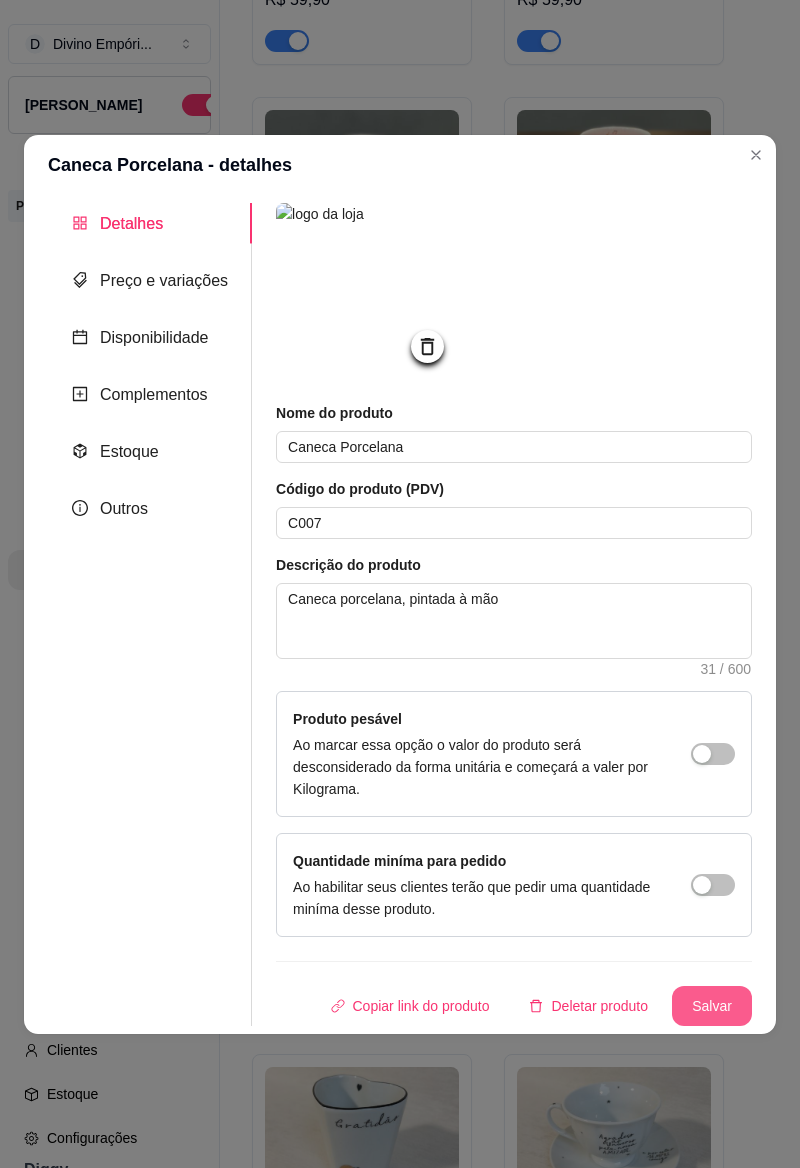 click on "Salvar" at bounding box center (712, 1006) 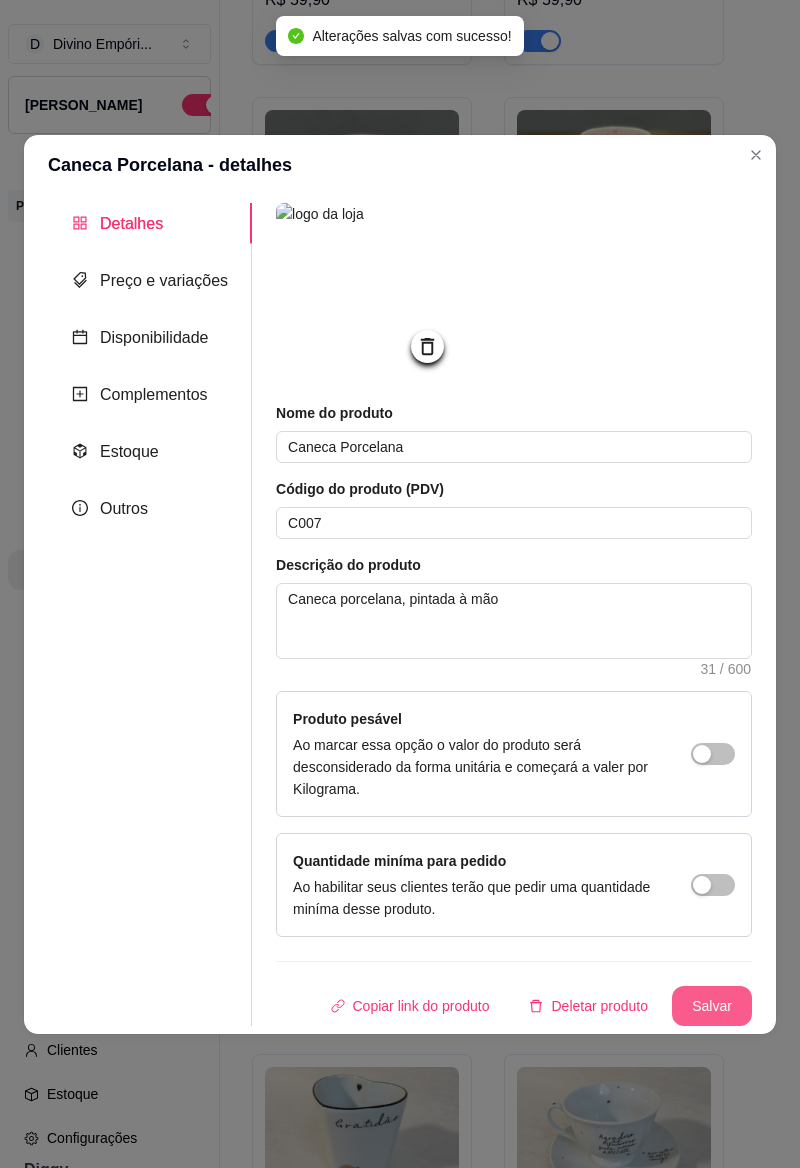 click 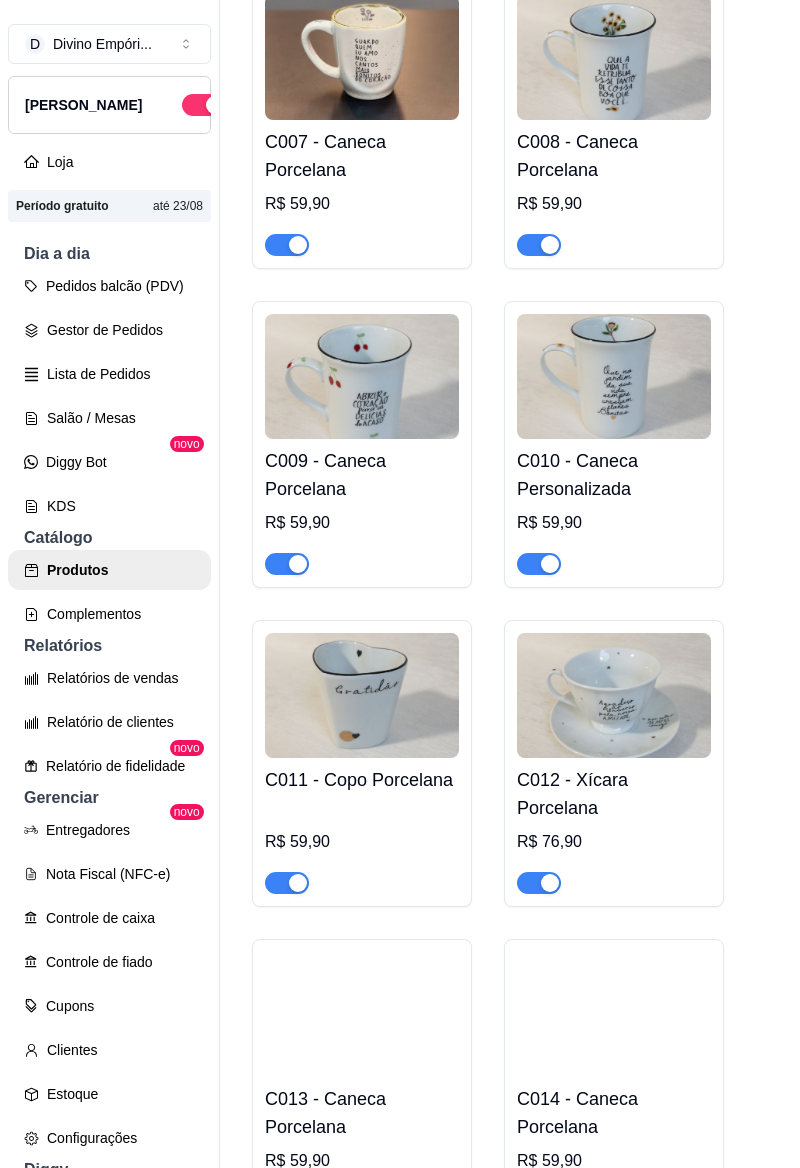 scroll, scrollTop: 1776, scrollLeft: 0, axis: vertical 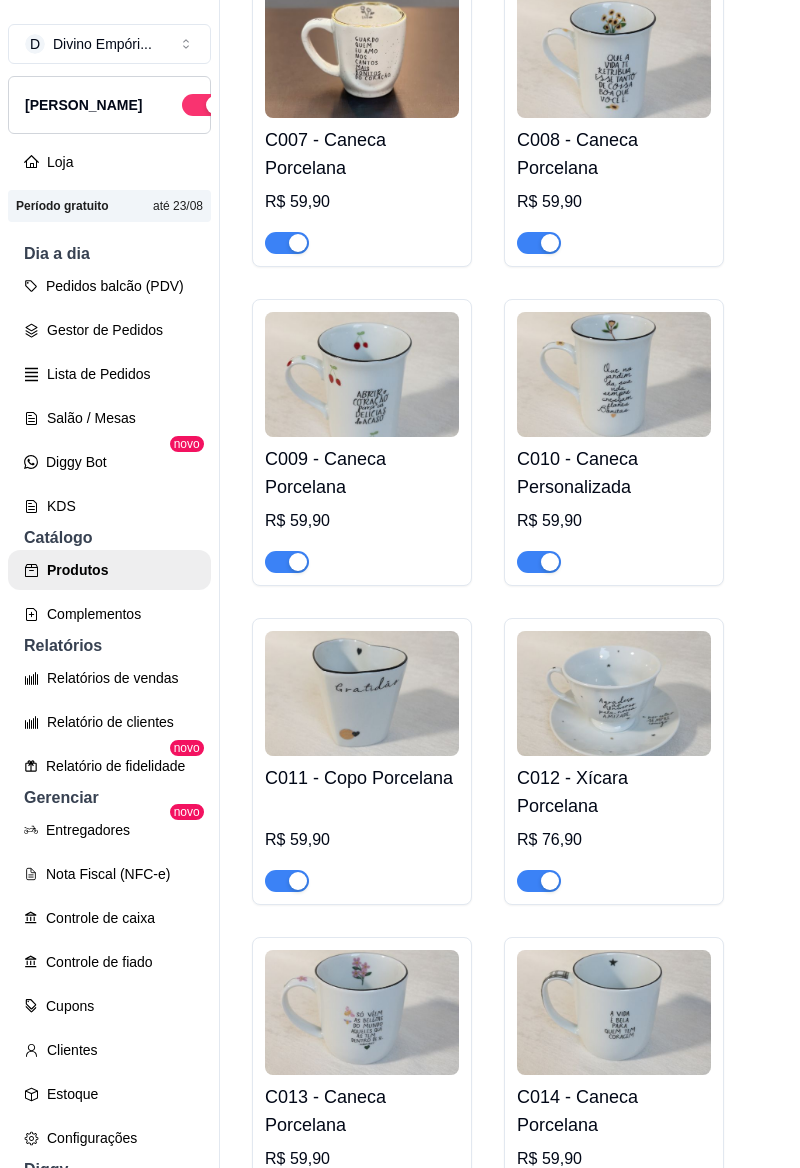 click at bounding box center (614, 693) 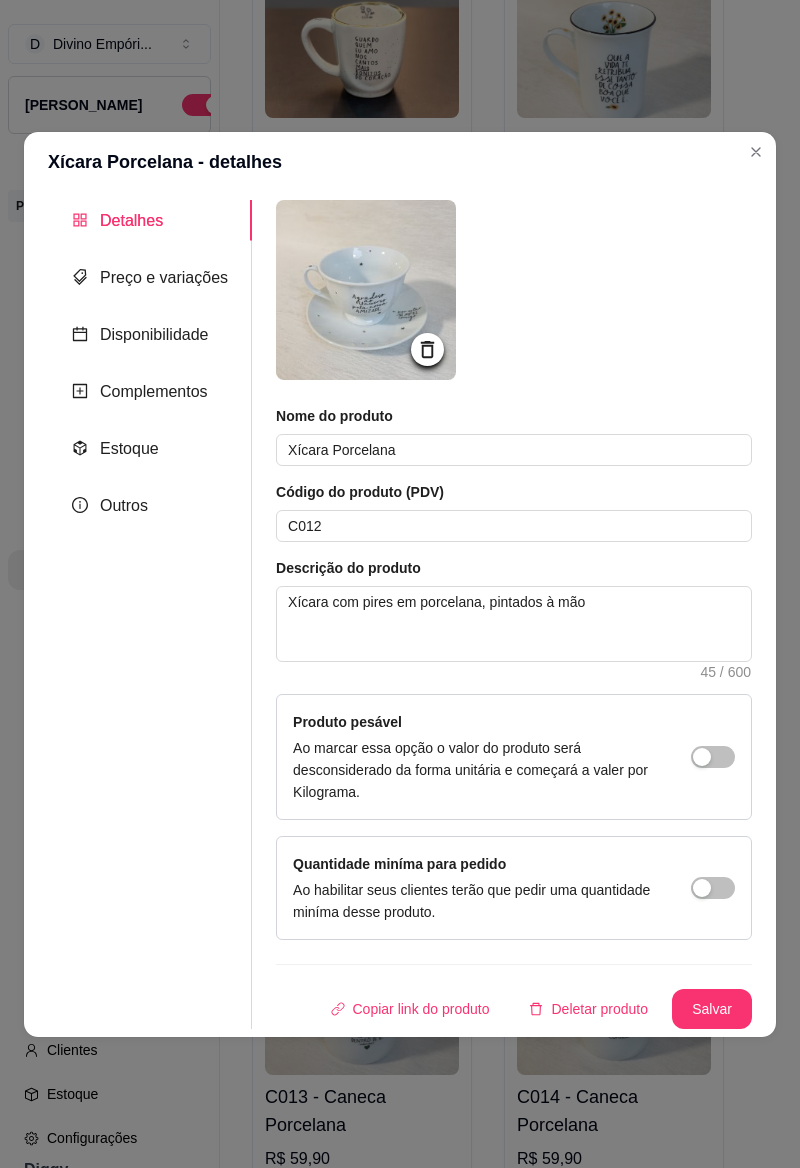 click 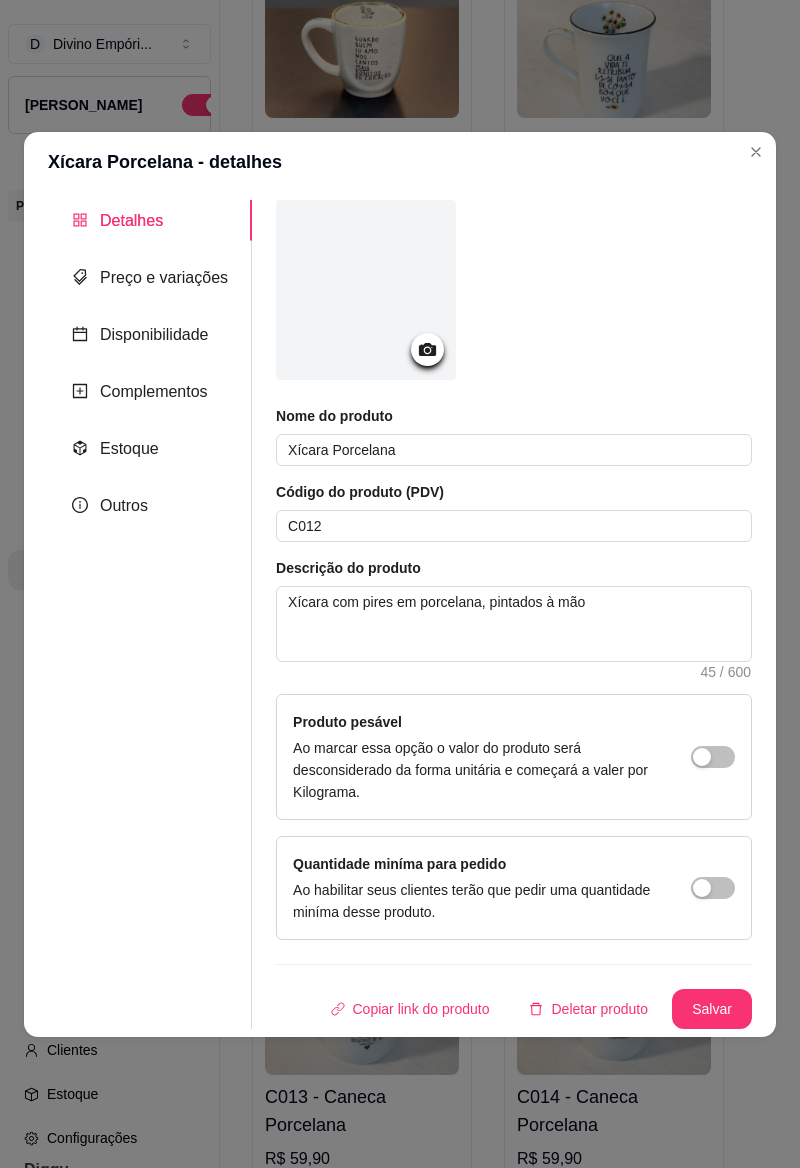 click 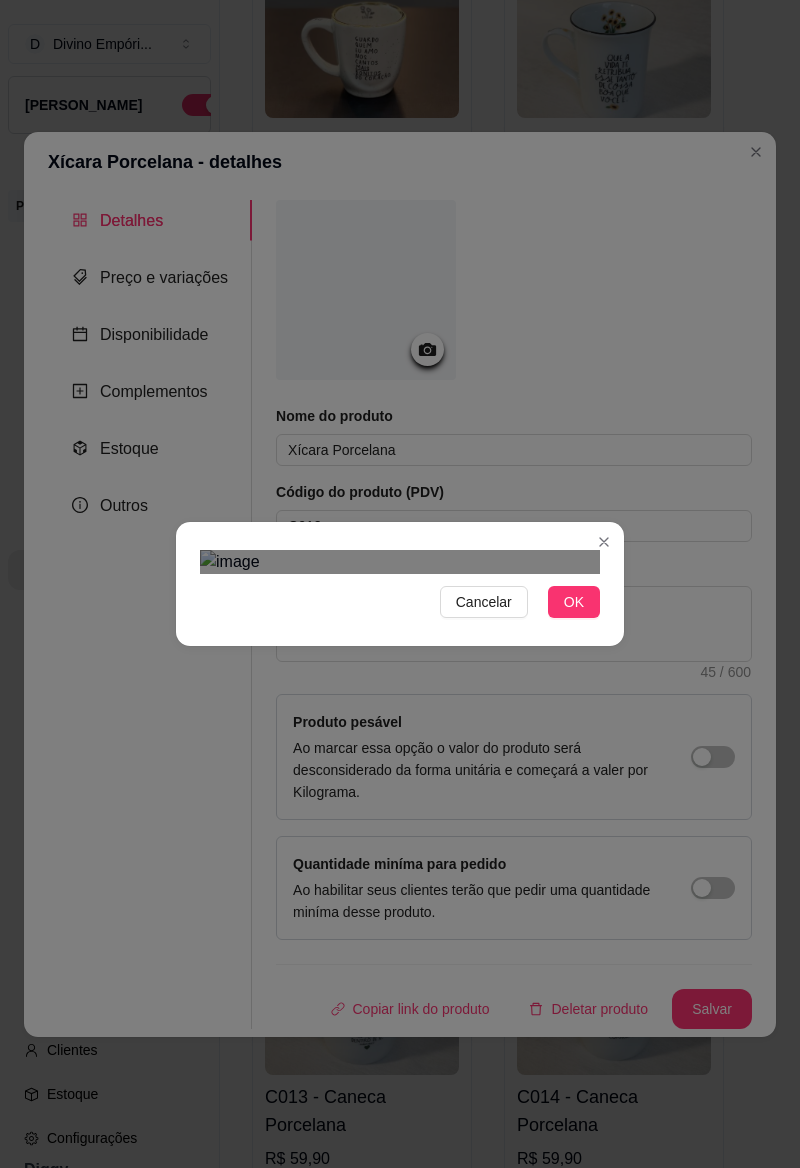 click on "OK" at bounding box center [574, 602] 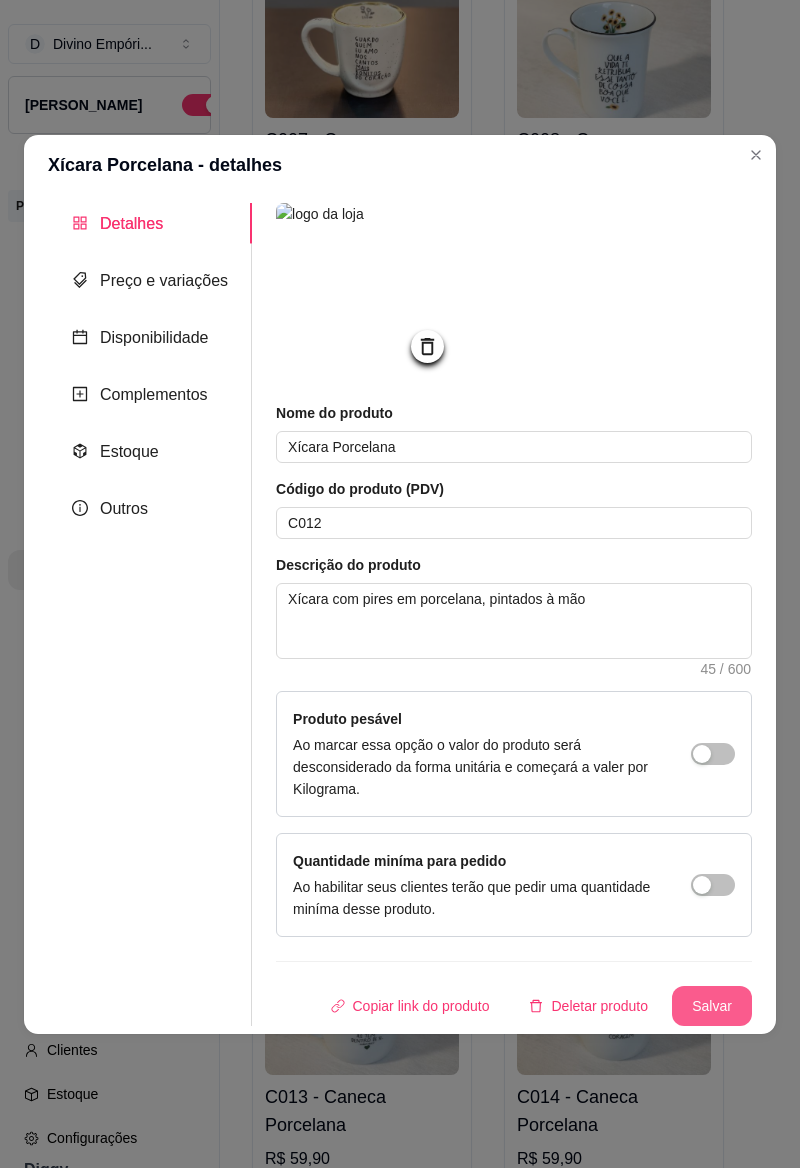 click on "Salvar" at bounding box center [712, 1006] 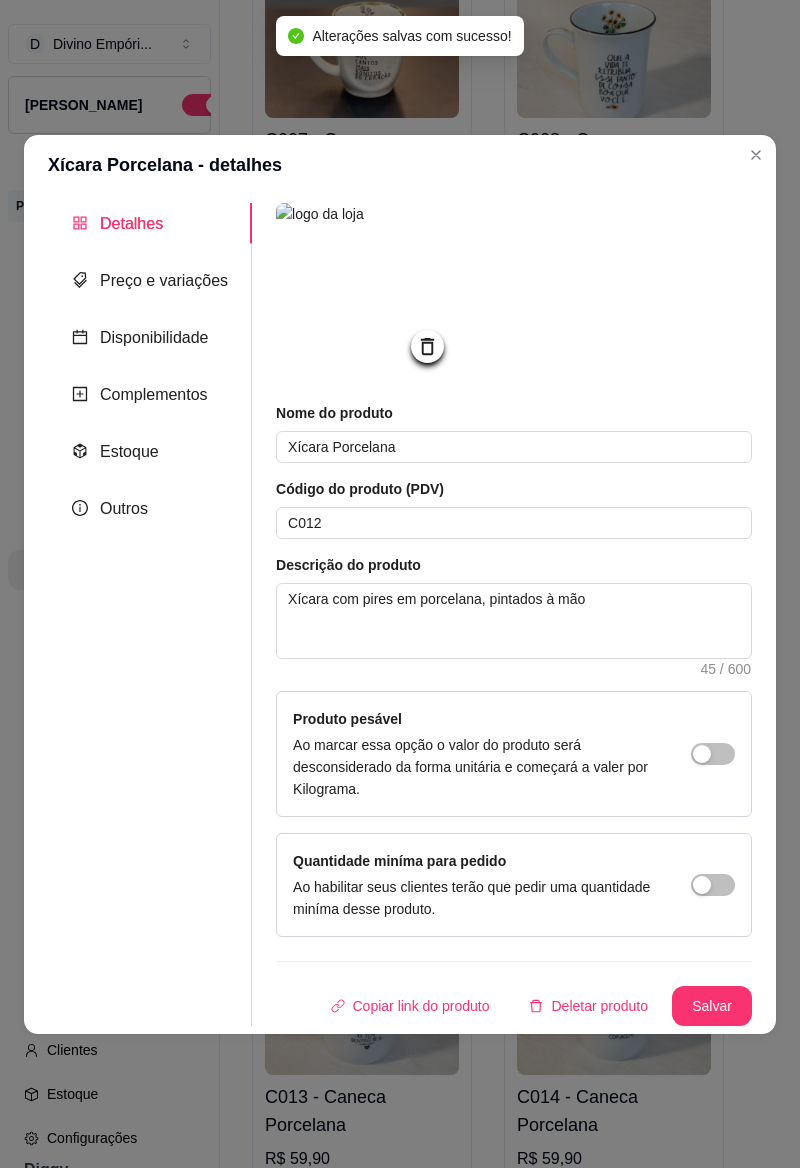 click 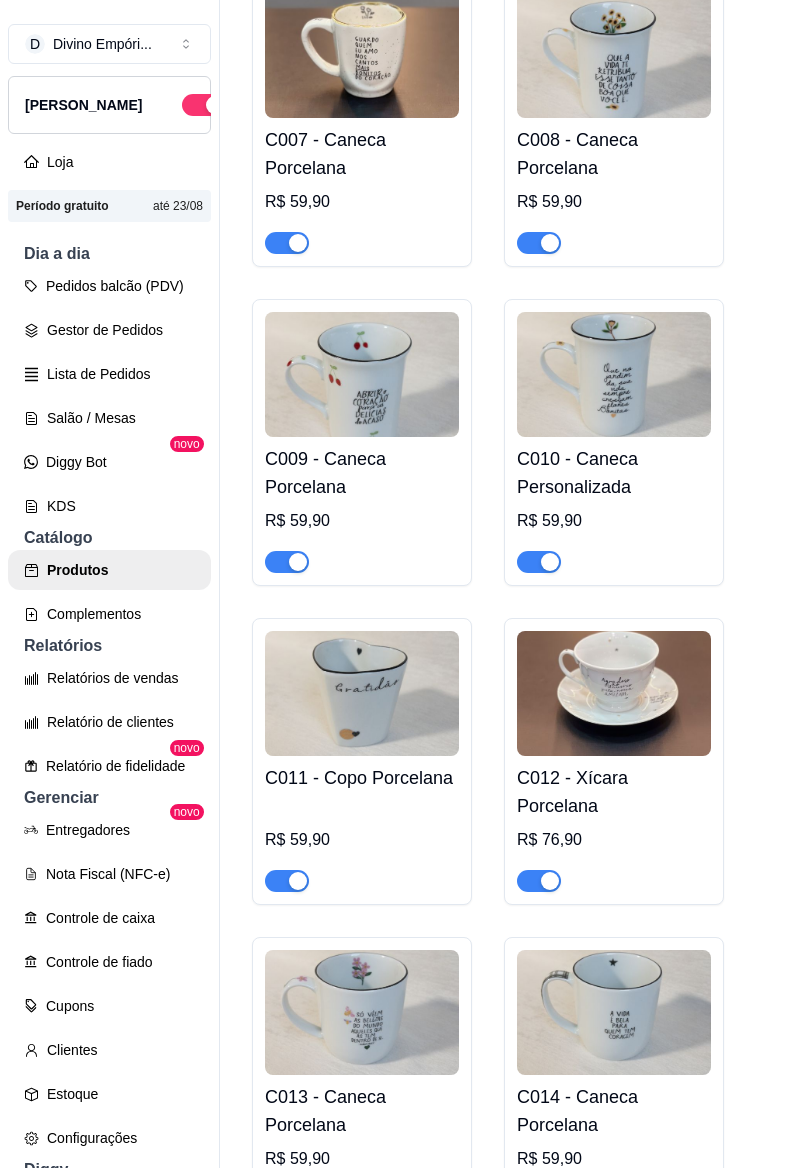 click on "C012 - Xícara Porcelana   R$ 76,90" at bounding box center [614, 761] 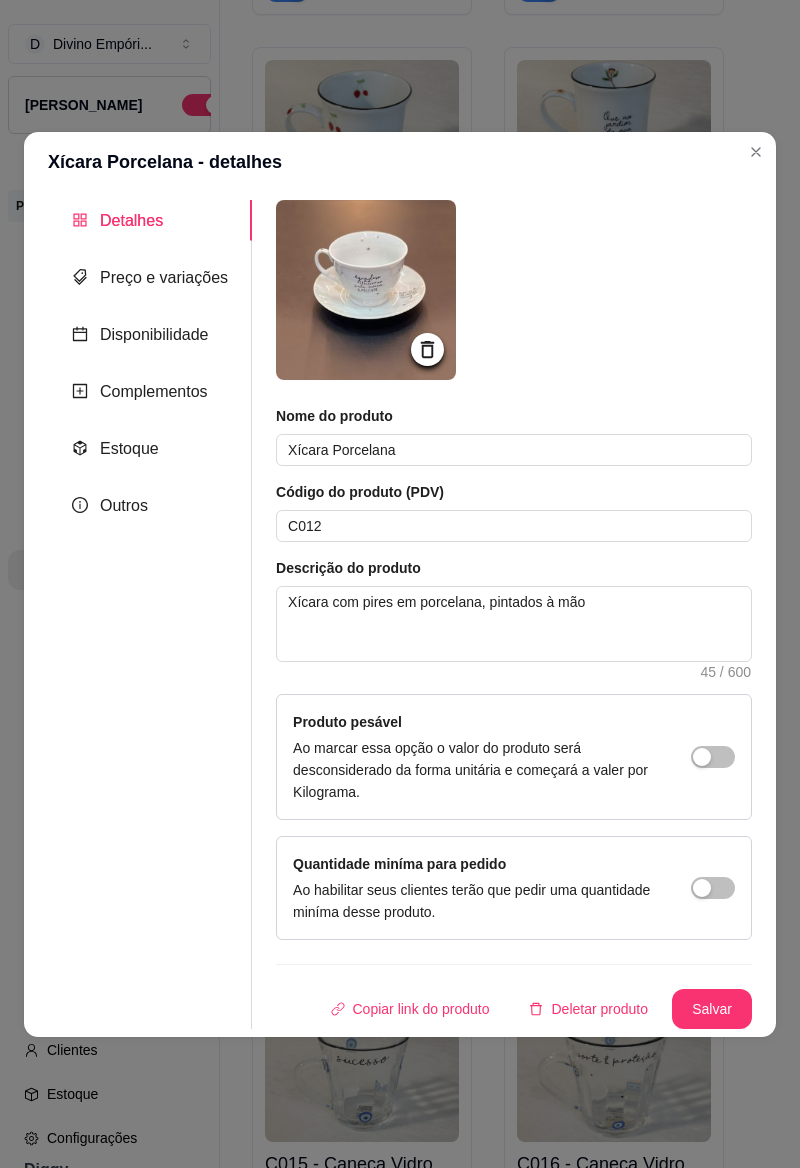 scroll, scrollTop: 2031, scrollLeft: 0, axis: vertical 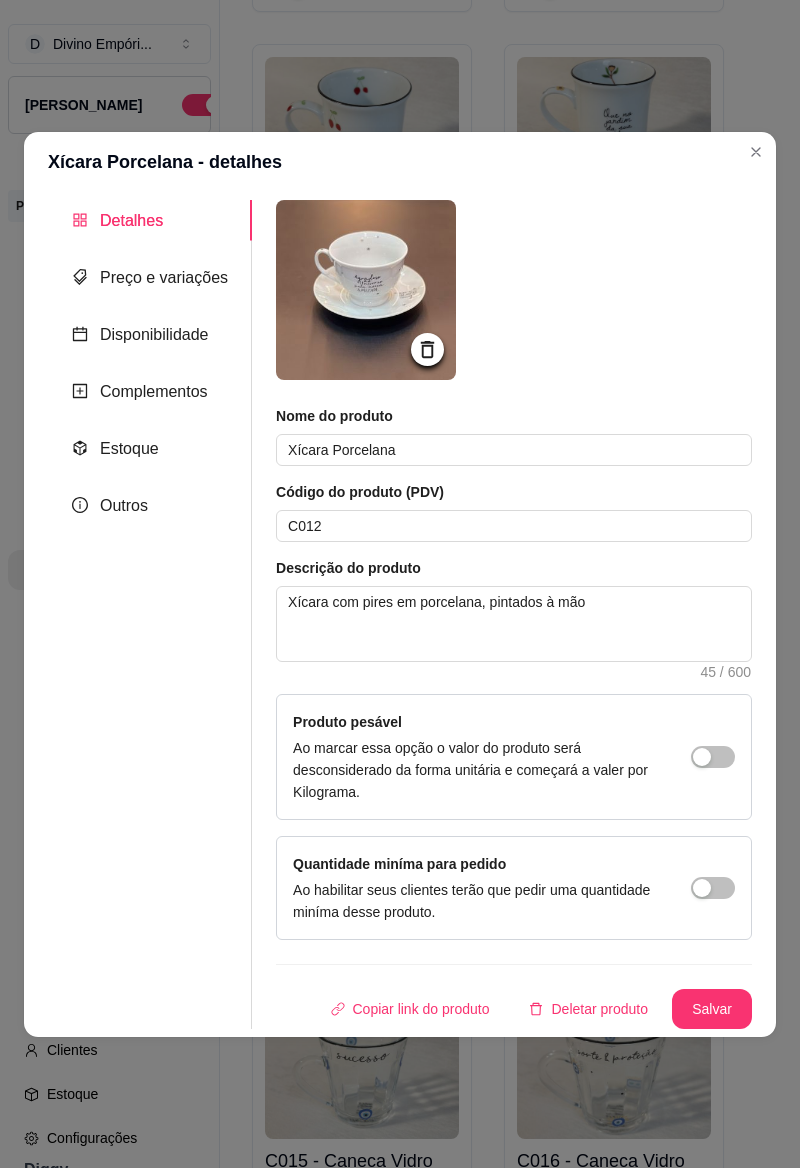click 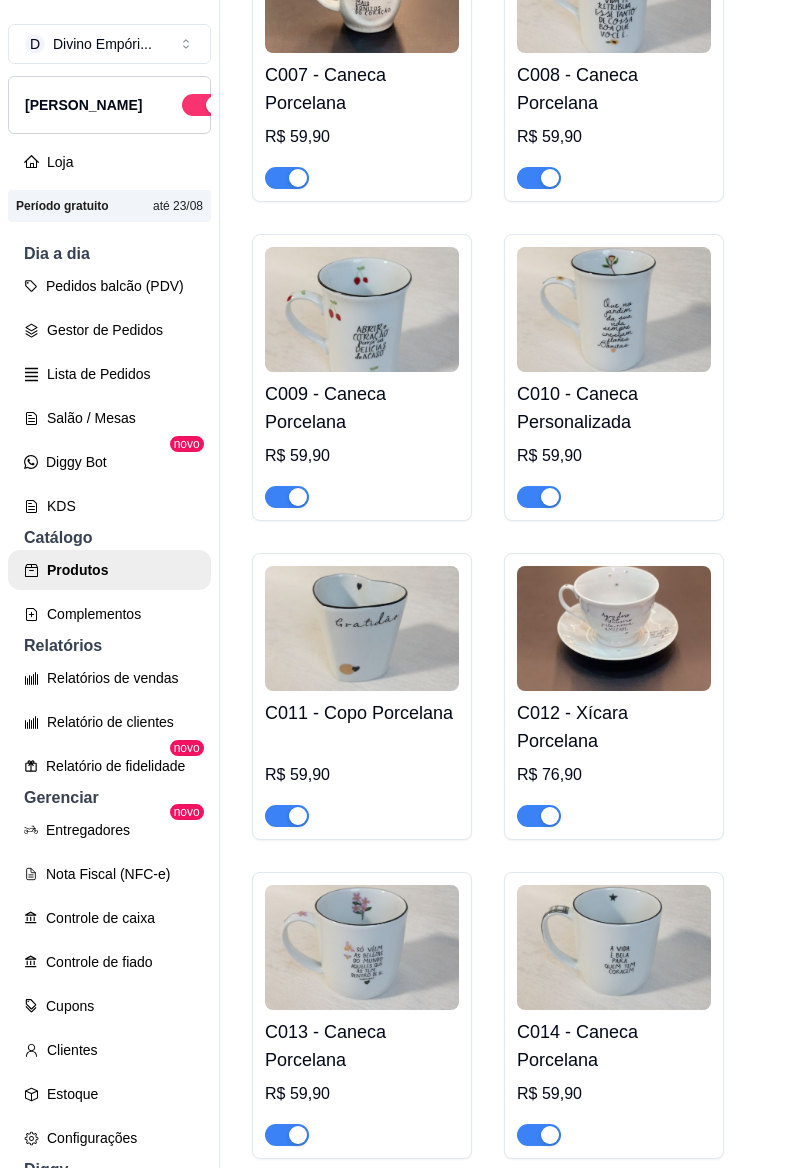 scroll, scrollTop: 1786, scrollLeft: 0, axis: vertical 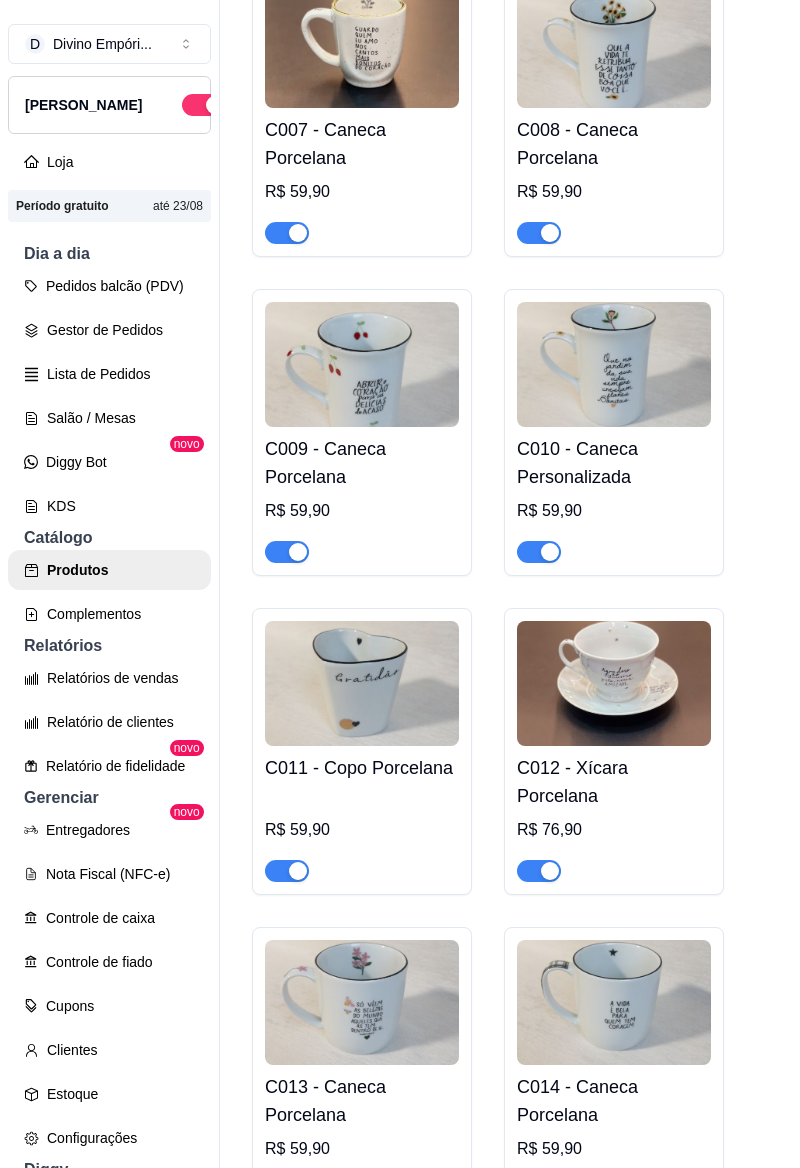 click at bounding box center [362, 683] 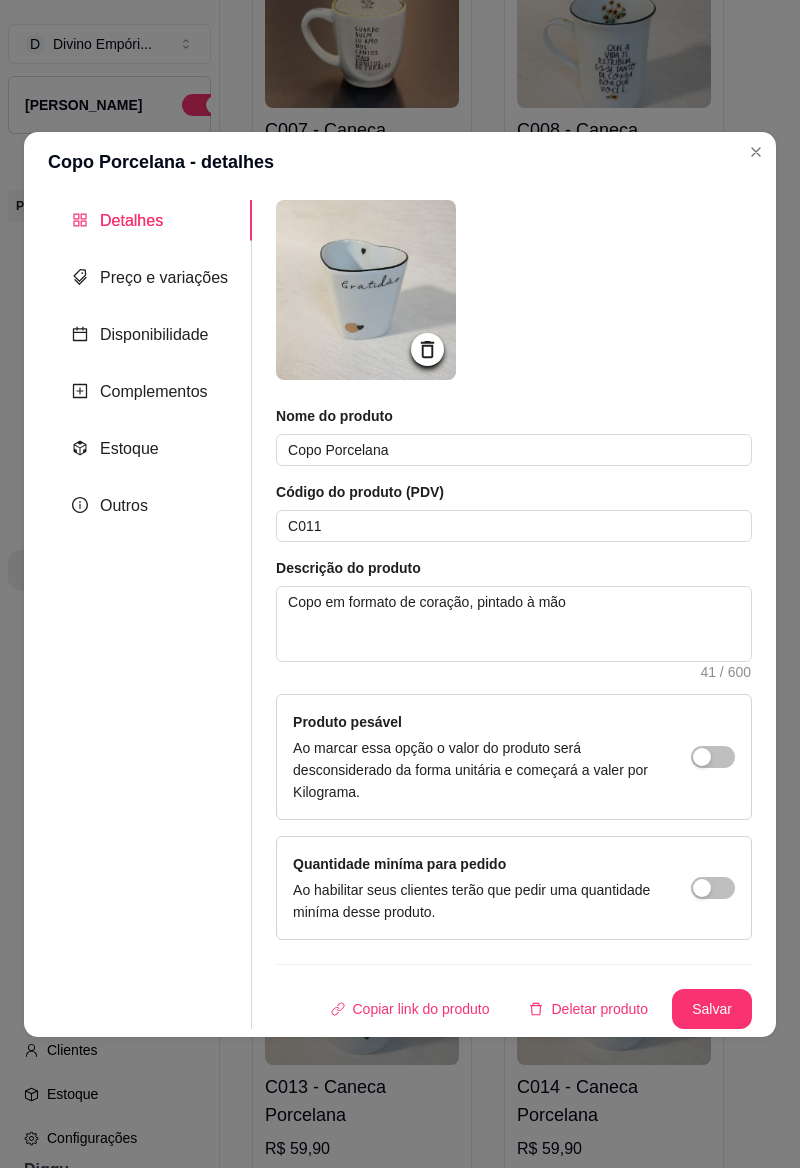 click 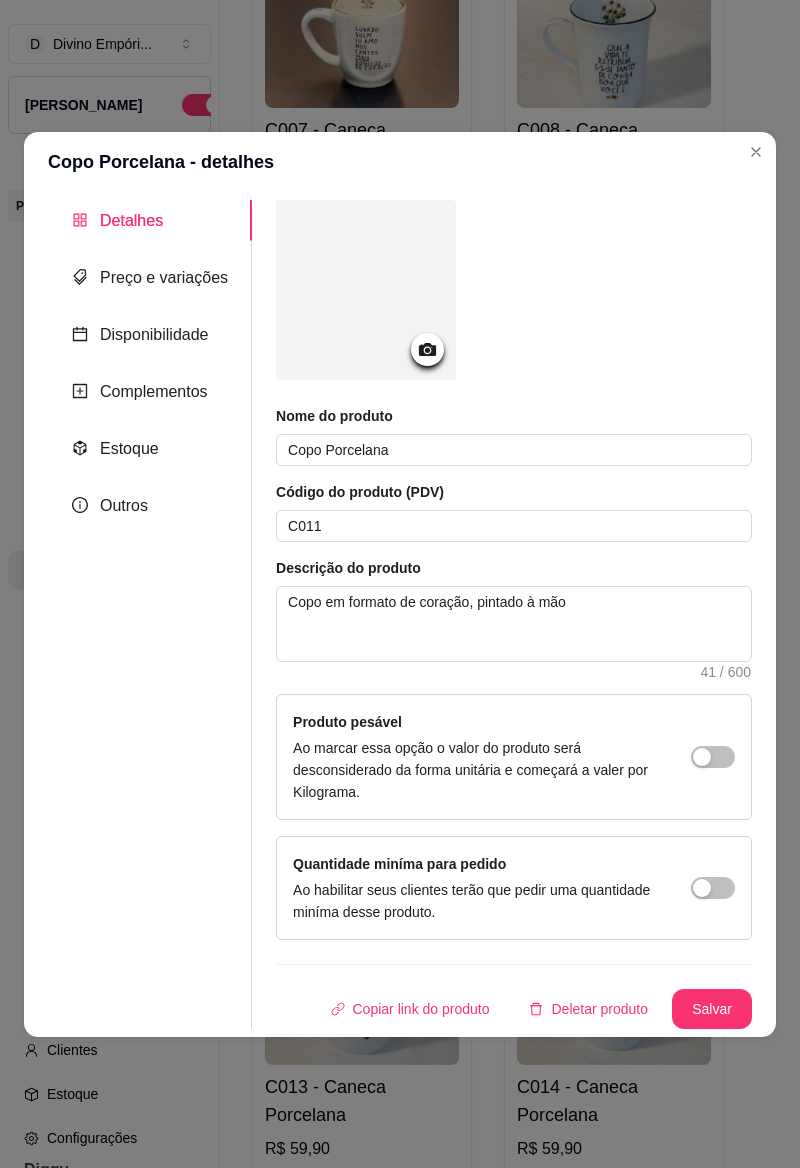 click 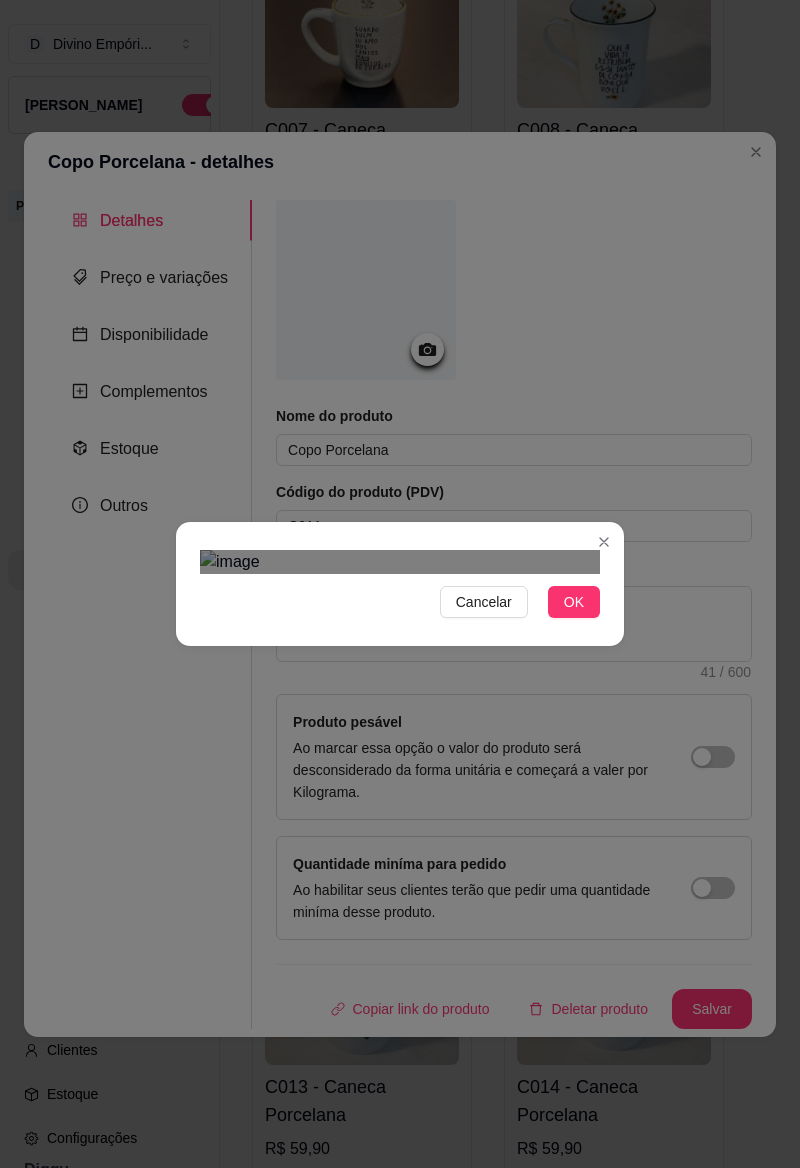 click on "OK" at bounding box center (574, 602) 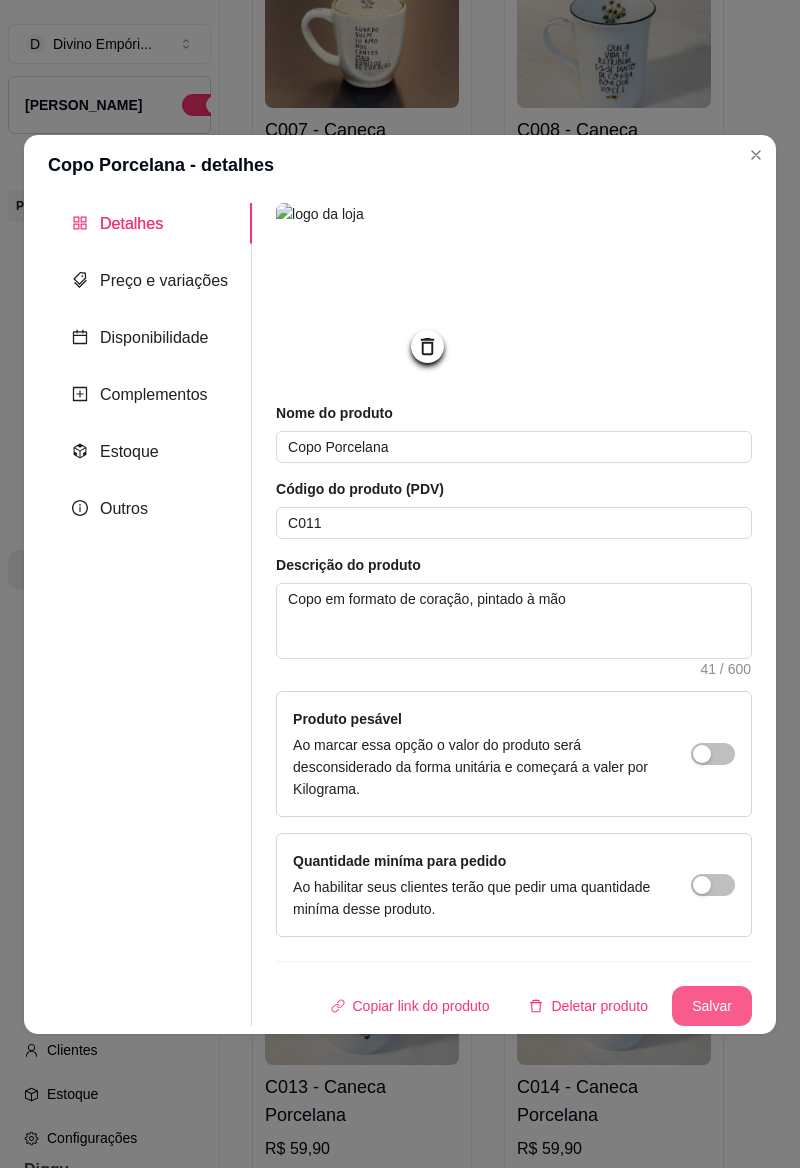 click on "Salvar" at bounding box center [712, 1006] 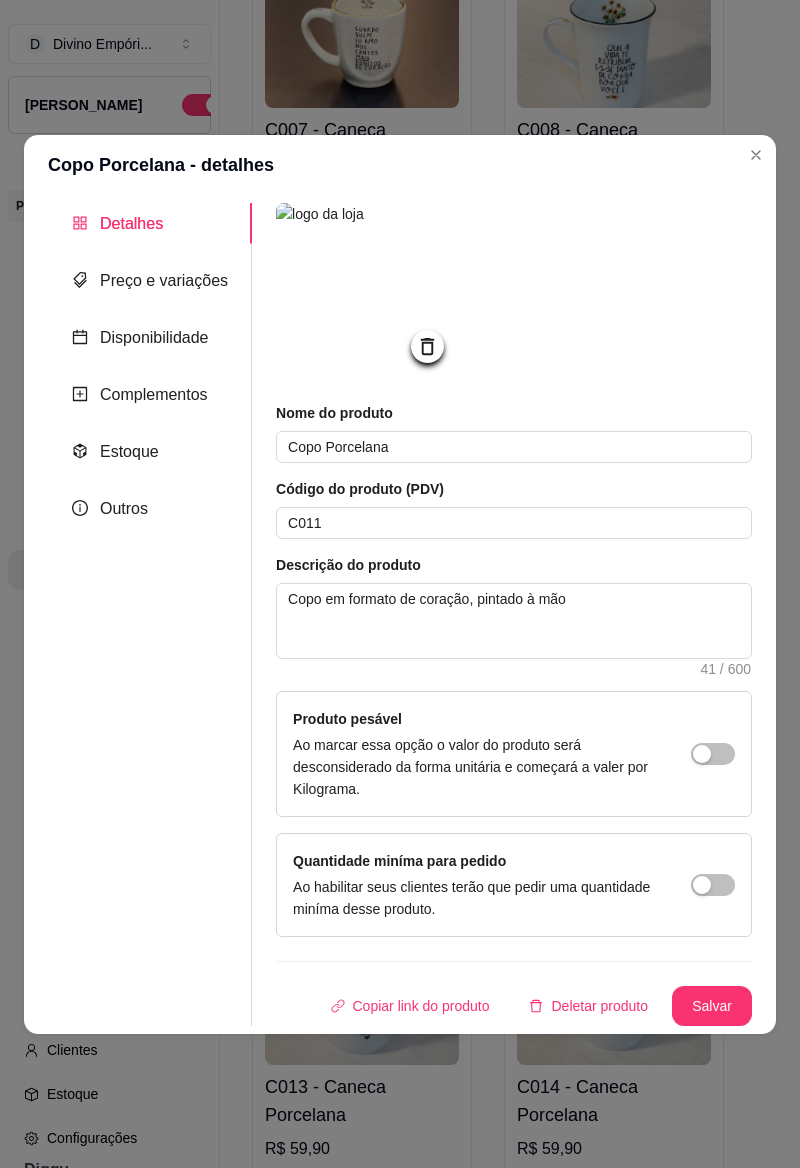 click 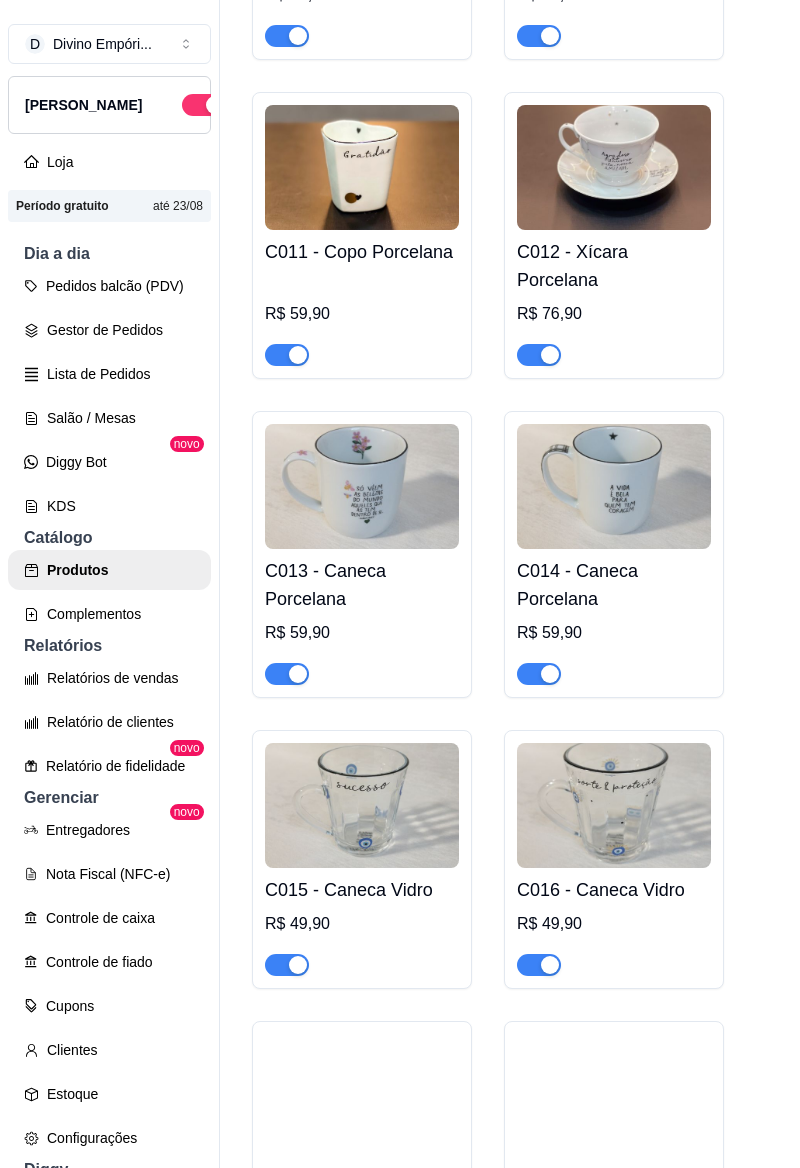 scroll, scrollTop: 2302, scrollLeft: 0, axis: vertical 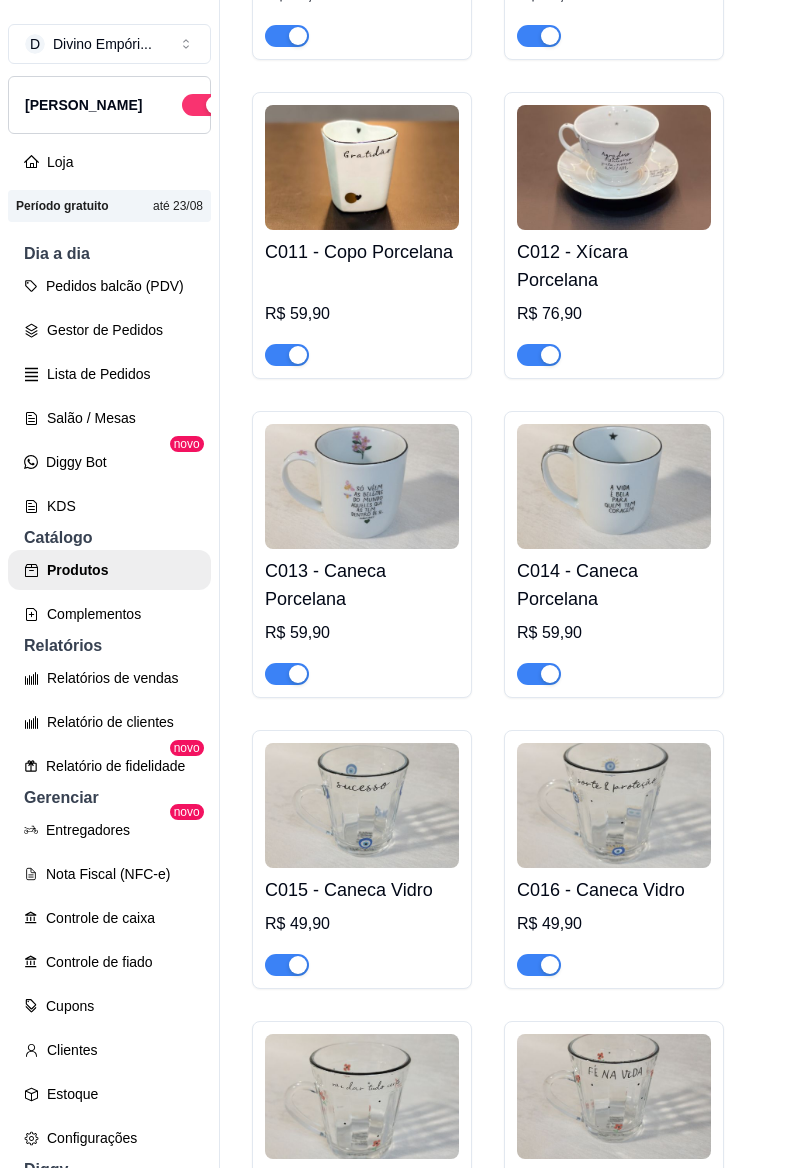 click at bounding box center (362, 486) 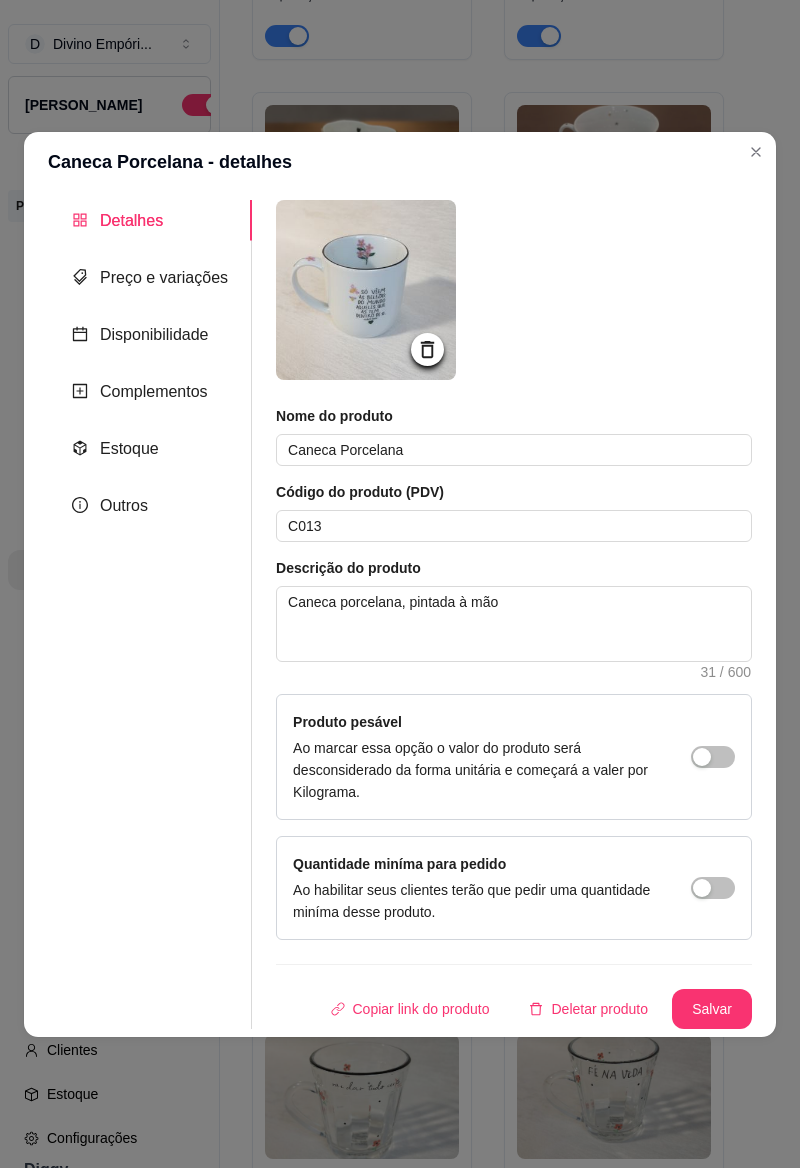 click 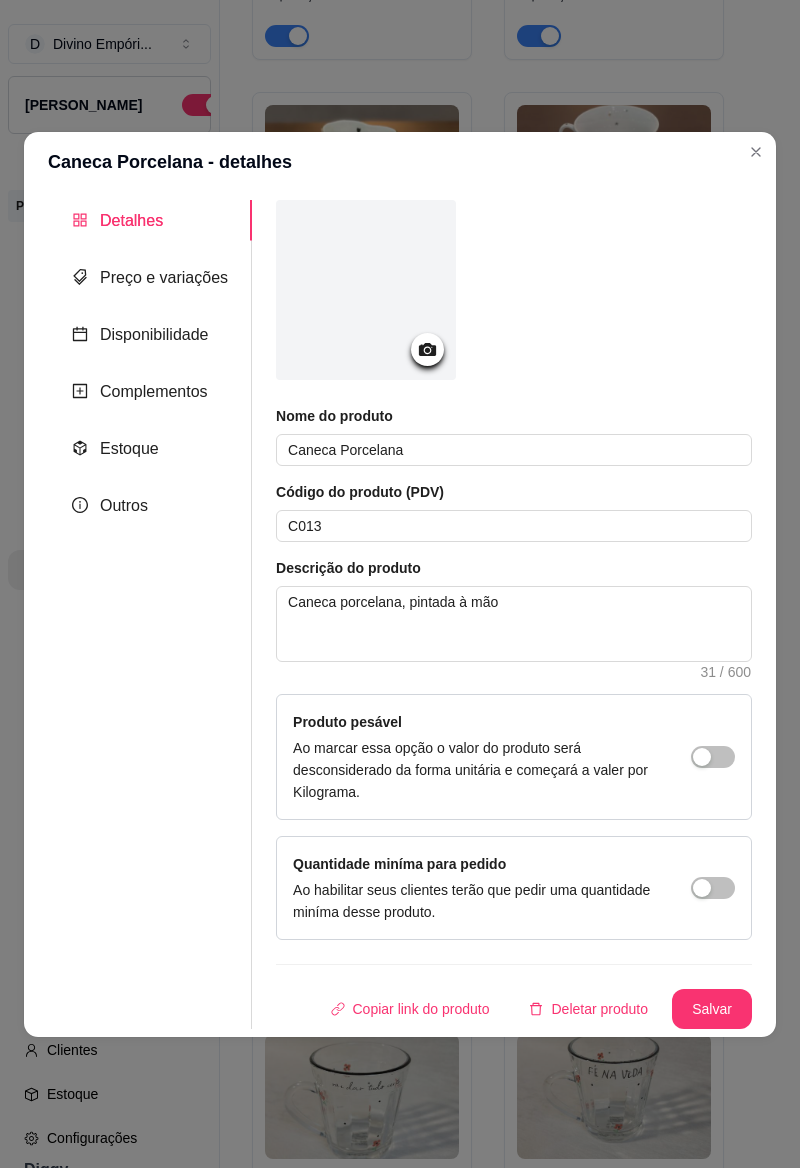 click 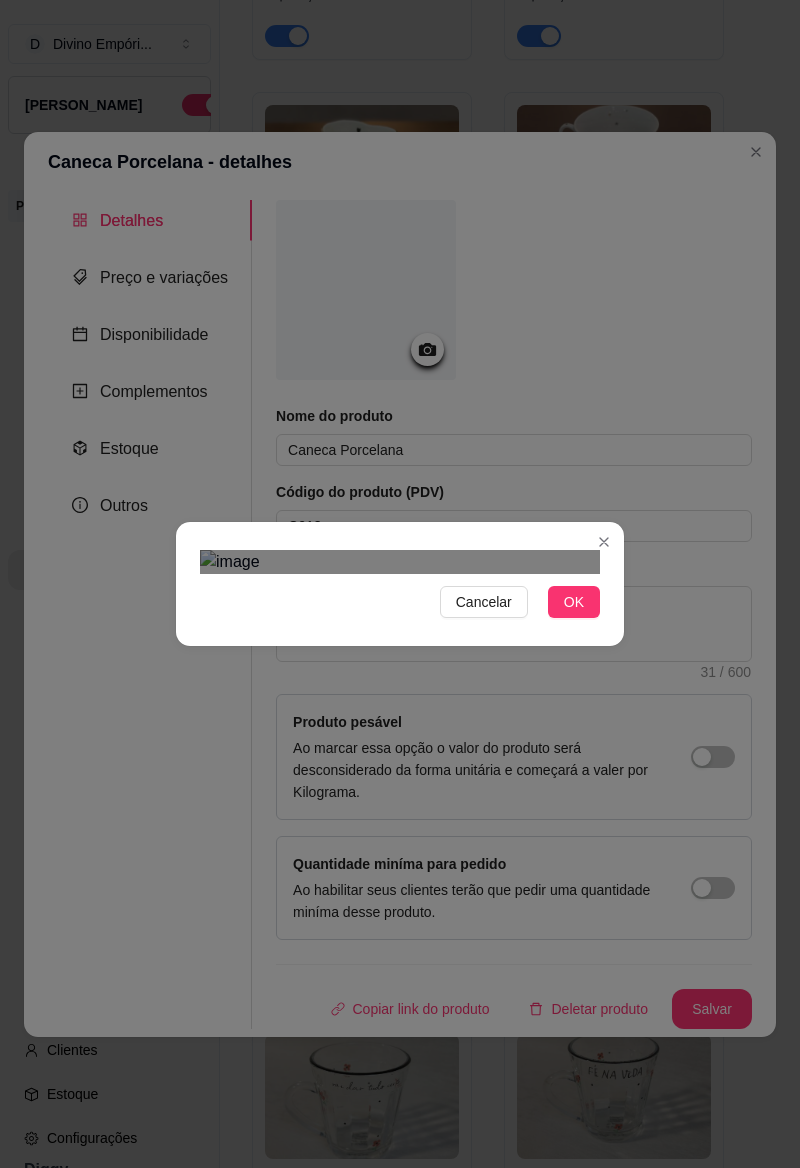 click on "OK" at bounding box center (574, 602) 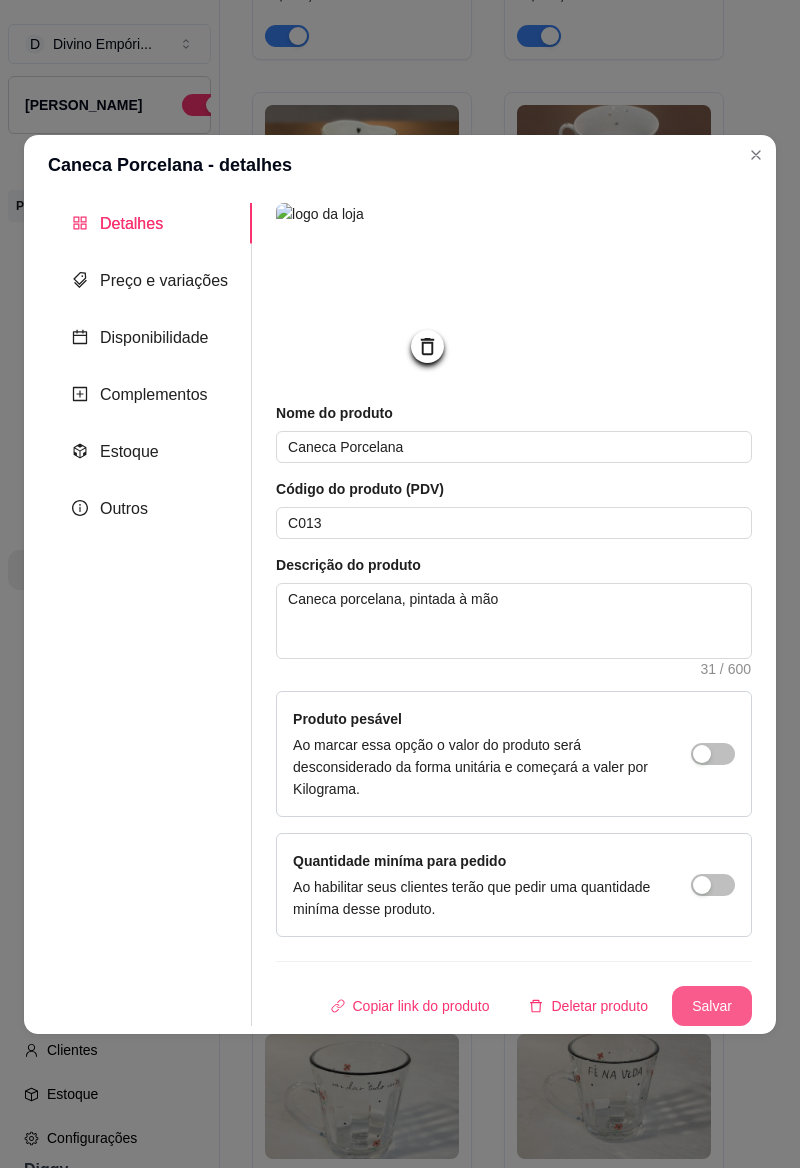 click on "Salvar" at bounding box center [712, 1006] 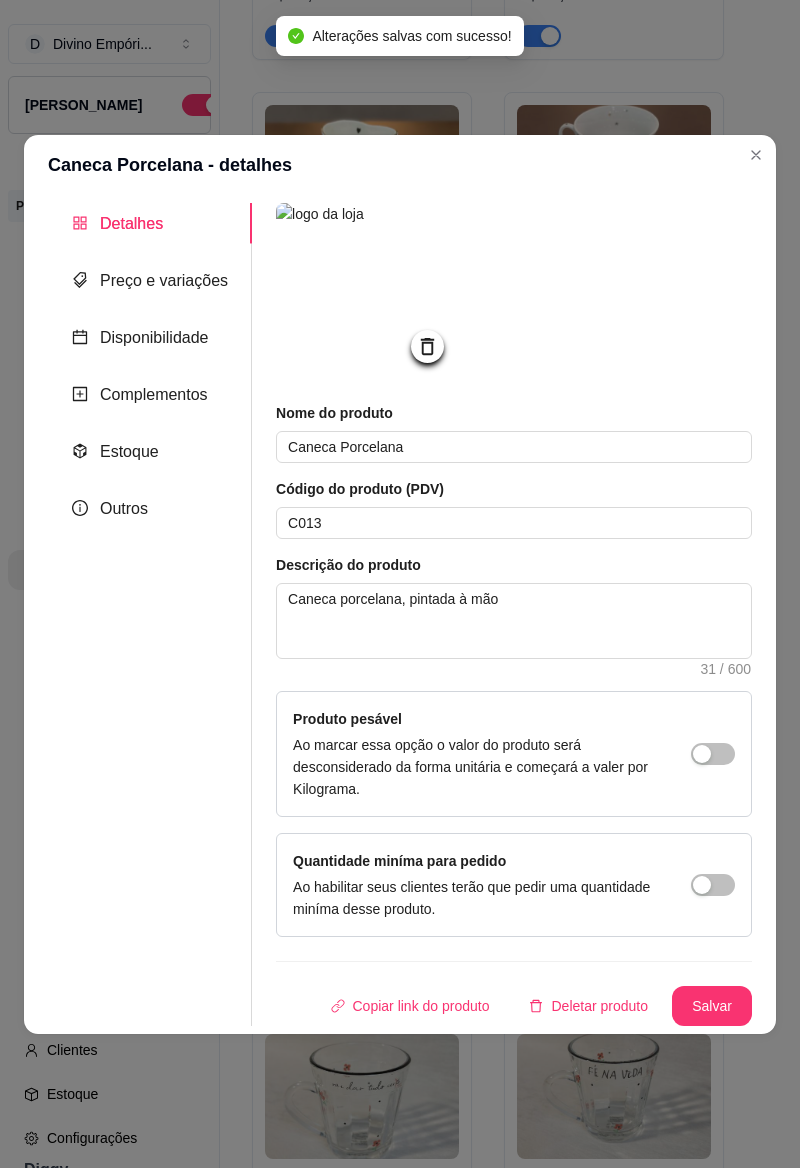 click 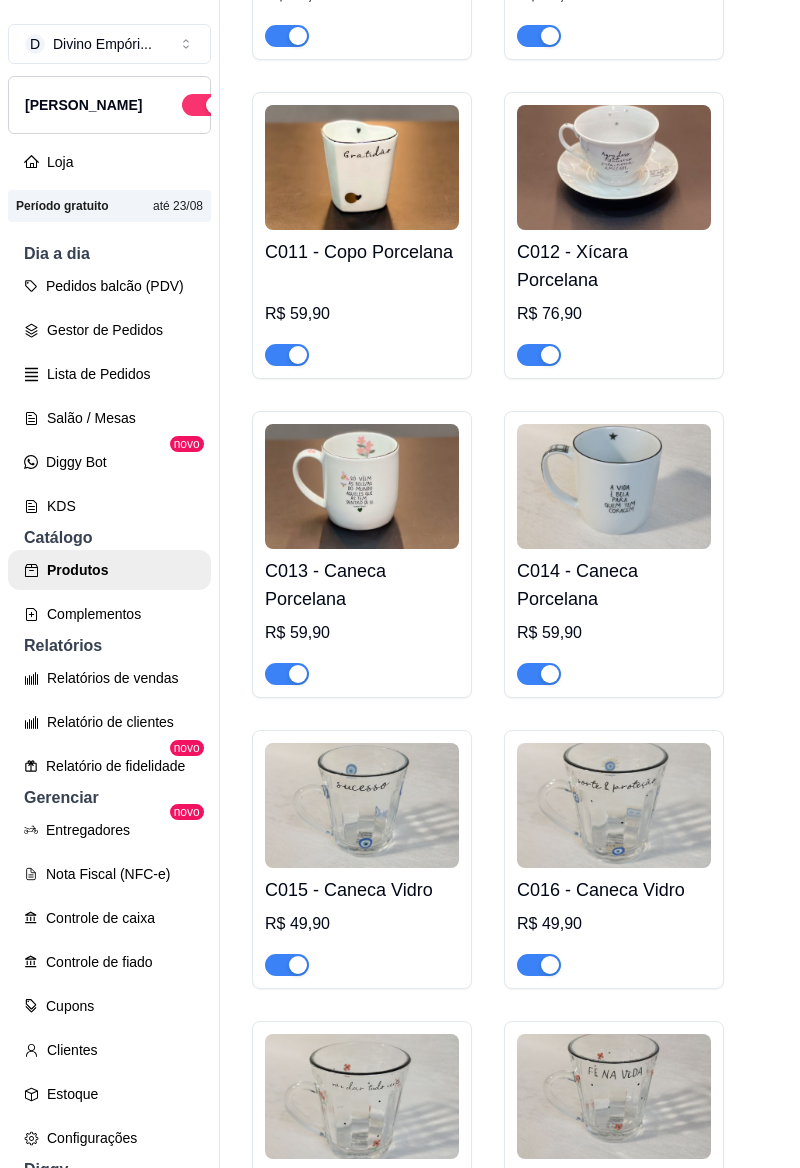 click at bounding box center [614, 486] 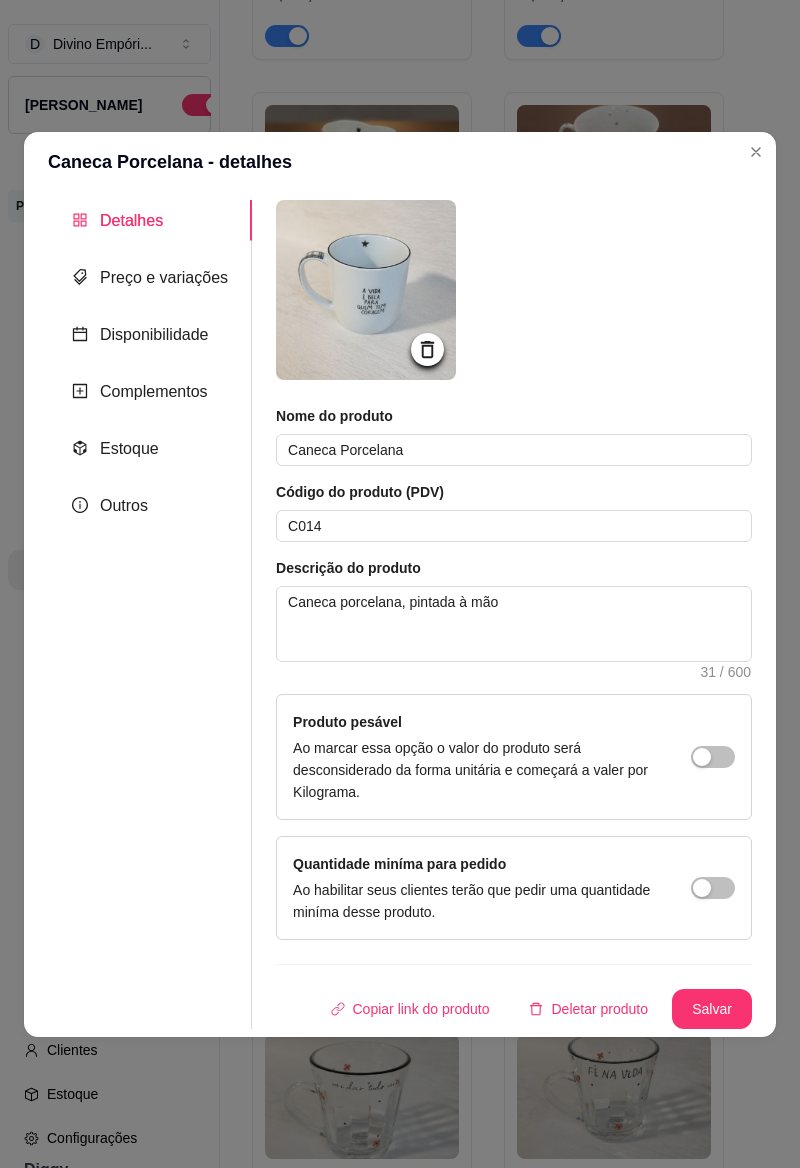 click 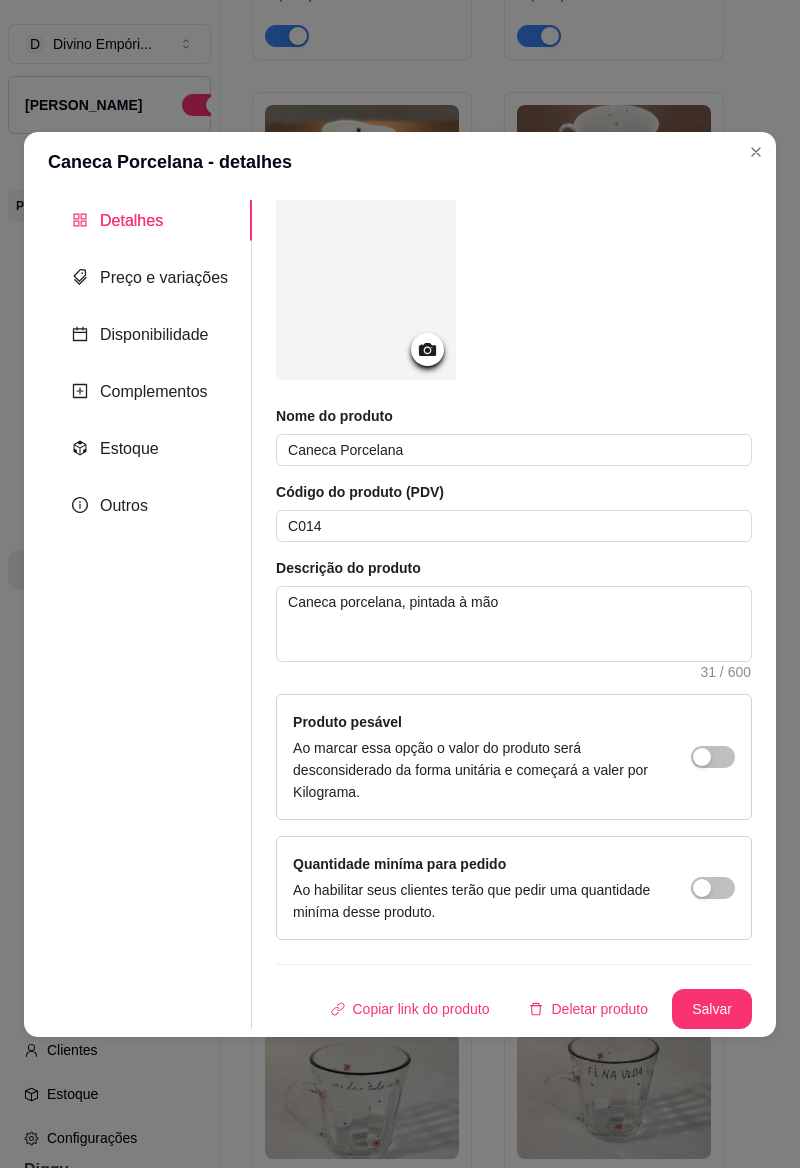 click 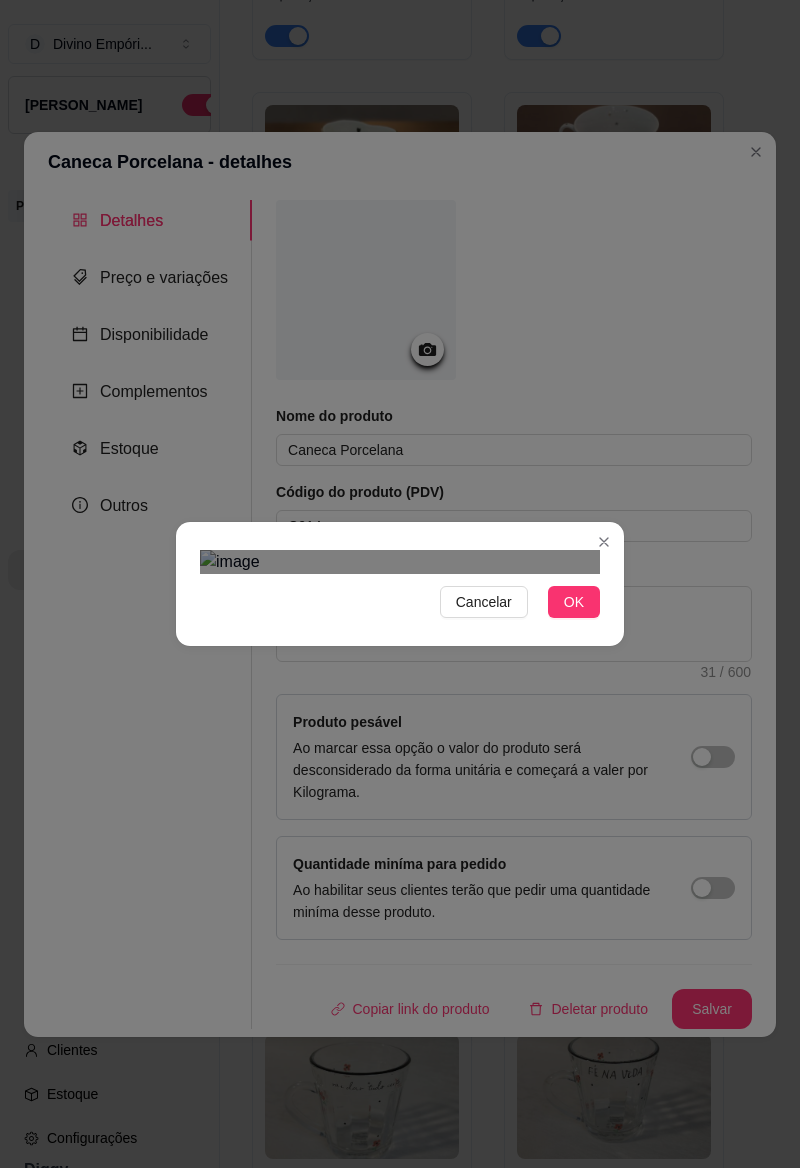 click on "OK" at bounding box center [574, 602] 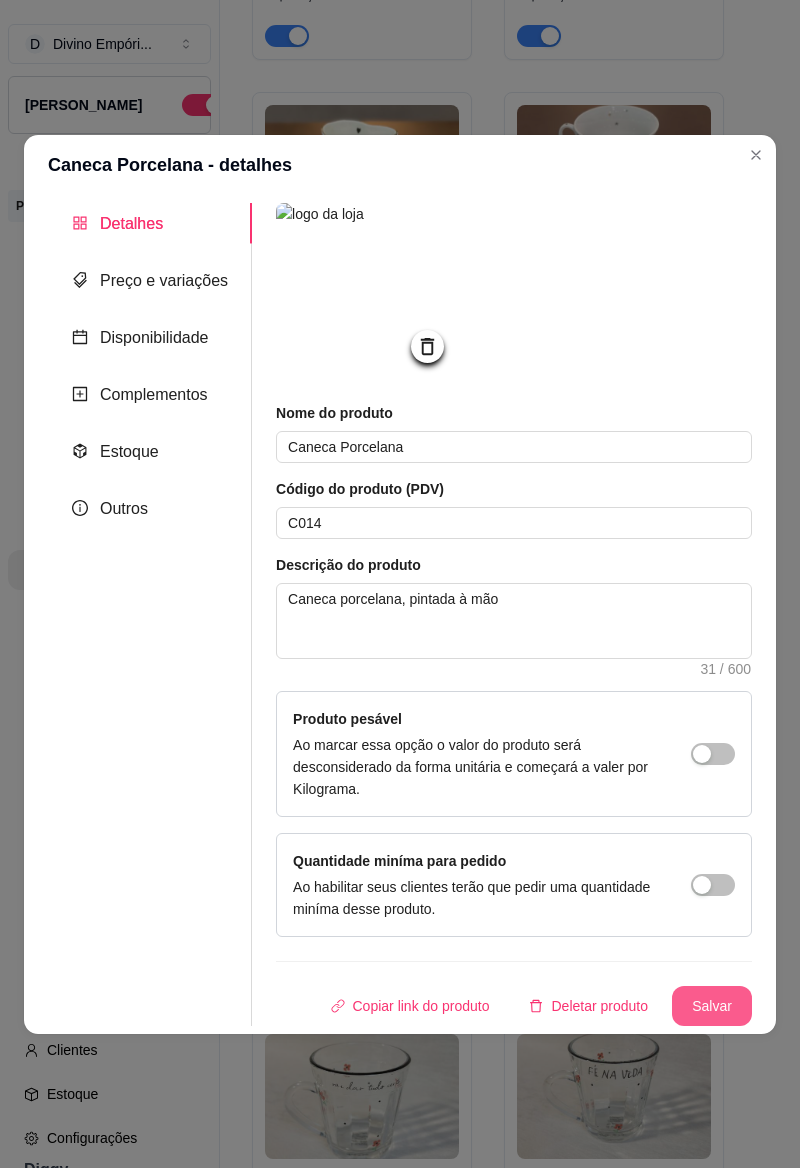click on "Salvar" at bounding box center (712, 1006) 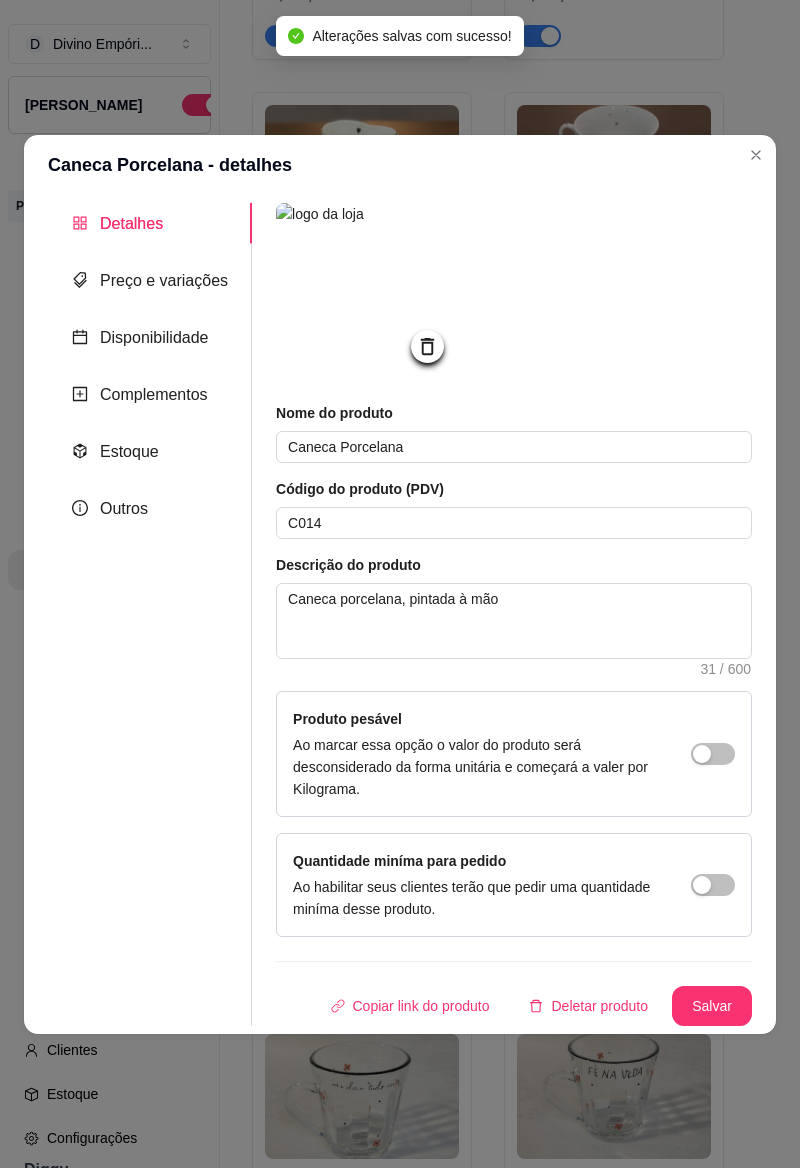 click 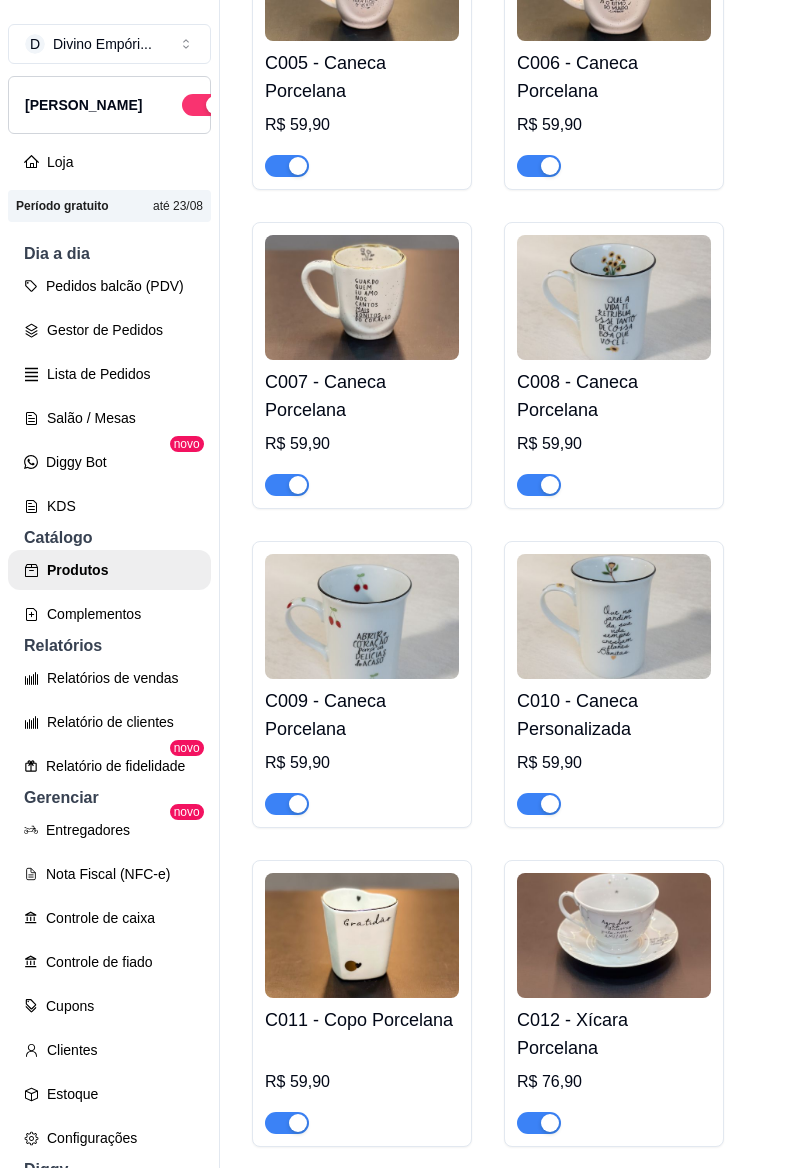 scroll, scrollTop: 1532, scrollLeft: 0, axis: vertical 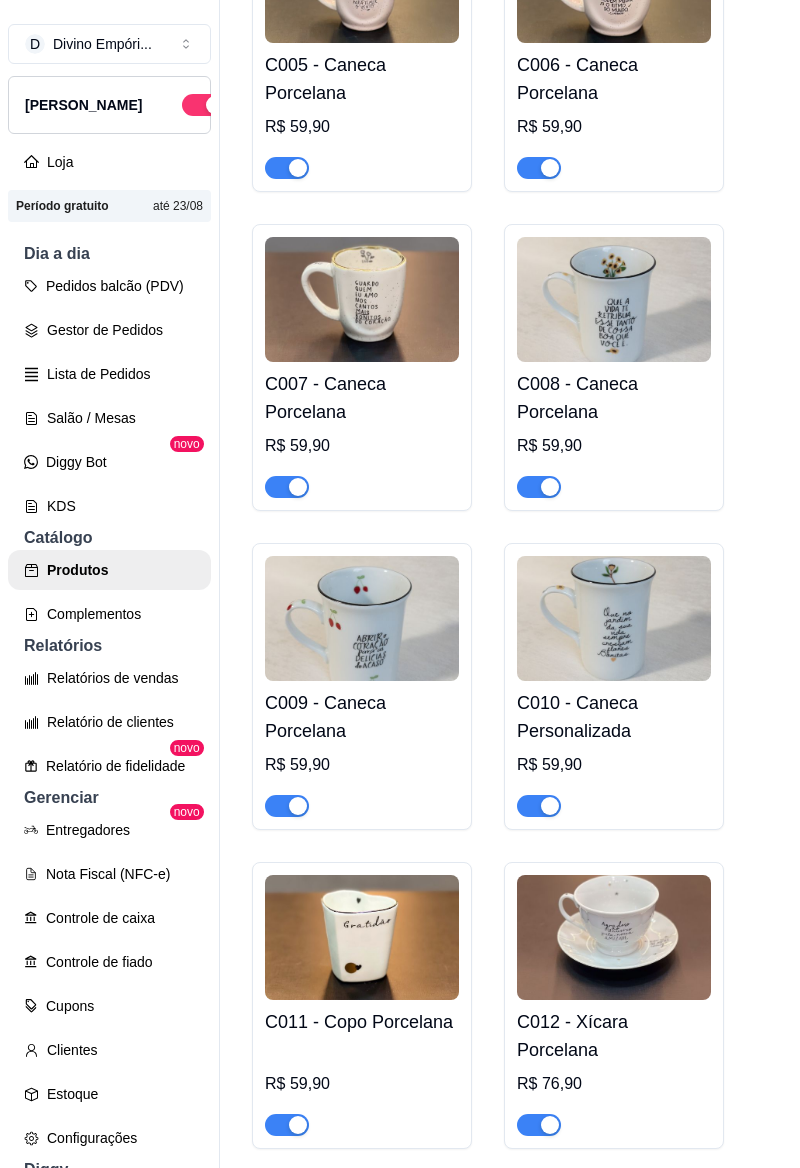 click at bounding box center (362, 618) 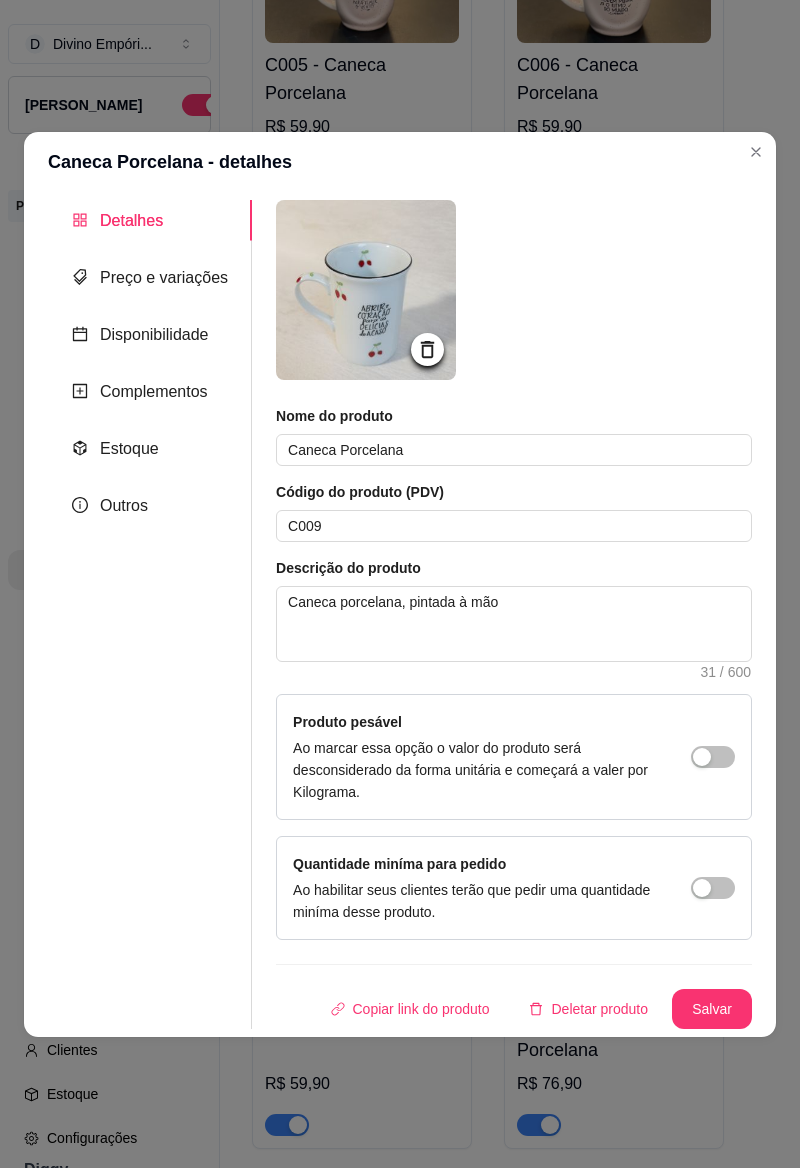 click 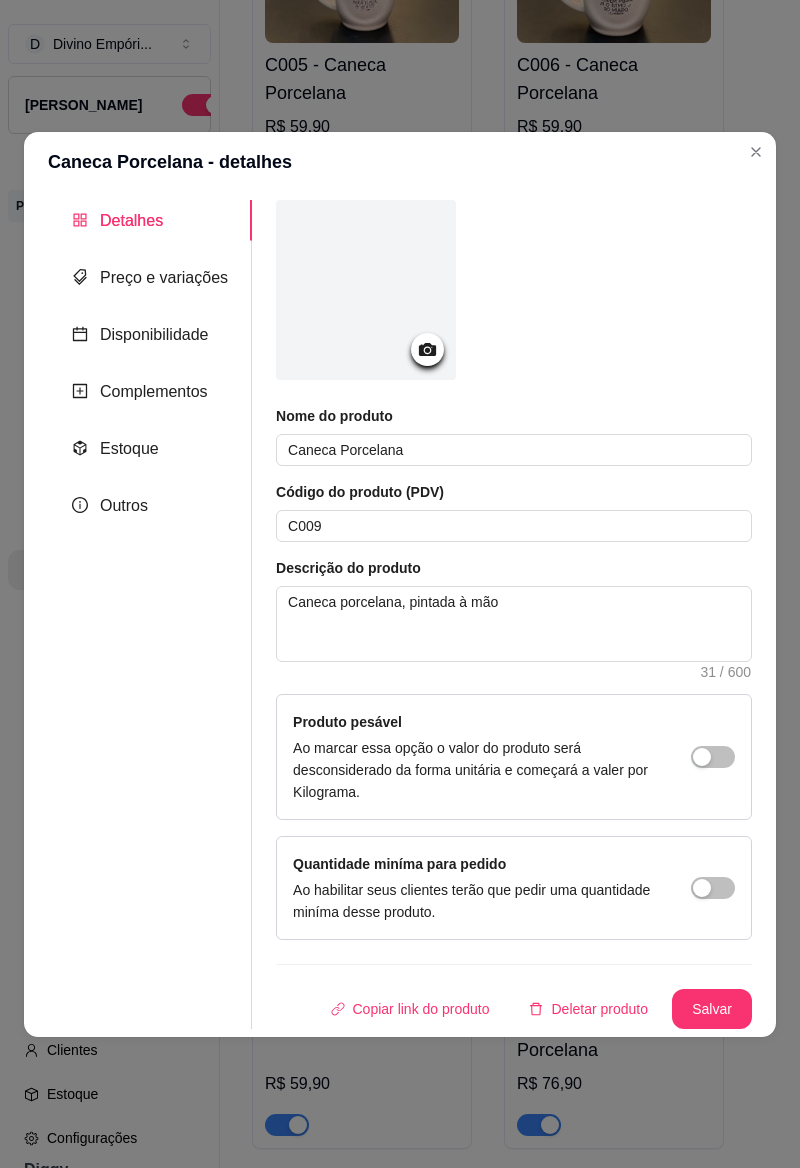 click 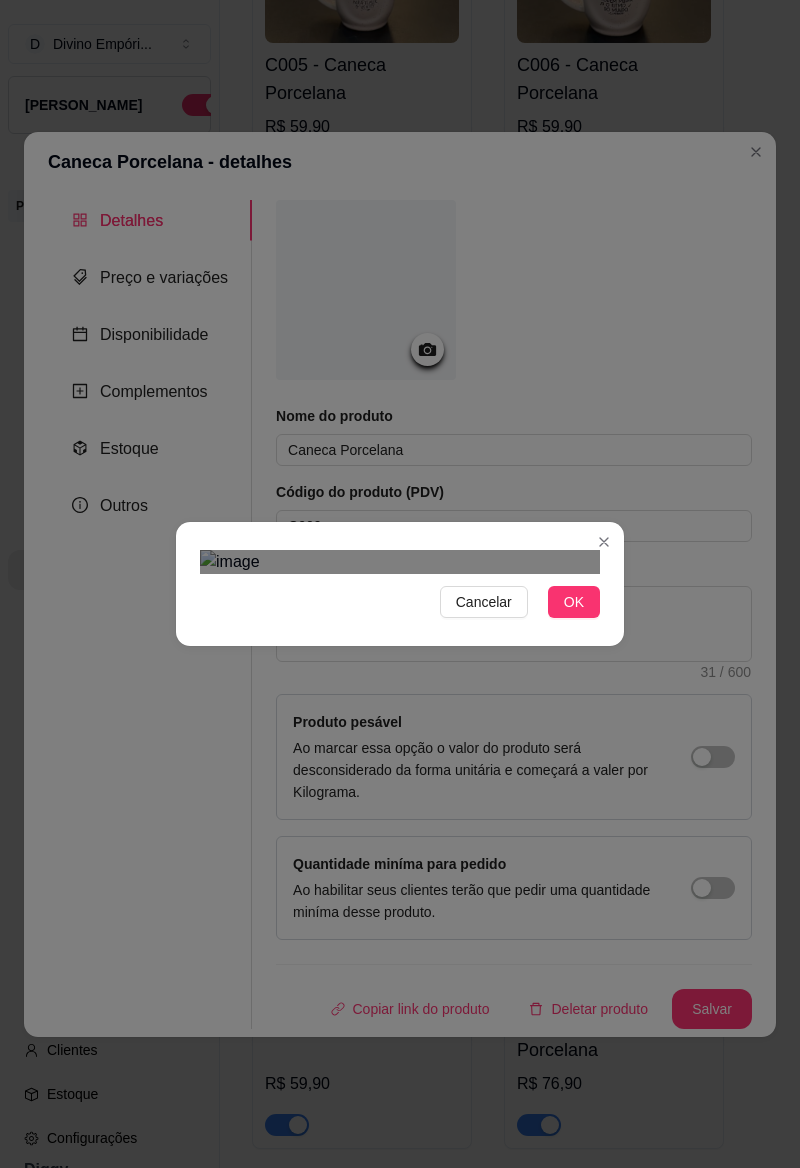 click on "OK" at bounding box center (574, 602) 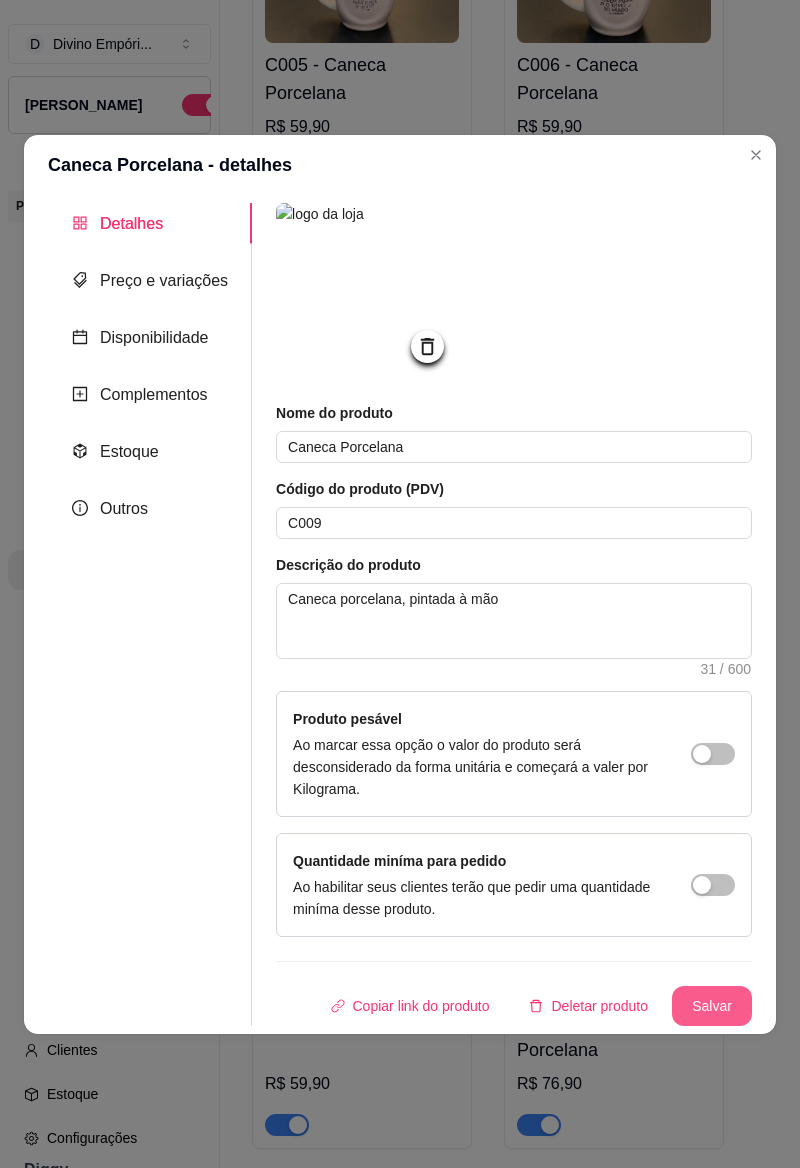 click on "Salvar" at bounding box center (712, 1006) 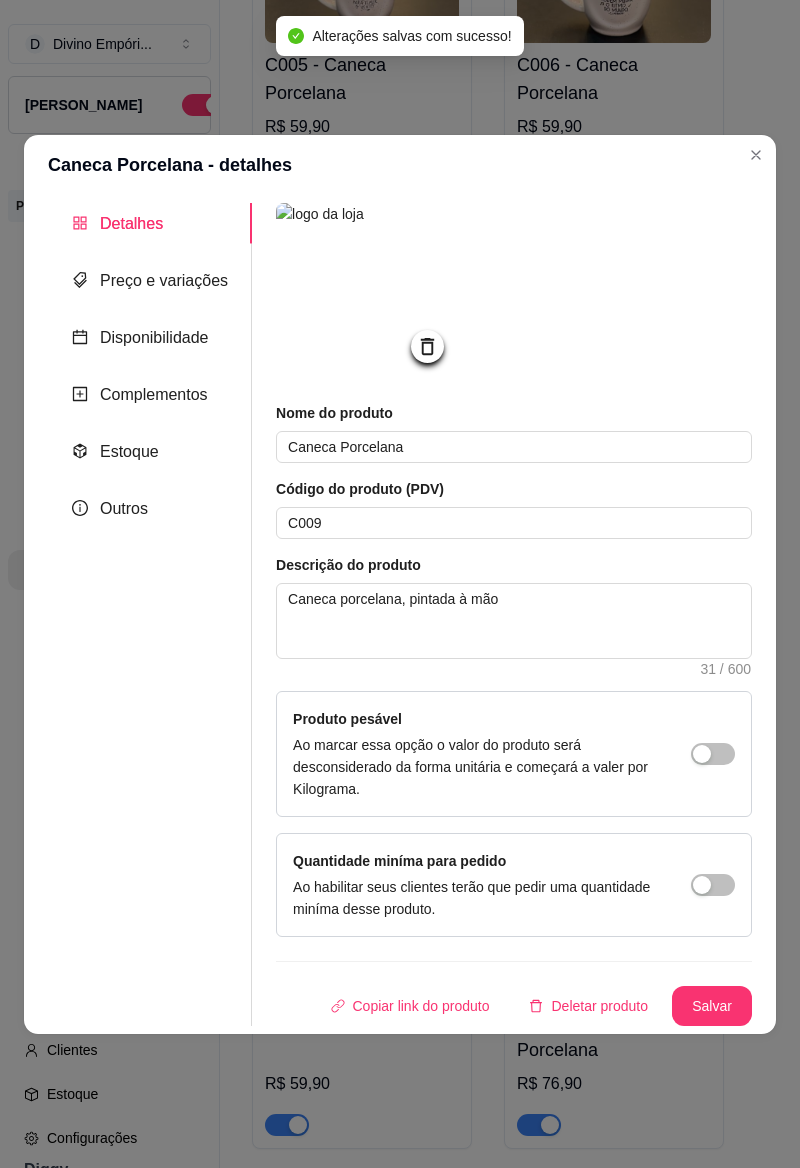click 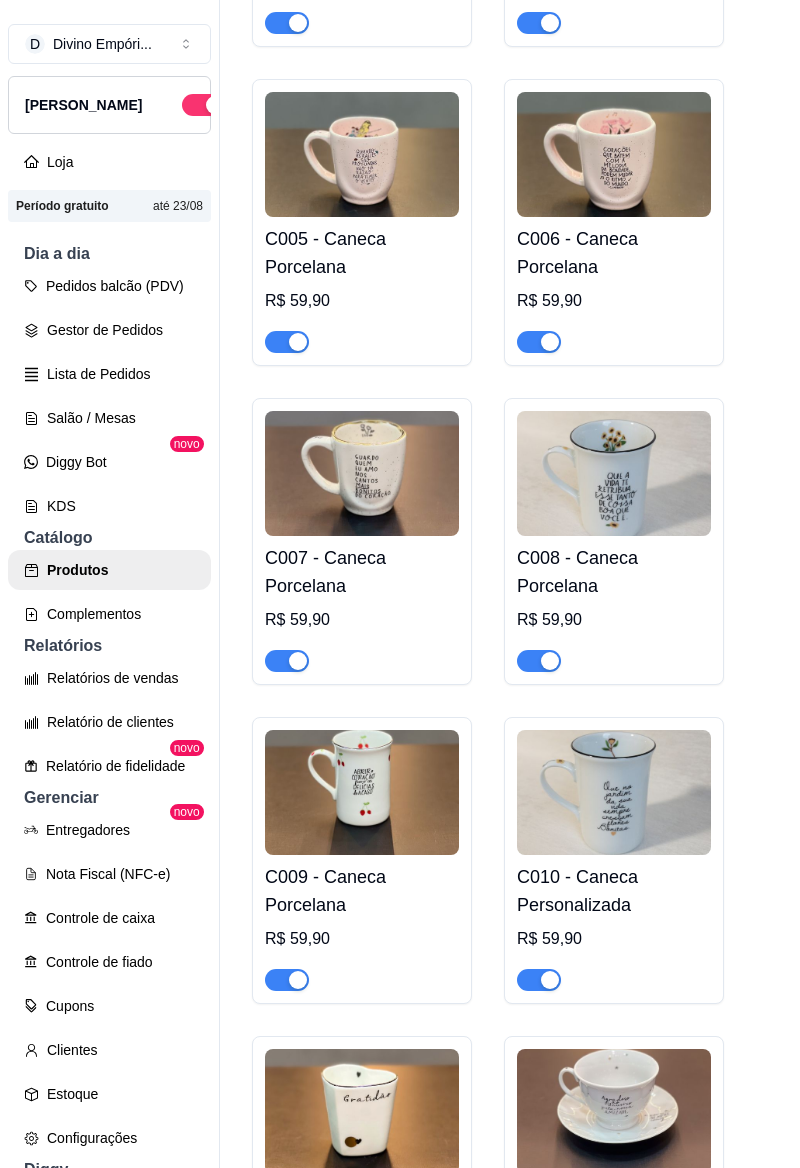 scroll, scrollTop: 1363, scrollLeft: 0, axis: vertical 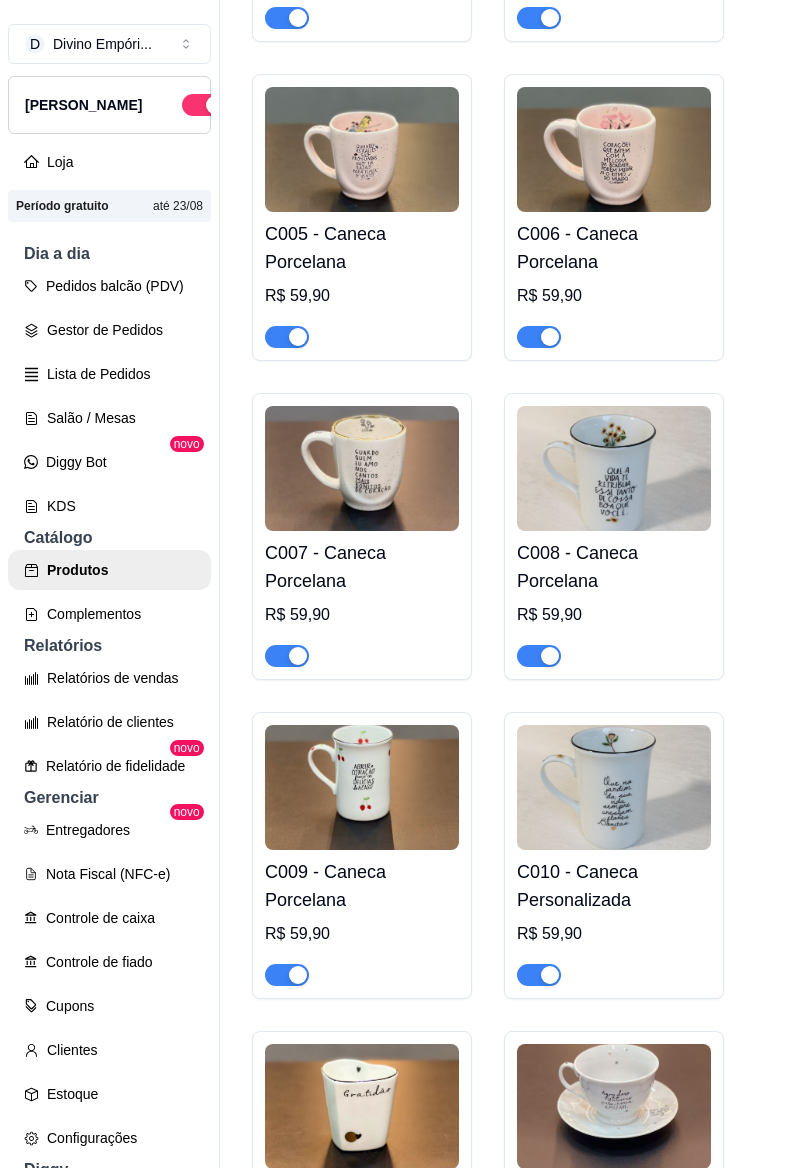 click at bounding box center (614, 468) 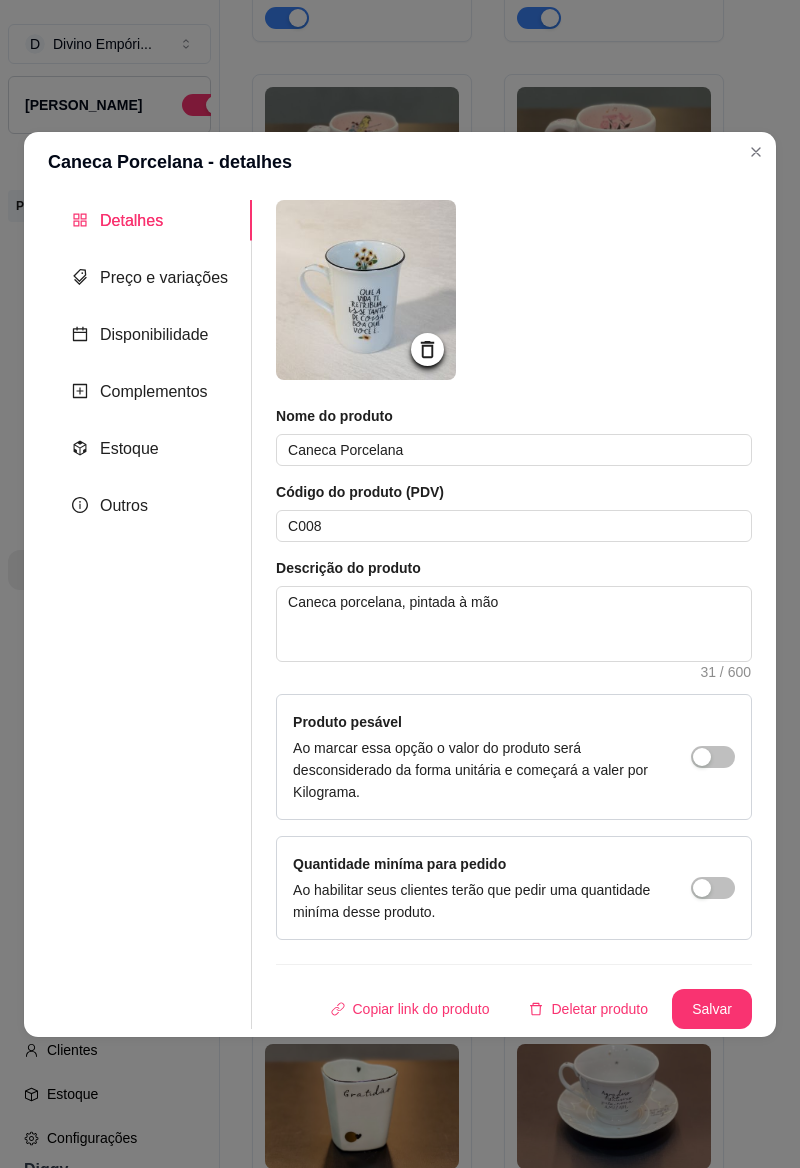 click 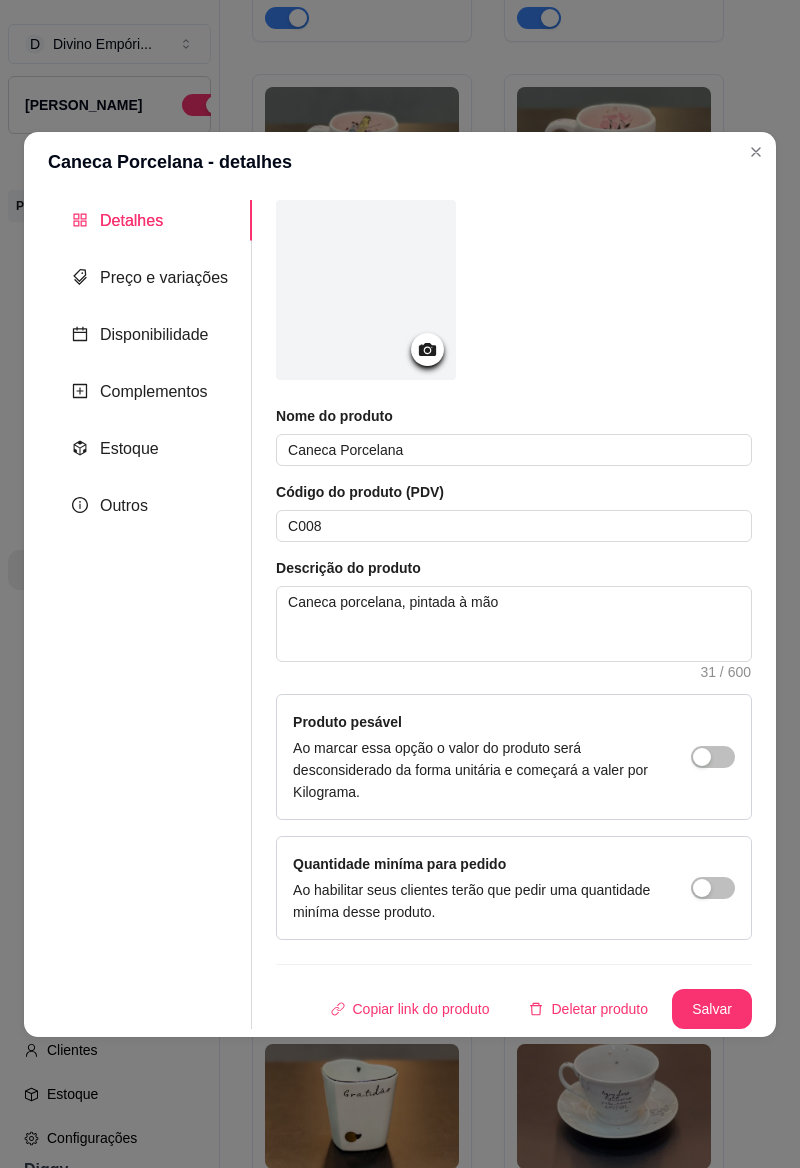 click 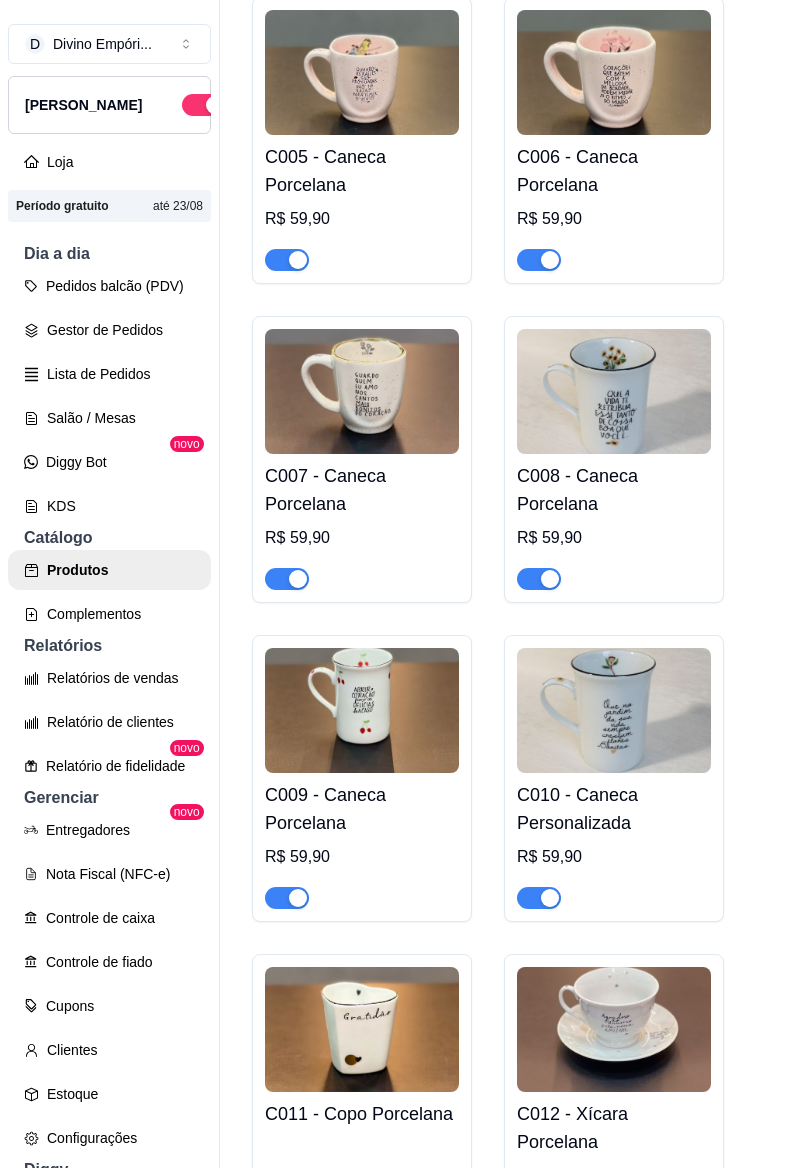 scroll, scrollTop: 1441, scrollLeft: 0, axis: vertical 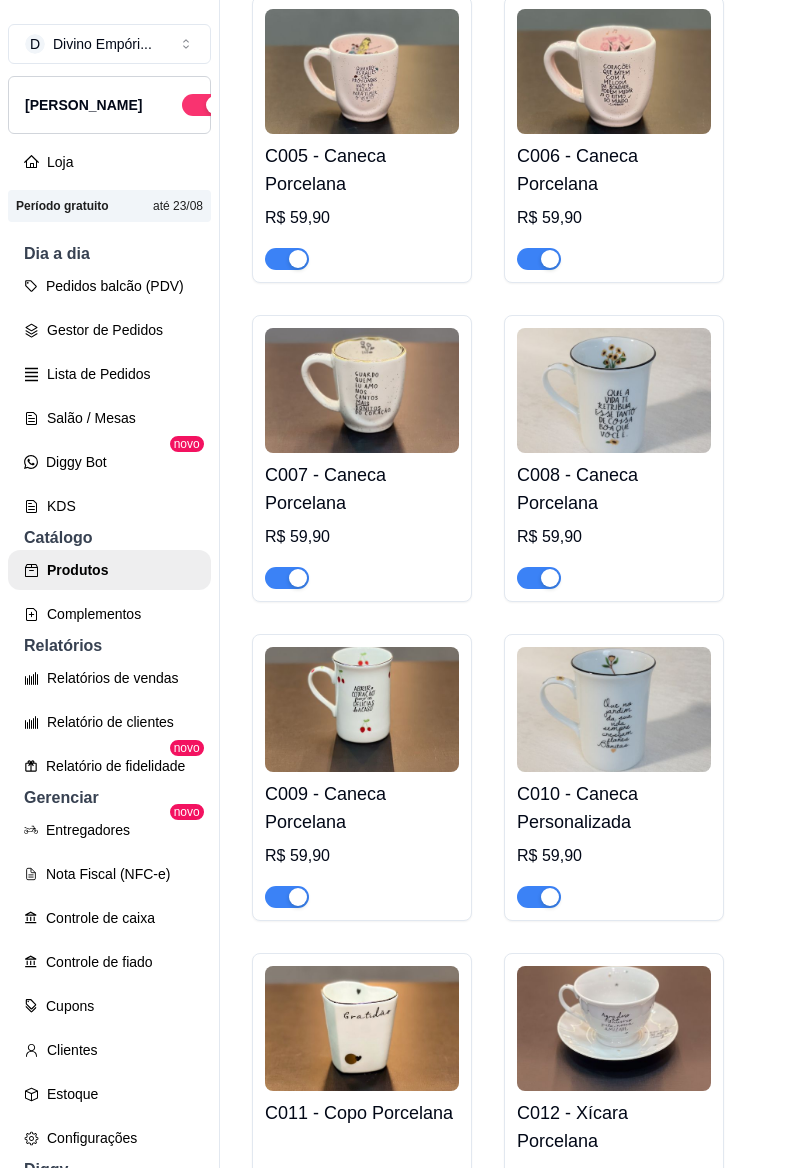 click at bounding box center [550, 578] 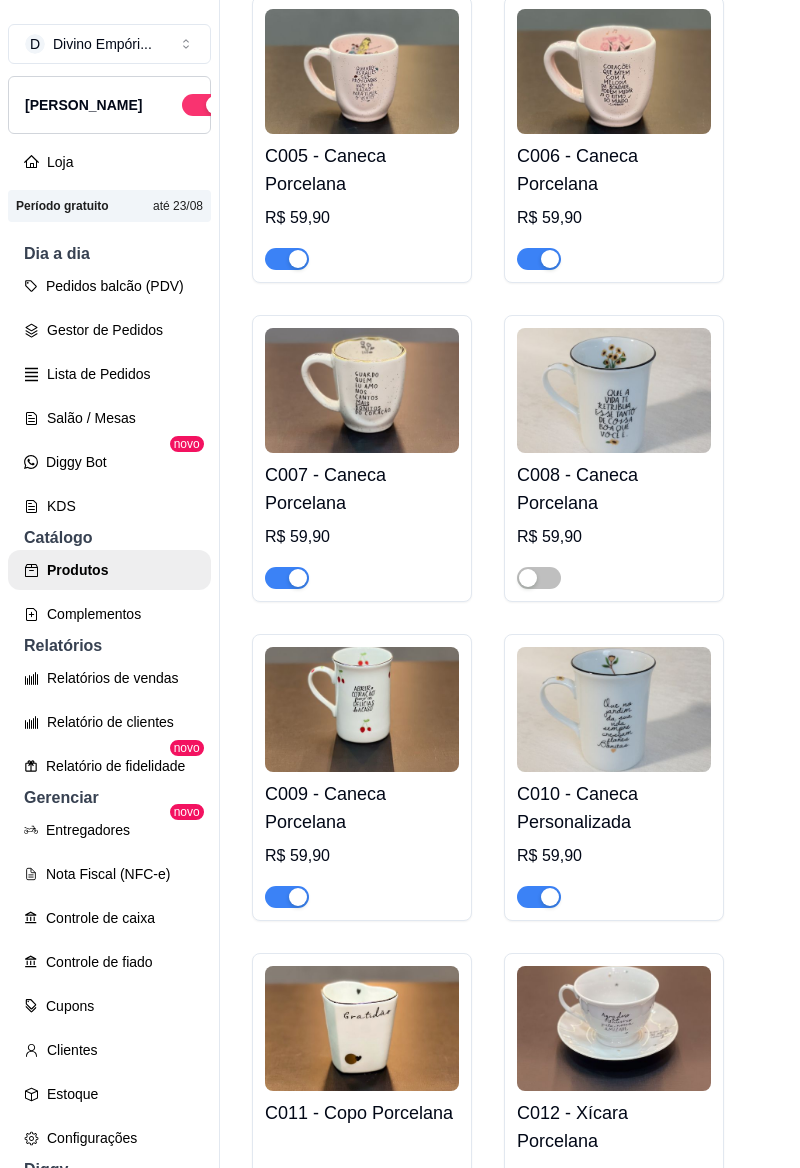 click at bounding box center (614, 709) 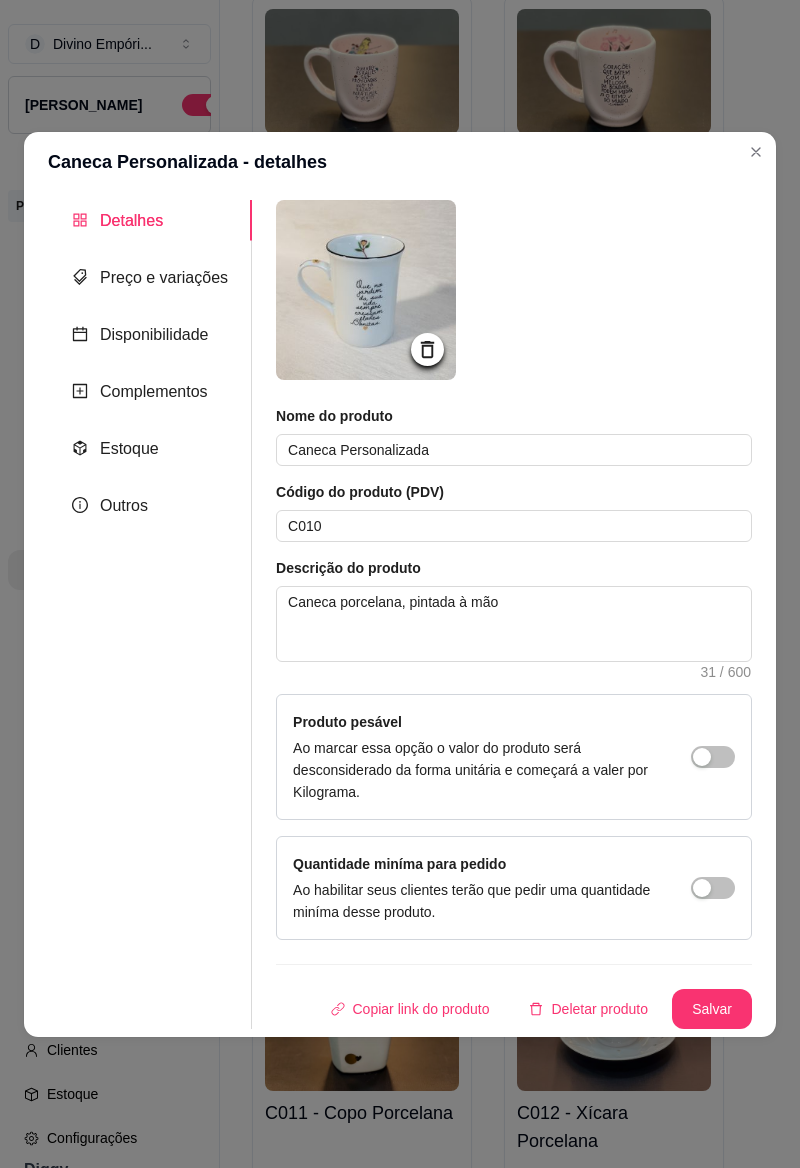 click 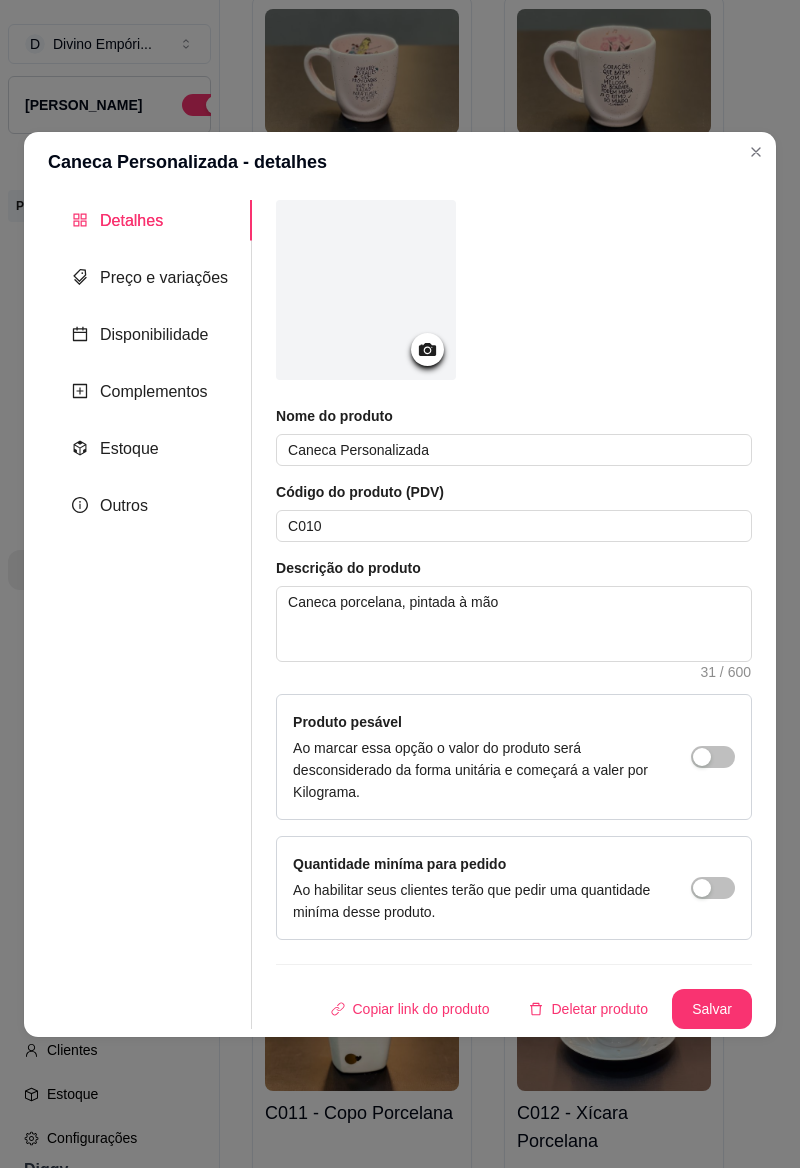 click 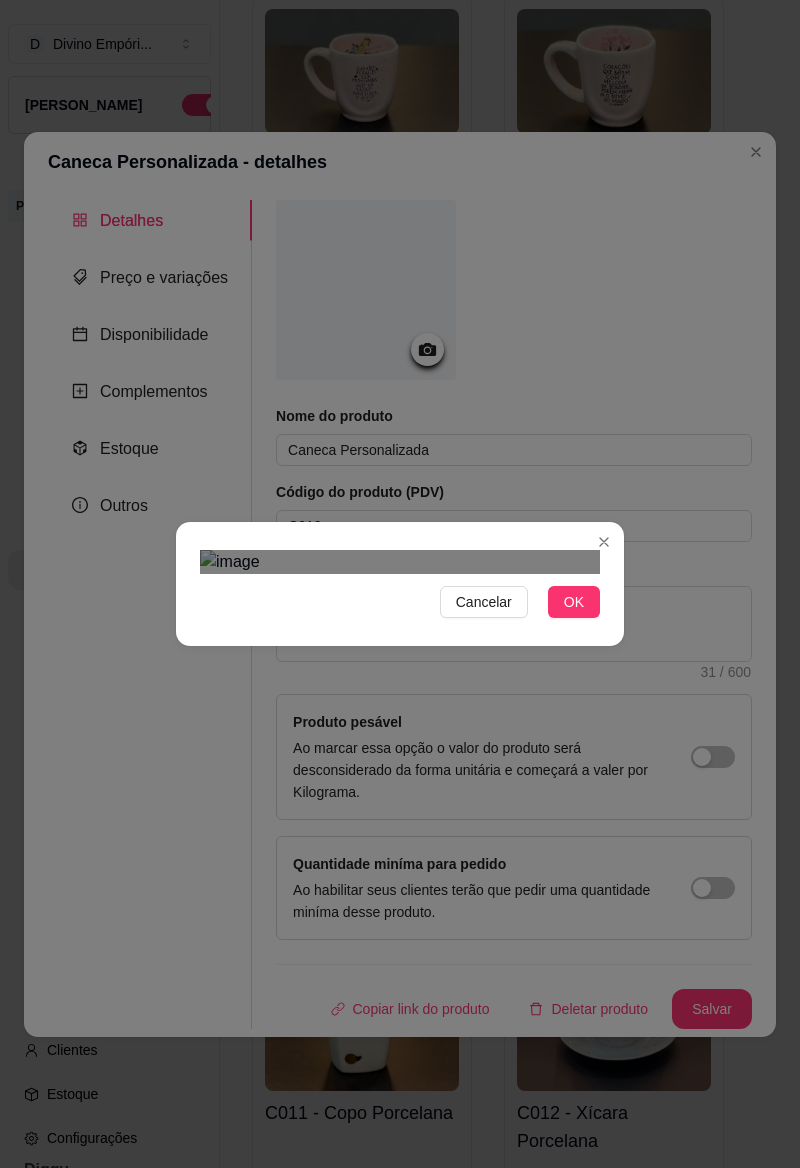 click on "OK" at bounding box center (574, 602) 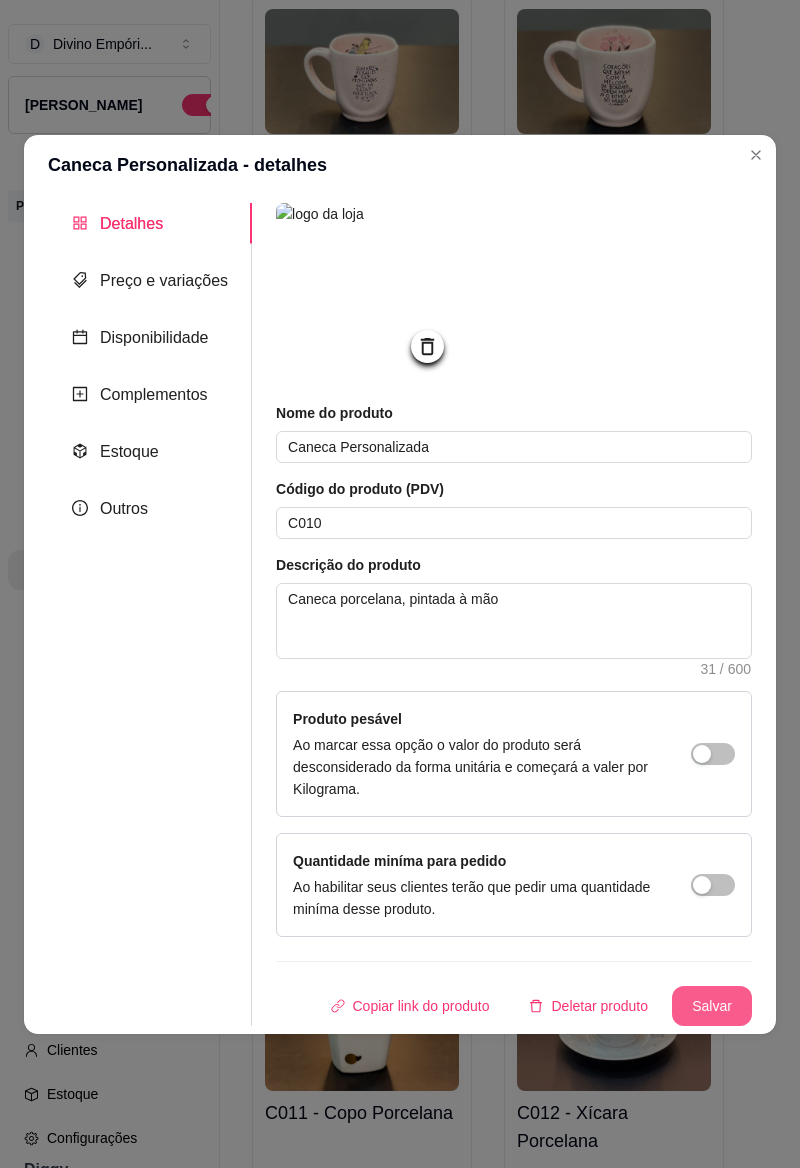 click on "Salvar" at bounding box center (712, 1006) 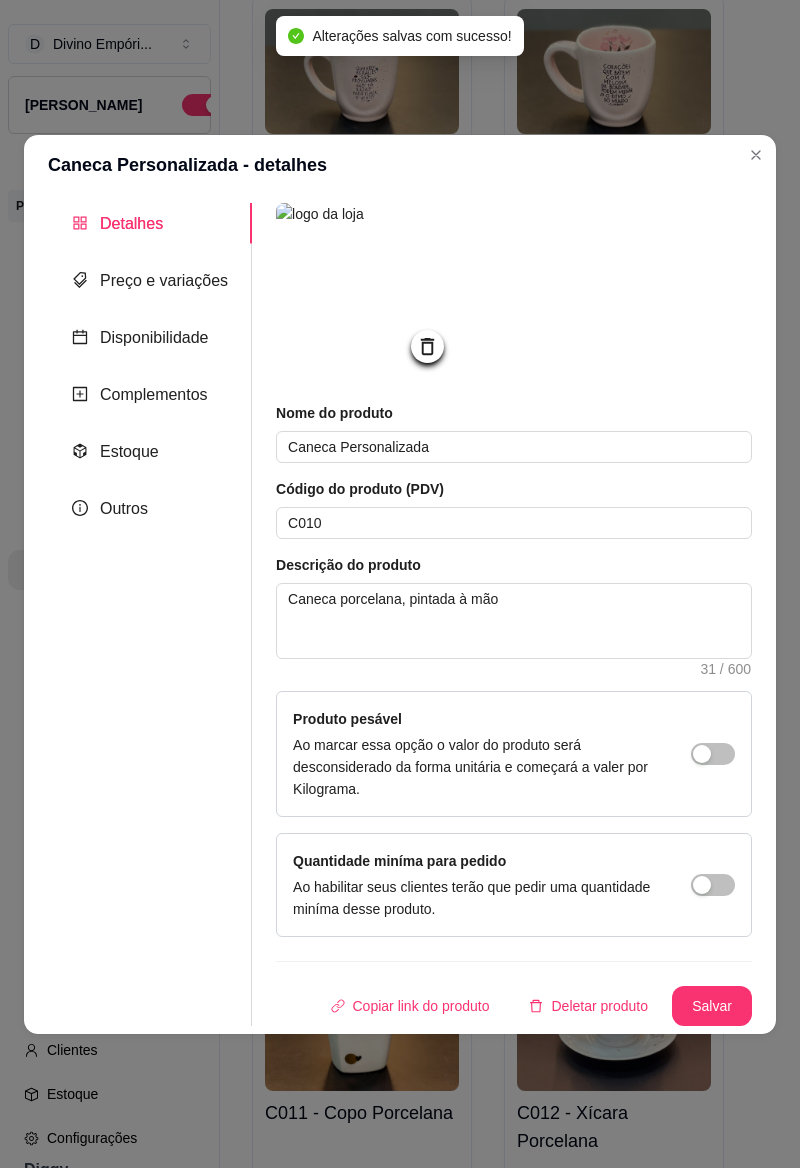 click 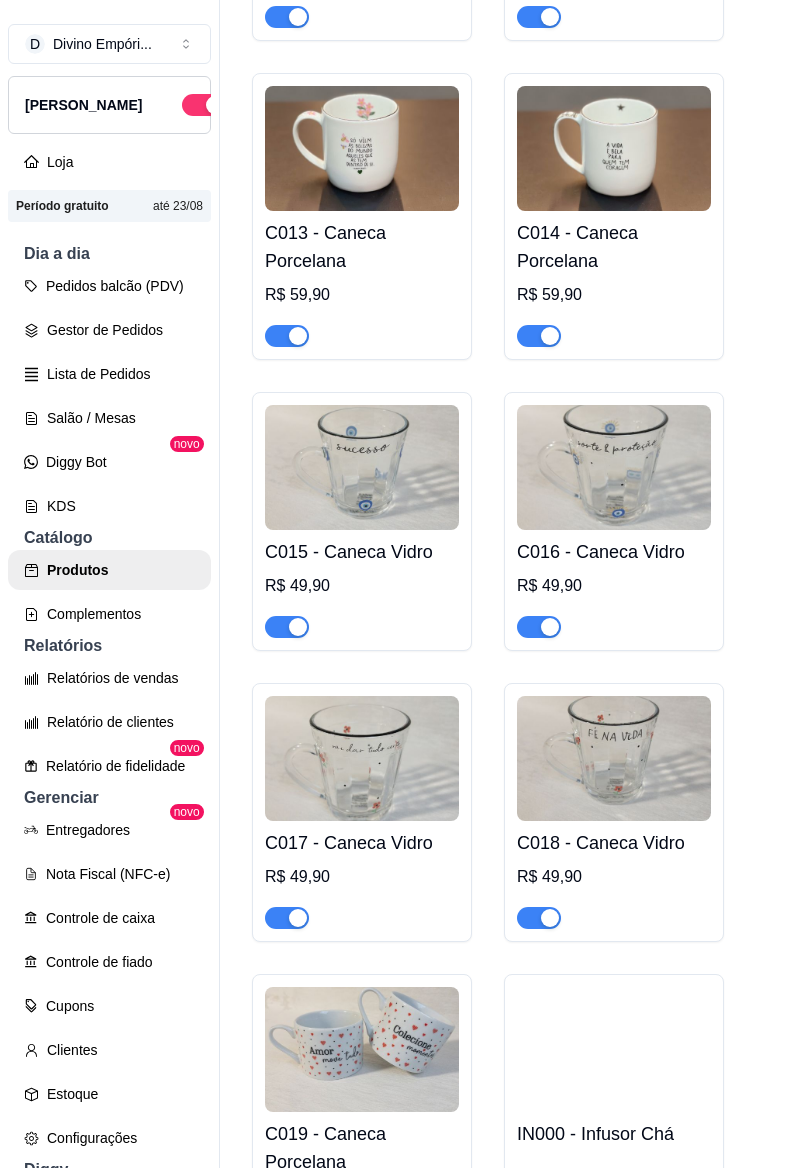 scroll, scrollTop: 2636, scrollLeft: 0, axis: vertical 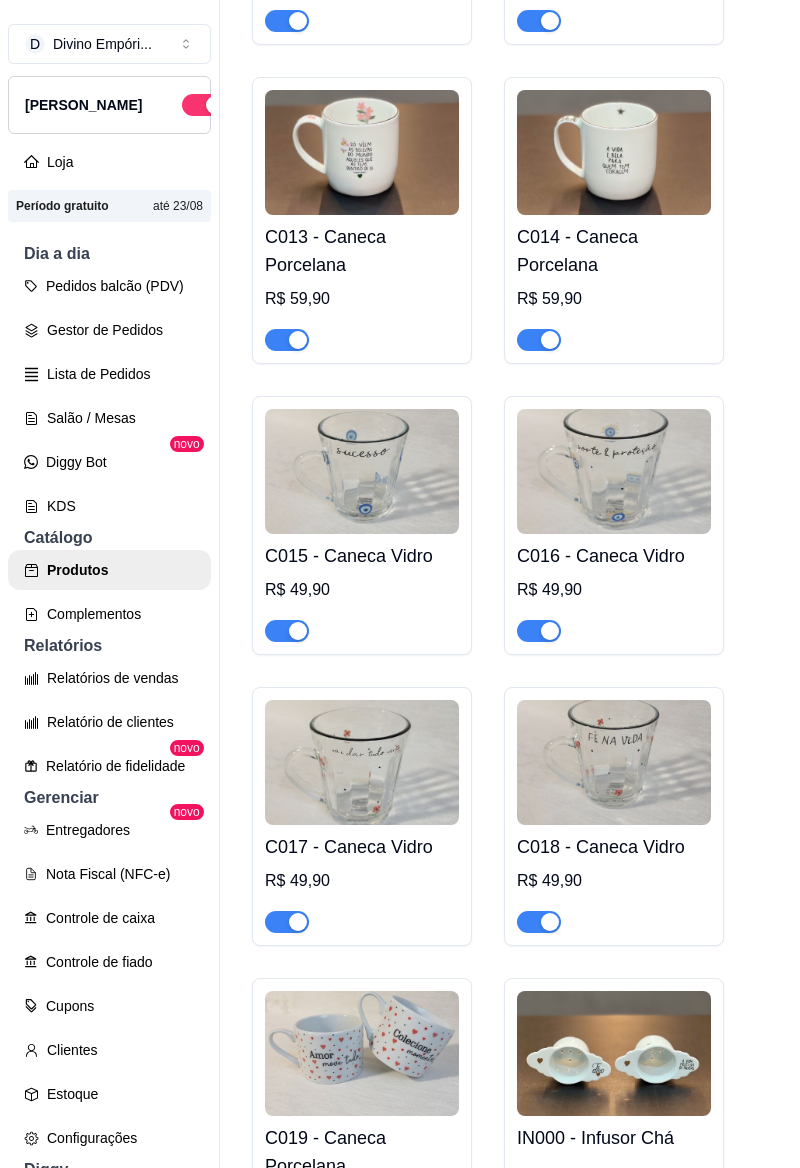click at bounding box center (362, 471) 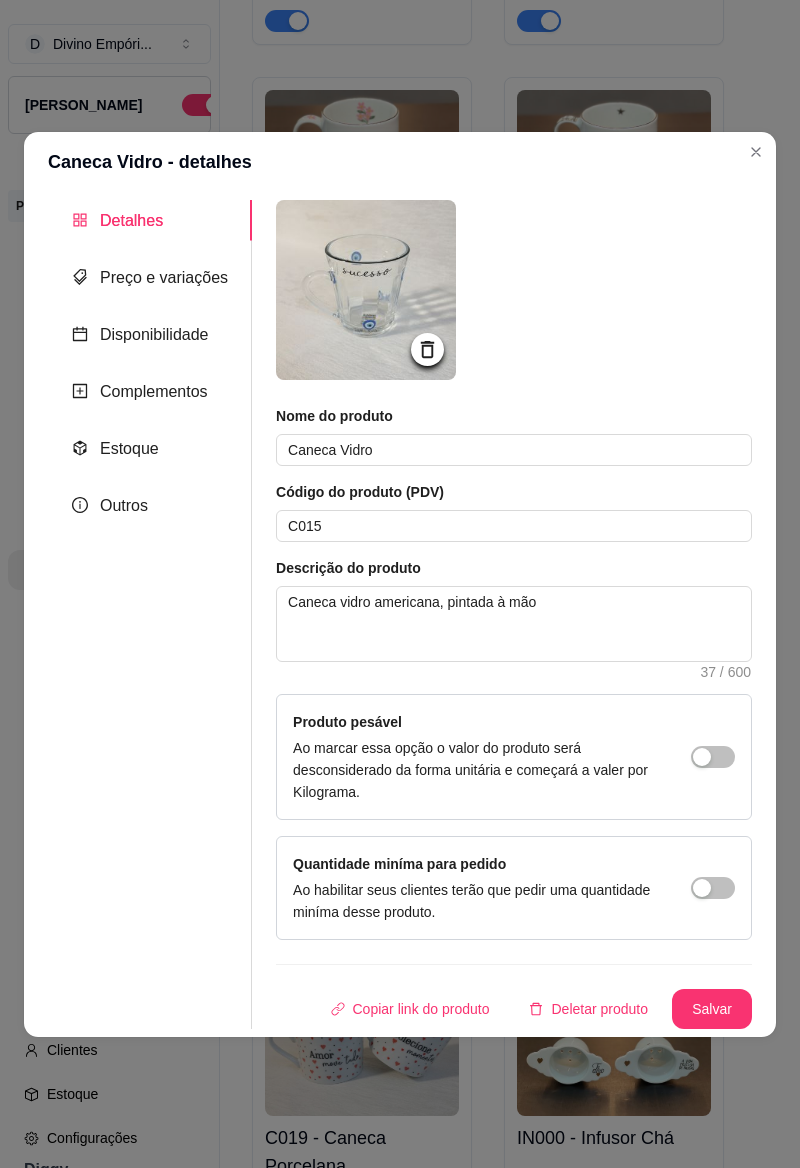 click 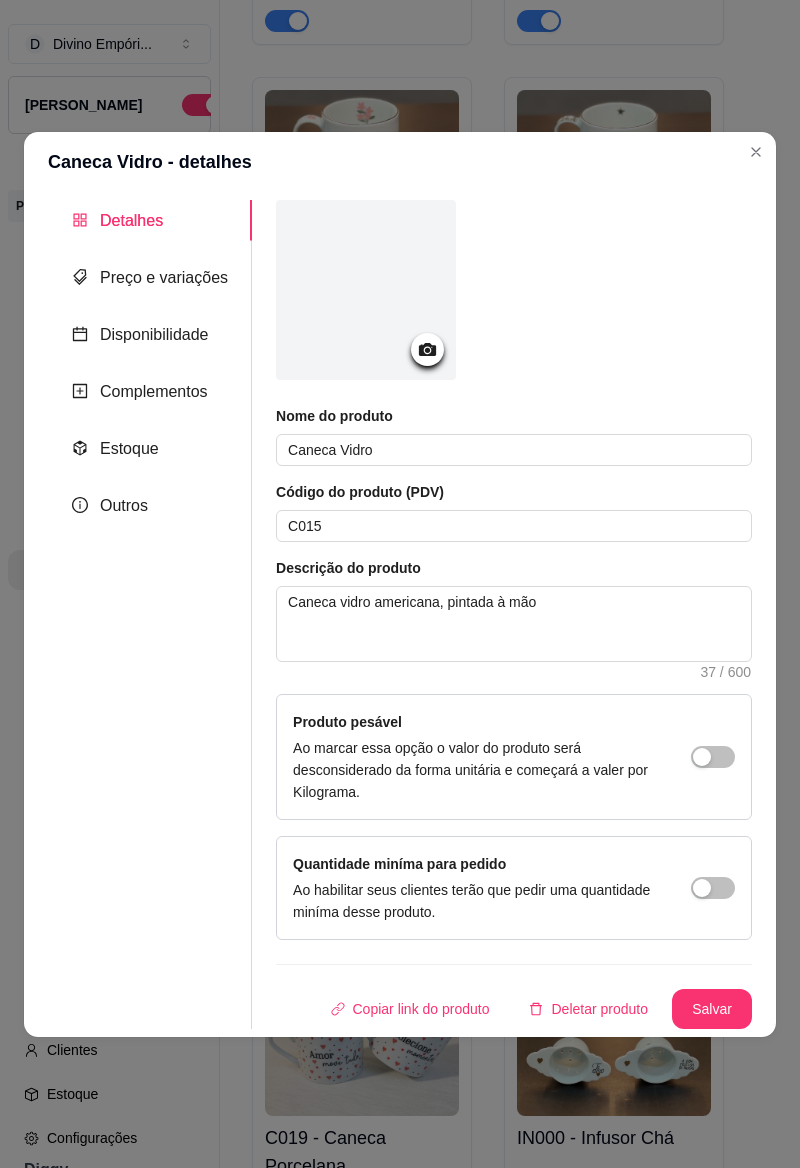 click 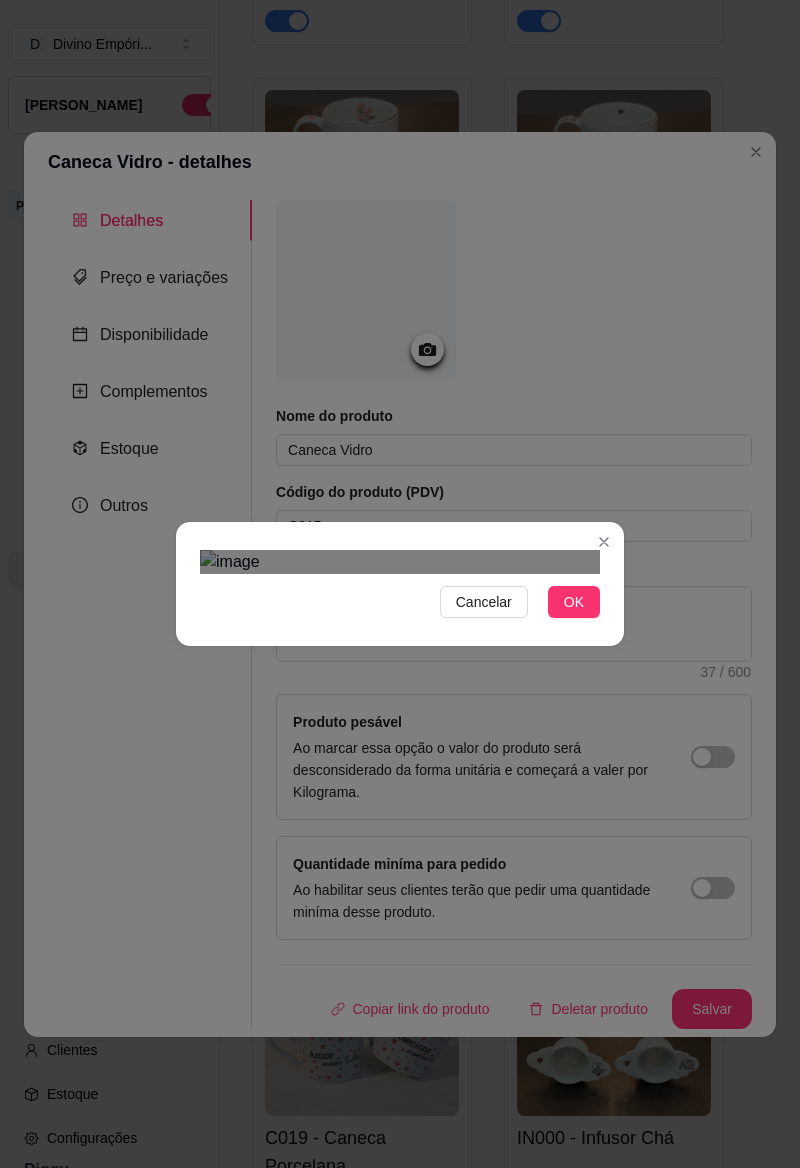 click on "OK" at bounding box center [574, 602] 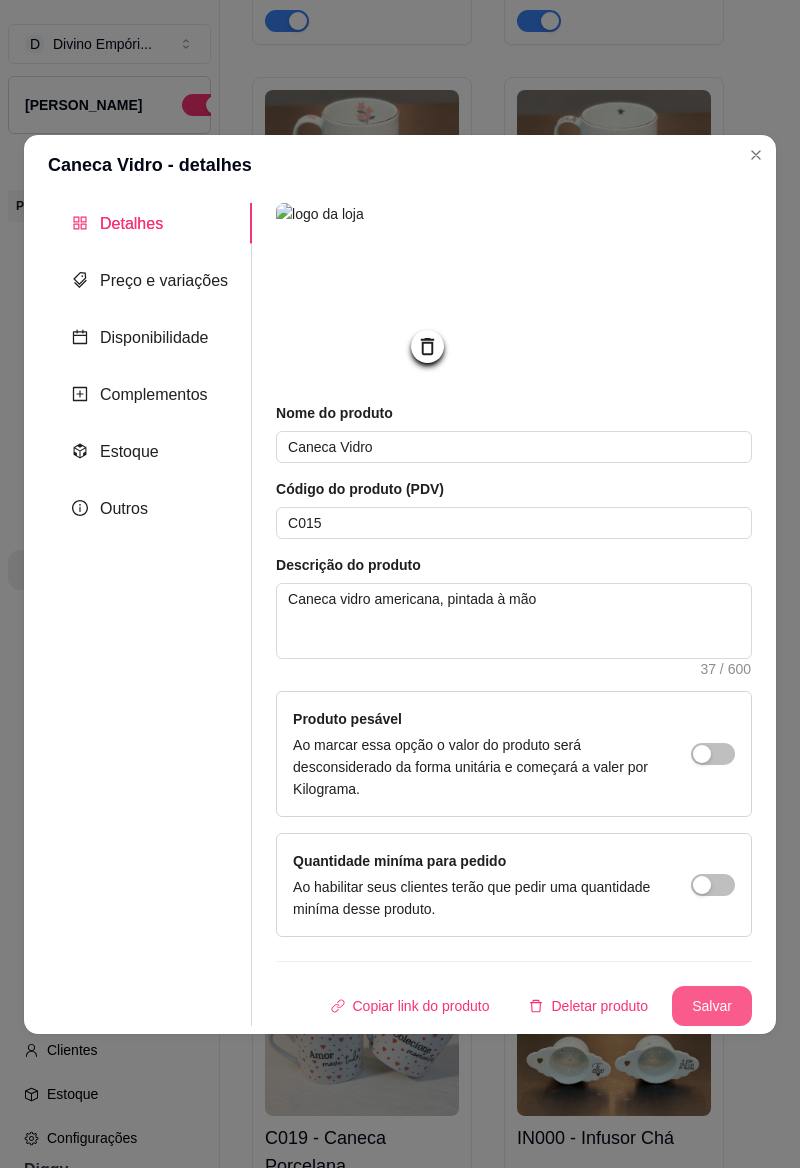 click on "Salvar" at bounding box center (712, 1006) 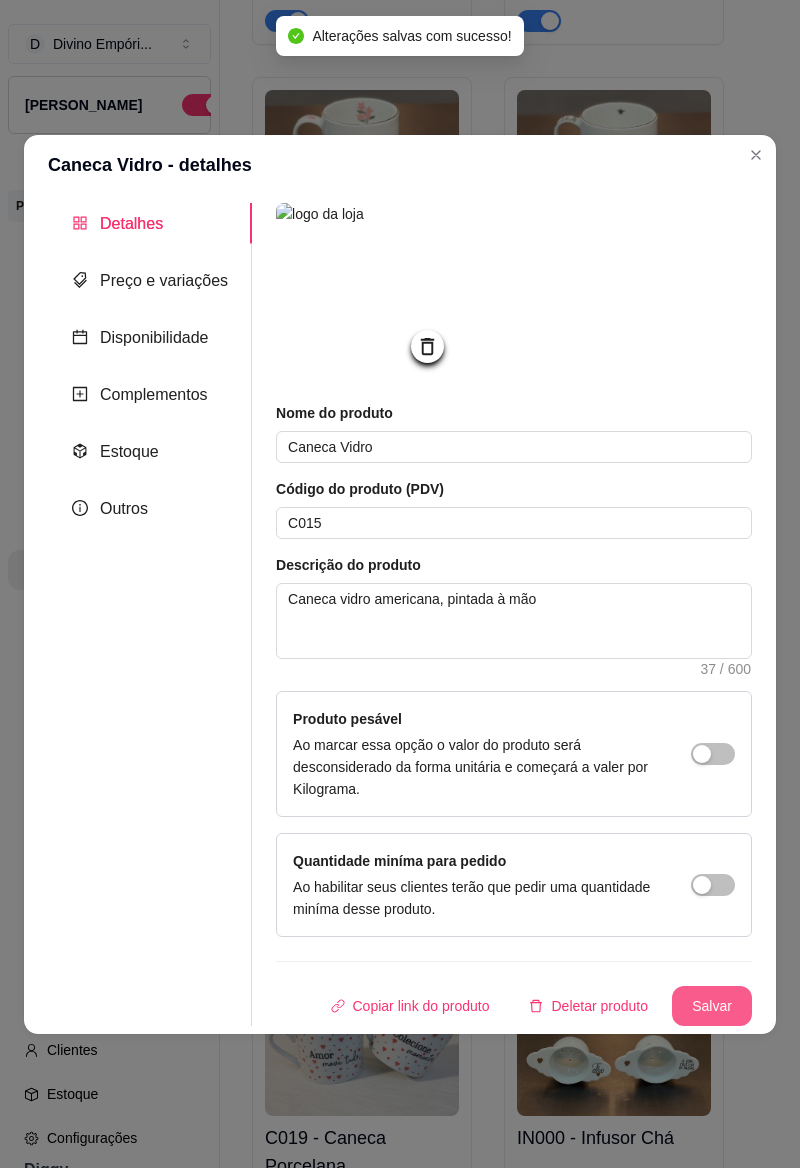 click 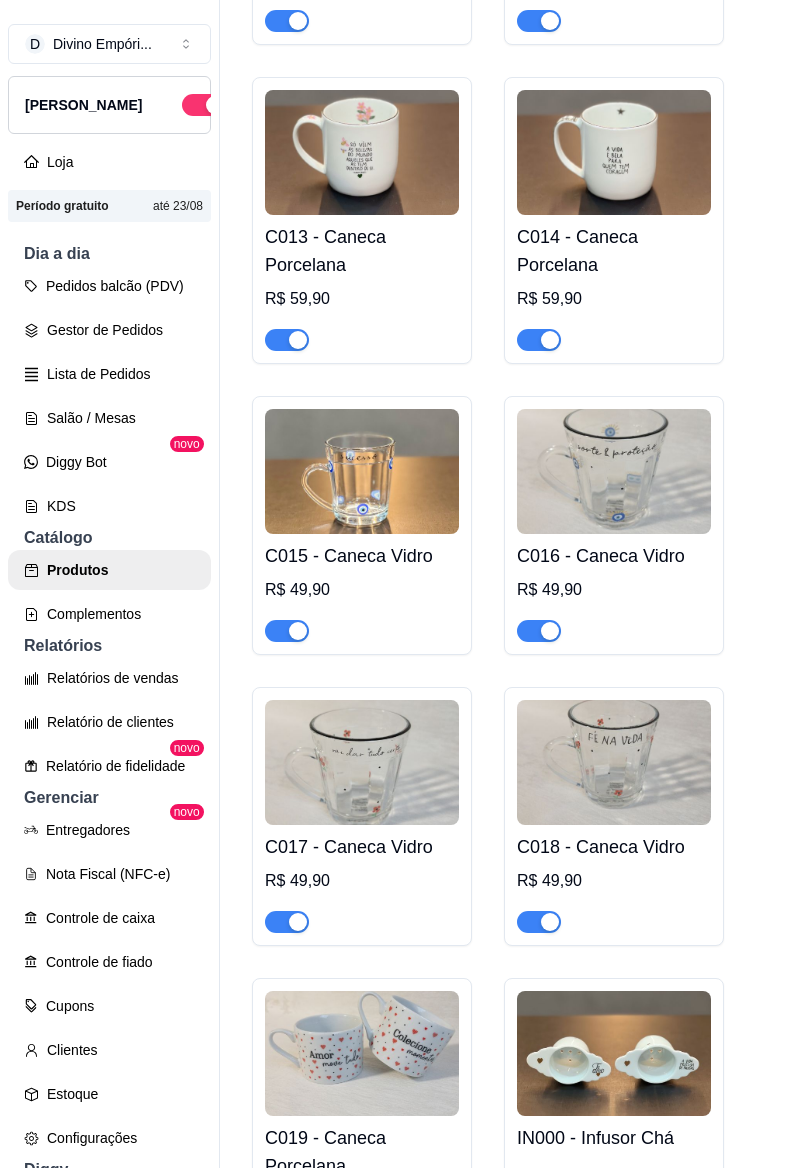 click at bounding box center (614, 471) 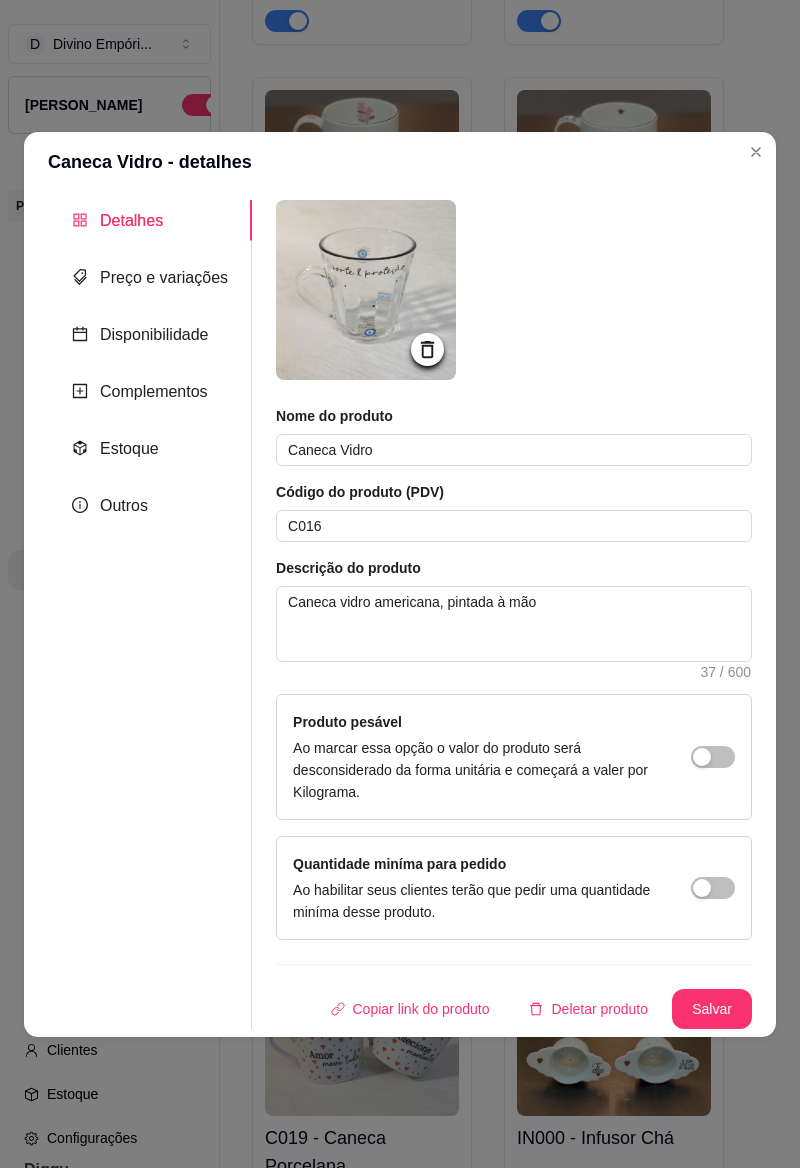 click 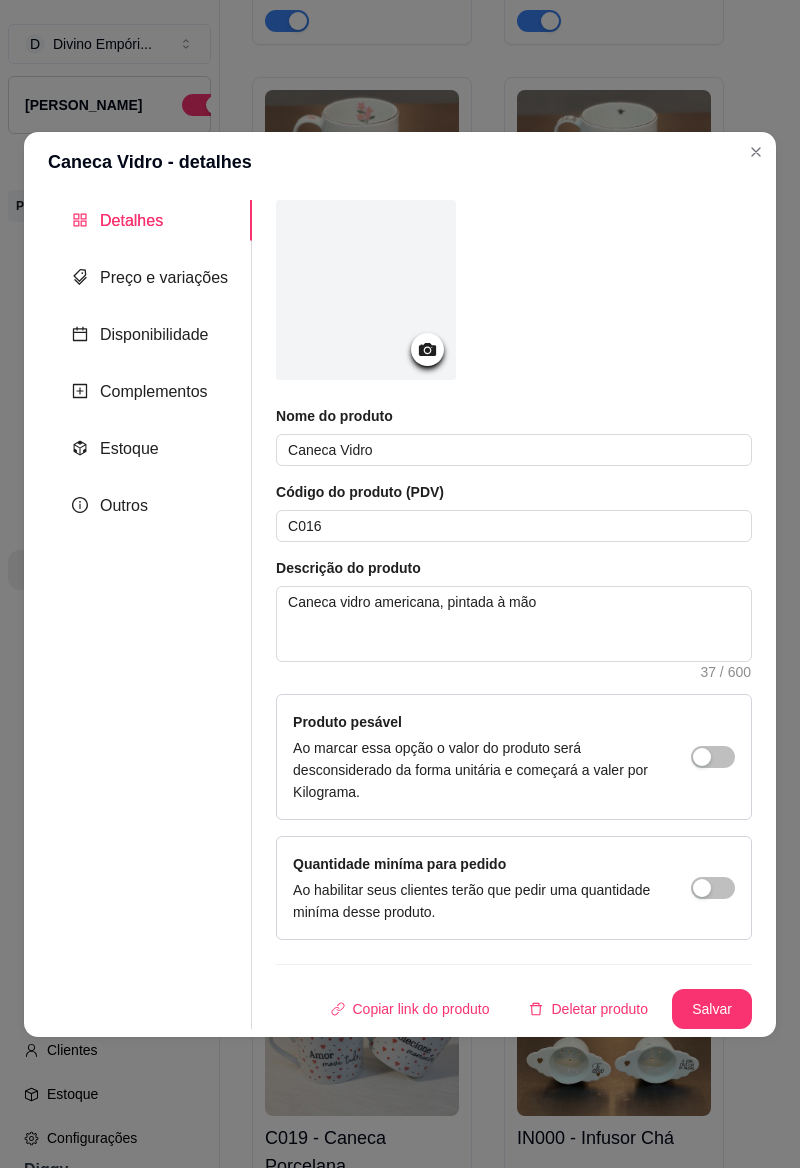 click 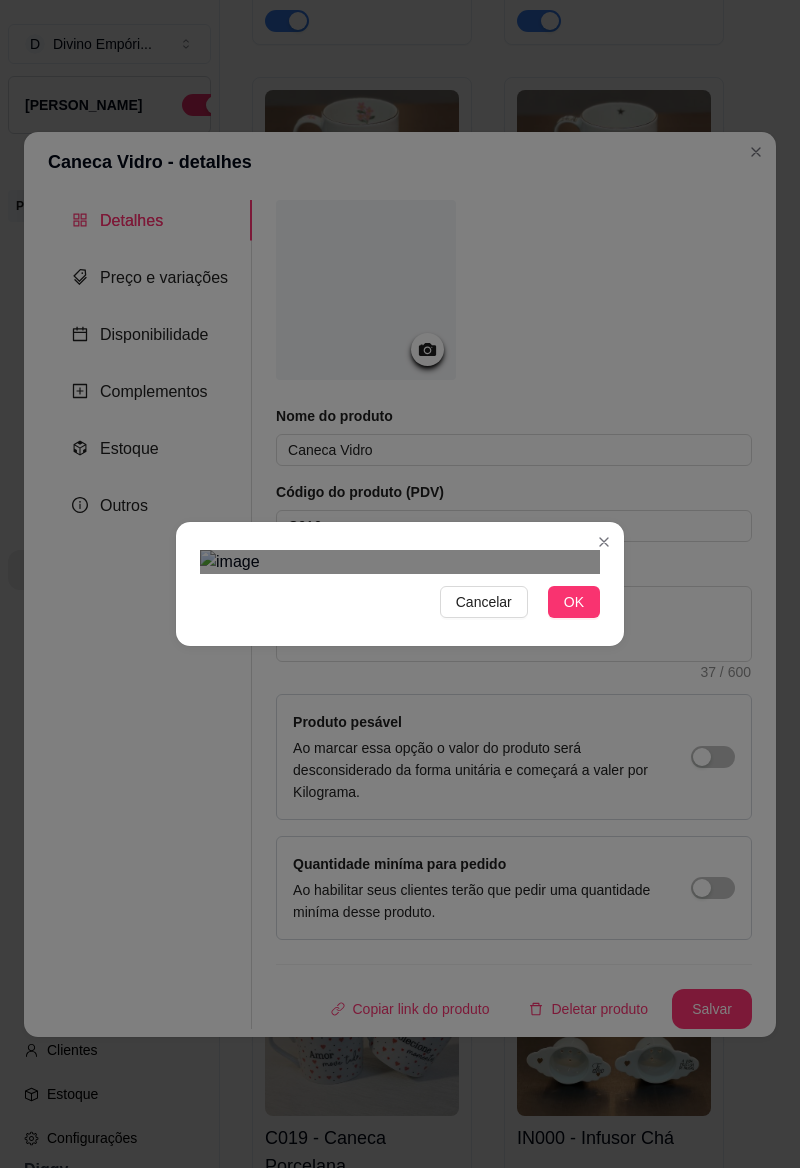 click on "OK" at bounding box center (574, 602) 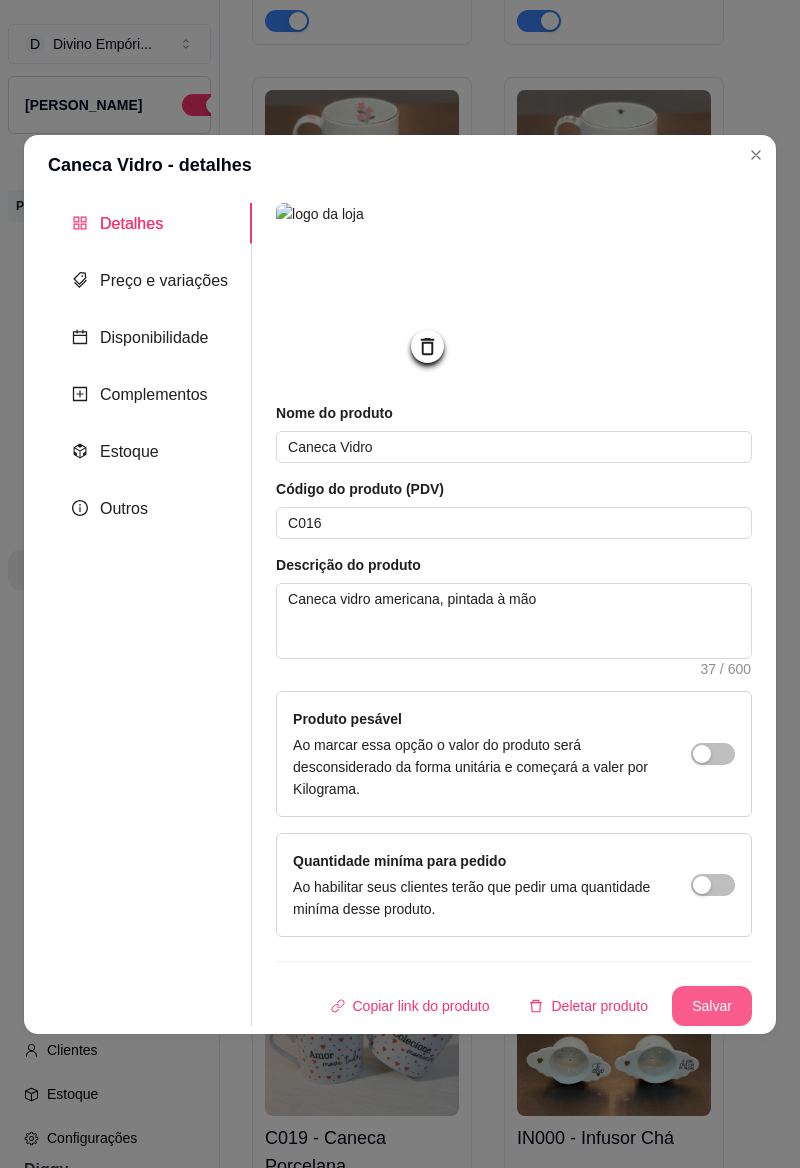 click on "Salvar" at bounding box center (712, 1006) 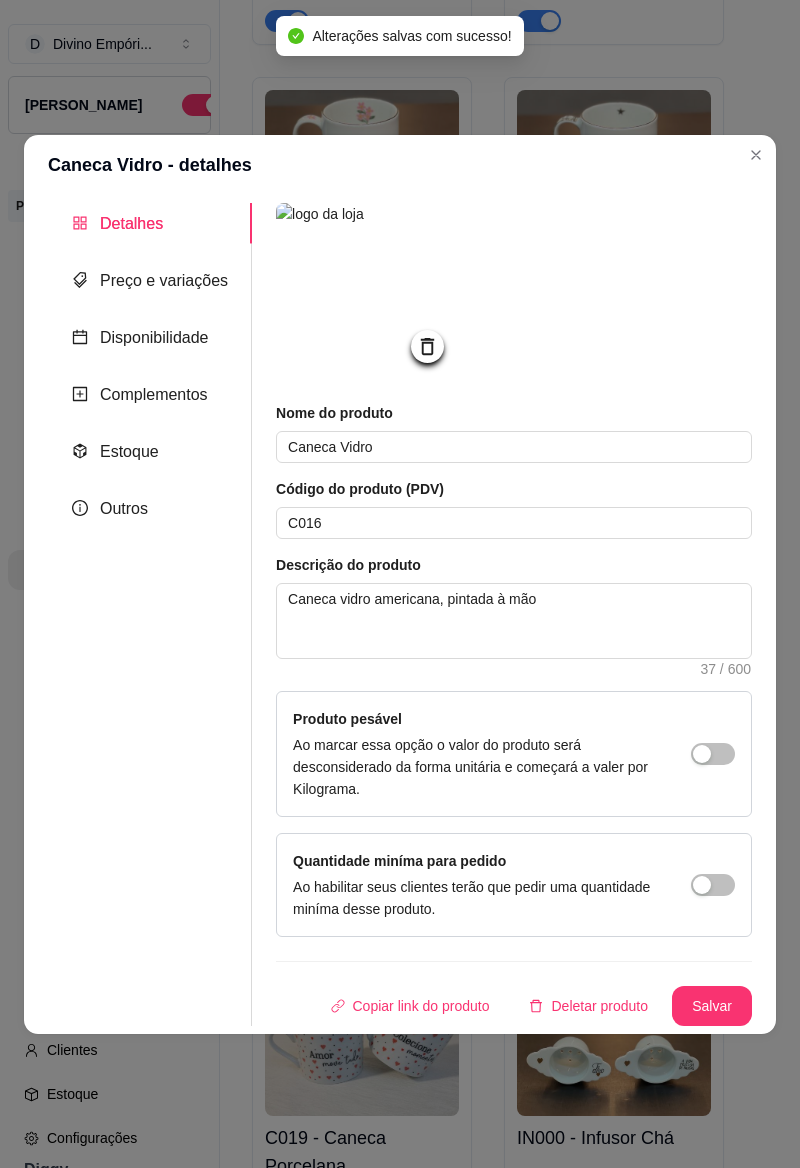 click 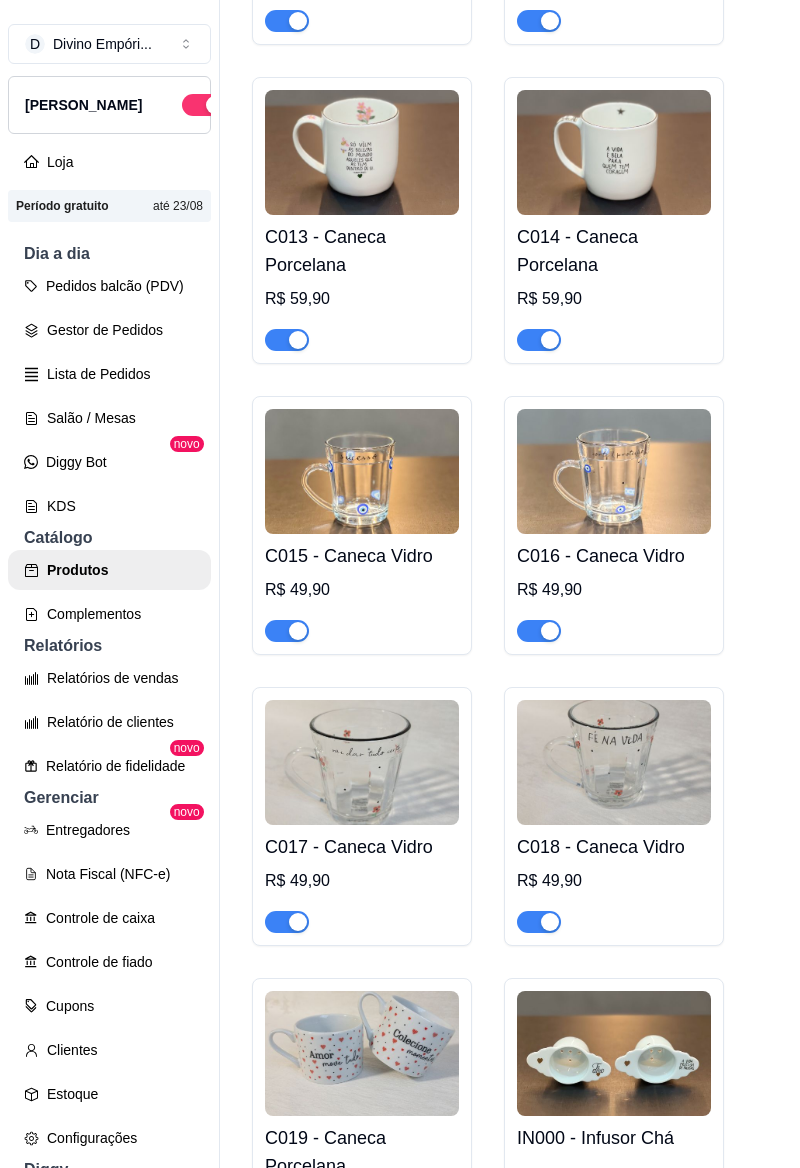 click at bounding box center (362, 762) 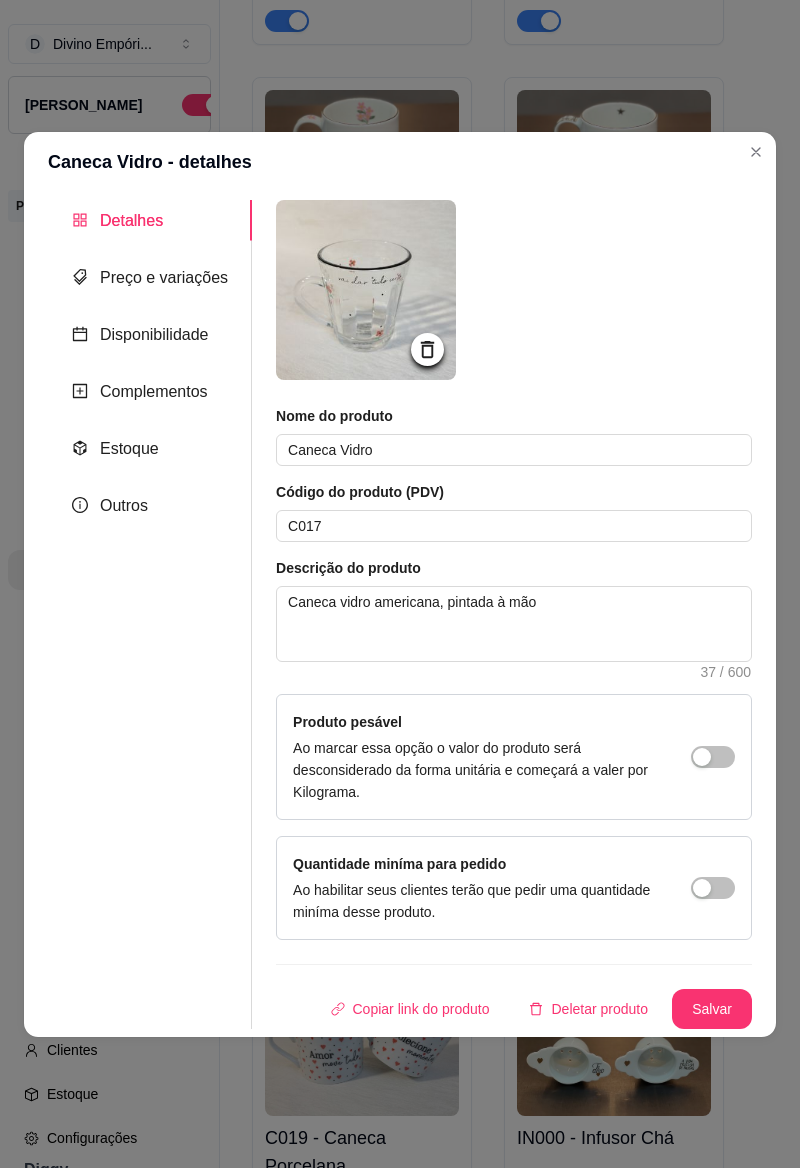 click 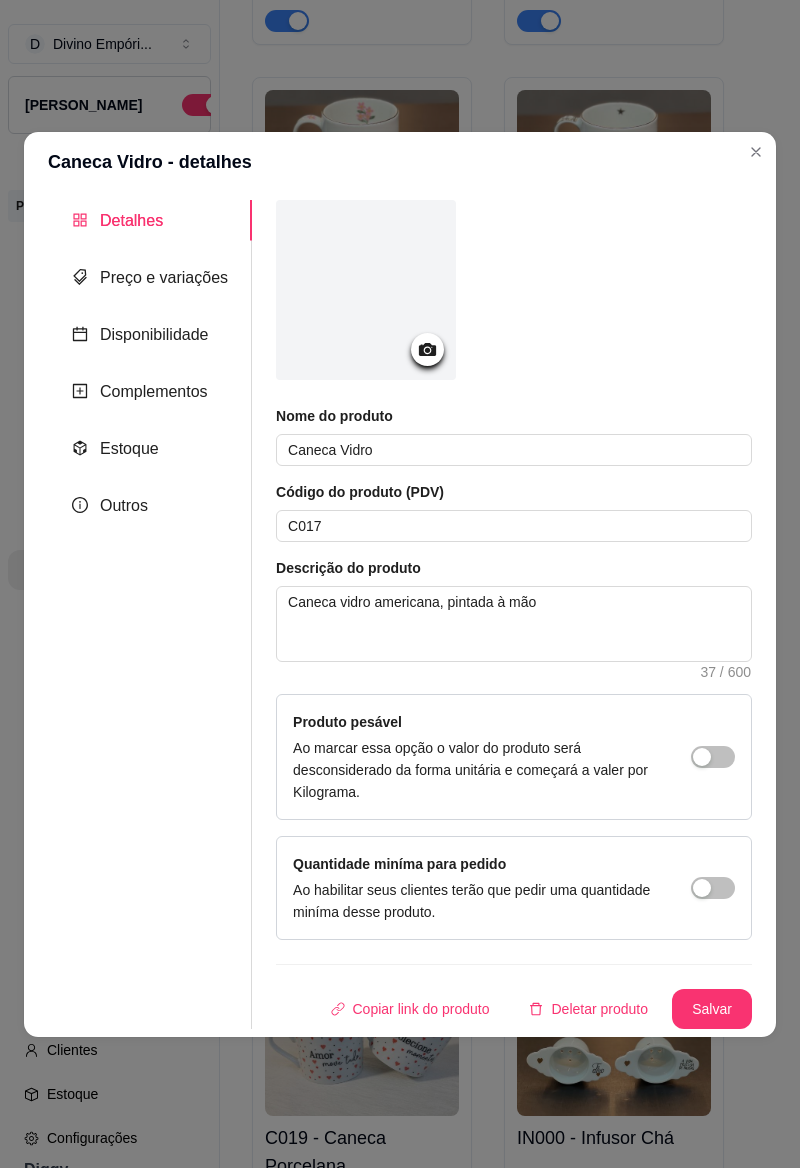 click 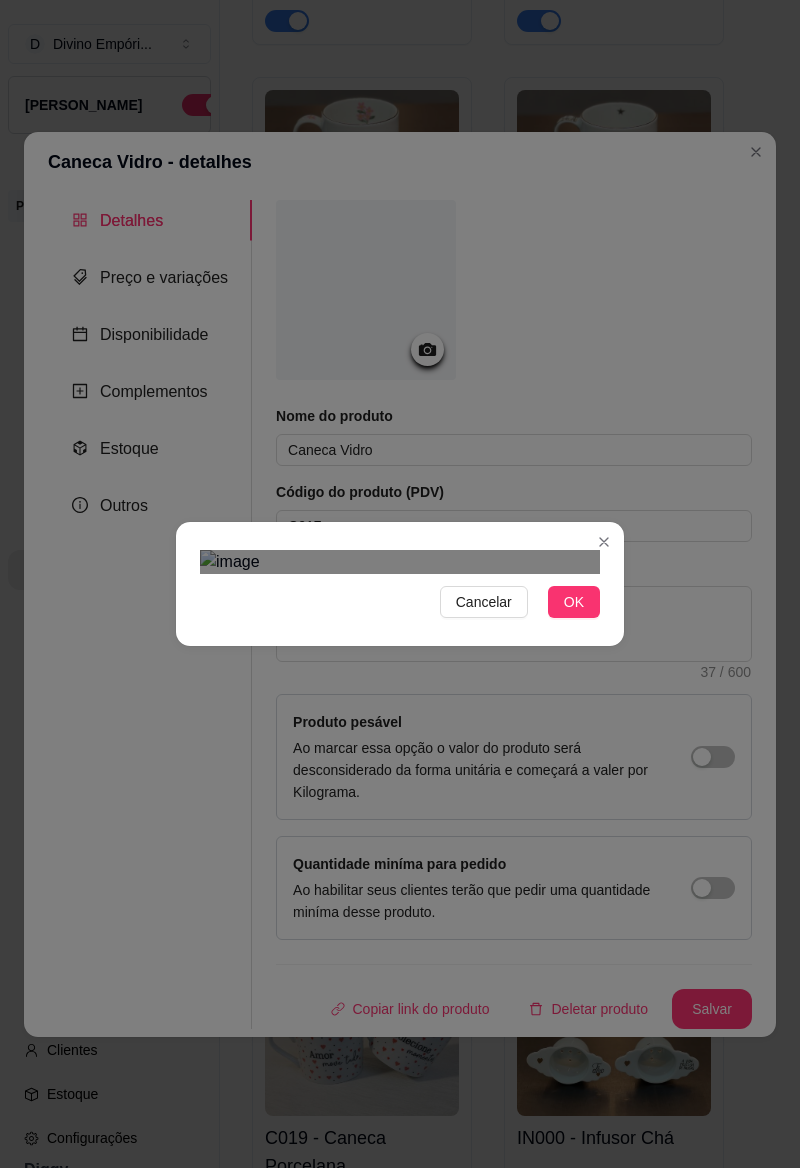 click on "OK" at bounding box center (574, 602) 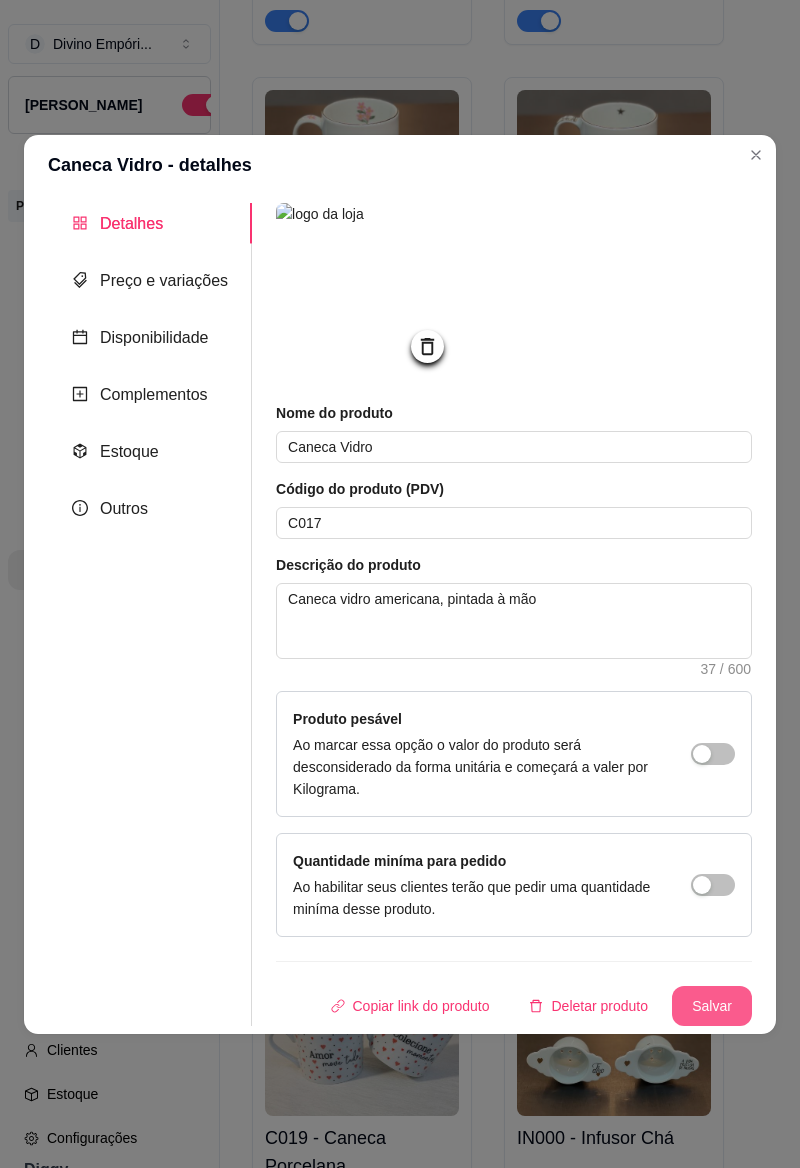 click on "Salvar" at bounding box center (712, 1006) 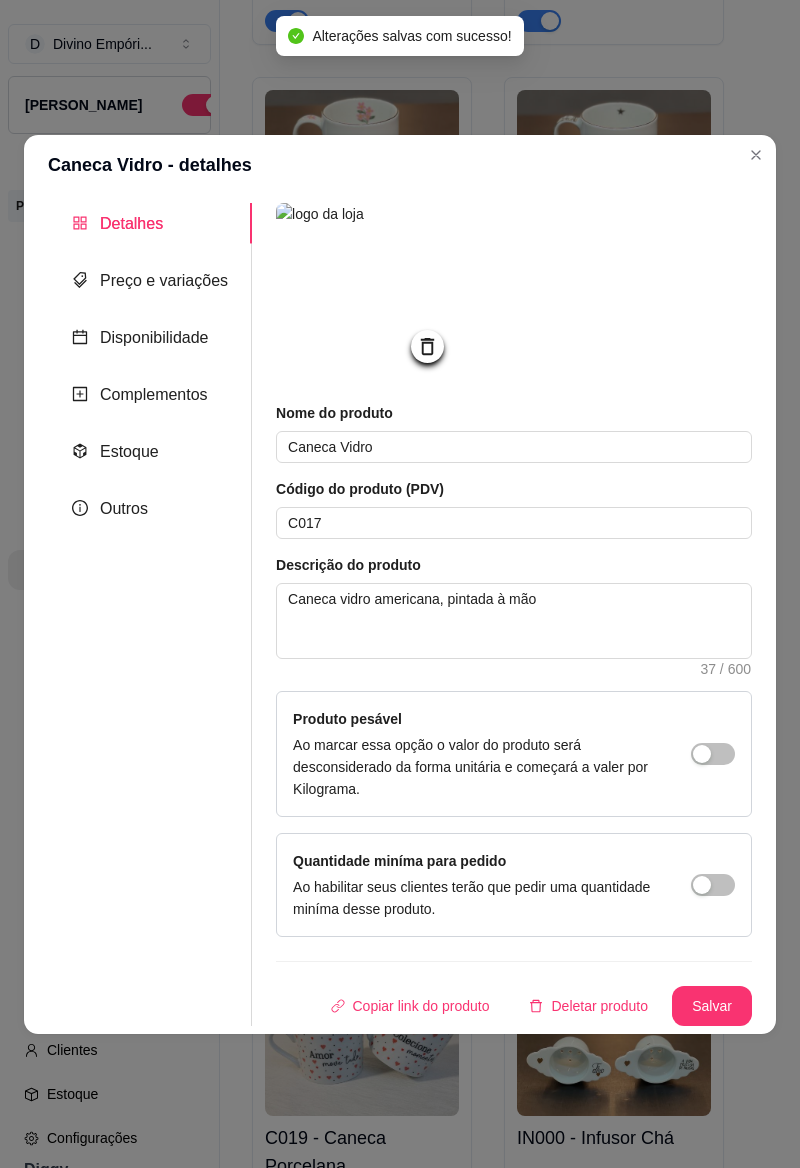click 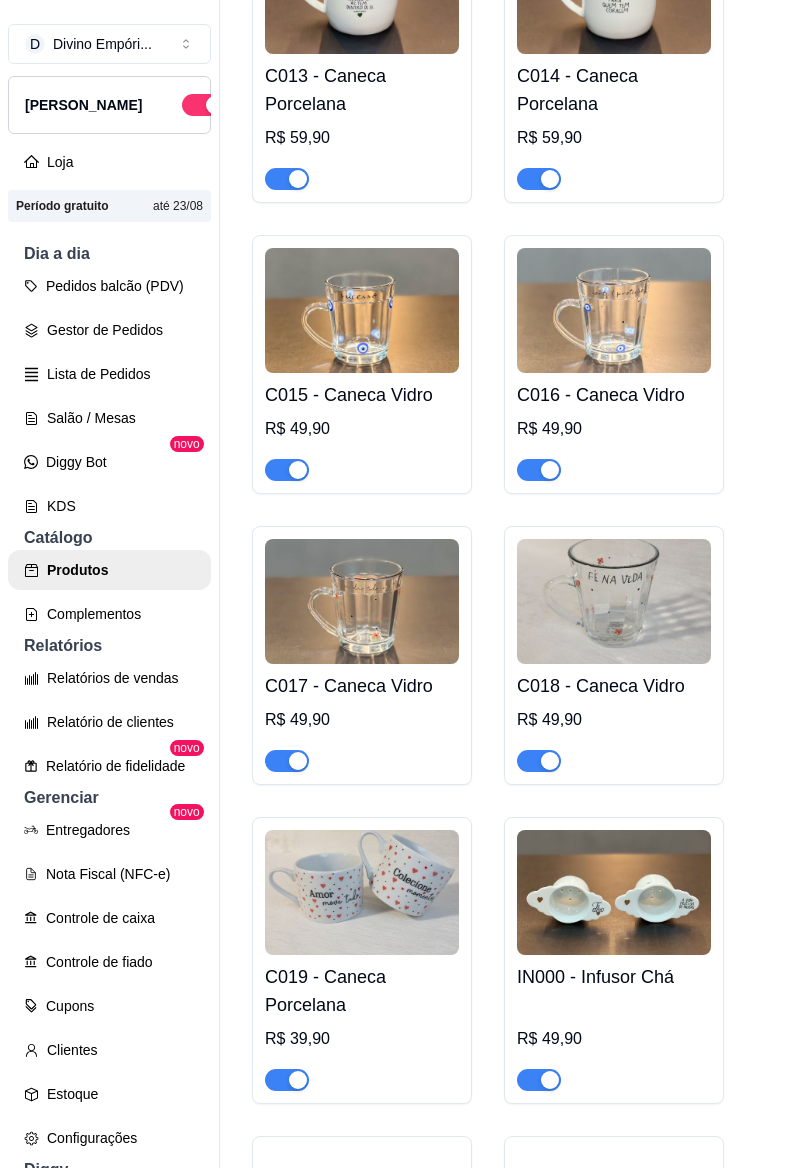 scroll, scrollTop: 2799, scrollLeft: 0, axis: vertical 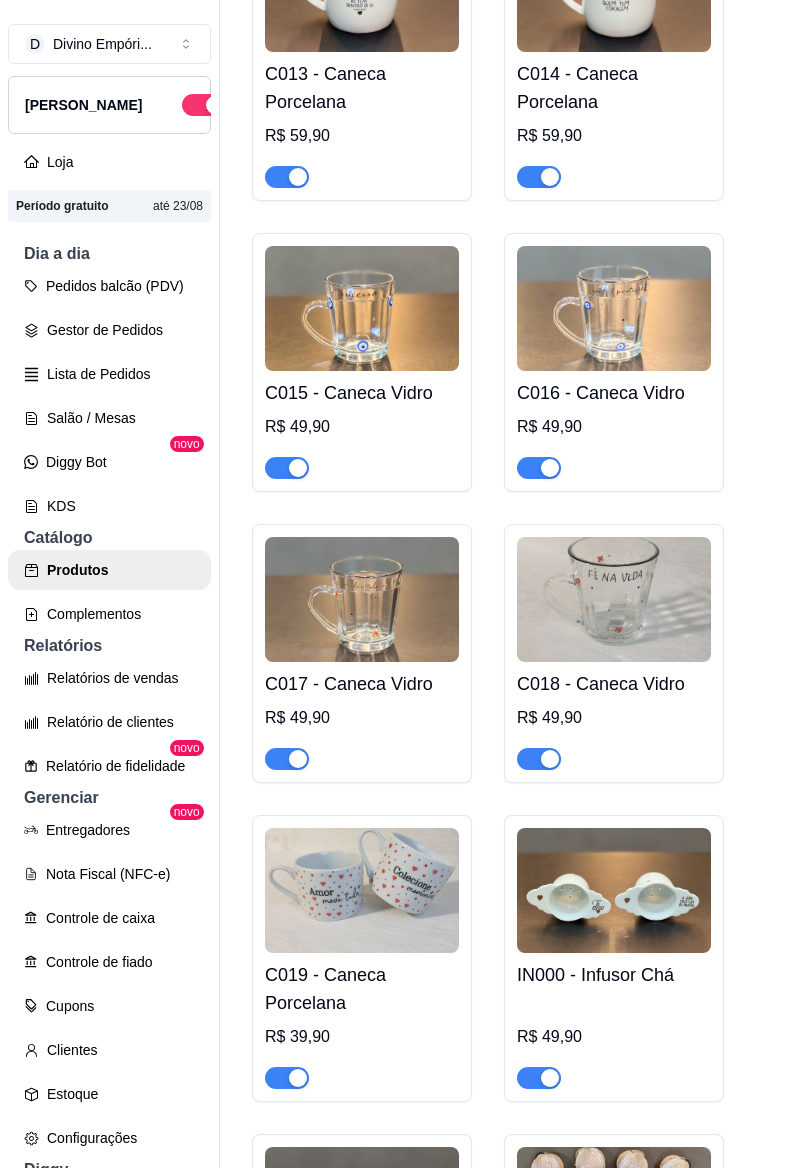 click at bounding box center [614, 599] 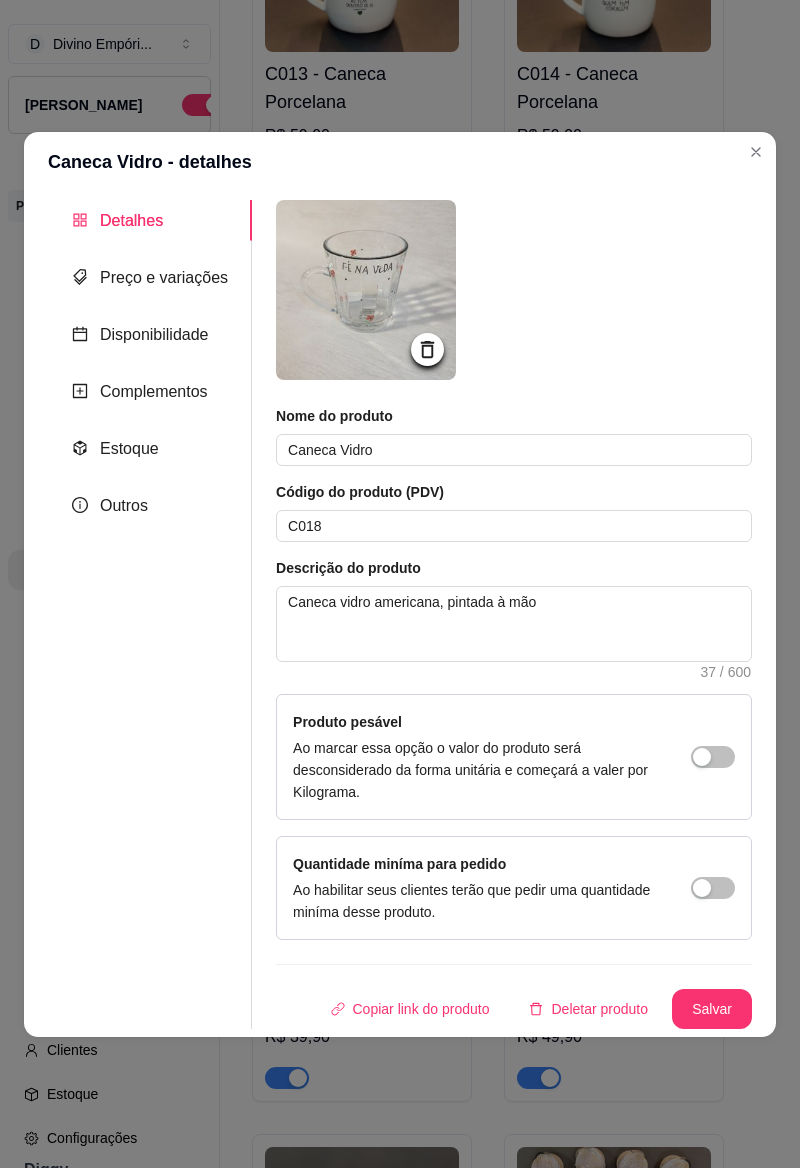 click 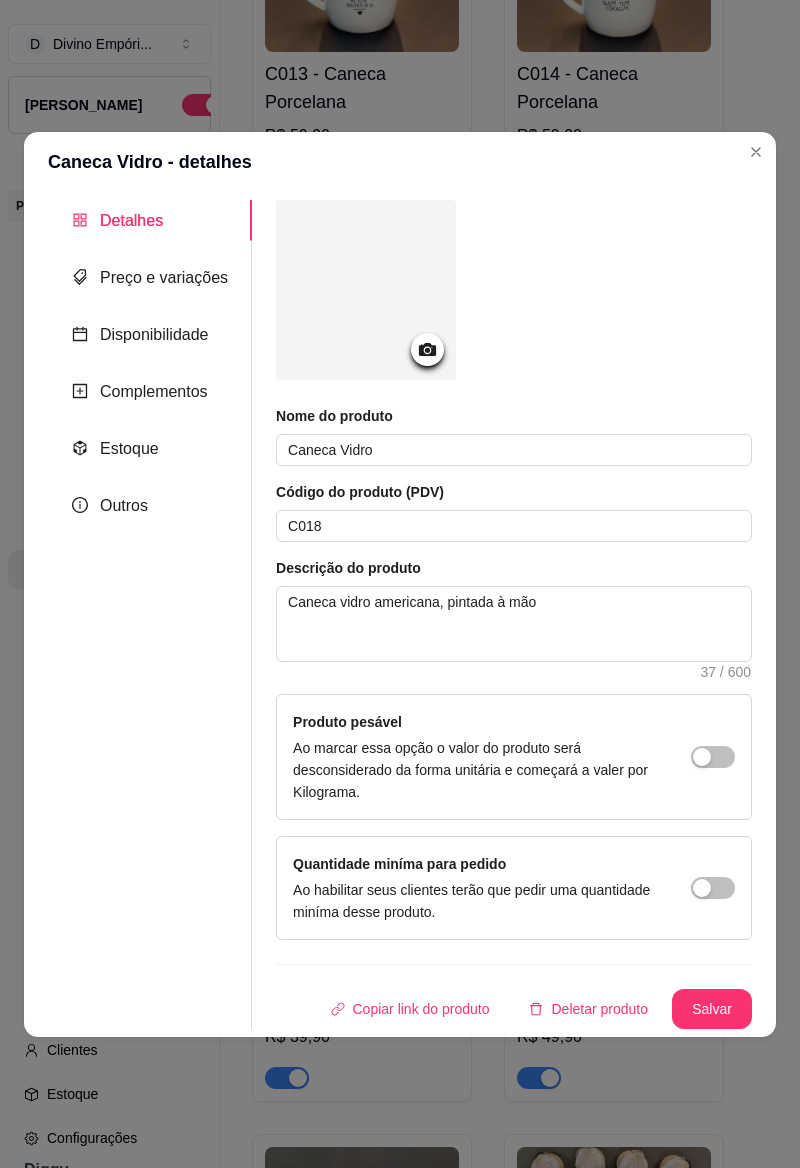 click 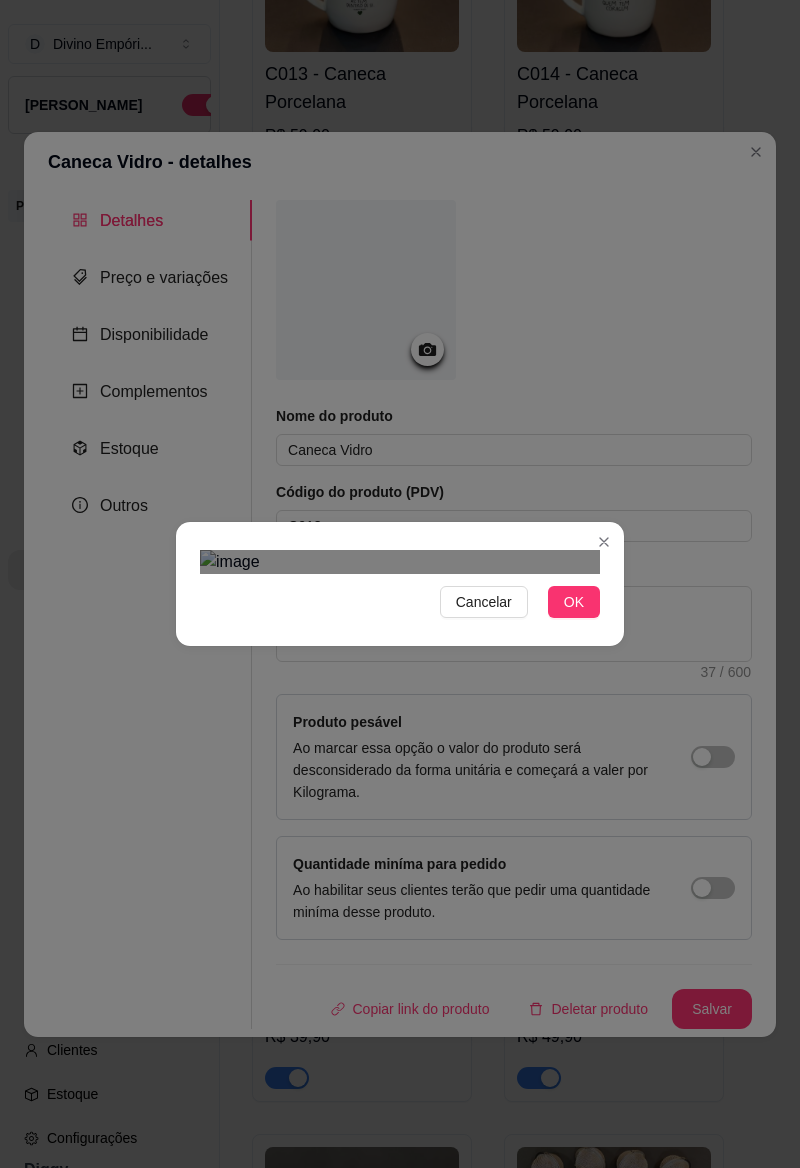 click on "OK" at bounding box center (574, 602) 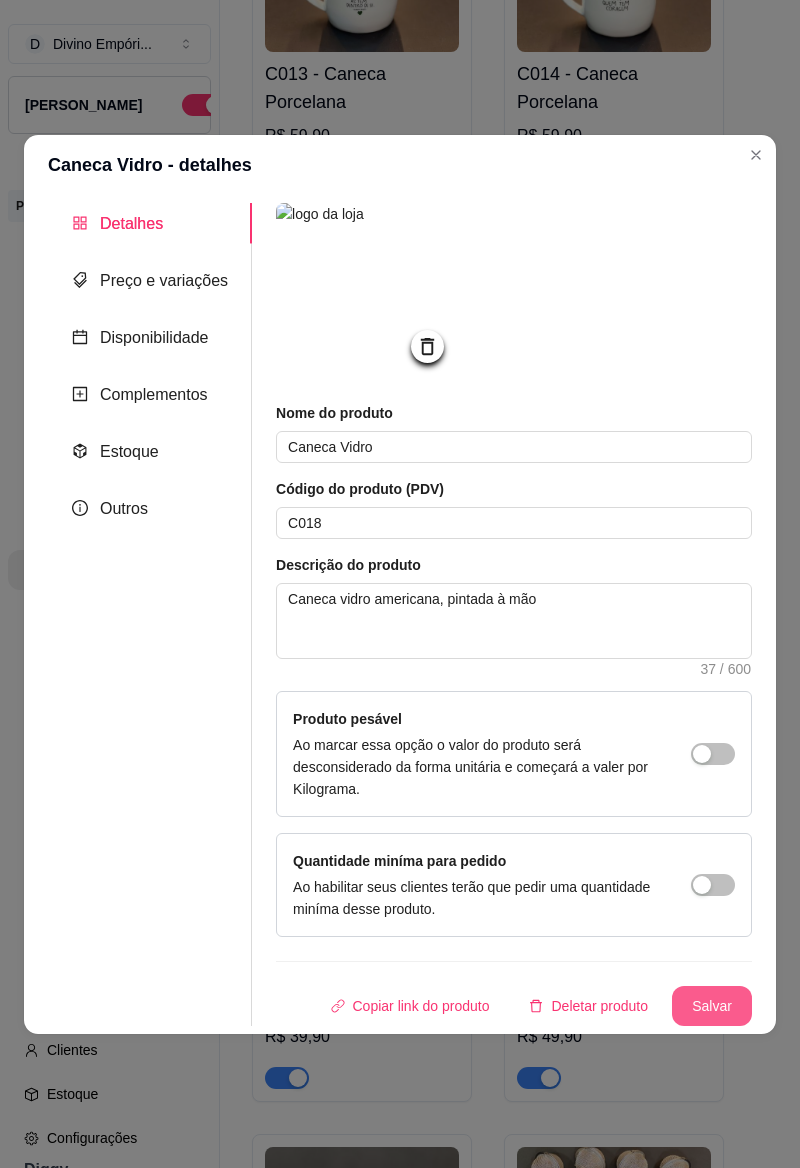 click on "Salvar" at bounding box center (712, 1006) 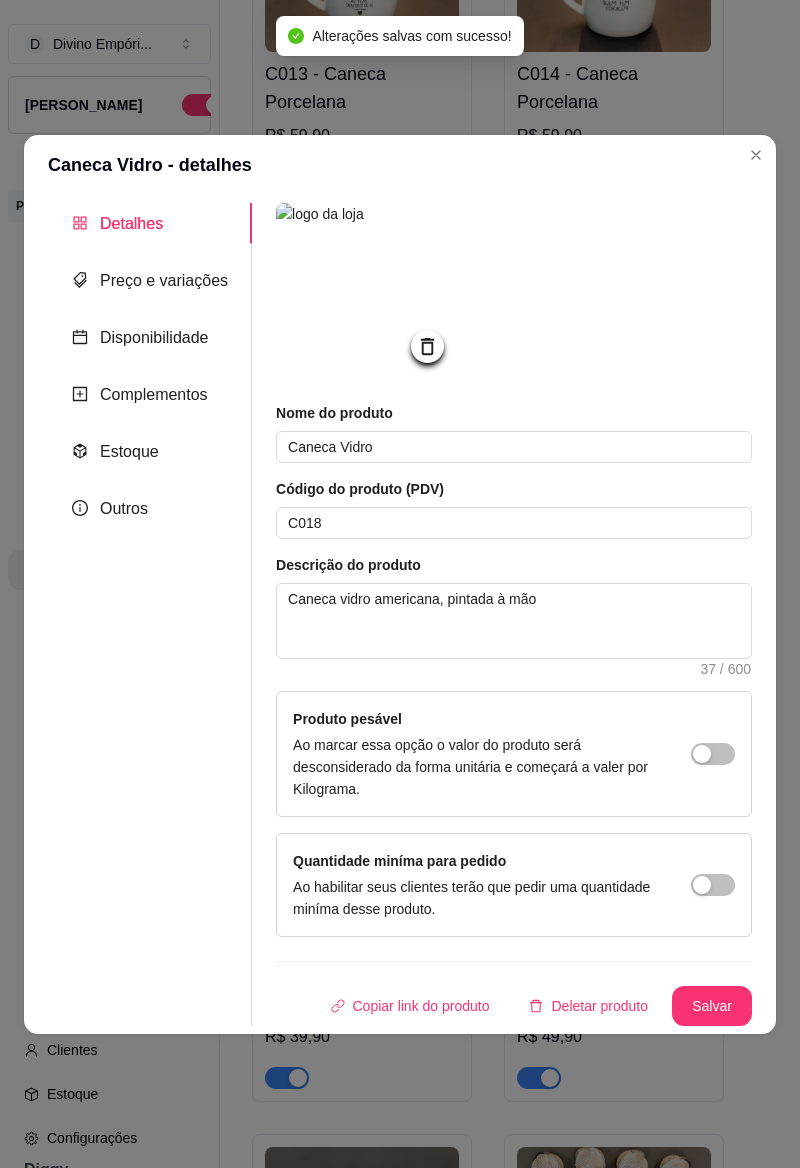 click at bounding box center (756, 155) 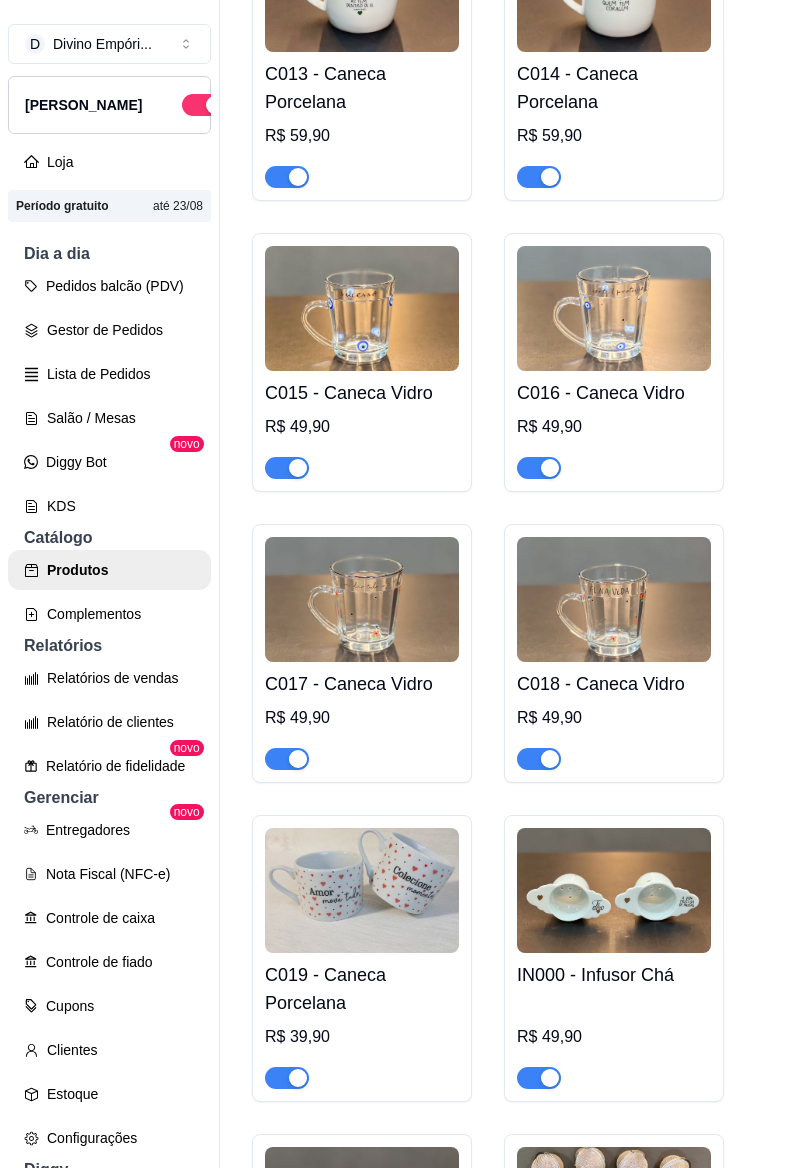 click at bounding box center (362, 308) 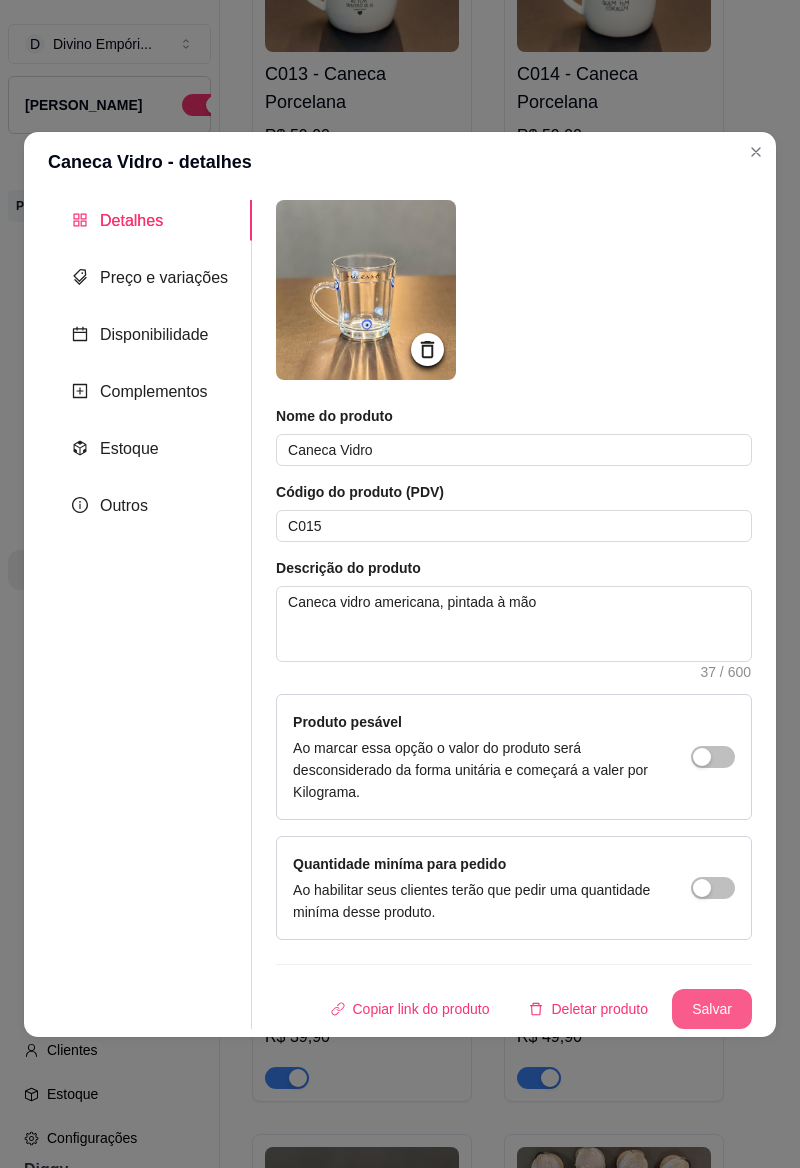 click on "Salvar" at bounding box center [712, 1009] 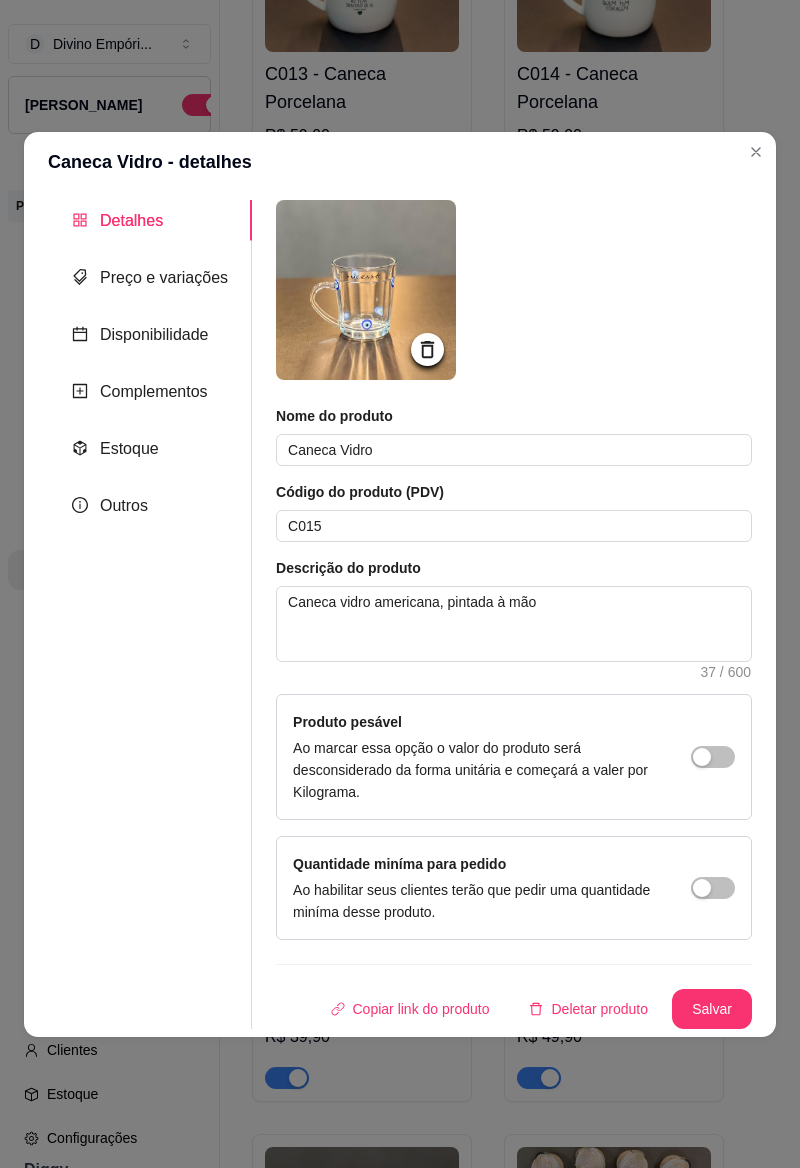 type 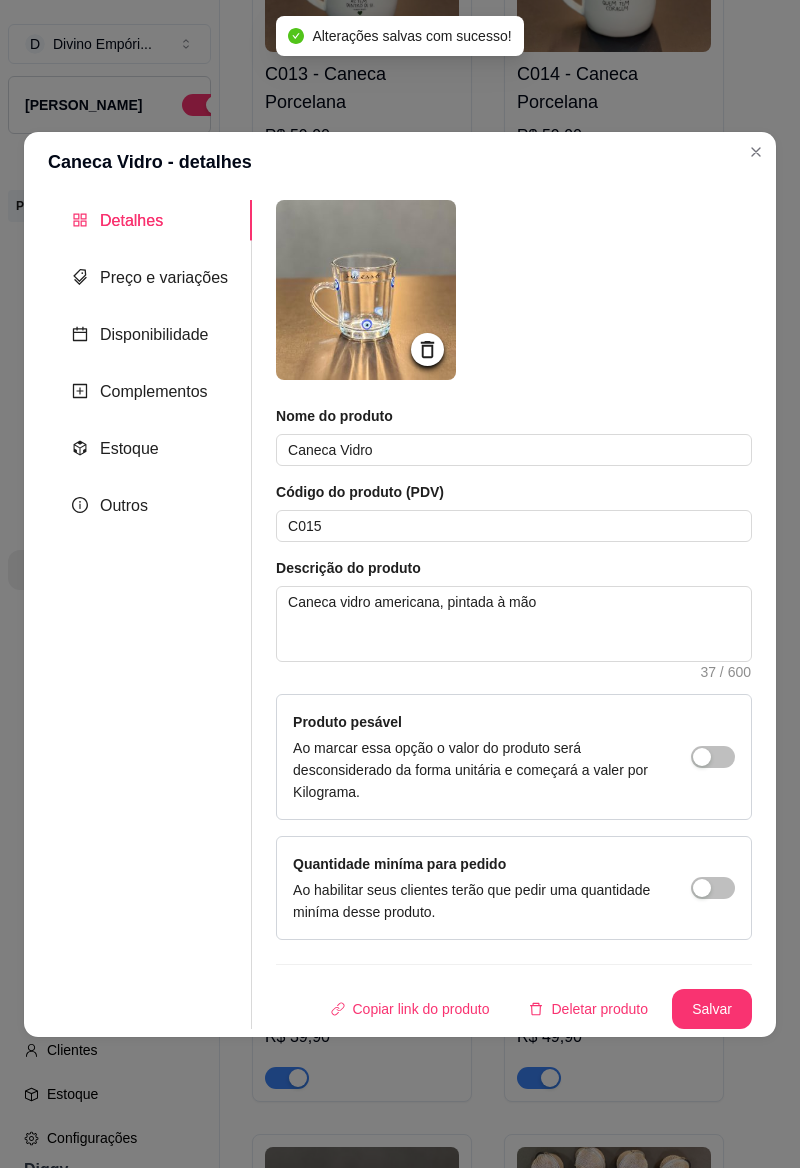click at bounding box center [756, 152] 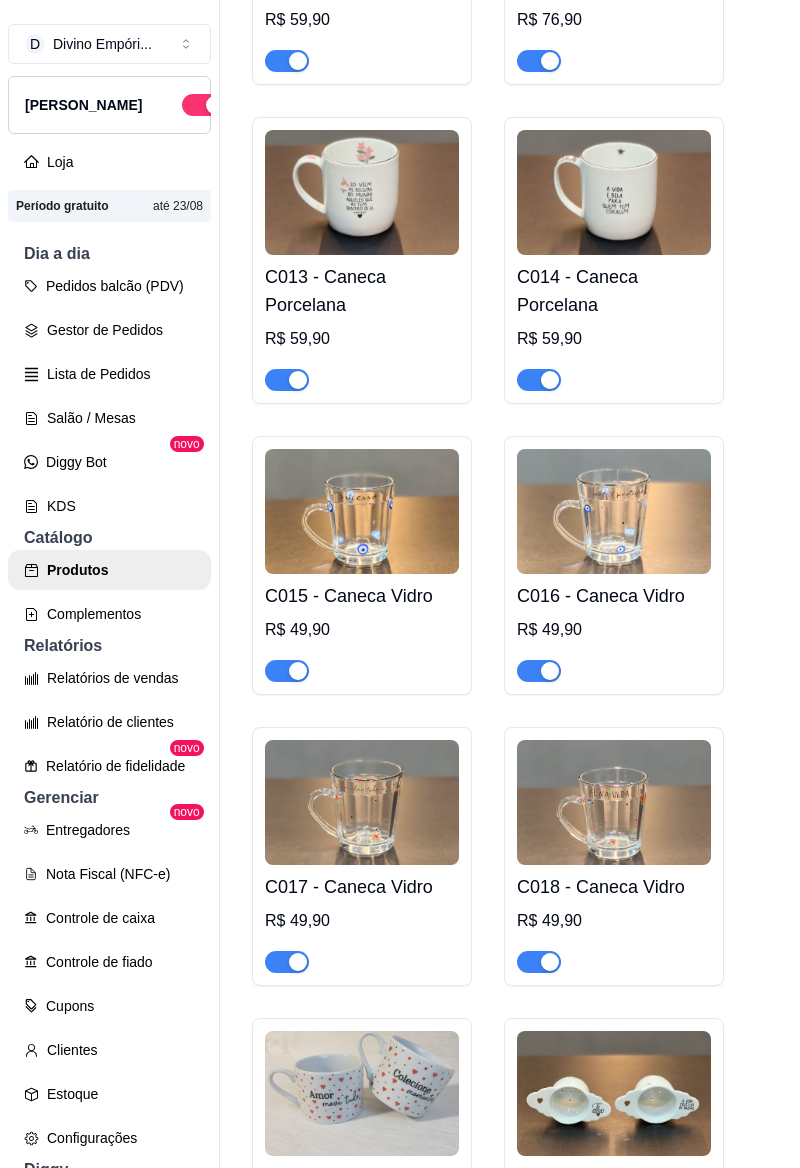 scroll, scrollTop: 2591, scrollLeft: 0, axis: vertical 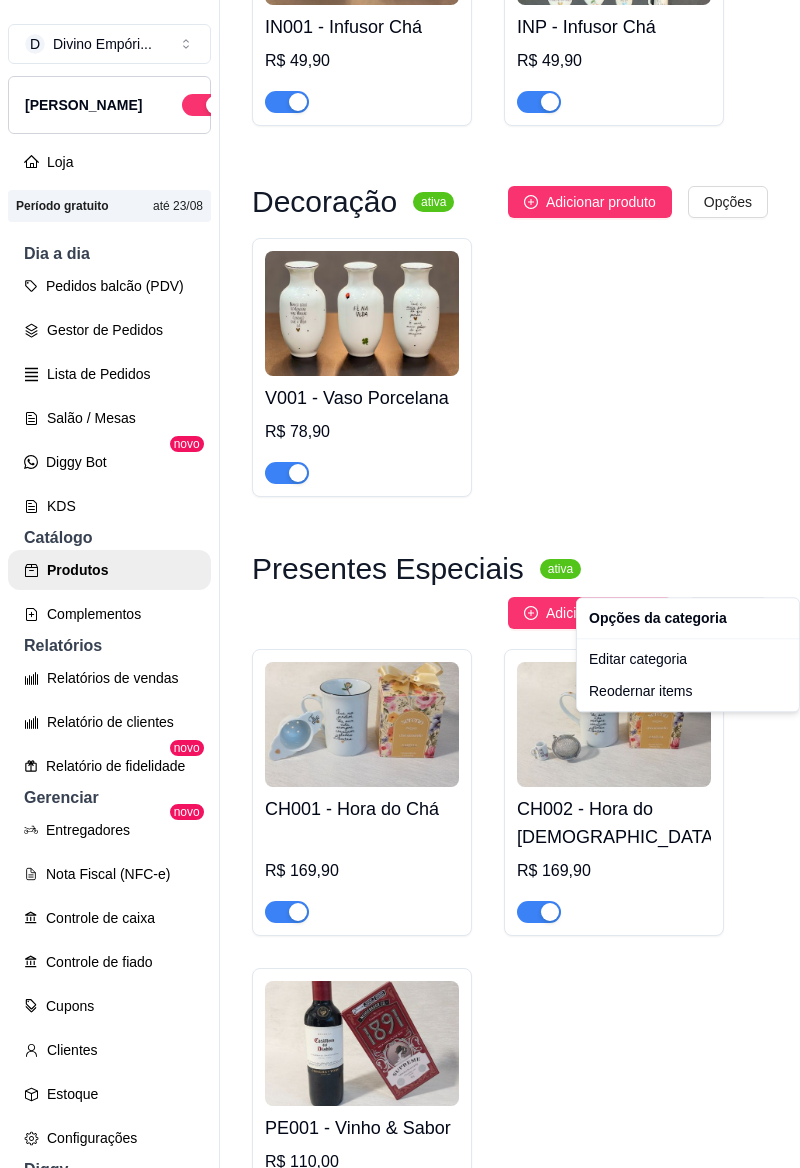 click at bounding box center [362, 724] 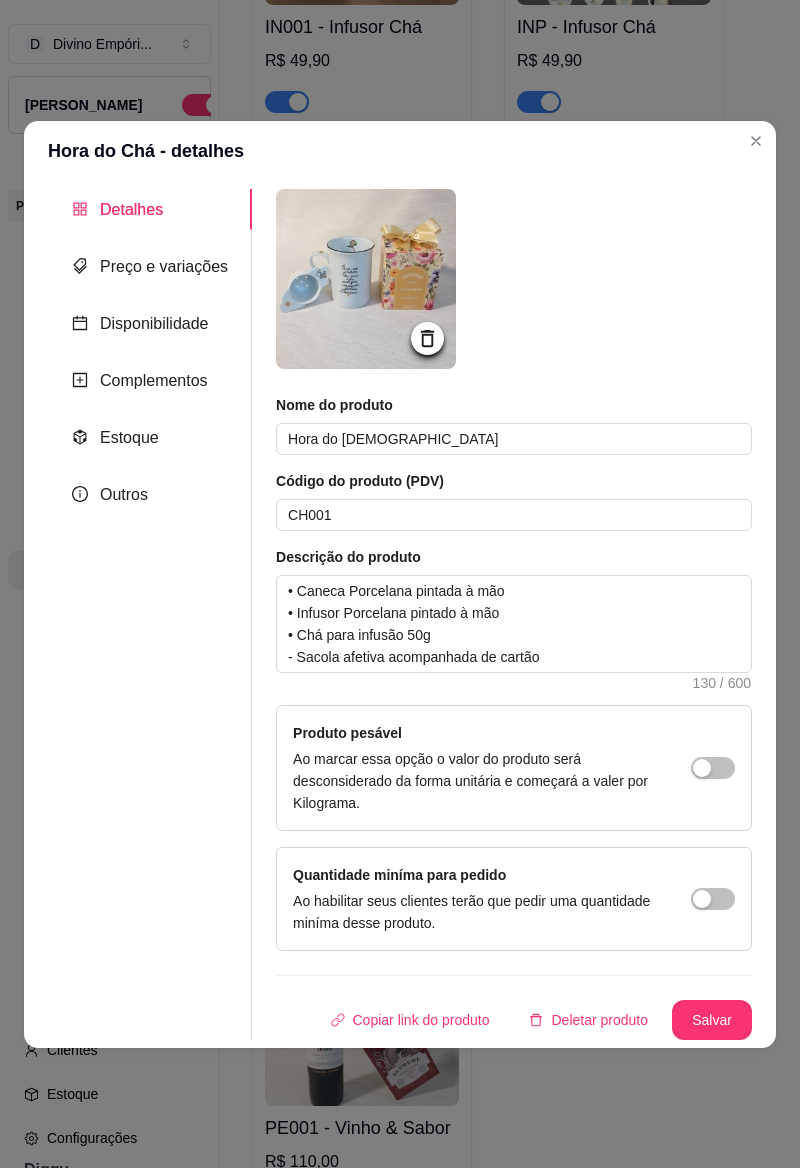 click 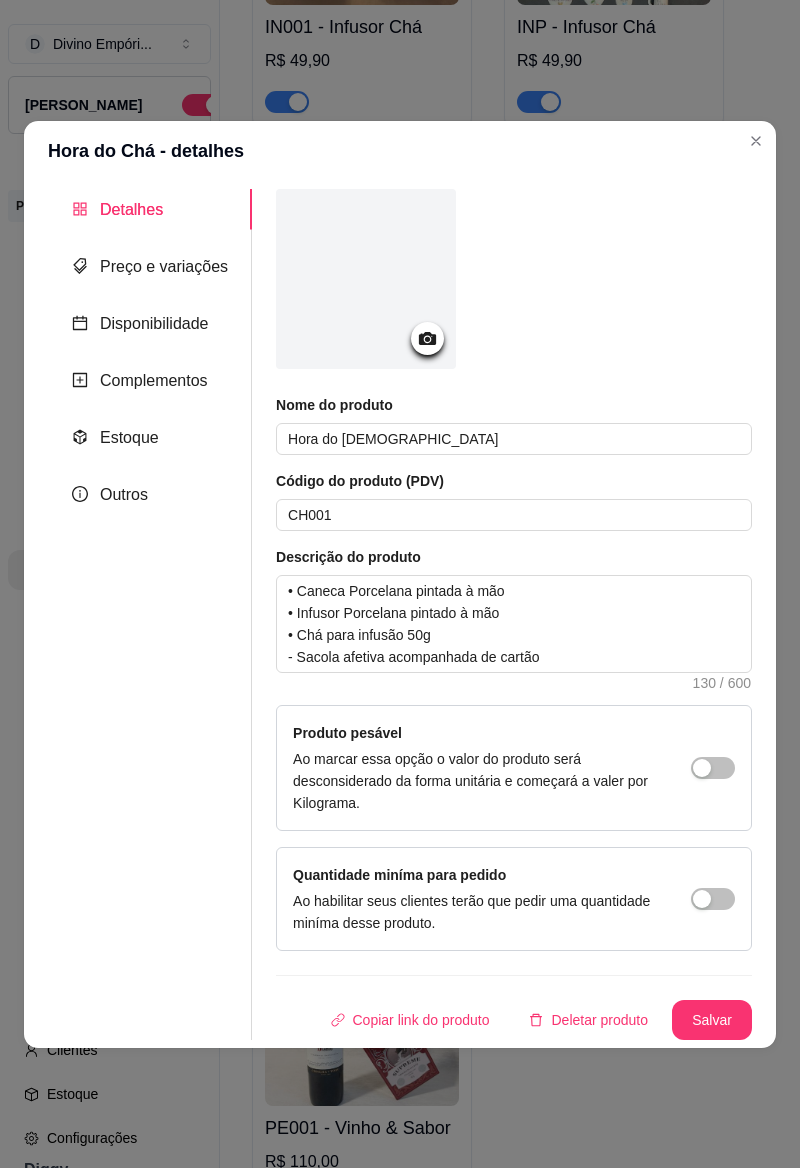 click 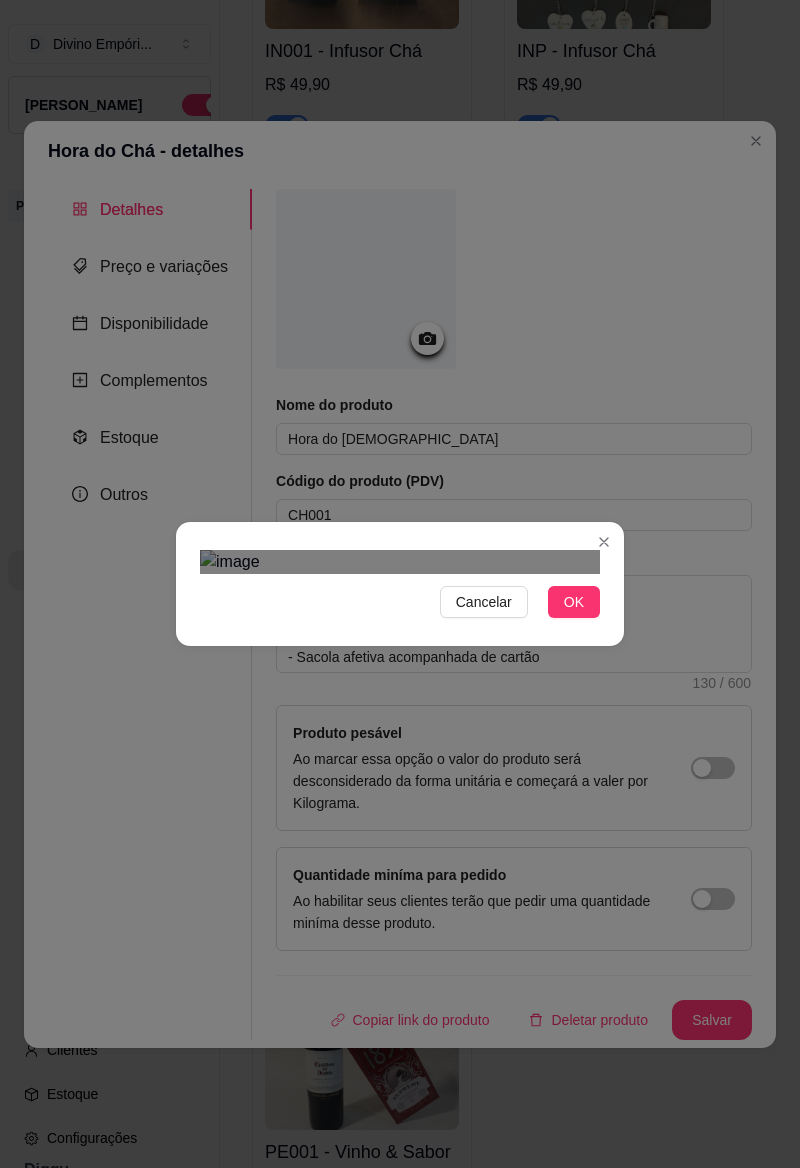 click on "OK" at bounding box center (574, 602) 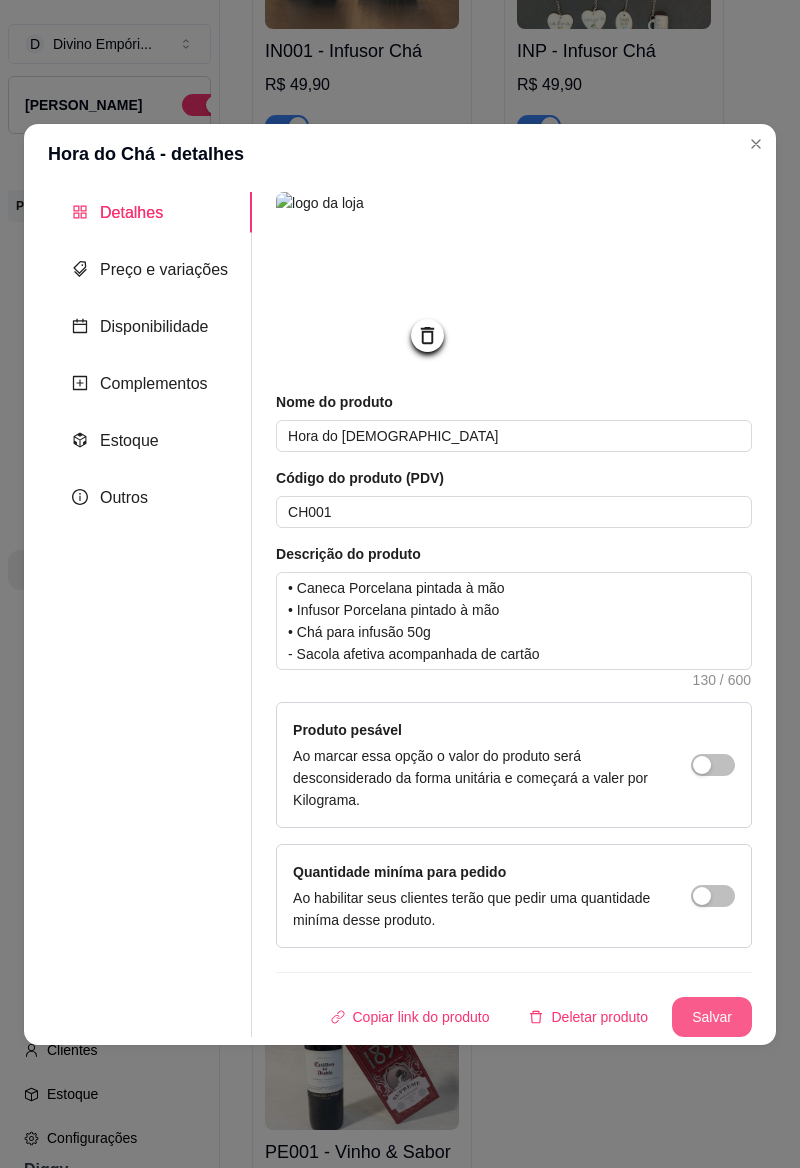 click on "Salvar" at bounding box center [712, 1017] 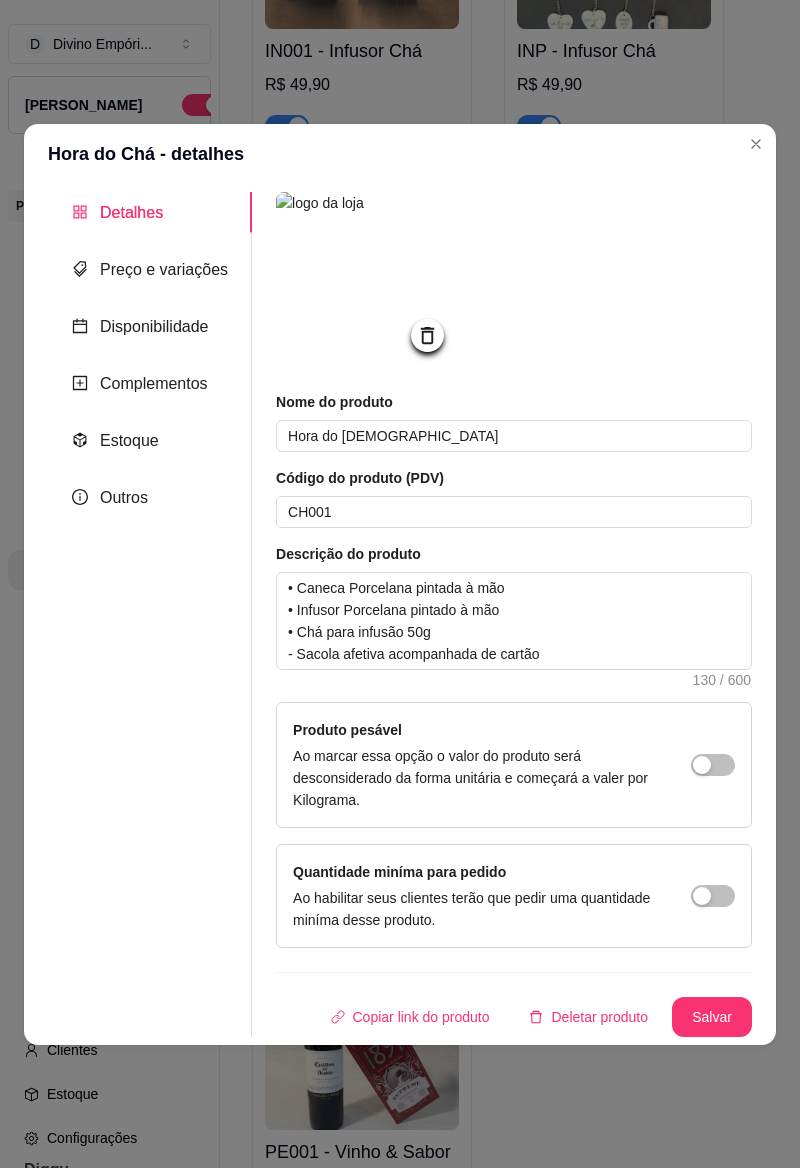 click 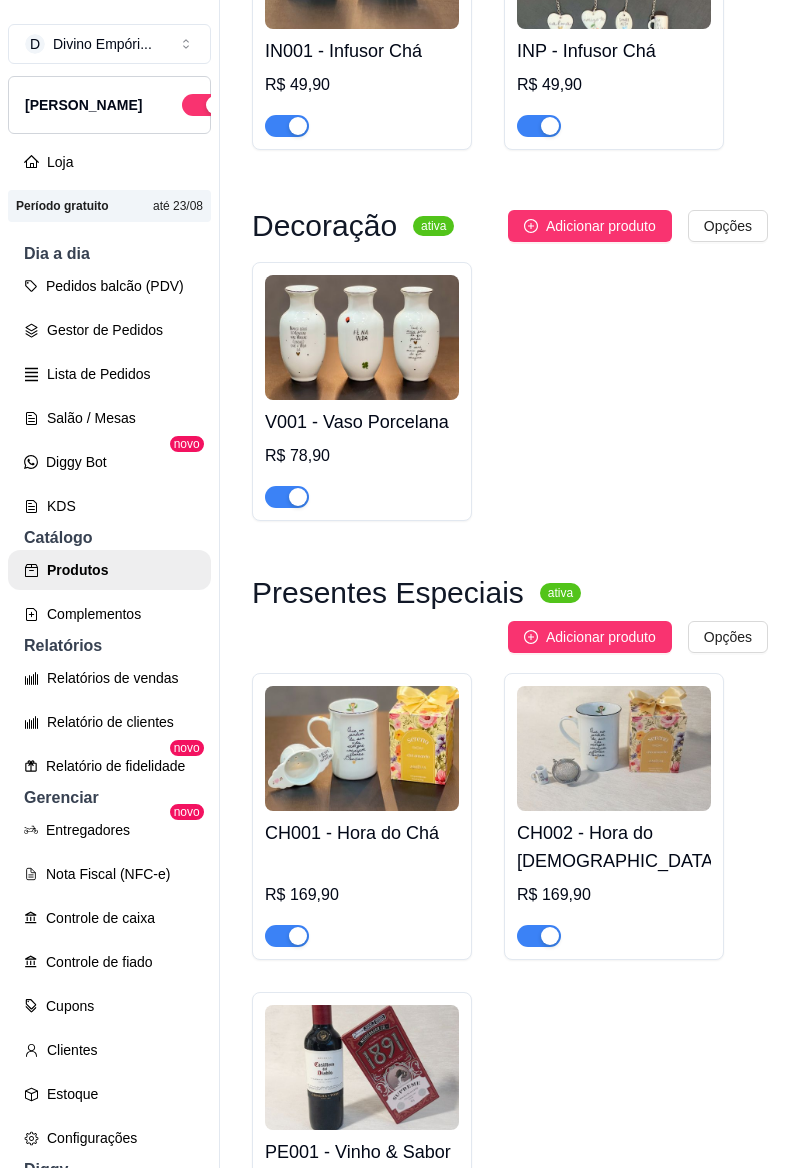click at bounding box center [614, 748] 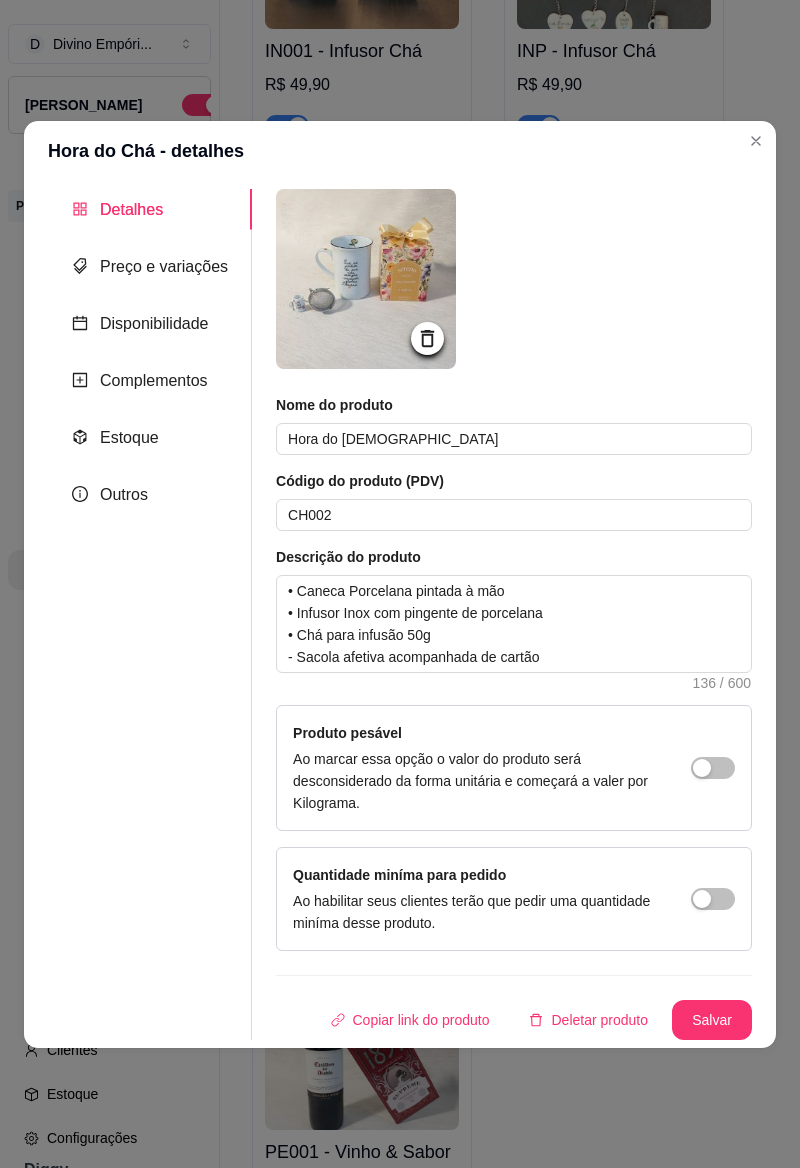 click 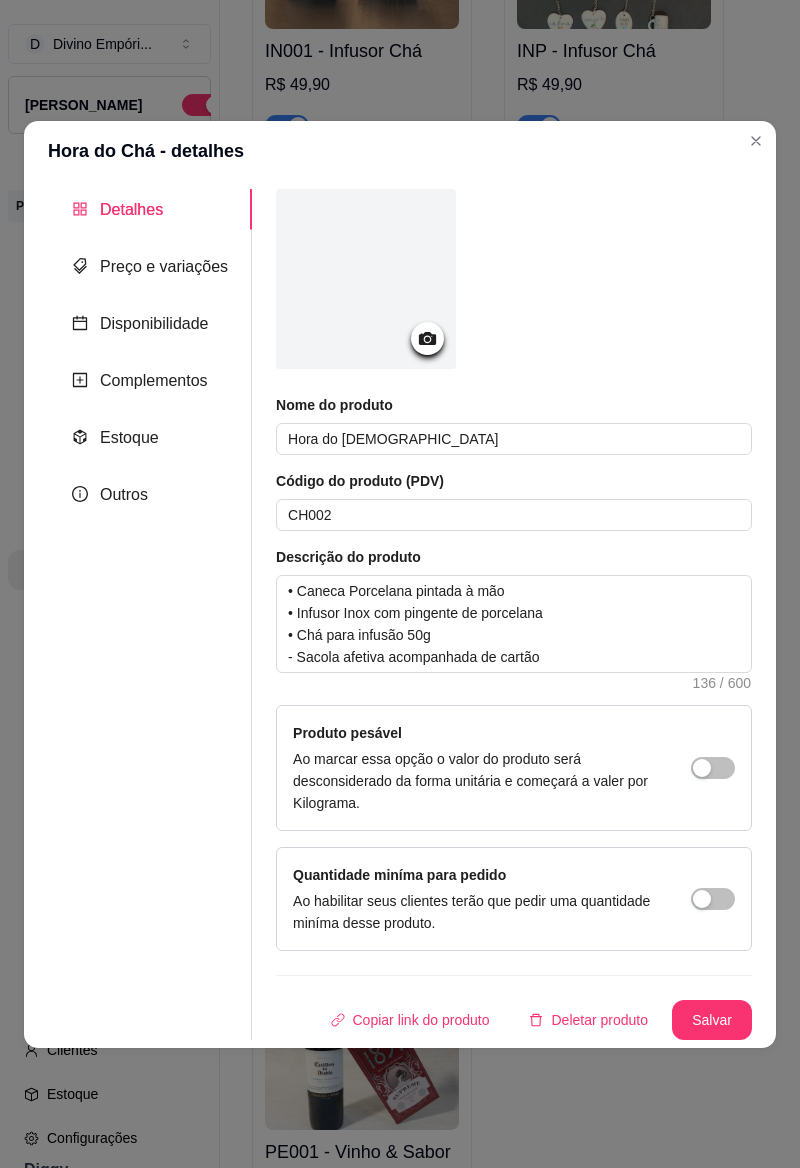 click 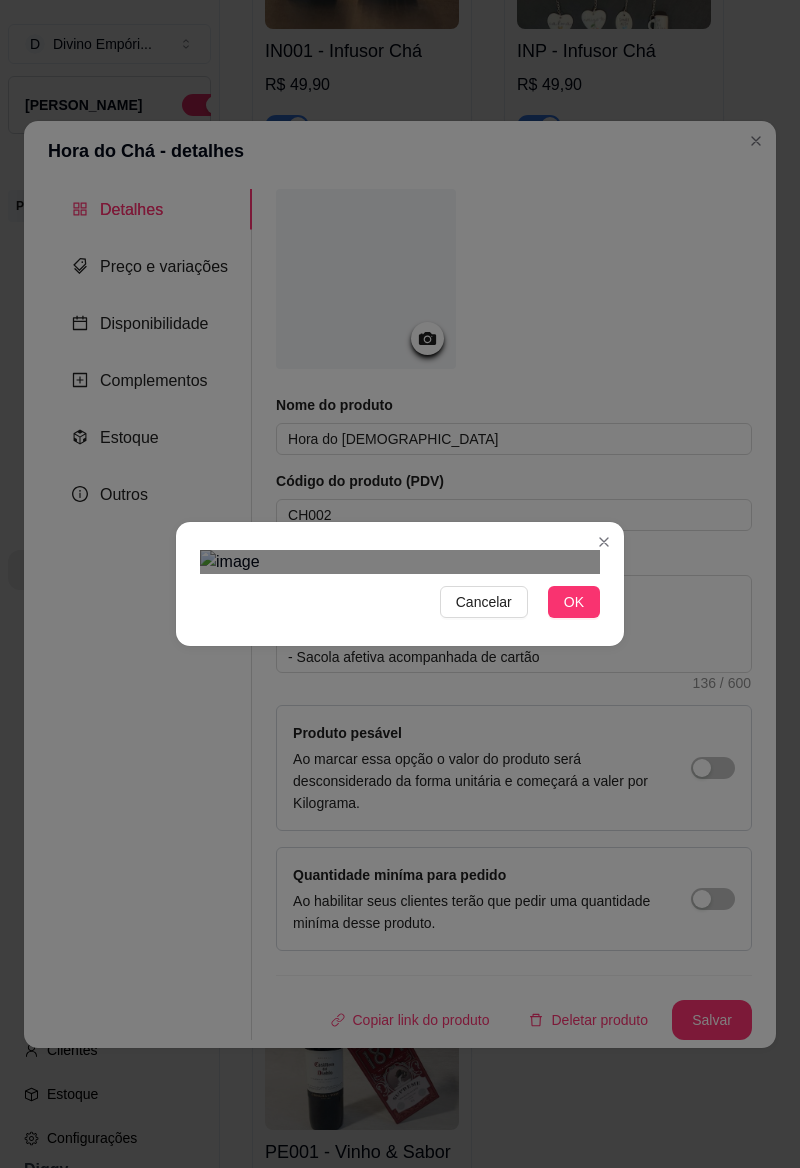 click on "OK" at bounding box center [574, 602] 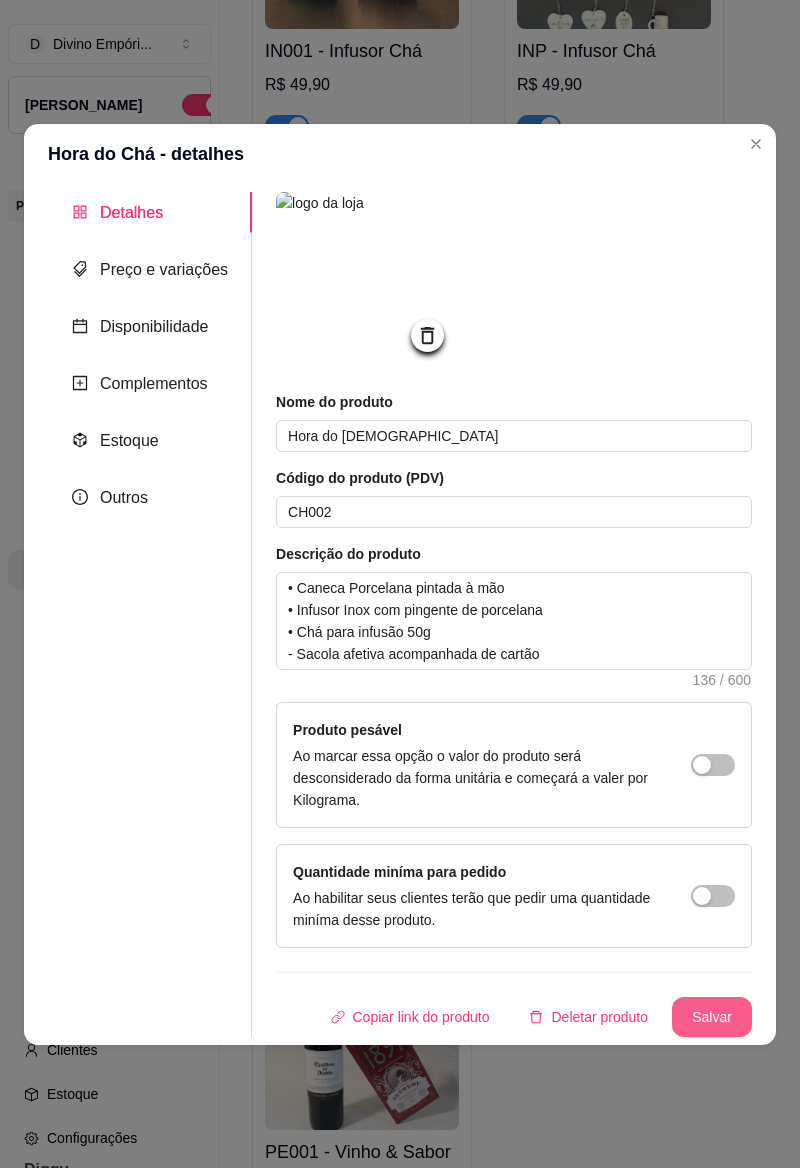 click on "Salvar" at bounding box center [712, 1017] 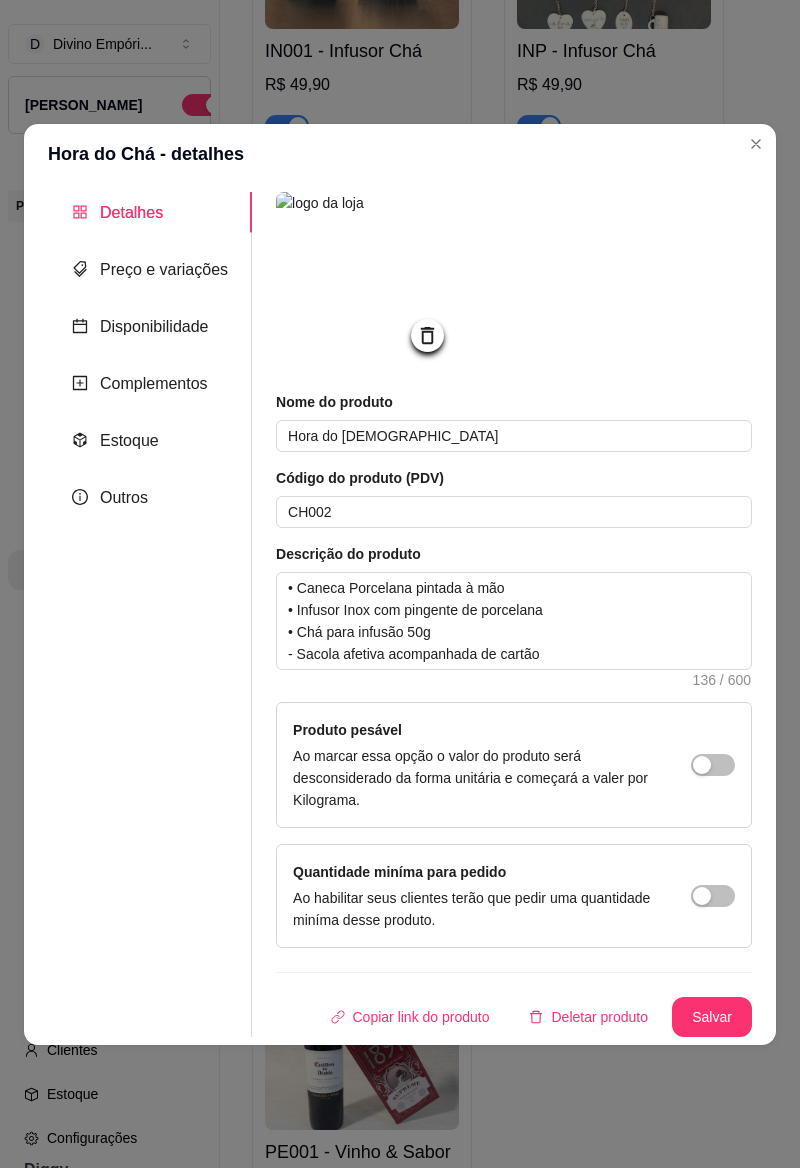 click 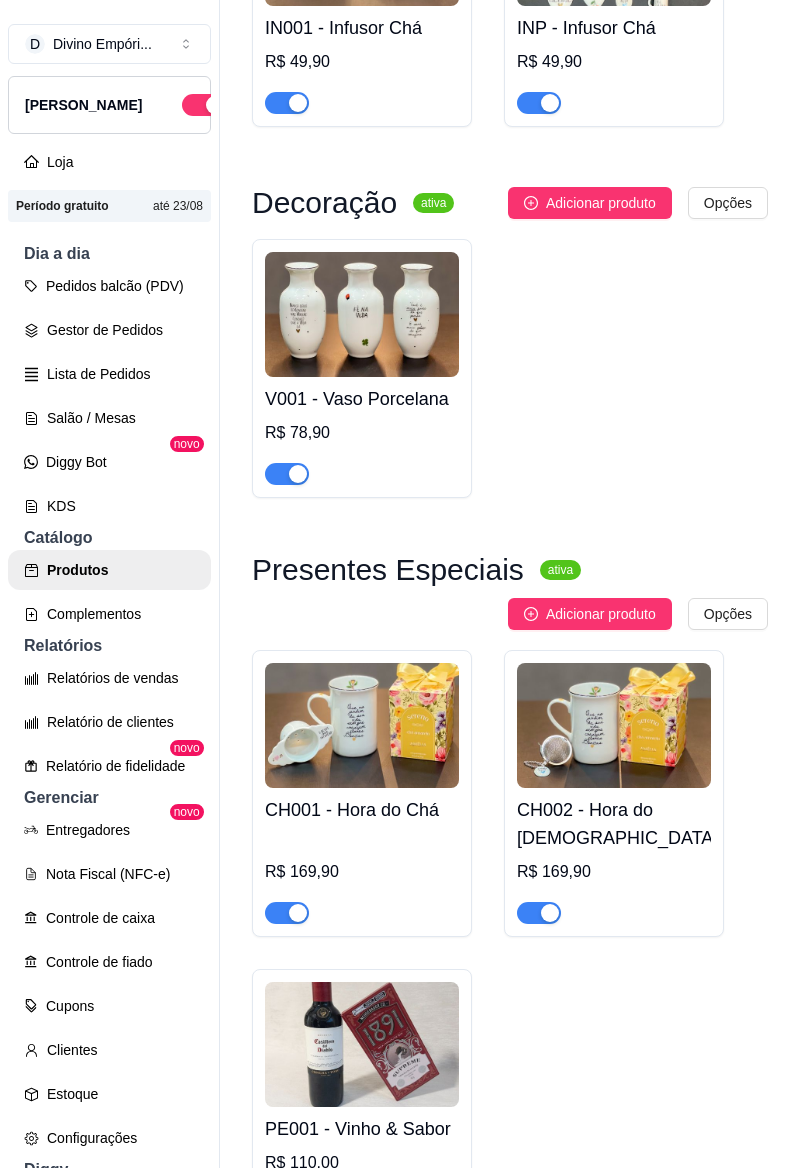 scroll, scrollTop: 4066, scrollLeft: 0, axis: vertical 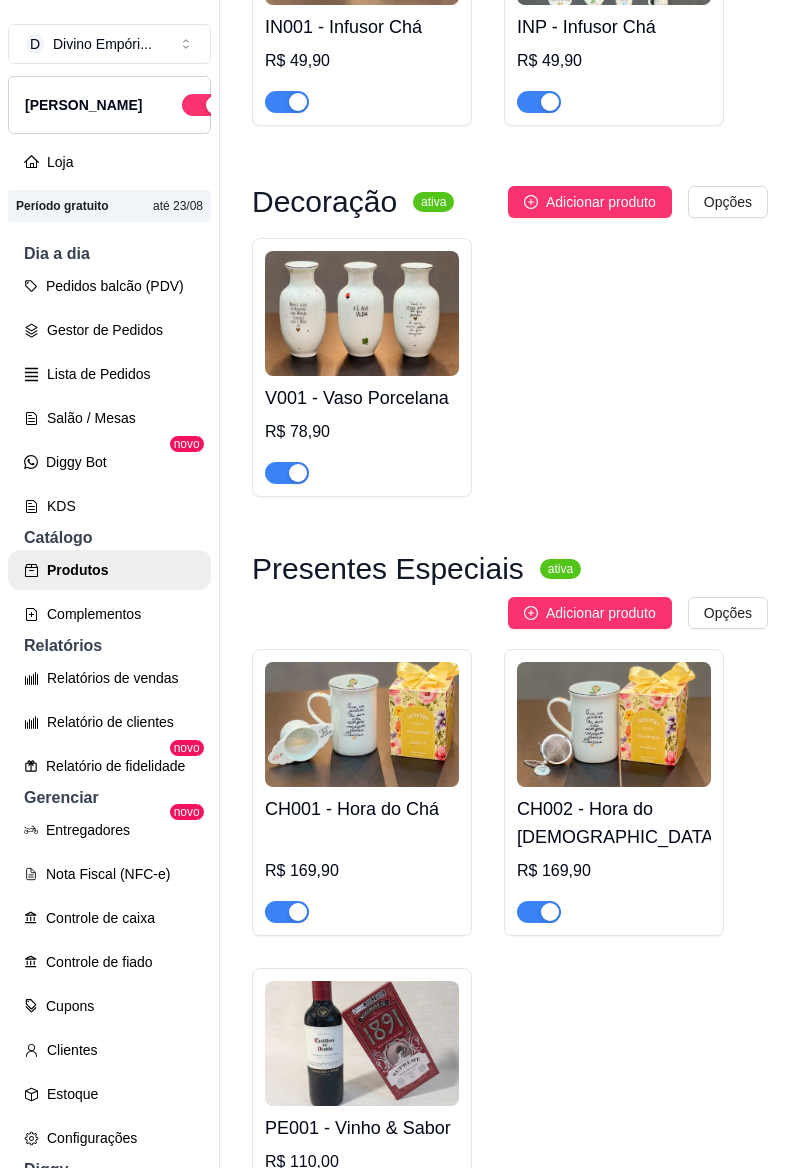 click at bounding box center (362, 1043) 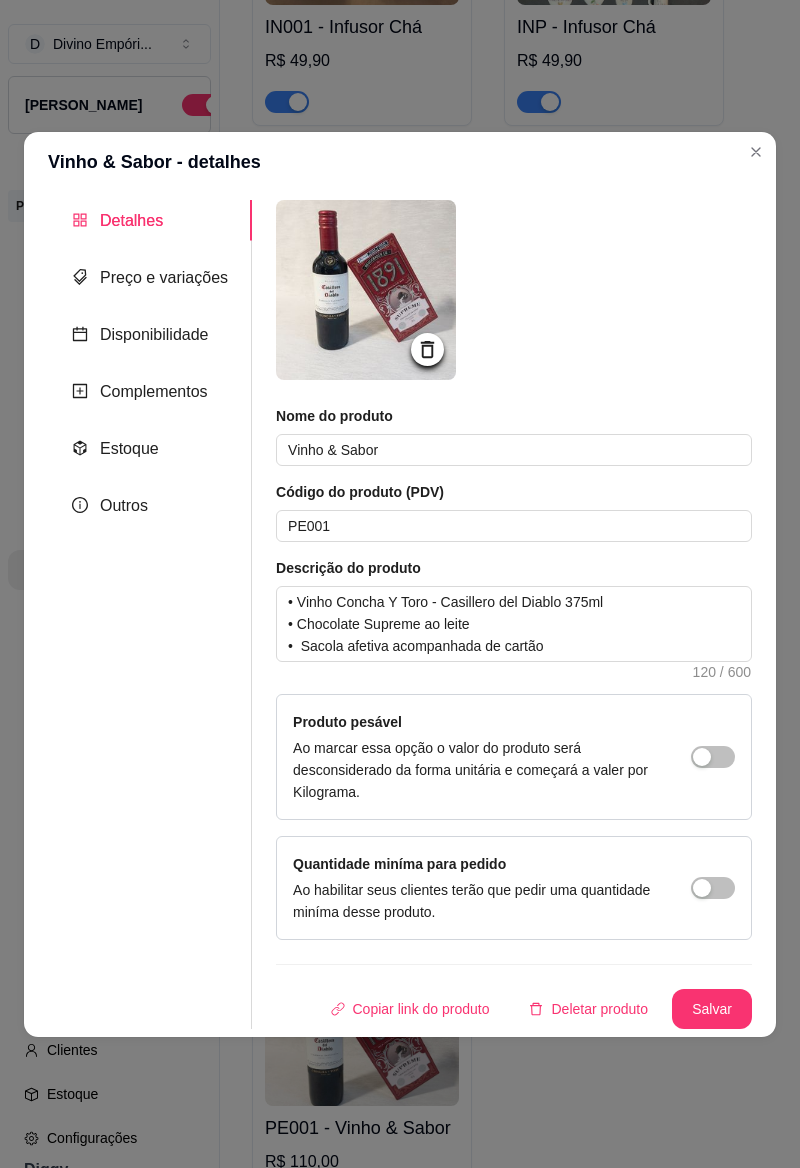click on "Vinho & Sabor - detalhes" at bounding box center [400, 162] 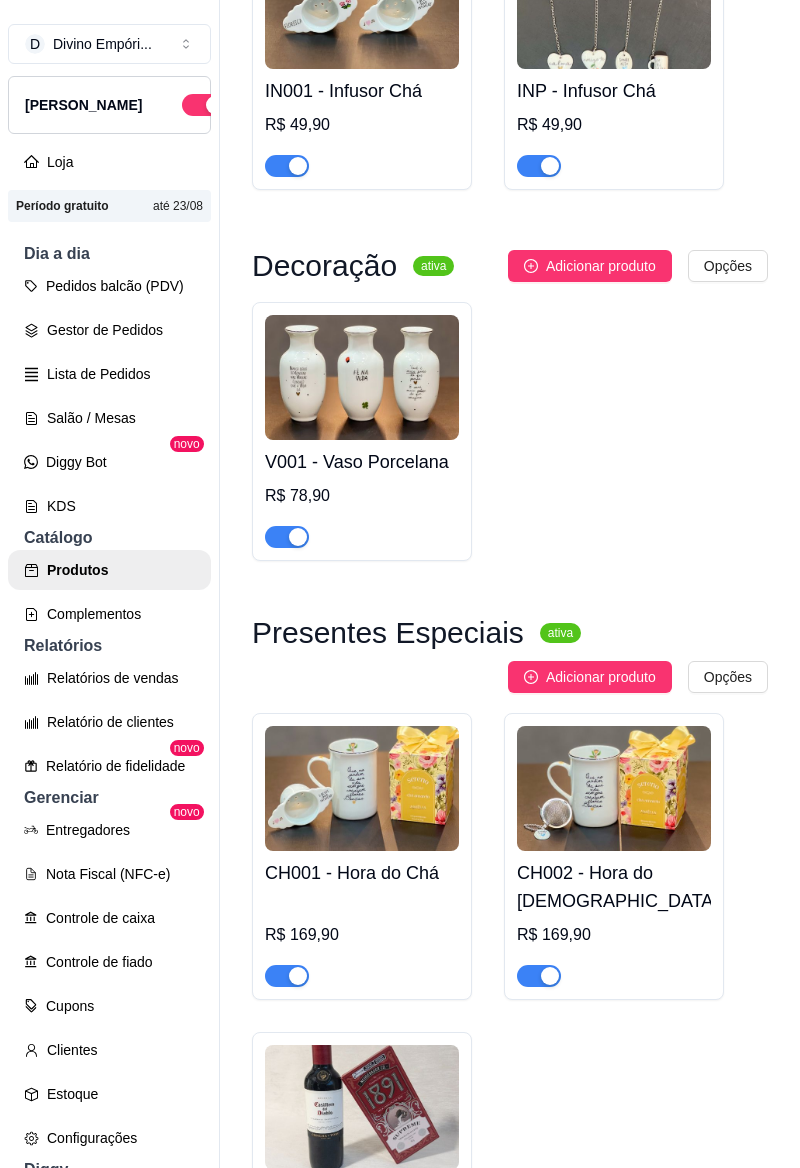 scroll, scrollTop: 4066, scrollLeft: 0, axis: vertical 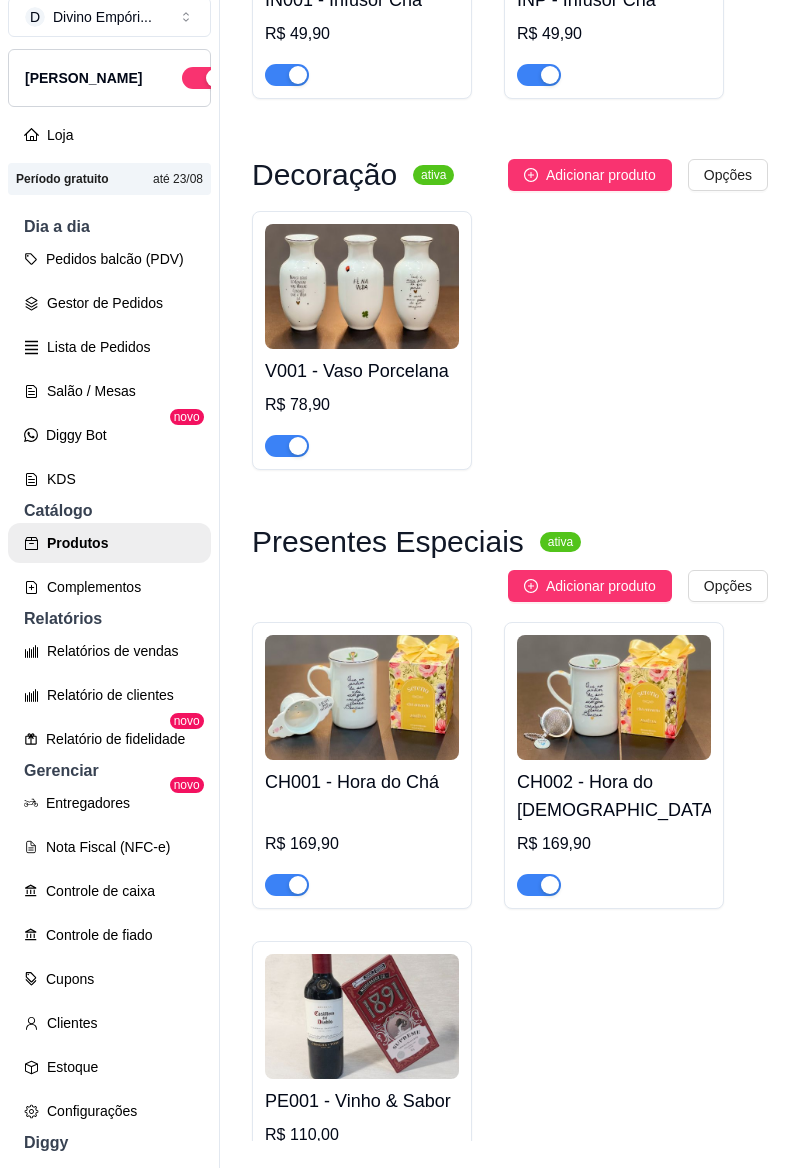 click at bounding box center [362, 1016] 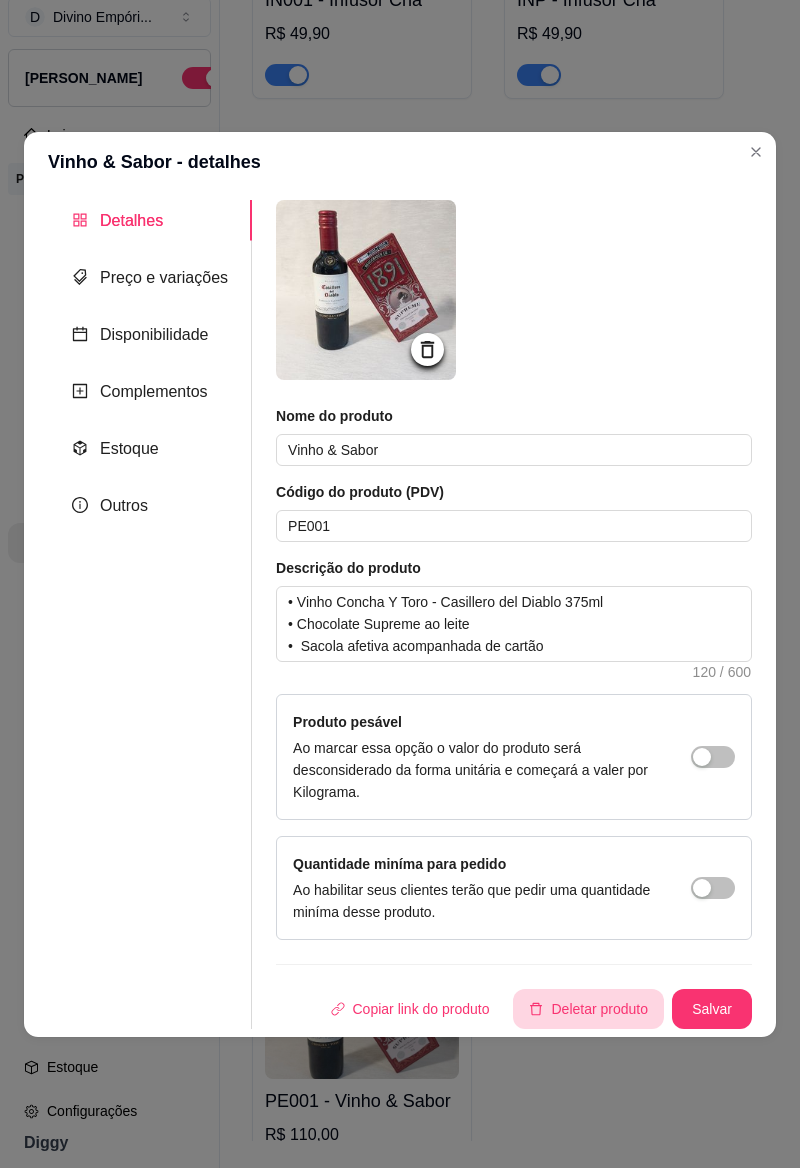 click on "Deletar produto" at bounding box center (588, 1009) 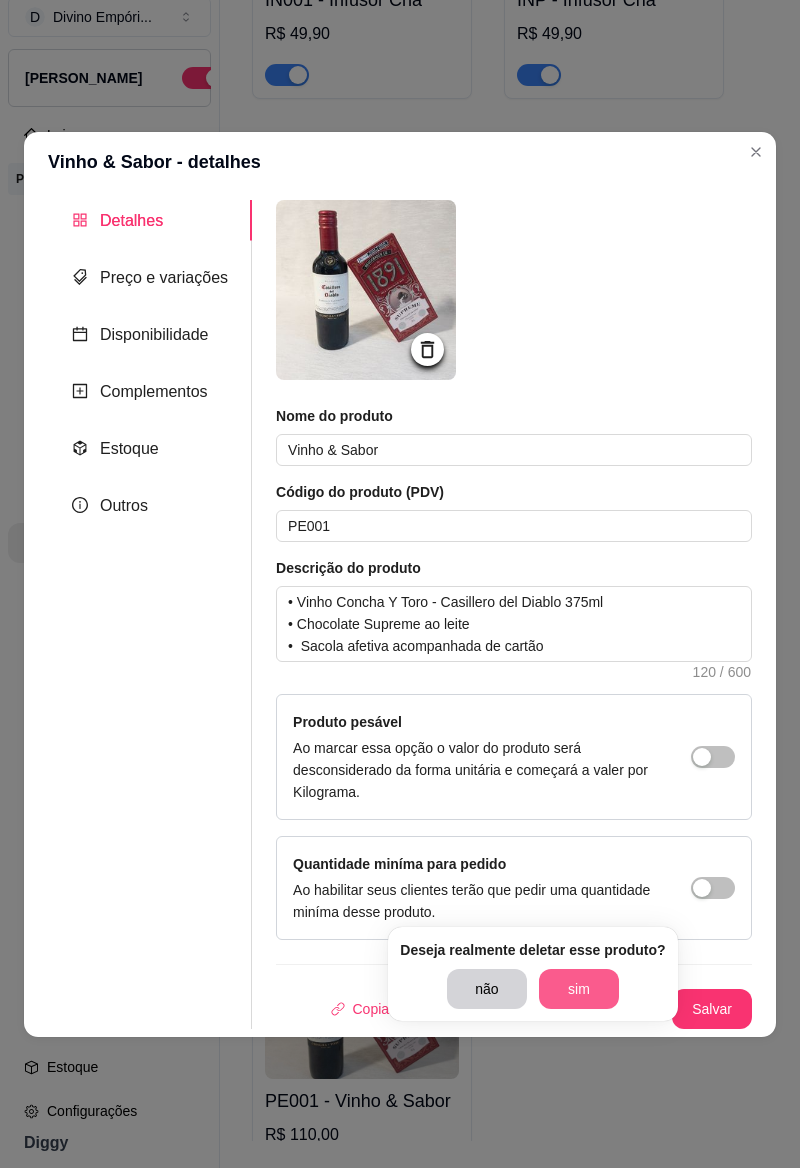 click on "sim" at bounding box center (579, 989) 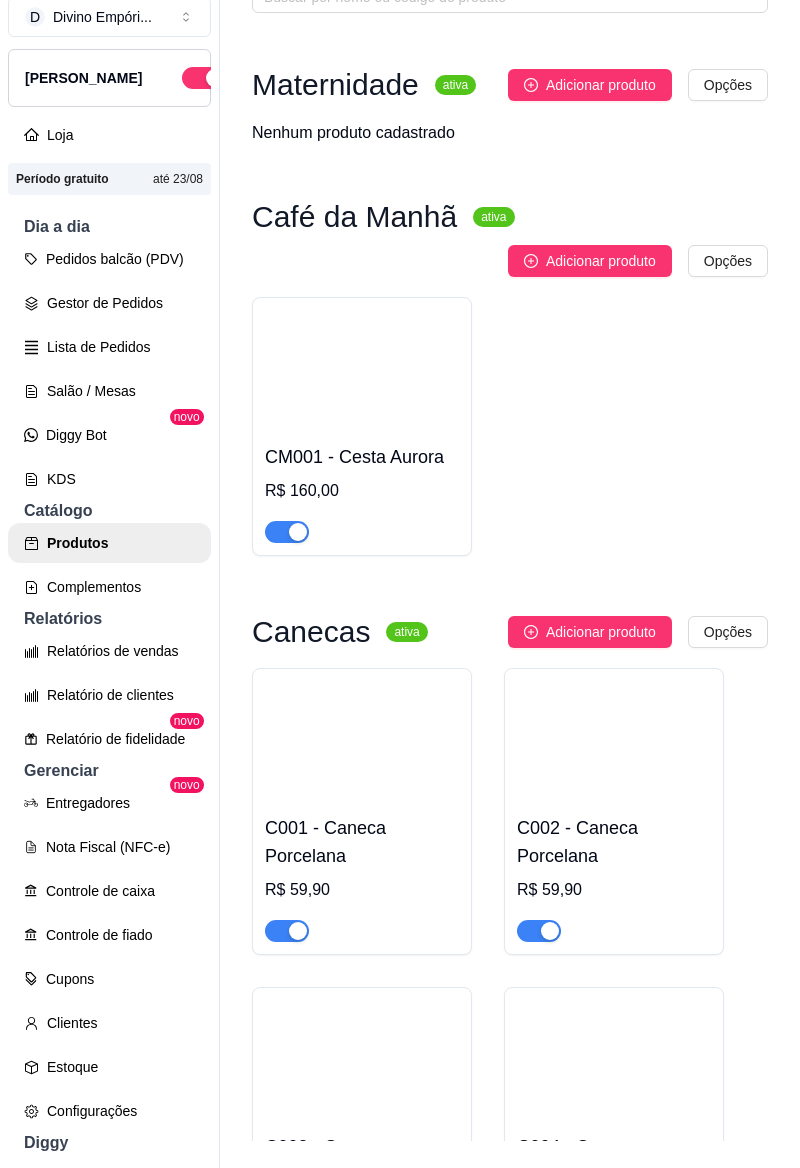 scroll, scrollTop: 0, scrollLeft: 0, axis: both 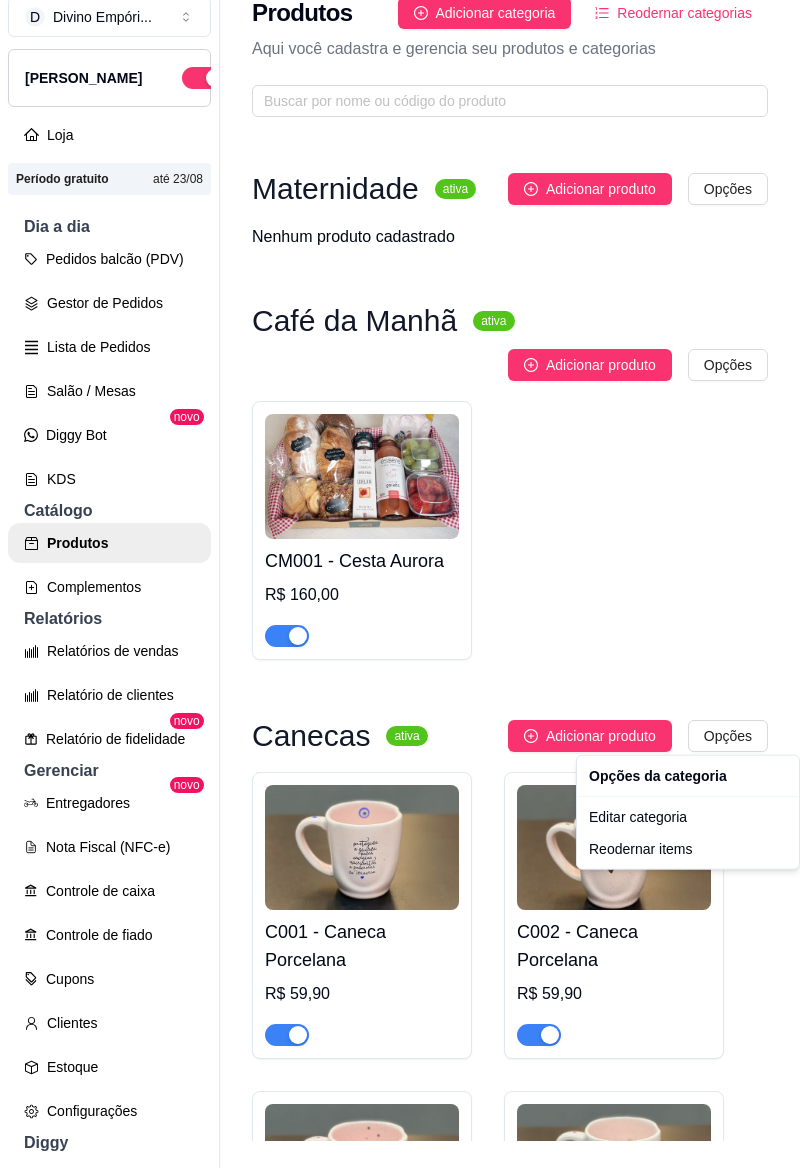 click on "D Divino Empóri ... Loja Aberta Loja Período gratuito até 23/08   Dia a dia Pedidos balcão (PDV) Gestor de Pedidos Lista de Pedidos Salão / Mesas Diggy Bot novo KDS Catálogo Produtos Complementos Relatórios Relatórios de vendas Relatório de clientes Relatório de fidelidade novo Gerenciar Entregadores novo Nota Fiscal (NFC-e) Controle de caixa Controle de fiado Cupons Clientes Estoque Configurações Diggy Planos Precisa de ajuda? Sair Produtos Adicionar categoria Reodernar categorias Aqui você cadastra e gerencia seu produtos e categorias Maternidade ativa Adicionar produto Opções Nenhum produto cadastrado Café da Manhã ativa Adicionar produto Opções CM001 - Cesta Aurora   R$ 160,00 Canecas ativa Adicionar produto Opções C001 - Caneca Porcelana   R$ 59,90 C002 - Caneca Porcelana   R$ 59,90 C003 - Caneca Porcelana   R$ 59,90 C004 - Caneca Porcelana   R$ 59,90 C005 - Caneca Porcelana   R$ 59,90 C006 - Caneca Porcelana   R$ 59,90 C007 - Caneca Porcelana   R$ 59,90   R$ 59,90" at bounding box center [400, 557] 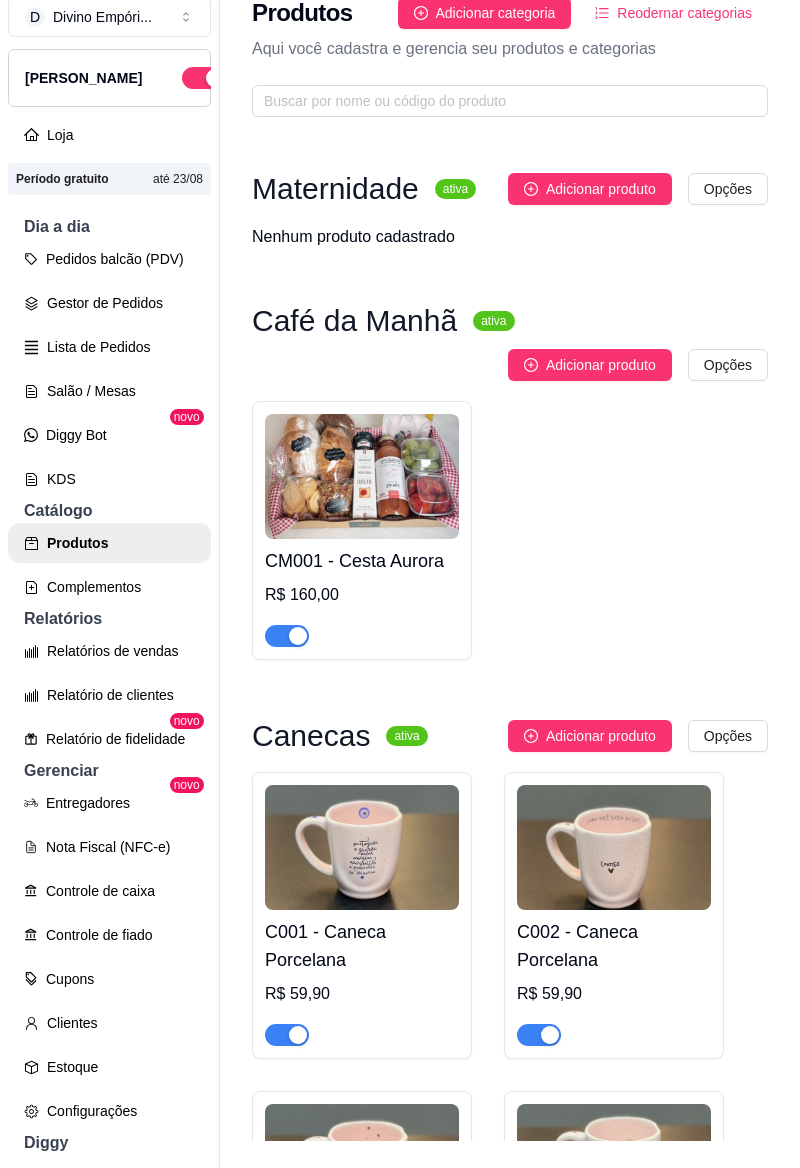 scroll, scrollTop: 55, scrollLeft: 0, axis: vertical 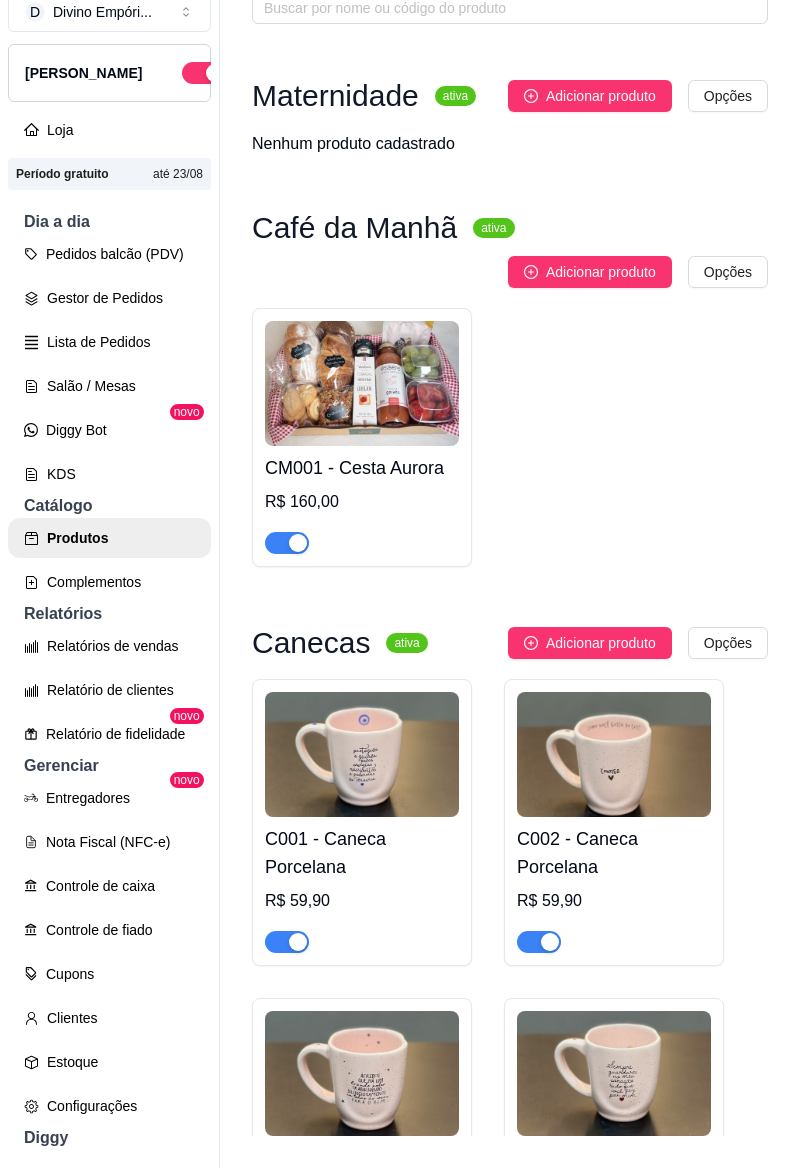 click on "Adicionar produto" at bounding box center [601, 272] 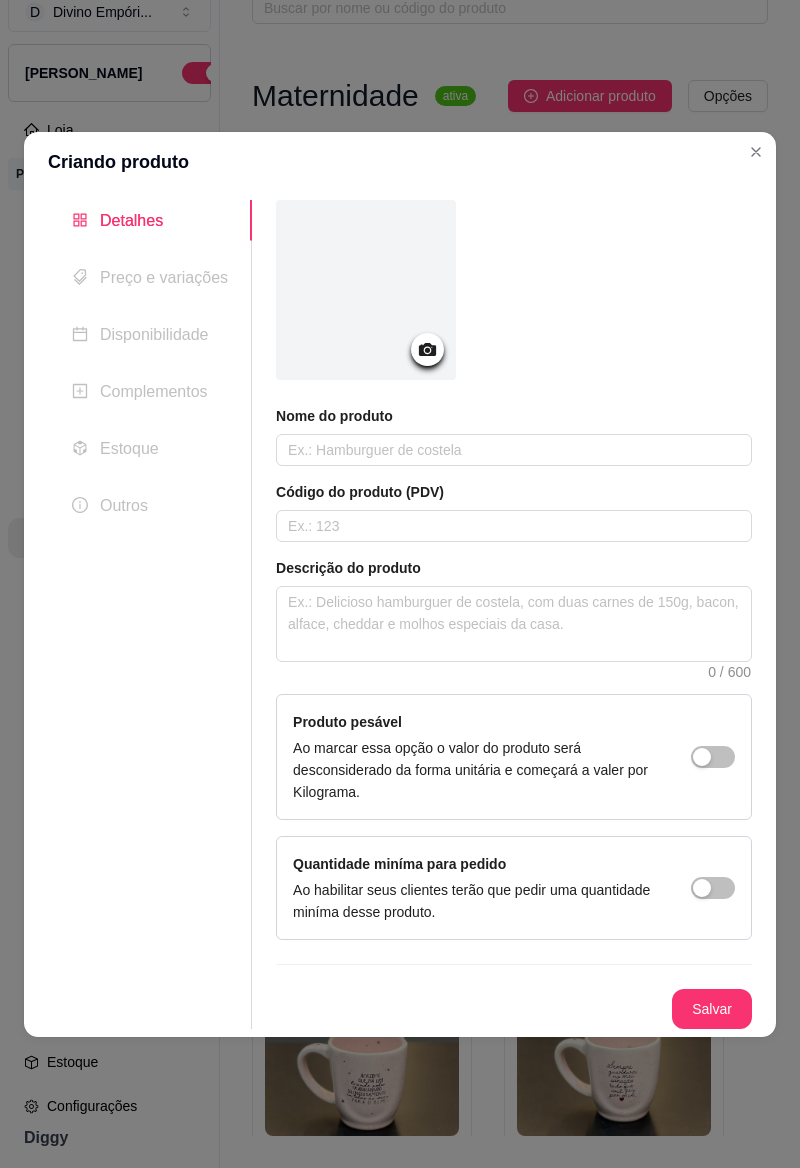 click 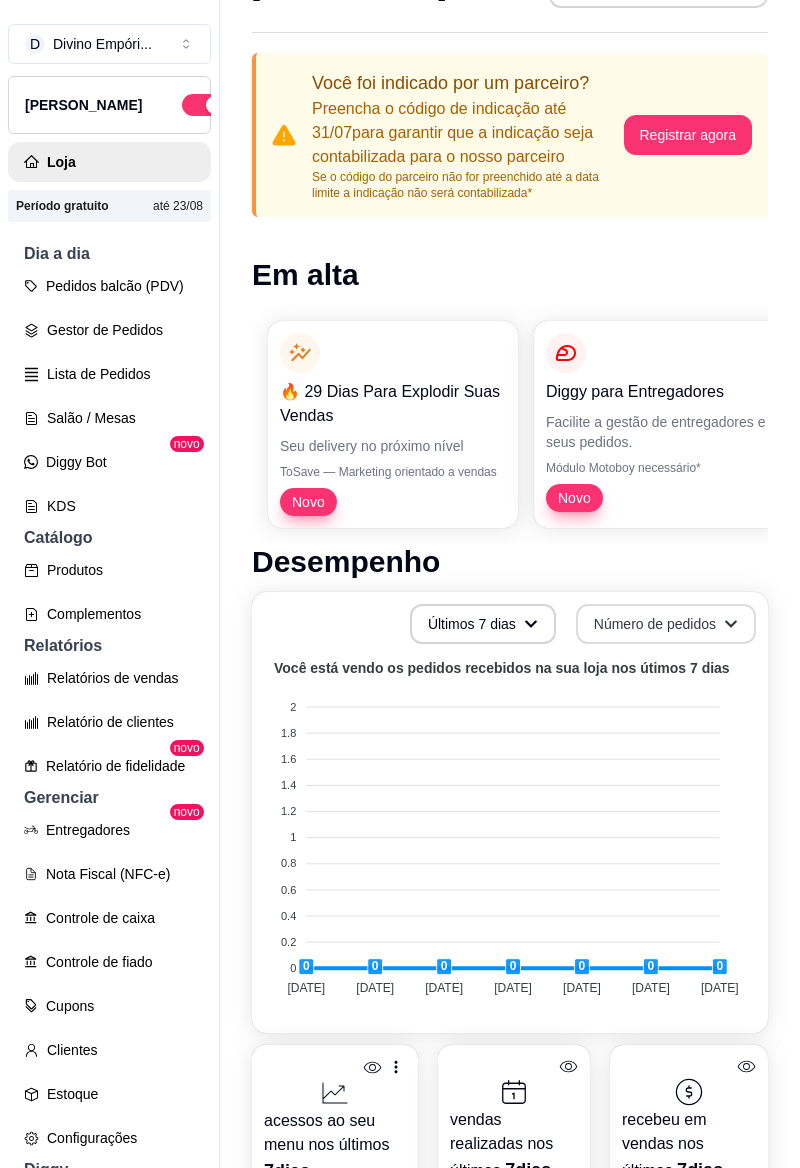 click on "Produtos" at bounding box center (109, 570) 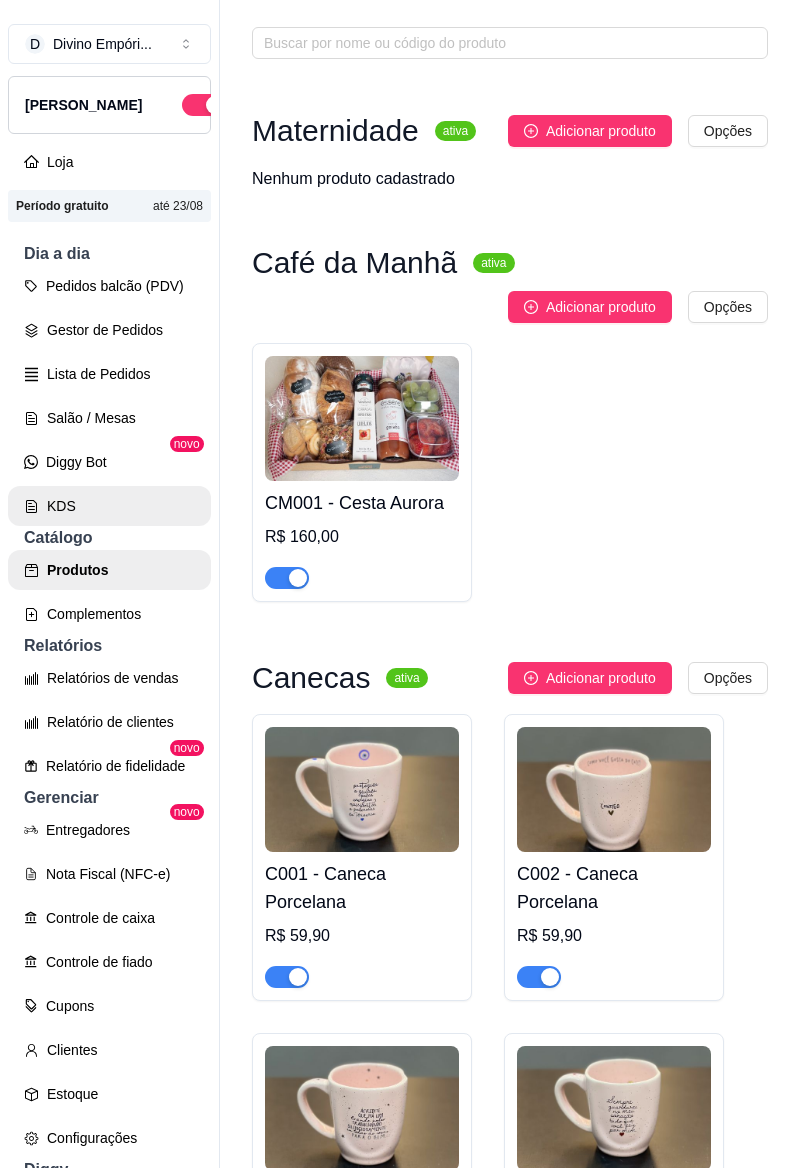 scroll, scrollTop: 0, scrollLeft: 0, axis: both 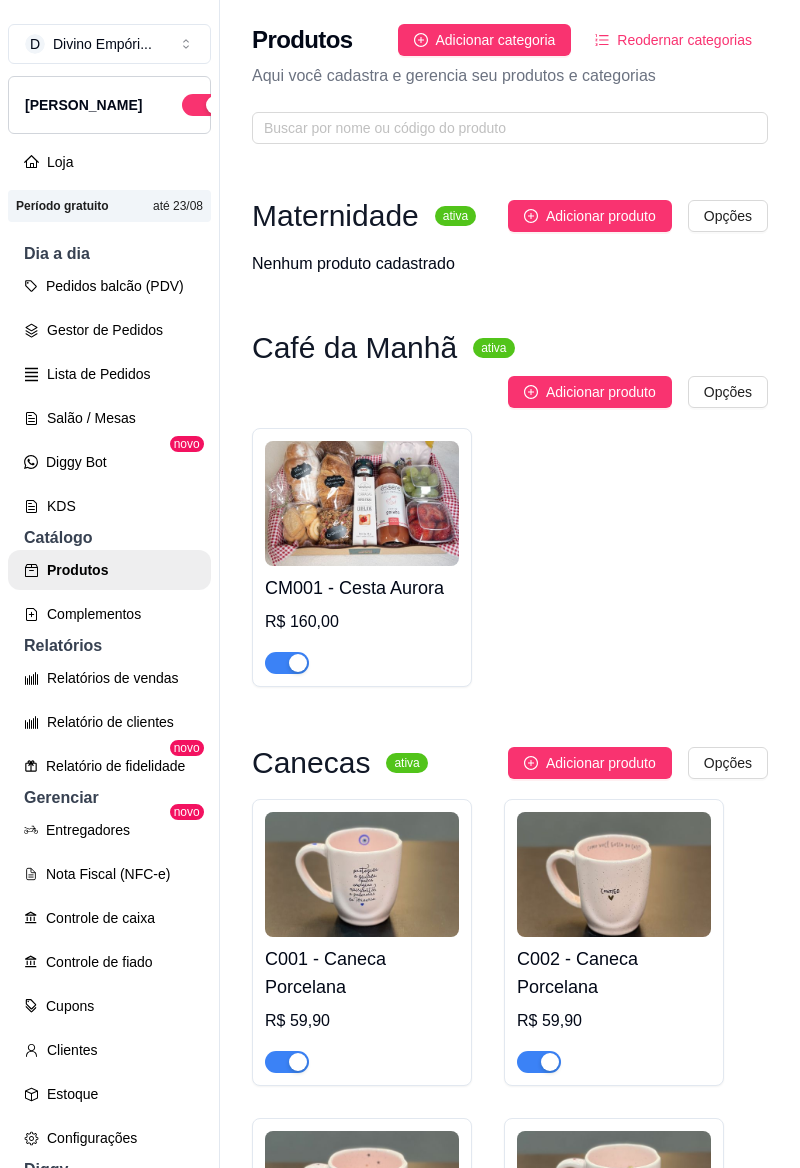 click on "Adicionar categoria" at bounding box center [485, 40] 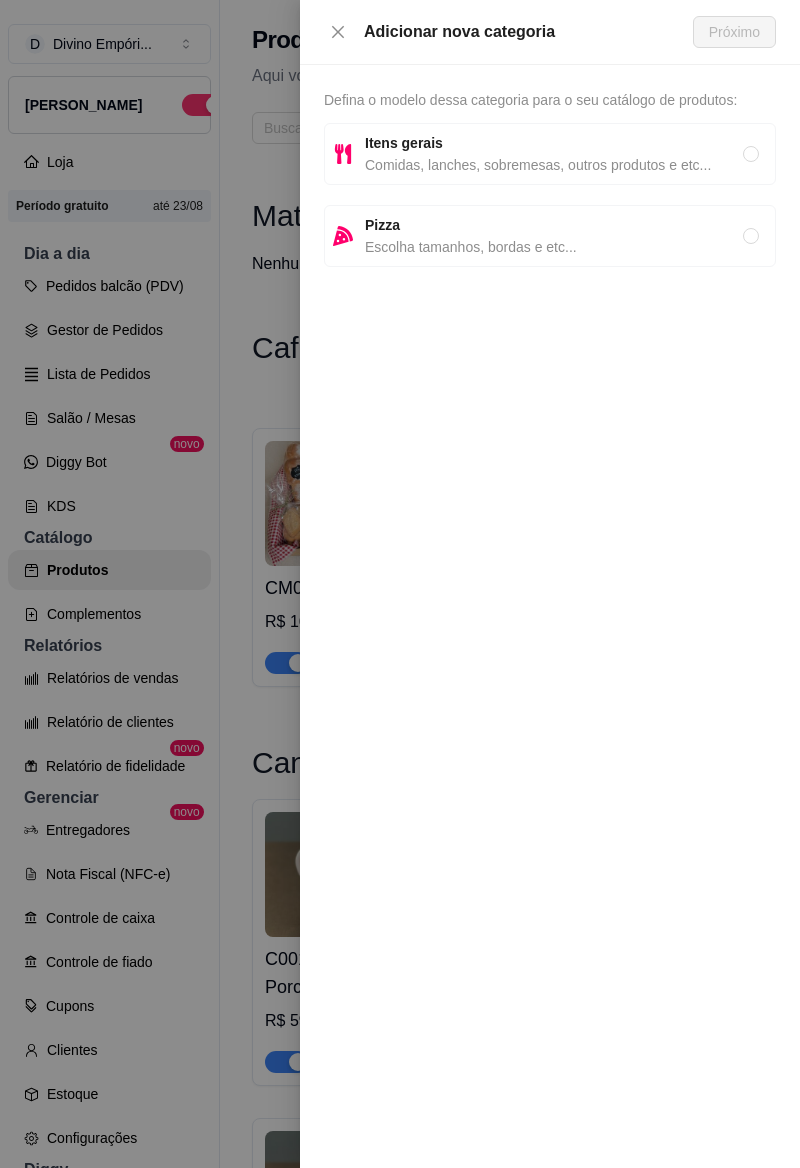 click at bounding box center (751, 154) 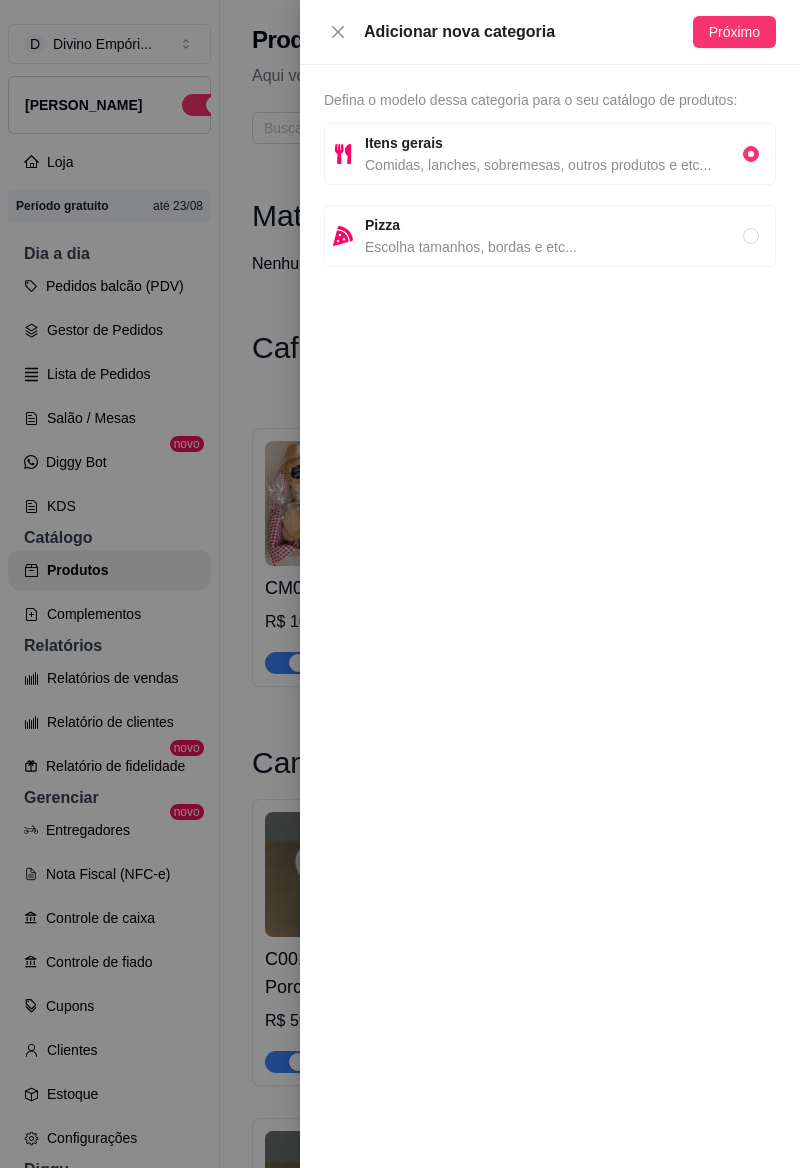 click on "Próximo" at bounding box center [734, 32] 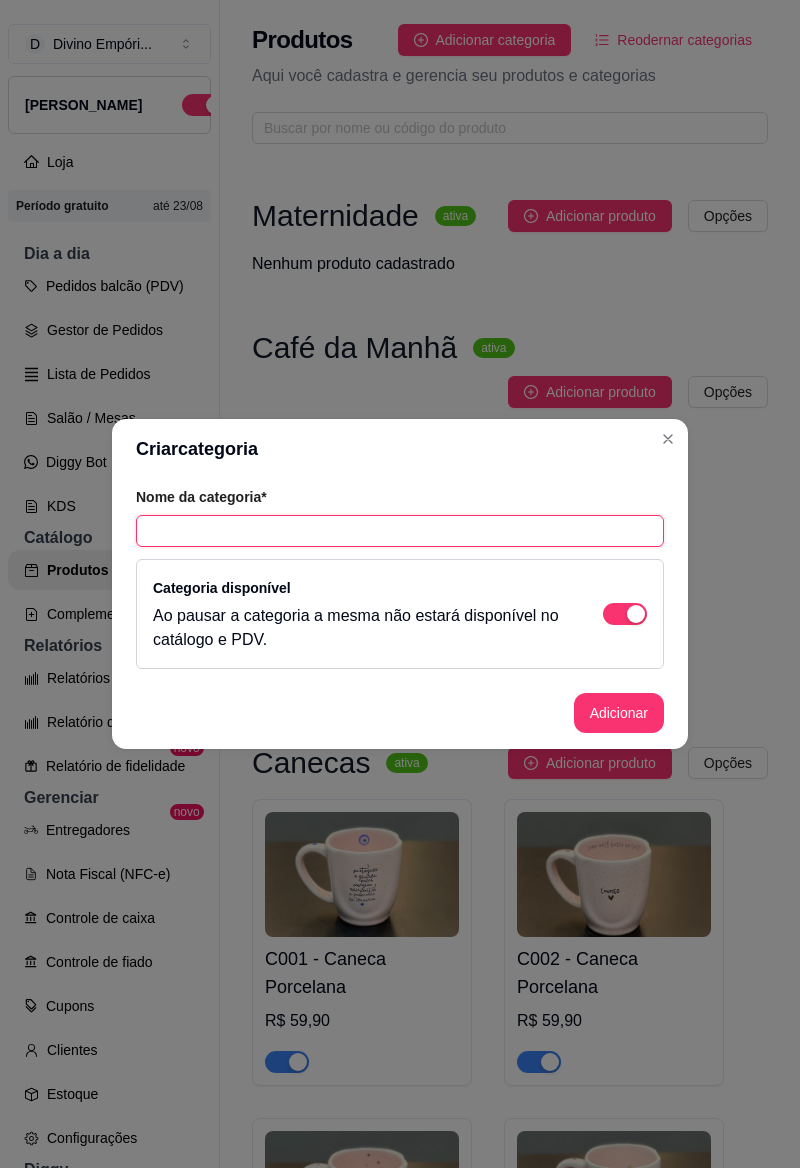 click at bounding box center (400, 531) 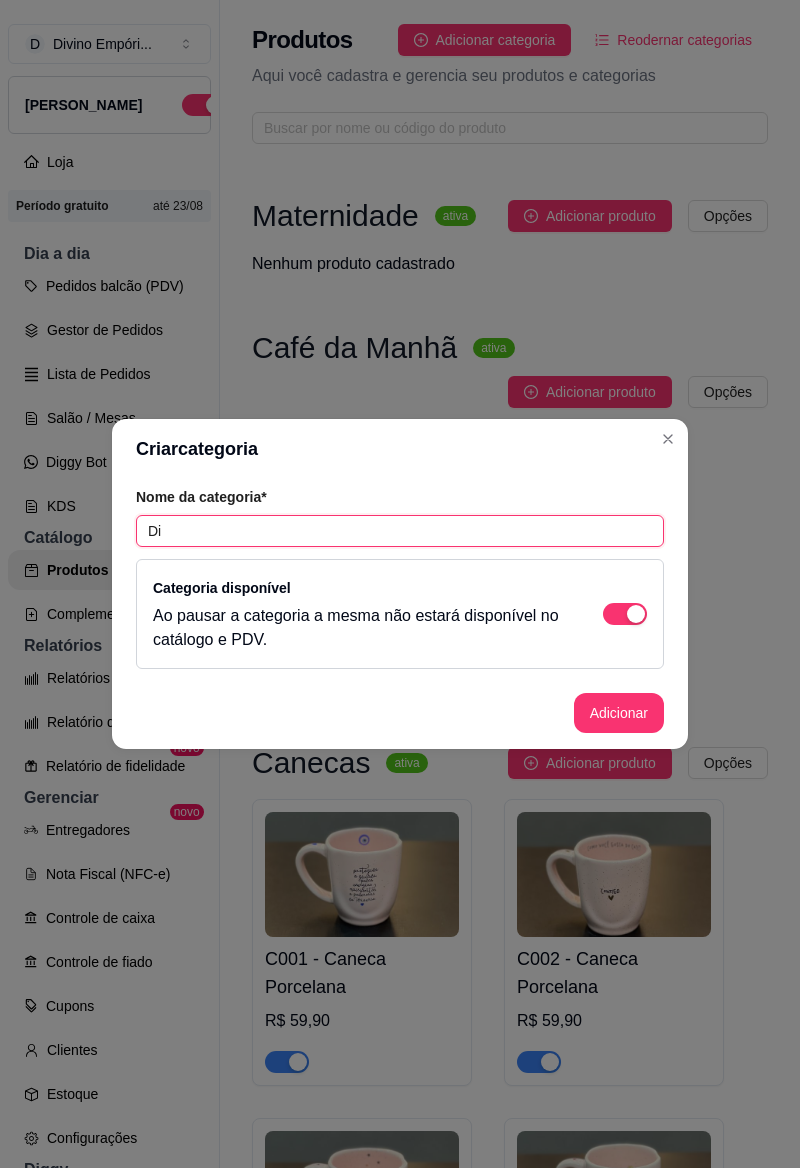 type on "D" 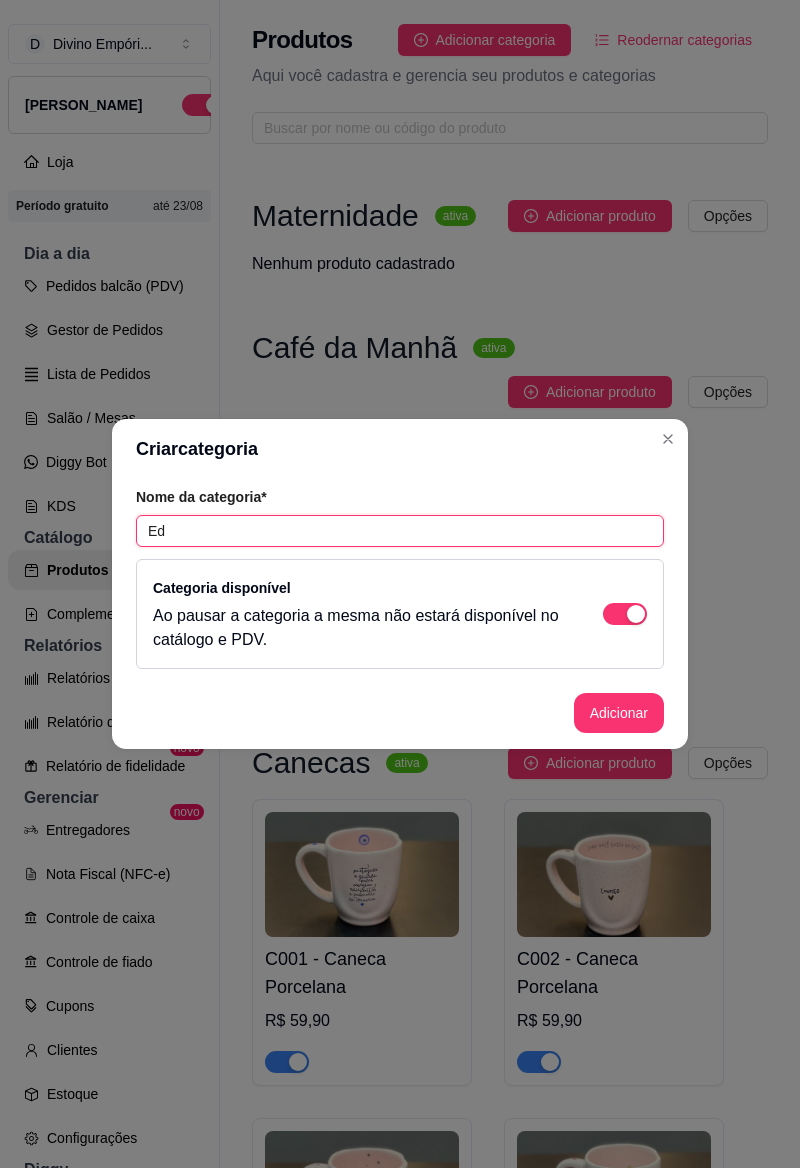 type on "E" 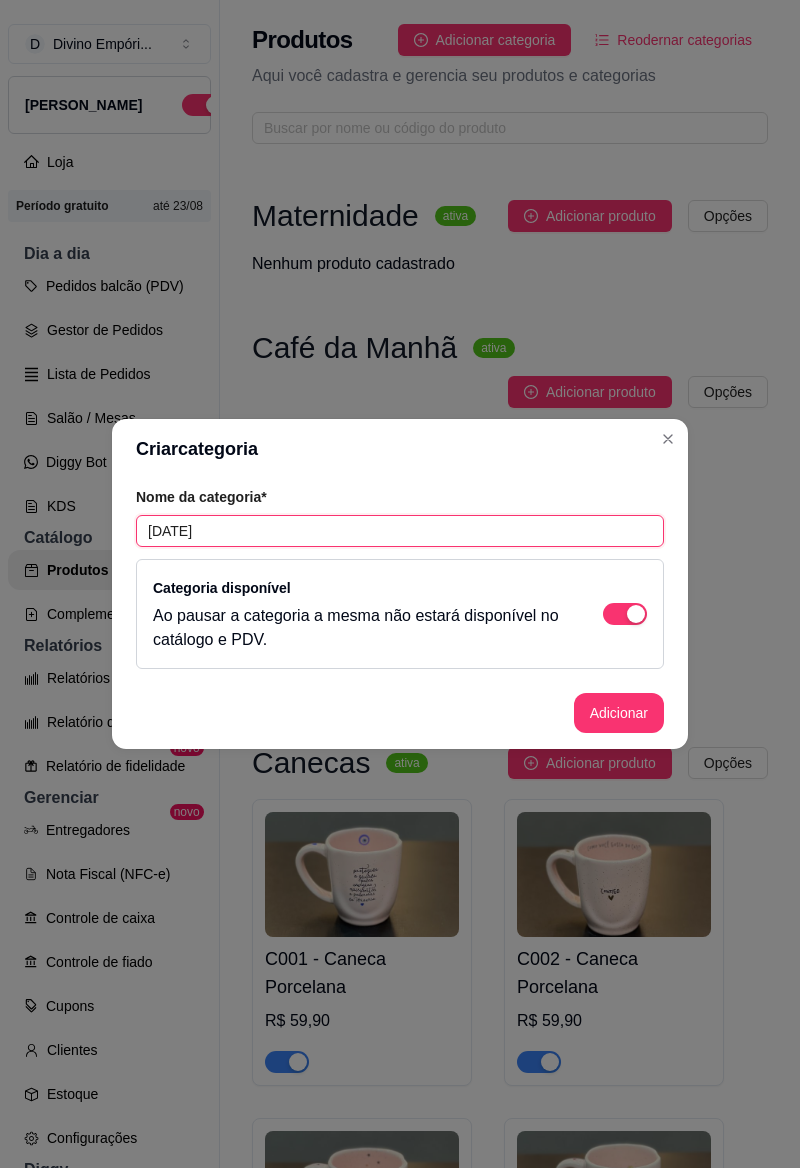 click on "Adicionar" at bounding box center [619, 713] 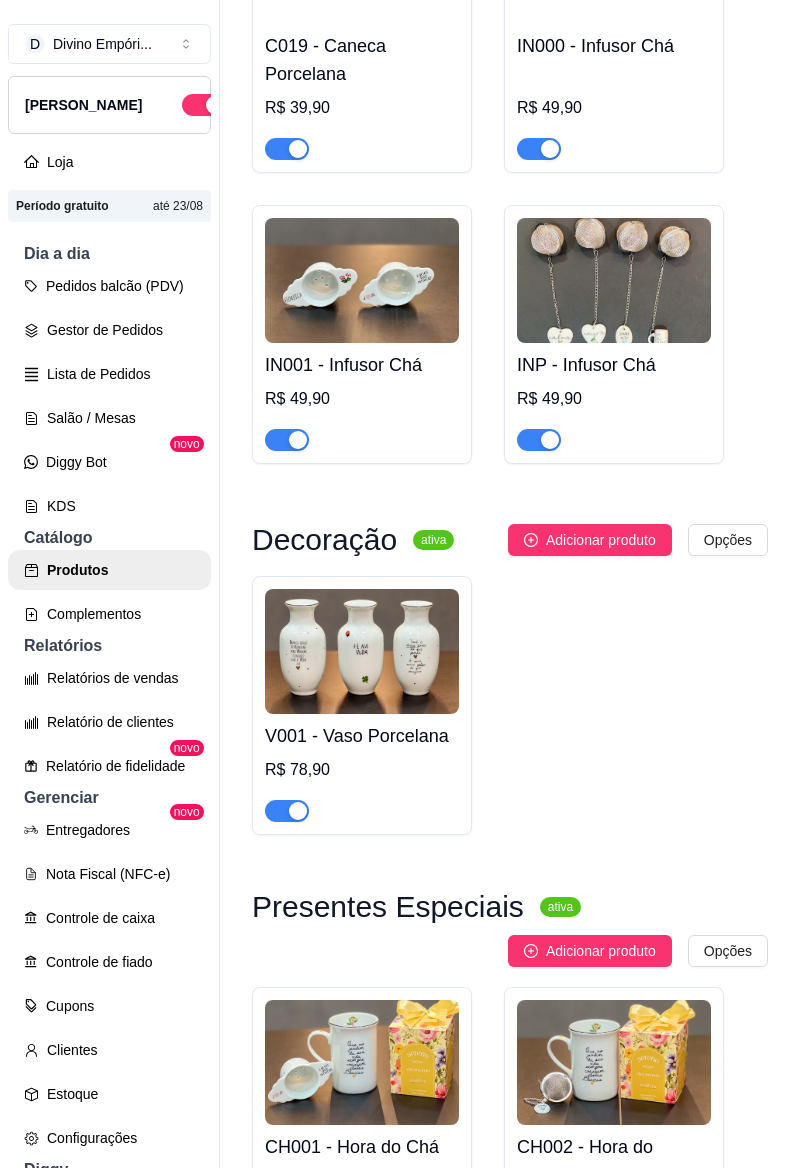 scroll, scrollTop: 3911, scrollLeft: 0, axis: vertical 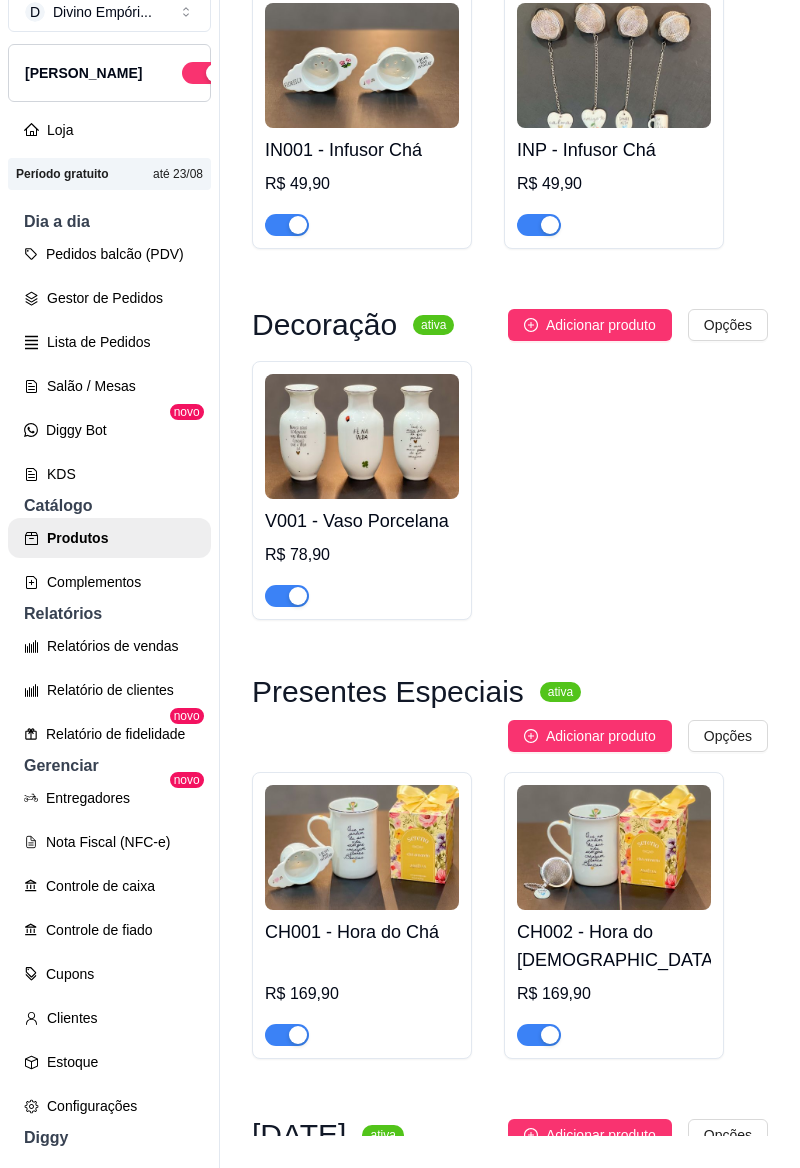 click on "D Divino Empóri ... Loja Aberta Loja Período gratuito até 23/08   Dia a dia Pedidos balcão (PDV) Gestor de Pedidos Lista de Pedidos Salão / Mesas Diggy Bot novo KDS Catálogo Produtos Complementos Relatórios Relatórios de vendas Relatório de clientes Relatório de fidelidade novo Gerenciar Entregadores novo Nota Fiscal (NFC-e) Controle de caixa Controle de fiado Cupons Clientes Estoque Configurações Diggy Planos Precisa de ajuda? Sair Produtos Adicionar categoria Reodernar categorias Aqui você cadastra e gerencia seu produtos e categorias Maternidade ativa Adicionar produto Opções Nenhum produto cadastrado Café da Manhã ativa Adicionar produto Opções CM001 - Cesta Aurora   R$ 160,00 Canecas ativa Adicionar produto Opções C001 - Caneca Porcelana   R$ 59,90 C002 - Caneca Porcelana   R$ 59,90 C003 - Caneca Porcelana   R$ 59,90 C004 - Caneca Porcelana   R$ 59,90 C005 - Caneca Porcelana   R$ 59,90 C006 - Caneca Porcelana   R$ 59,90 C007 - Caneca Porcelana   R$ 59,90   R$ 59,90" at bounding box center (400, 552) 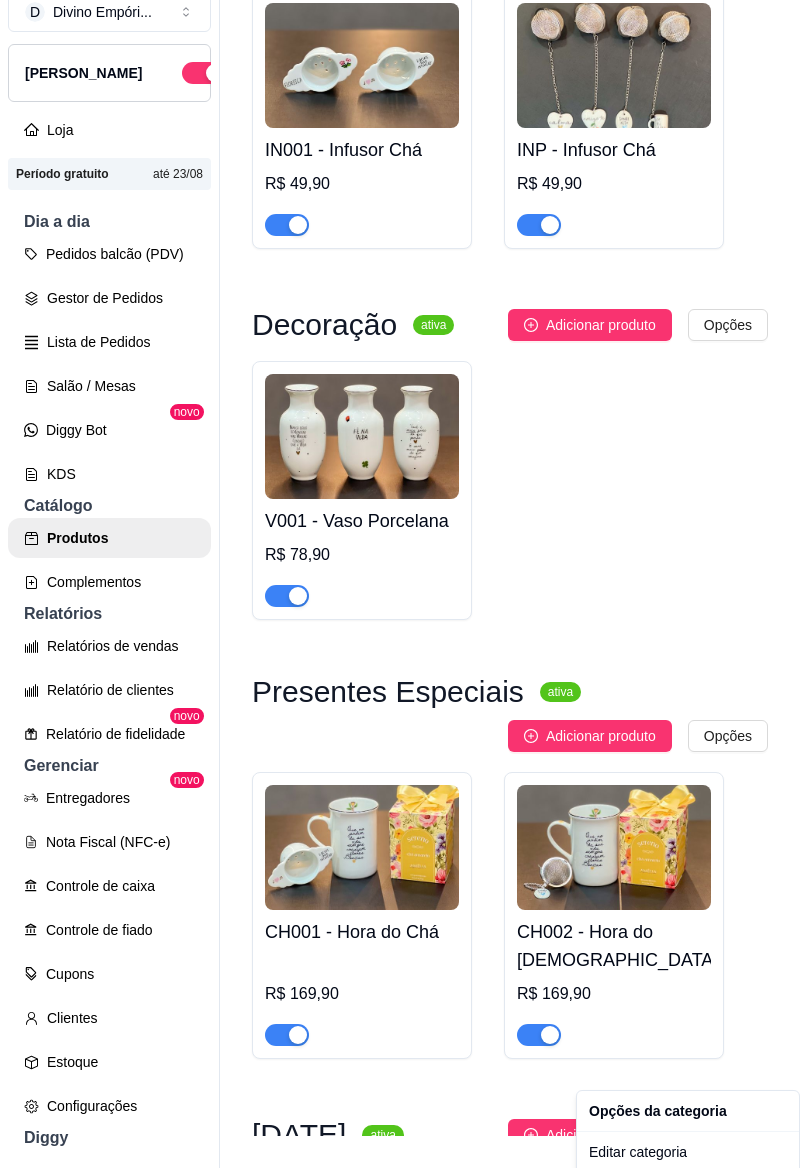 click on "Reodernar items" at bounding box center [688, 1184] 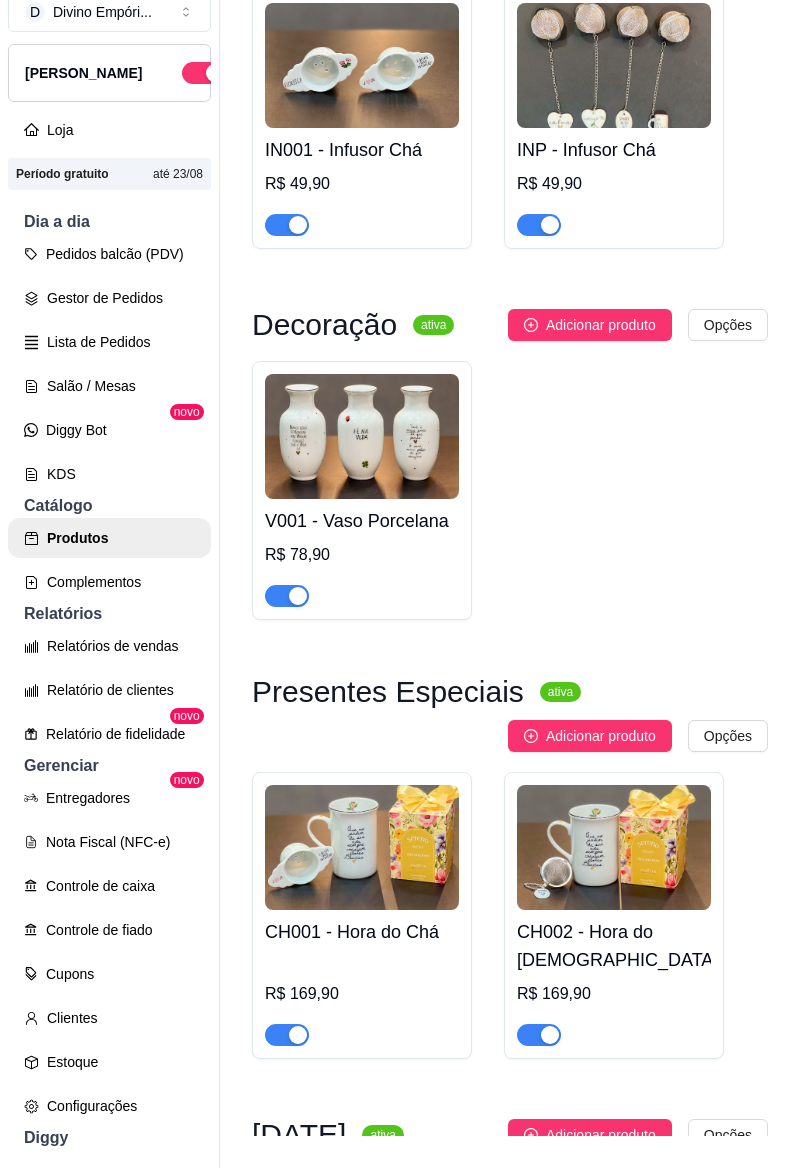 click on "D Divino Empóri ... Loja Aberta Loja Período gratuito até 23/08   Dia a dia Pedidos balcão (PDV) Gestor de Pedidos Lista de Pedidos Salão / Mesas Diggy Bot novo KDS Catálogo Produtos Complementos Relatórios Relatórios de vendas Relatório de clientes Relatório de fidelidade novo Gerenciar Entregadores novo Nota Fiscal (NFC-e) Controle de caixa Controle de fiado Cupons Clientes Estoque Configurações Diggy Planos Precisa de ajuda? Sair Produtos Adicionar categoria Reodernar categorias Aqui você cadastra e gerencia seu produtos e categorias Maternidade ativa Adicionar produto Opções Nenhum produto cadastrado Café da Manhã ativa Adicionar produto Opções CM001 - Cesta Aurora   R$ 160,00 Canecas ativa Adicionar produto Opções C001 - Caneca Porcelana   R$ 59,90 C002 - Caneca Porcelana   R$ 59,90 C003 - Caneca Porcelana   R$ 59,90 C004 - Caneca Porcelana   R$ 59,90 C005 - Caneca Porcelana   R$ 59,90 C006 - Caneca Porcelana   R$ 59,90 C007 - Caneca Porcelana   R$ 59,90   R$ 59,90" at bounding box center (400, 552) 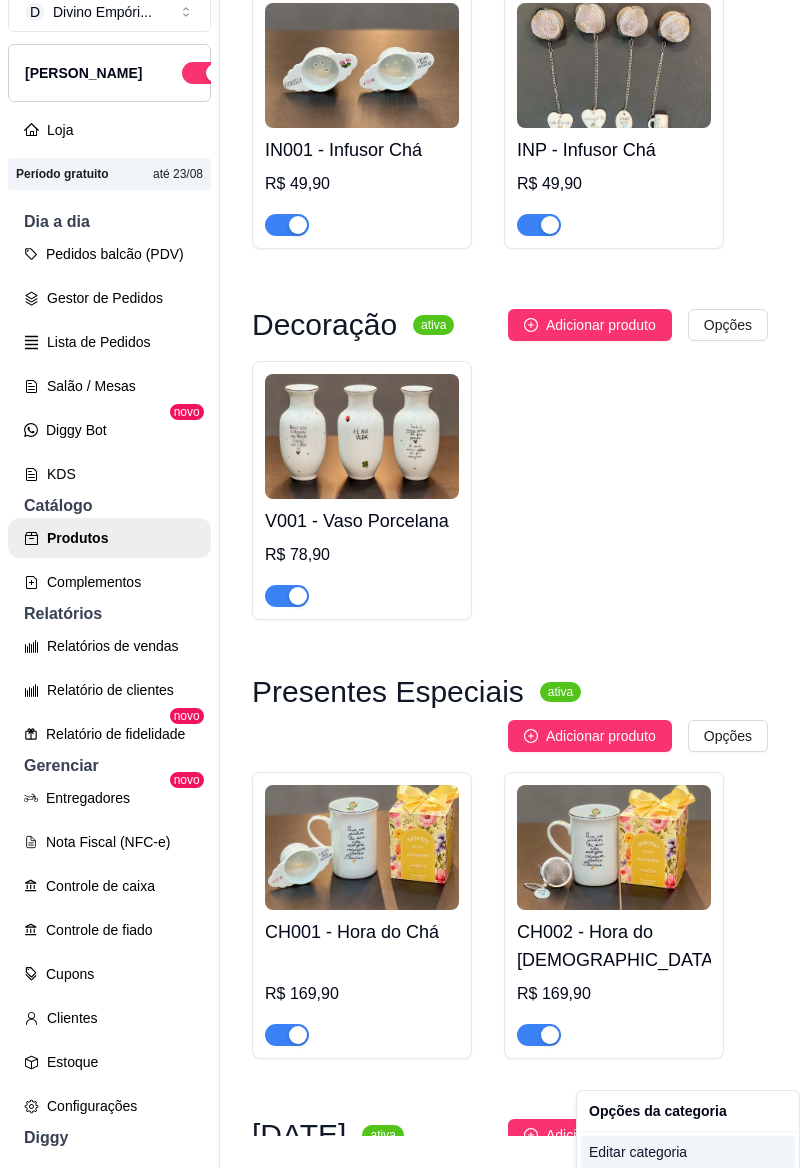 click on "Editar categoria" at bounding box center (688, 1152) 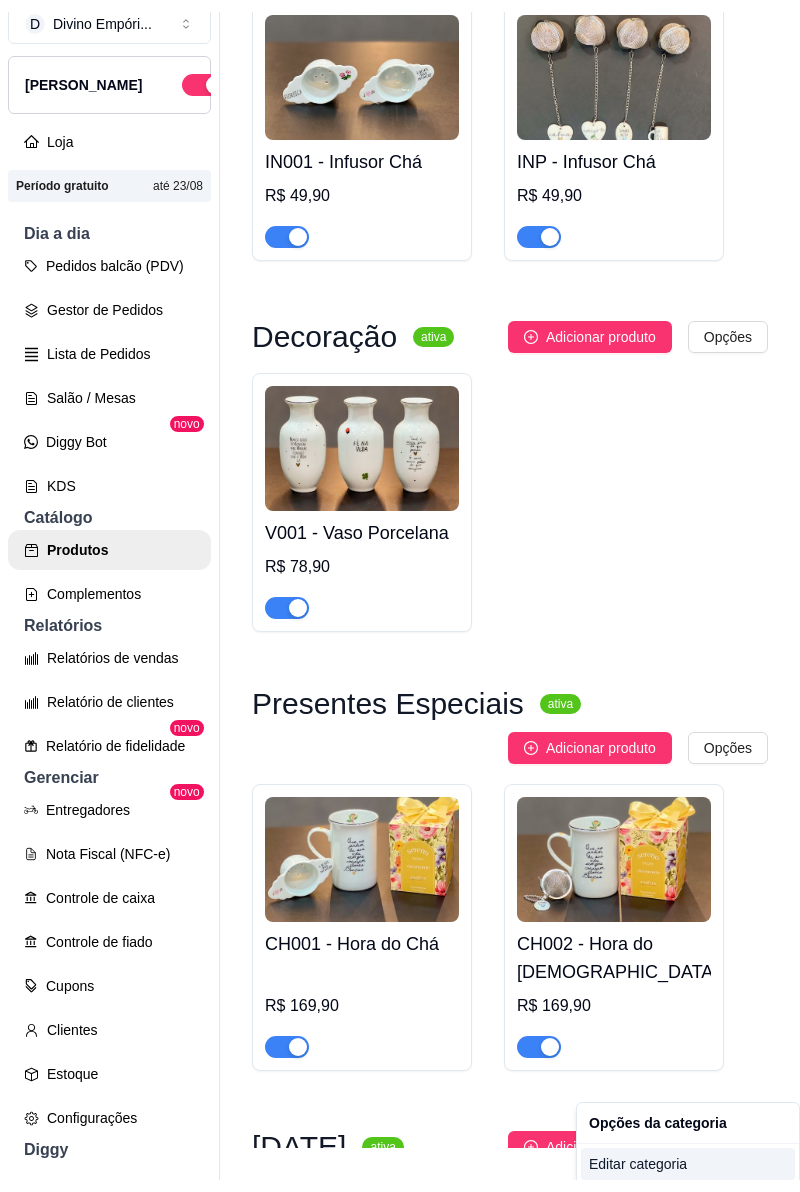 scroll, scrollTop: 0, scrollLeft: 0, axis: both 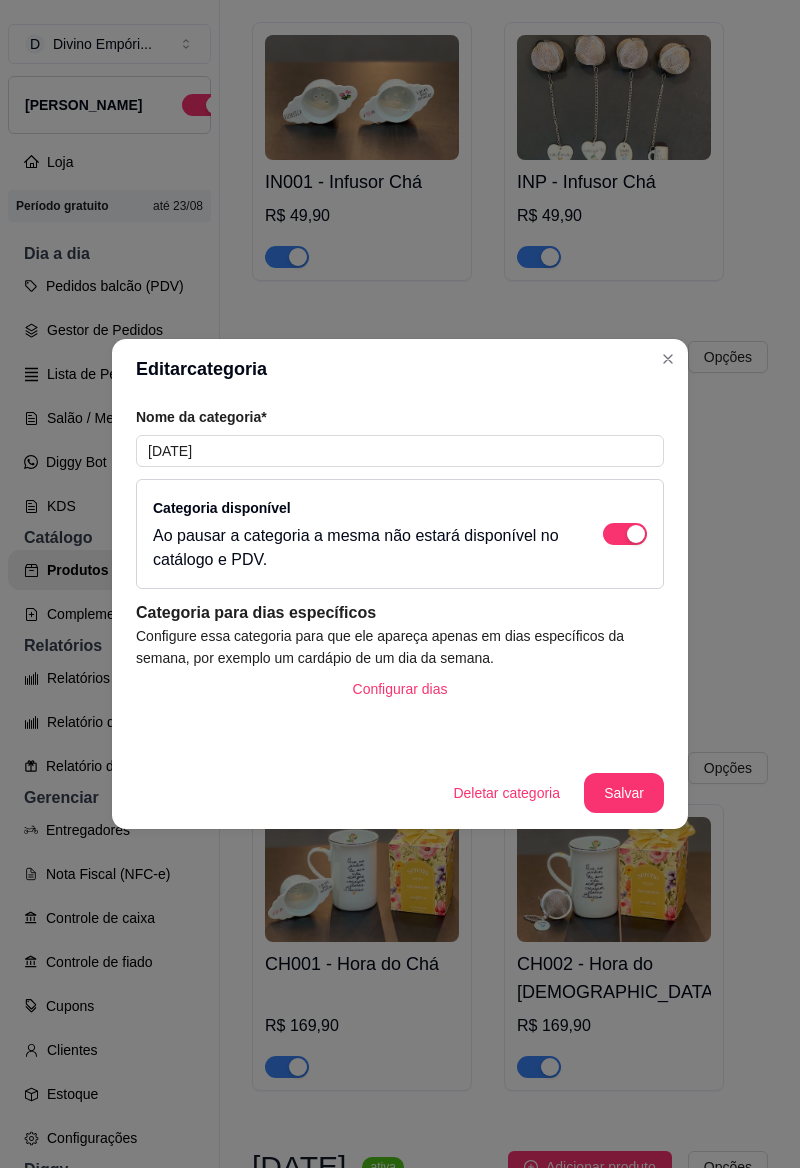click 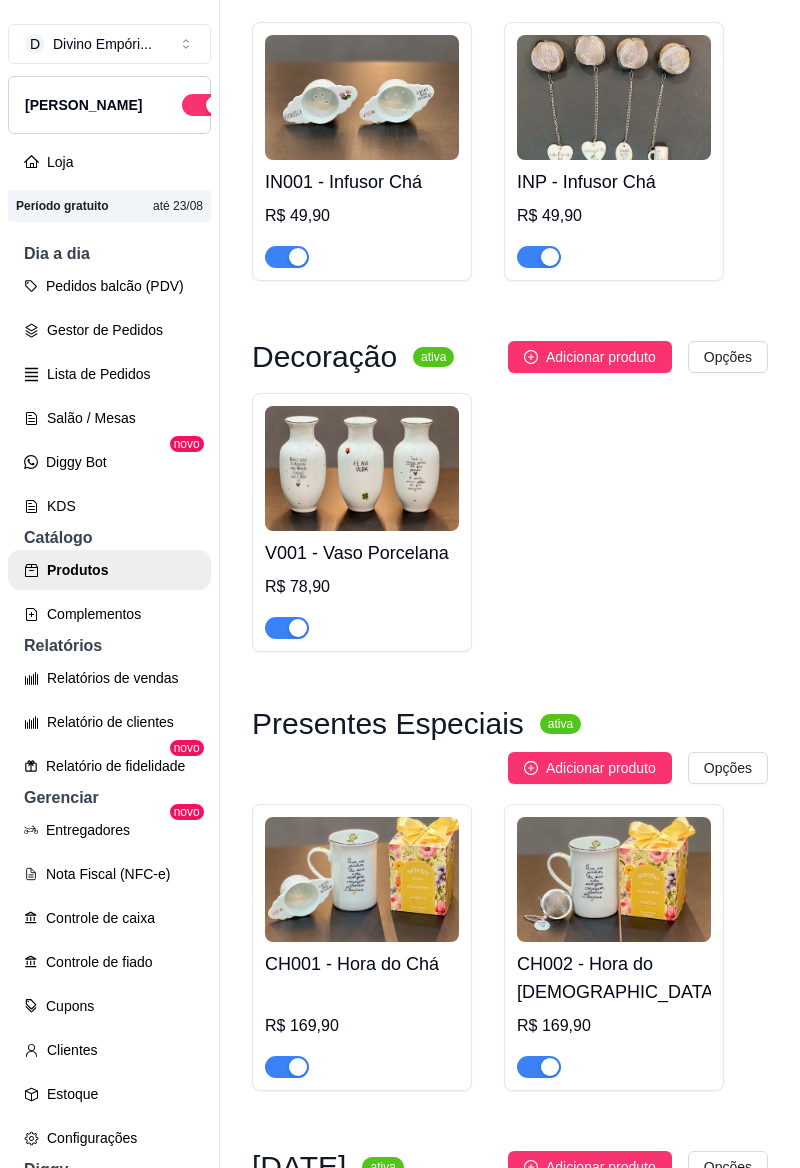 click on "Adicionar produto" at bounding box center (601, 1167) 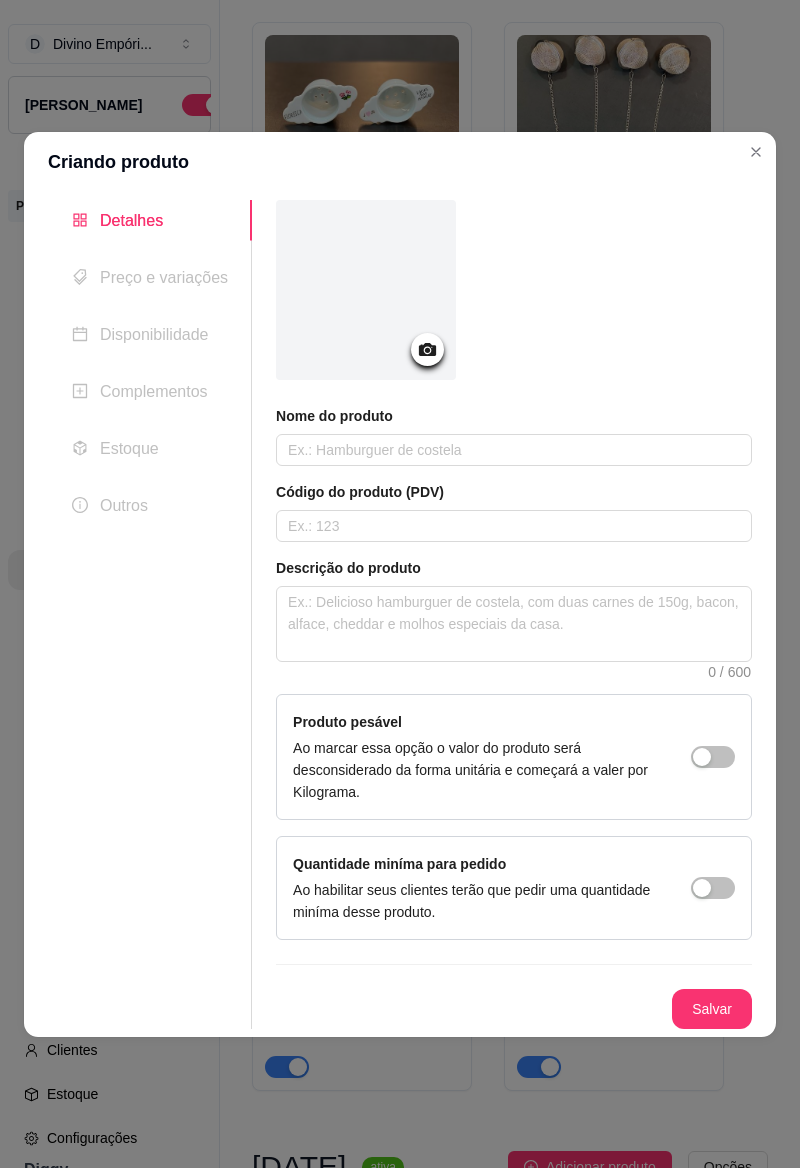 click 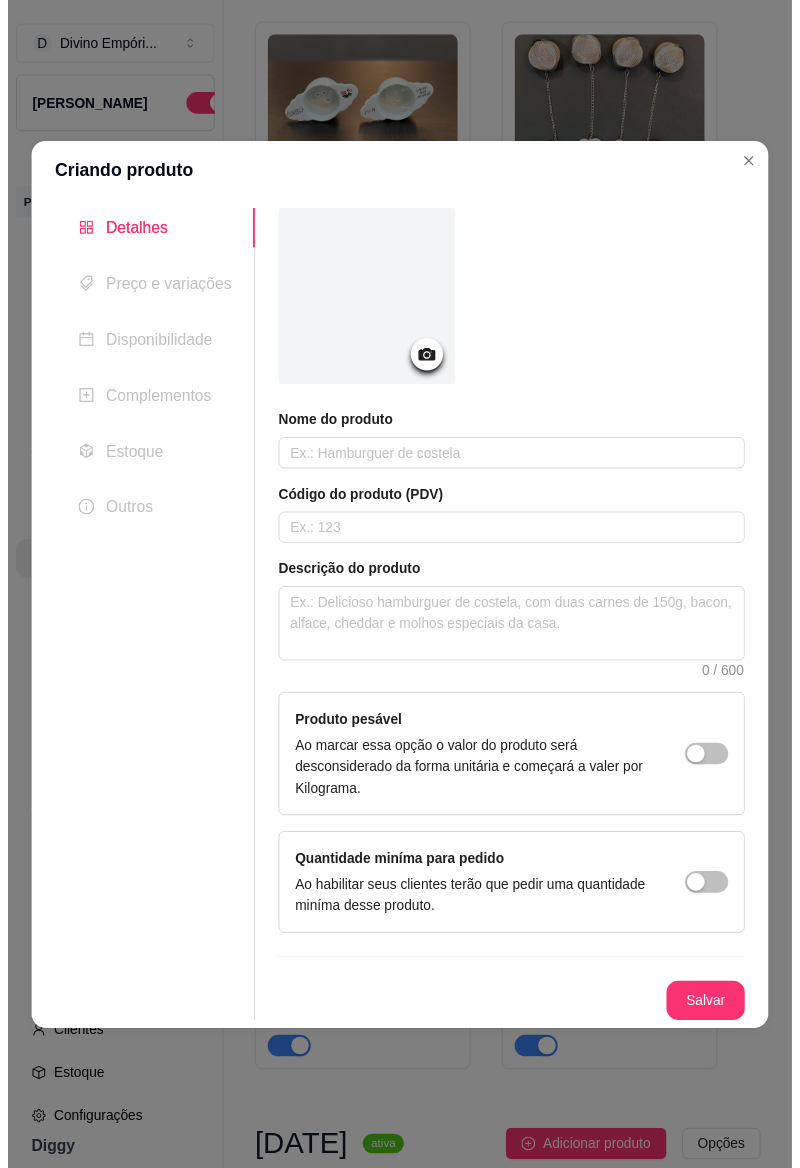 scroll, scrollTop: 3887, scrollLeft: 0, axis: vertical 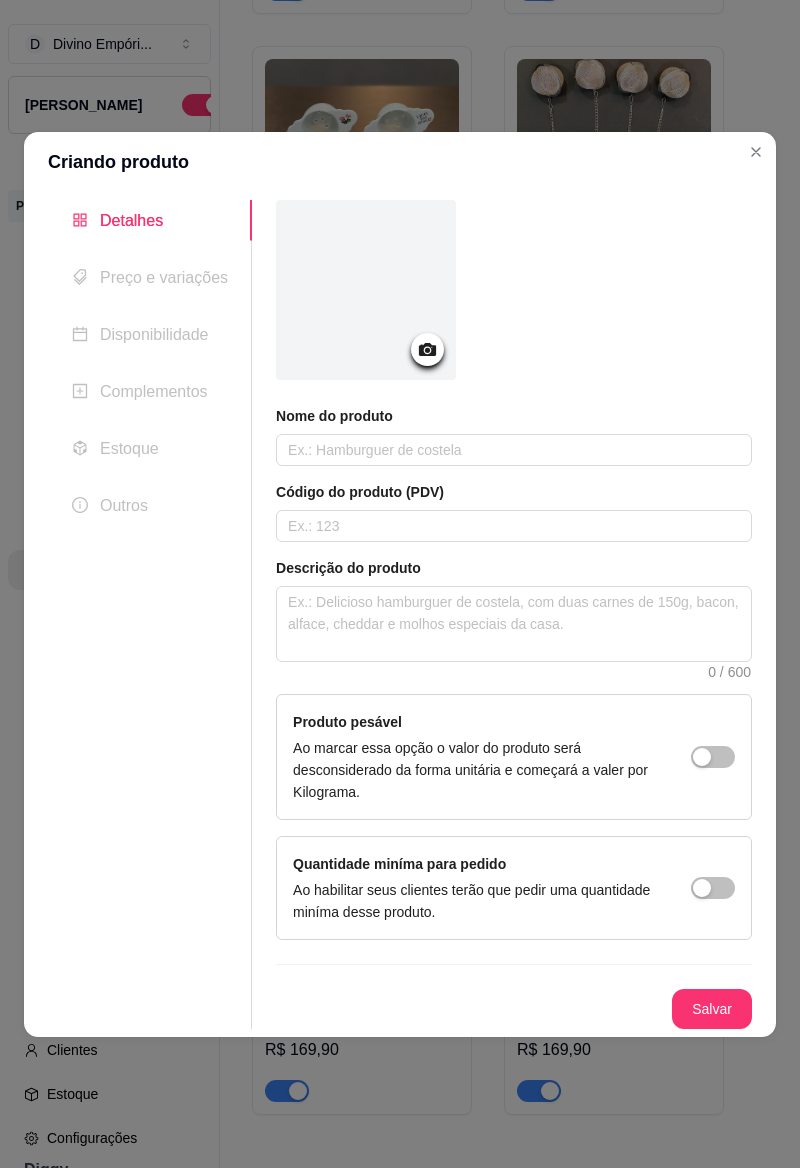 click at bounding box center [427, 349] 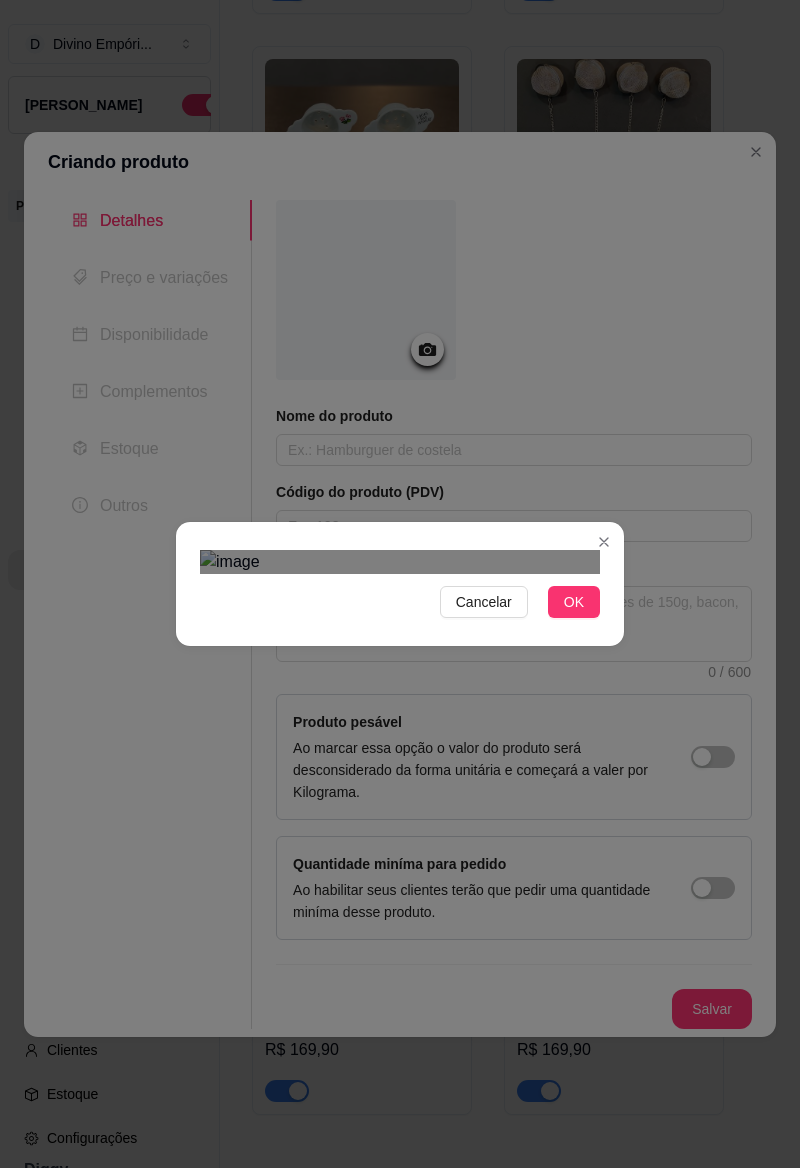 click on "OK" at bounding box center (574, 602) 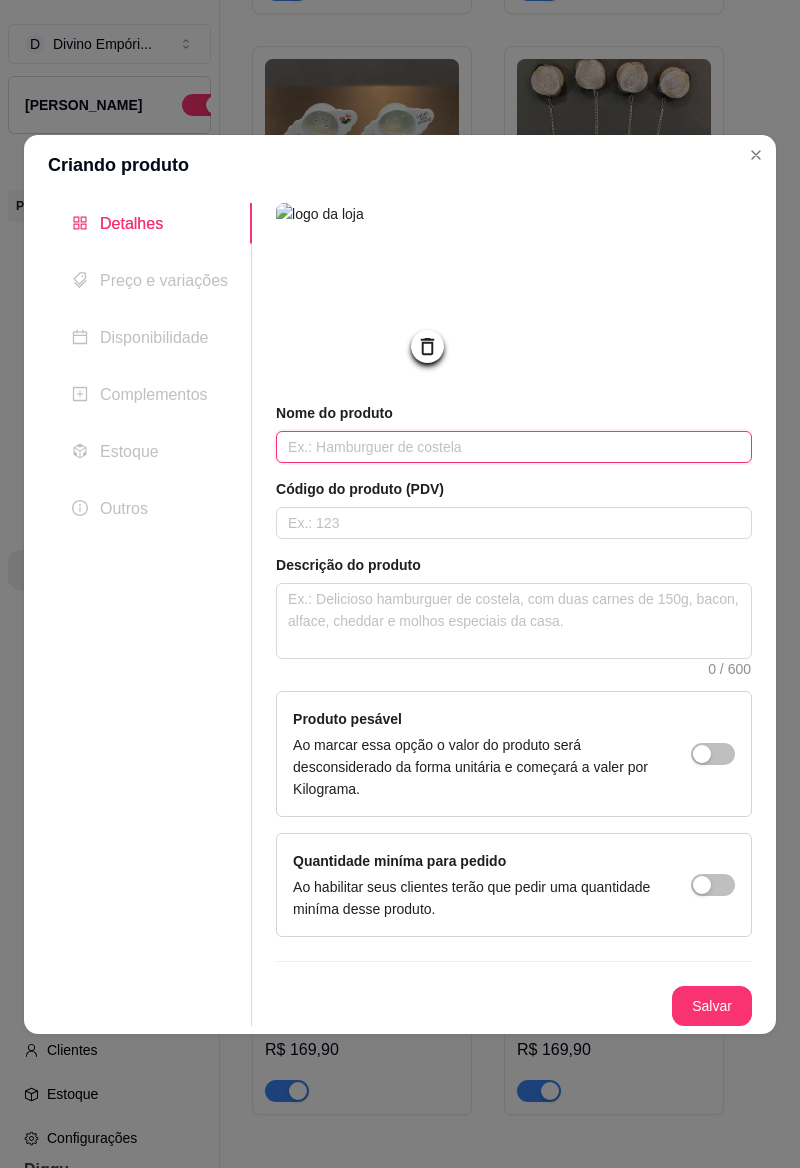 click at bounding box center (514, 447) 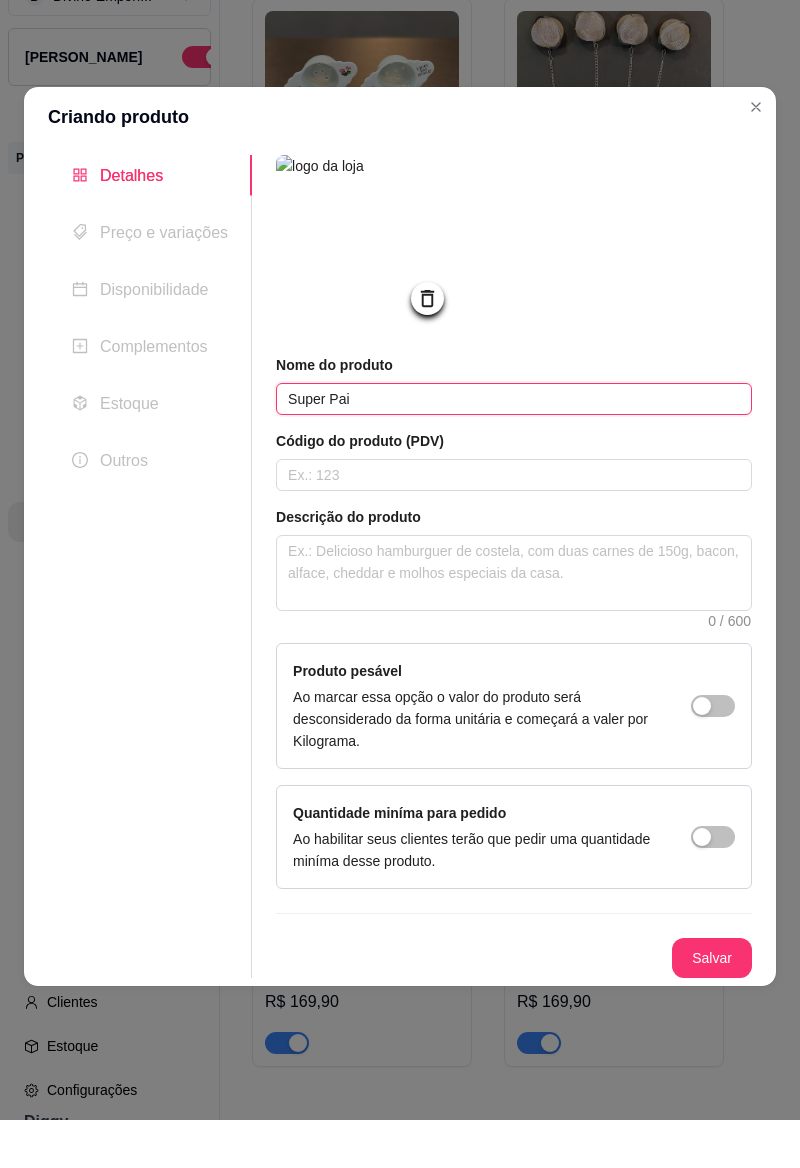 type on "Super Pai" 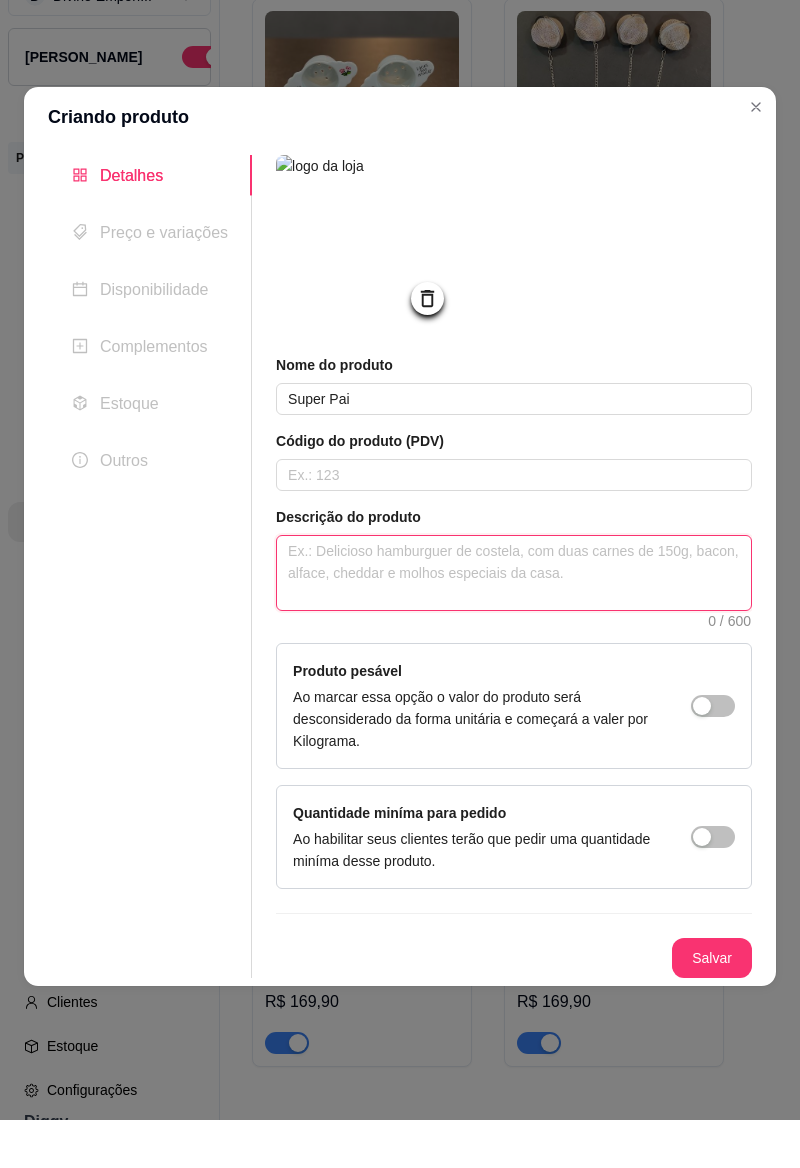 click at bounding box center [514, 621] 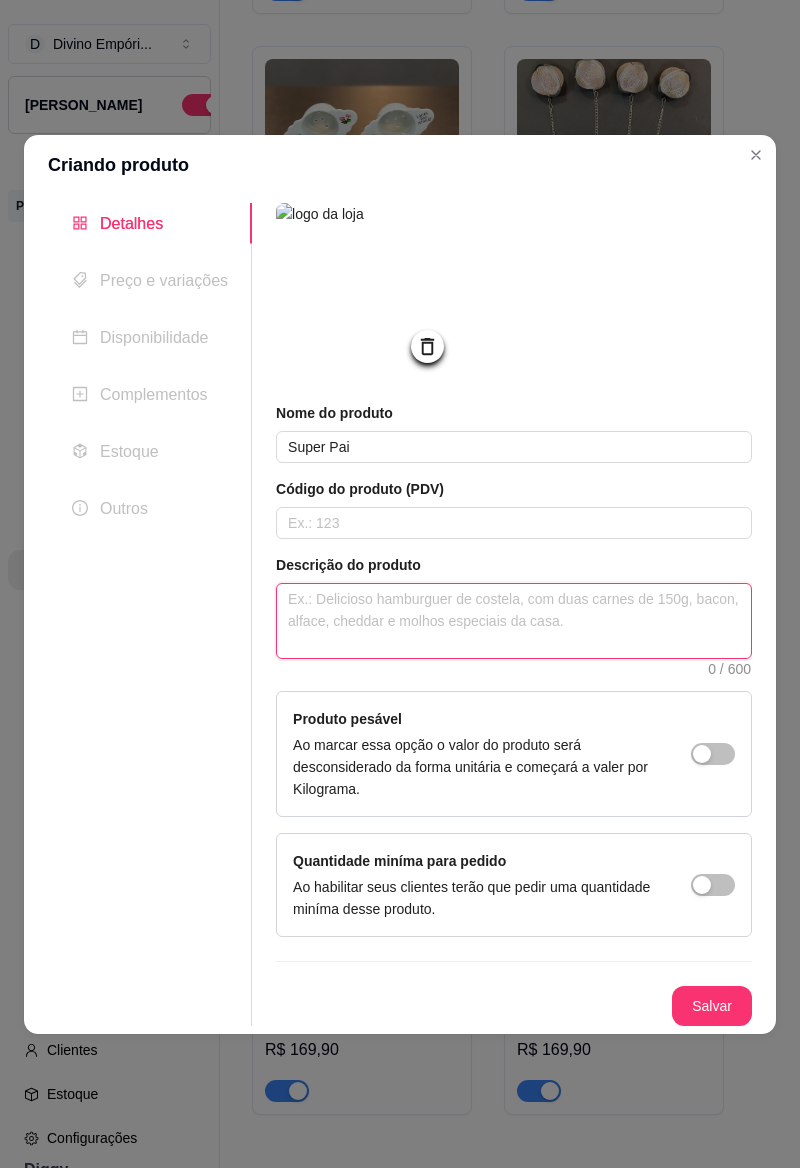 click at bounding box center [514, 621] 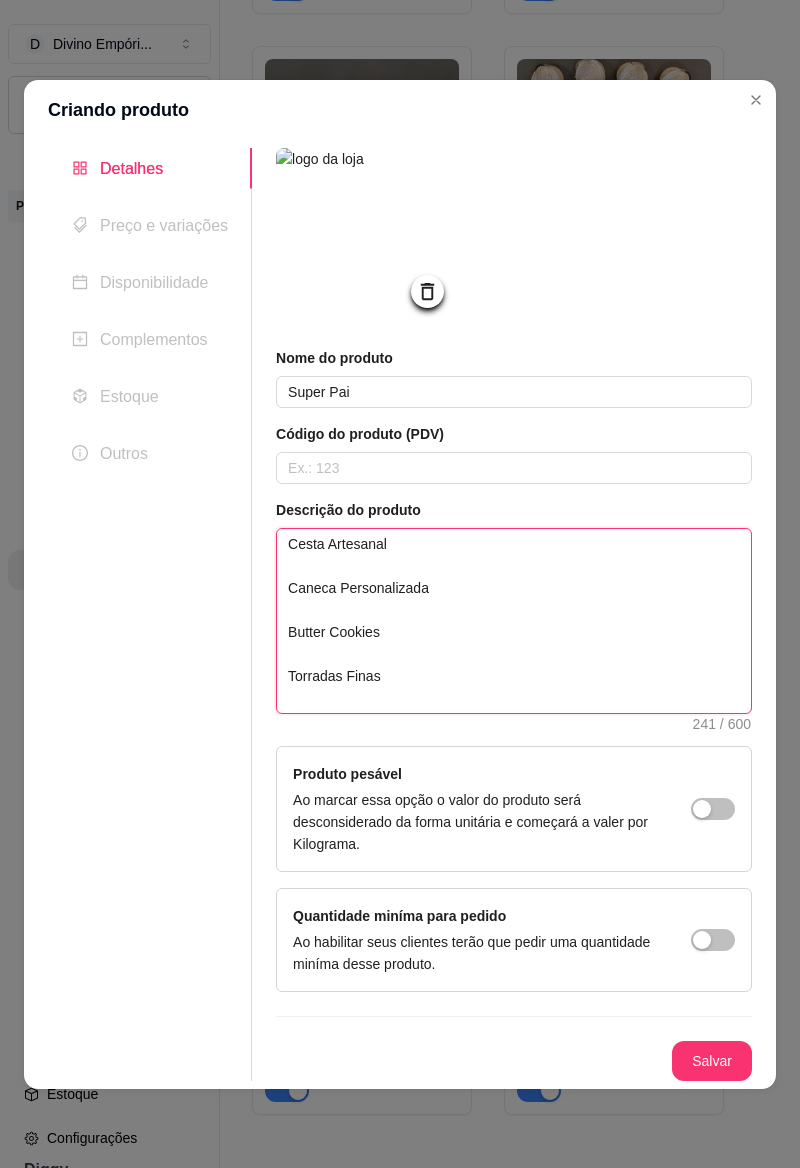 type 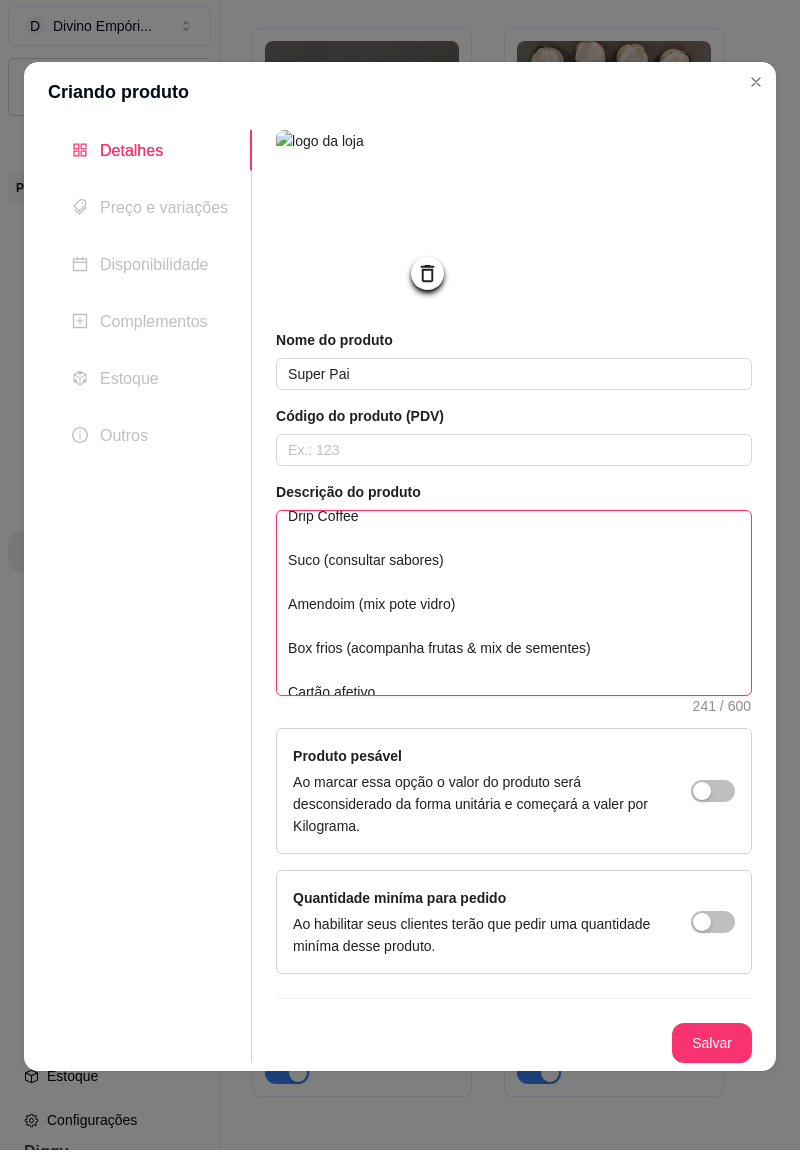 scroll, scrollTop: 374, scrollLeft: 0, axis: vertical 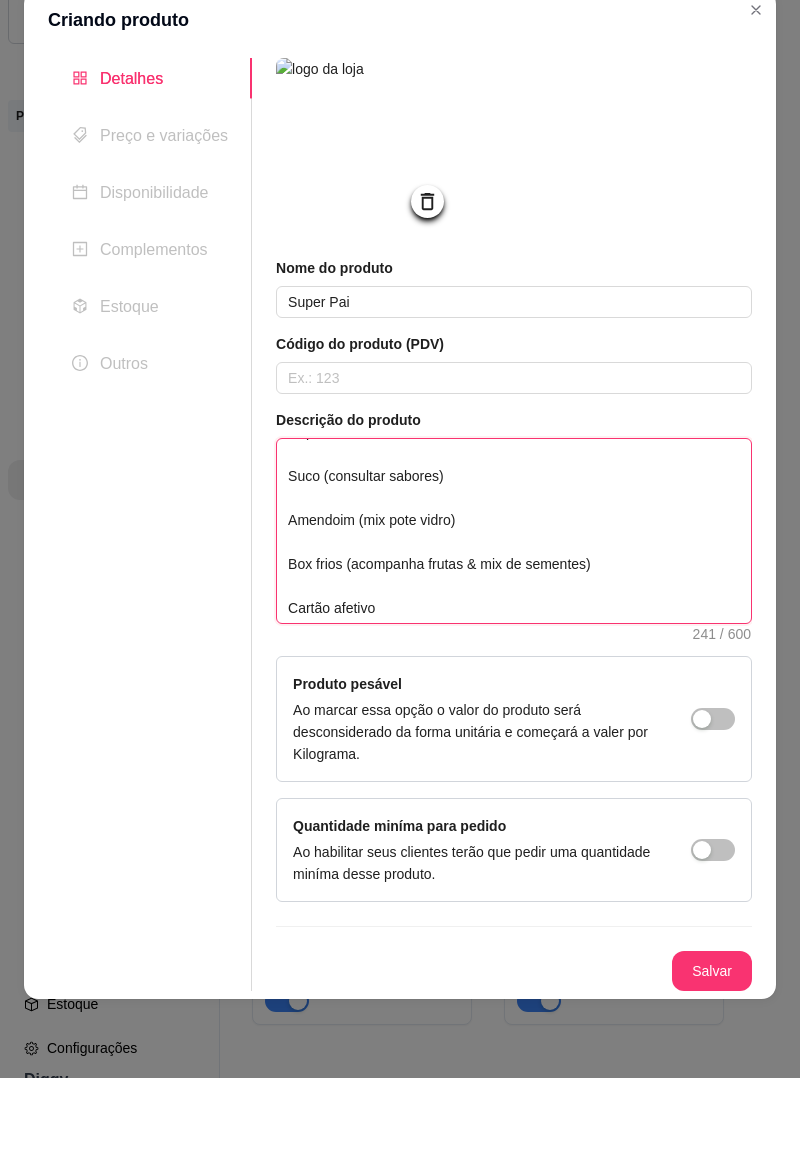 click on "Cesta Artesanal
Caneca Personalizada
Butter Cookies
Torradas Finas
Mini Jelly
Wafel
Croissant
Baguete
Drip Coffee
Suco (consultar sabores)
Amendoim (mix pote vidro)
Box frios (acompanha frutas & mix de sementes)
Cartão afetivo" at bounding box center [514, 621] 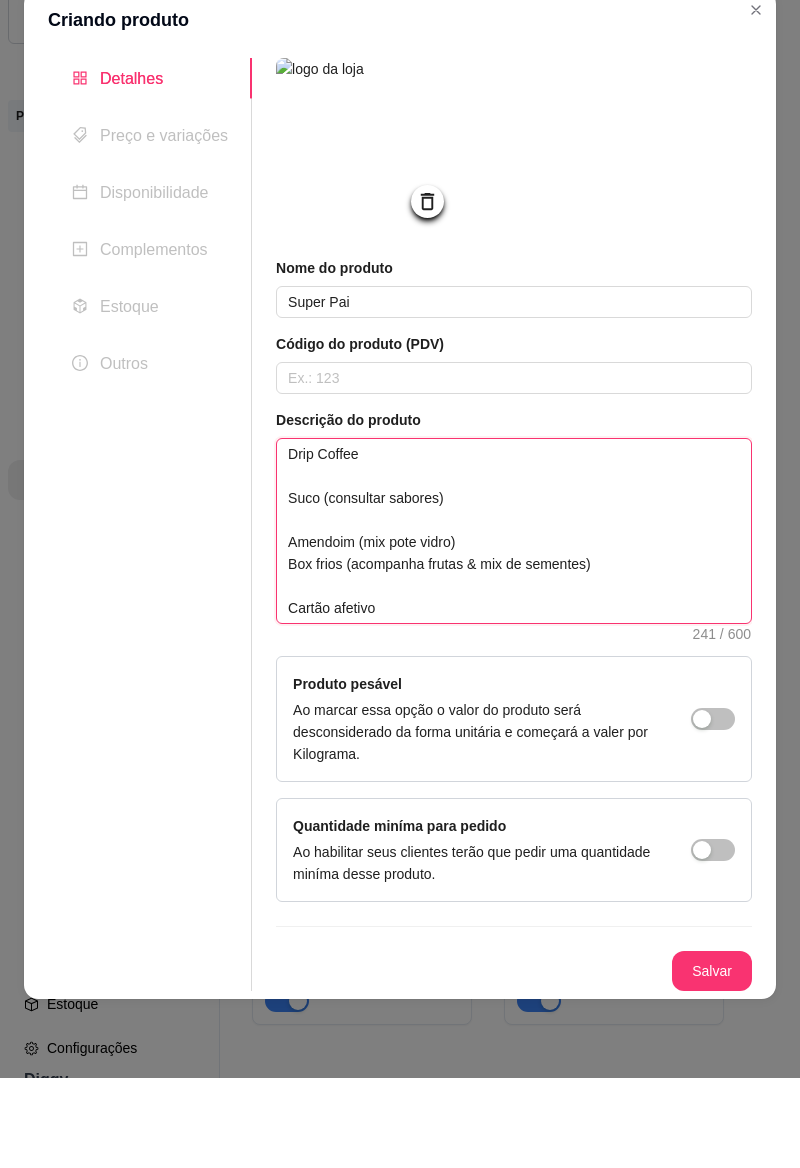 type 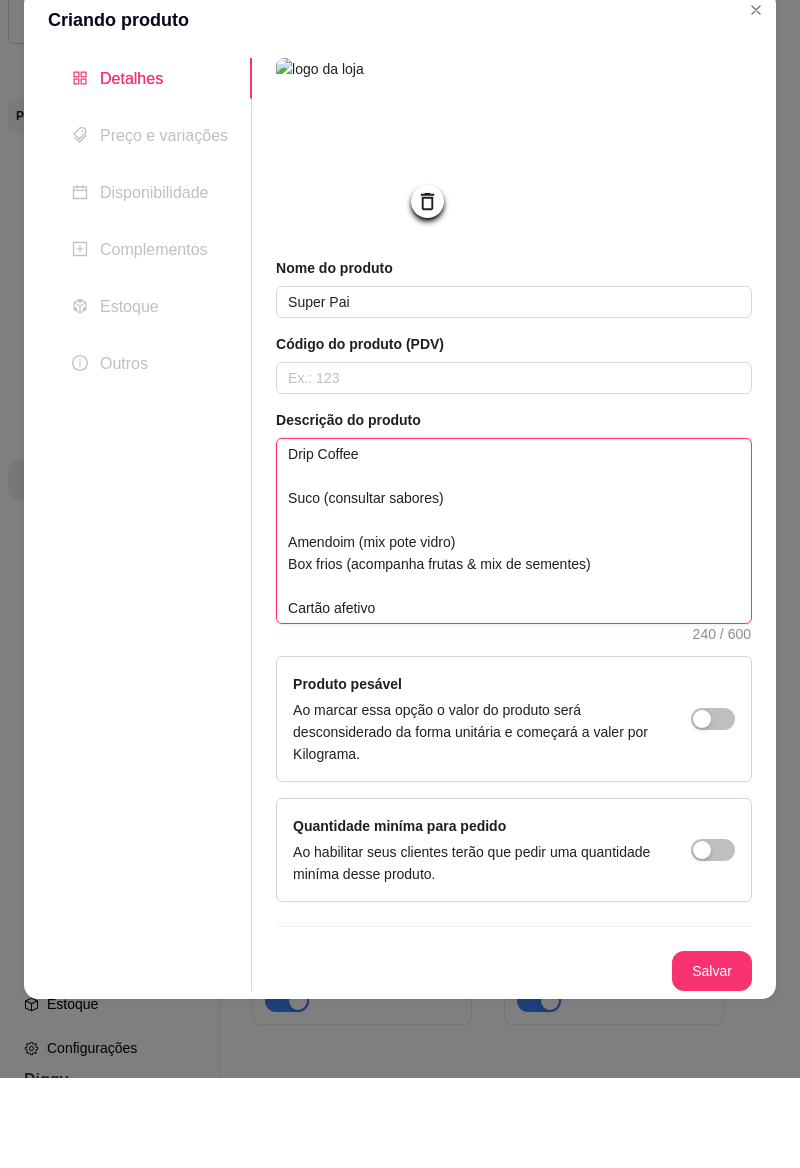 scroll, scrollTop: 352, scrollLeft: 0, axis: vertical 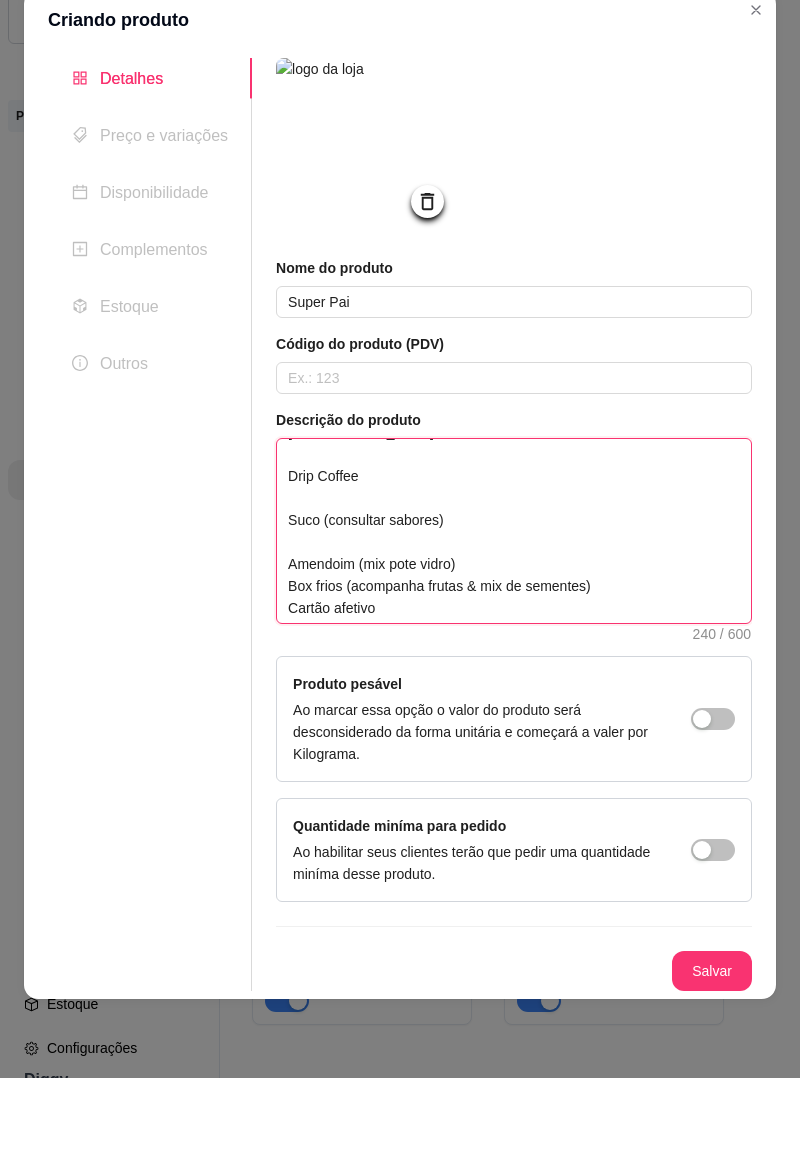 type 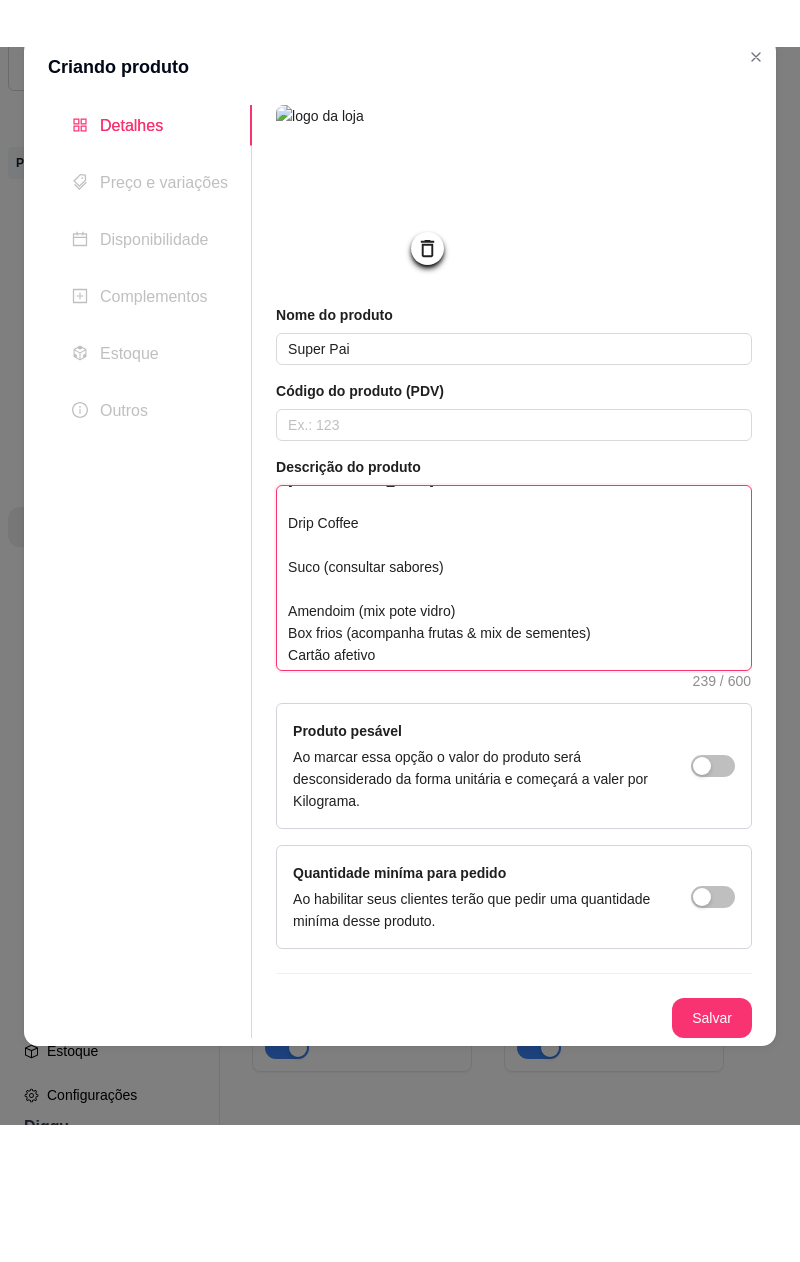 scroll, scrollTop: 330, scrollLeft: 0, axis: vertical 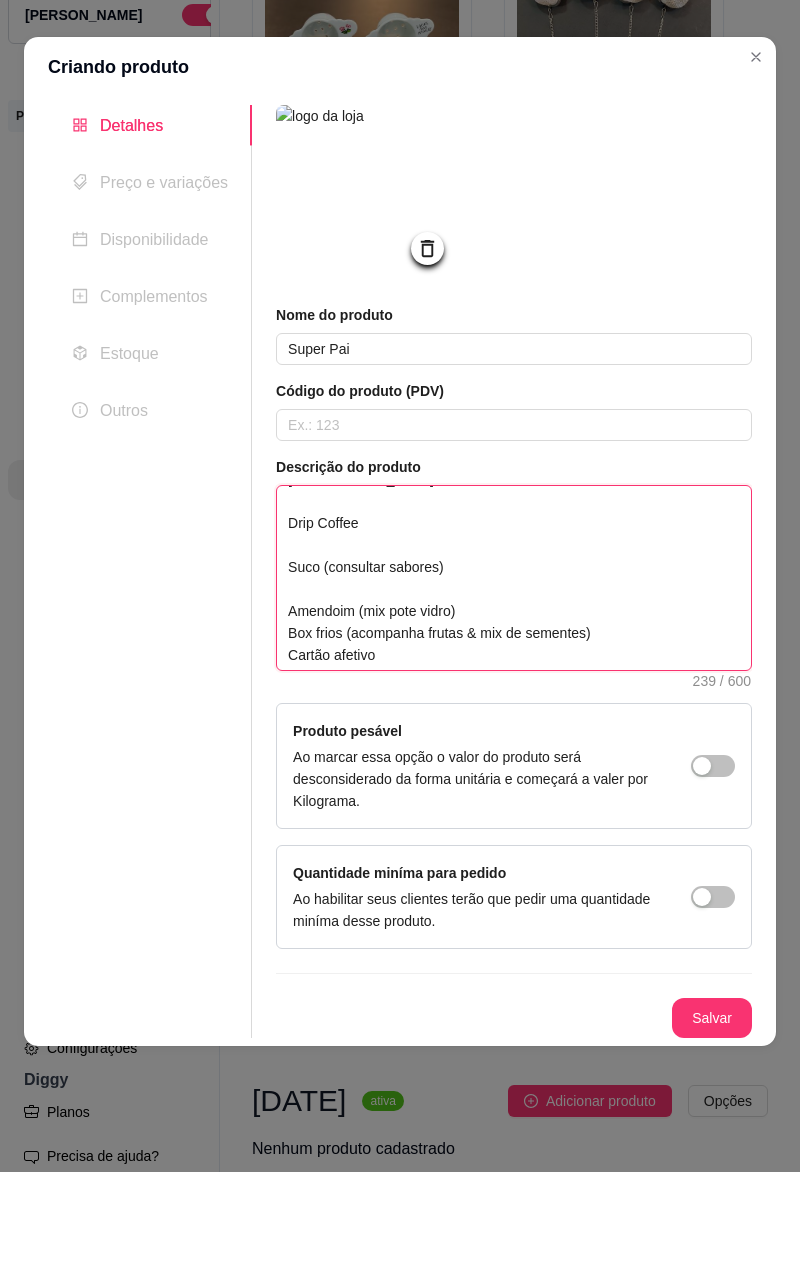 click on "Cesta Artesanal
Caneca Personalizada
Butter Cookies
Torradas Finas
Mini Jelly
Wafel
Croissant
Baguete
Drip Coffee
Suco (consultar sabores)
Amendoim (mix pote vidro)
Box frios (acompanha frutas & mix de sementes)
Cartão afetivo" at bounding box center [514, 668] 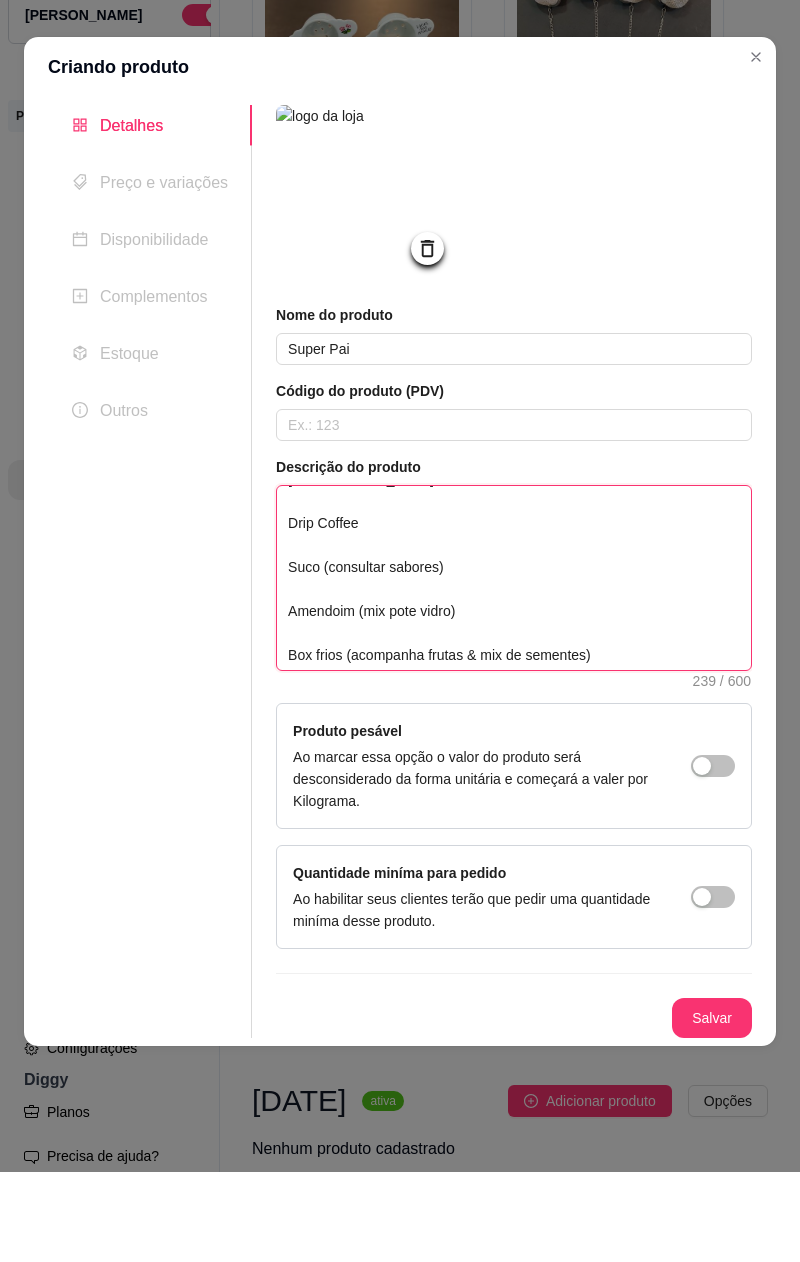 type 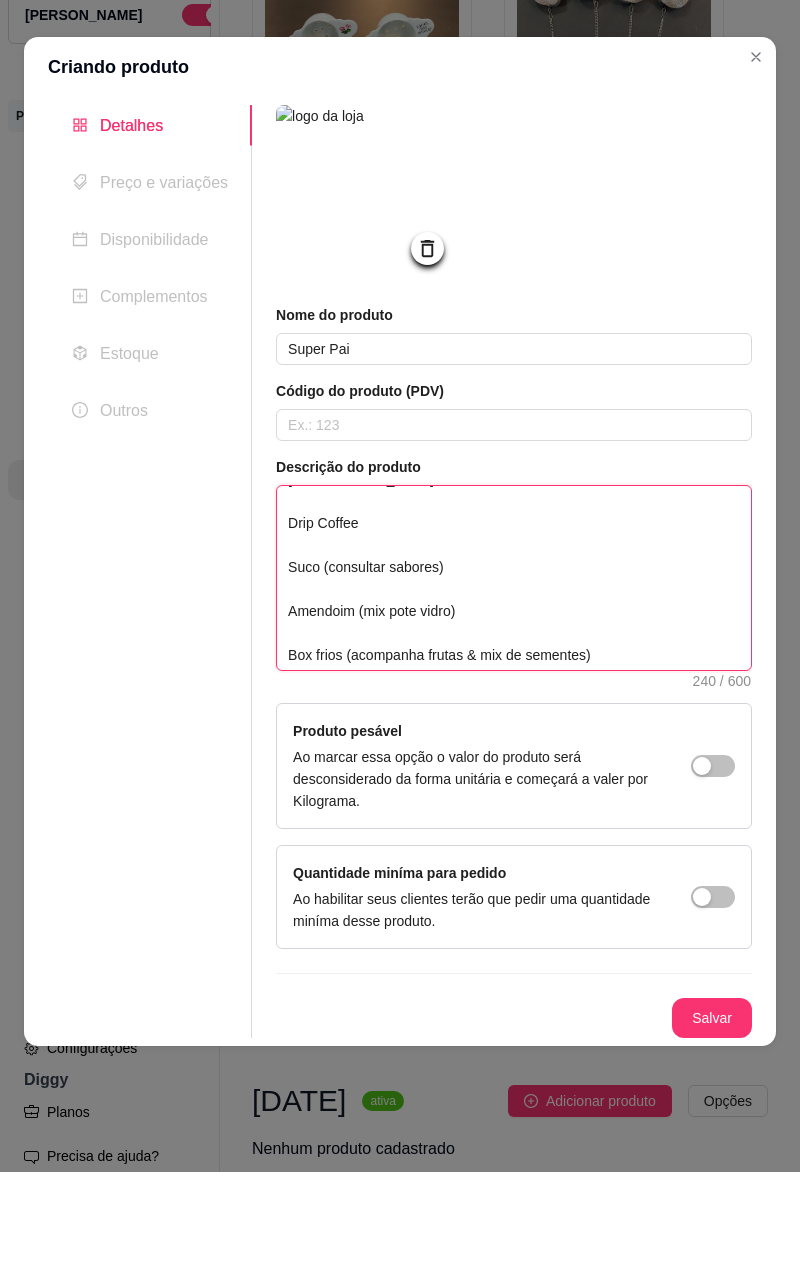 scroll, scrollTop: 352, scrollLeft: 0, axis: vertical 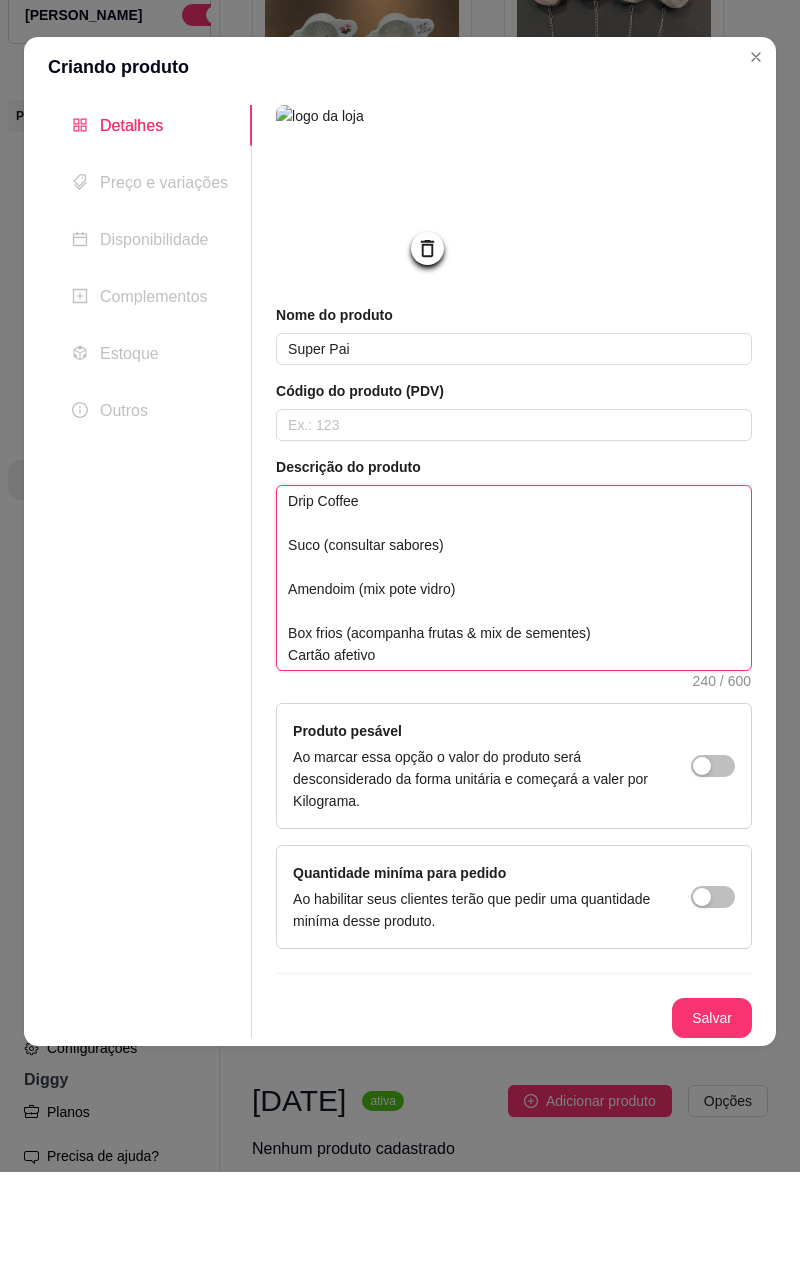 click on "Cesta Artesanal
Caneca Personalizada
Butter Cookies
Torradas Finas
Mini Jelly
Wafel
Croissant
Baguete
Drip Coffee
Suco (consultar sabores)
Amendoim (mix pote vidro)
Box frios (acompanha frutas & mix de sementes)
Cartão afetivo" at bounding box center [514, 668] 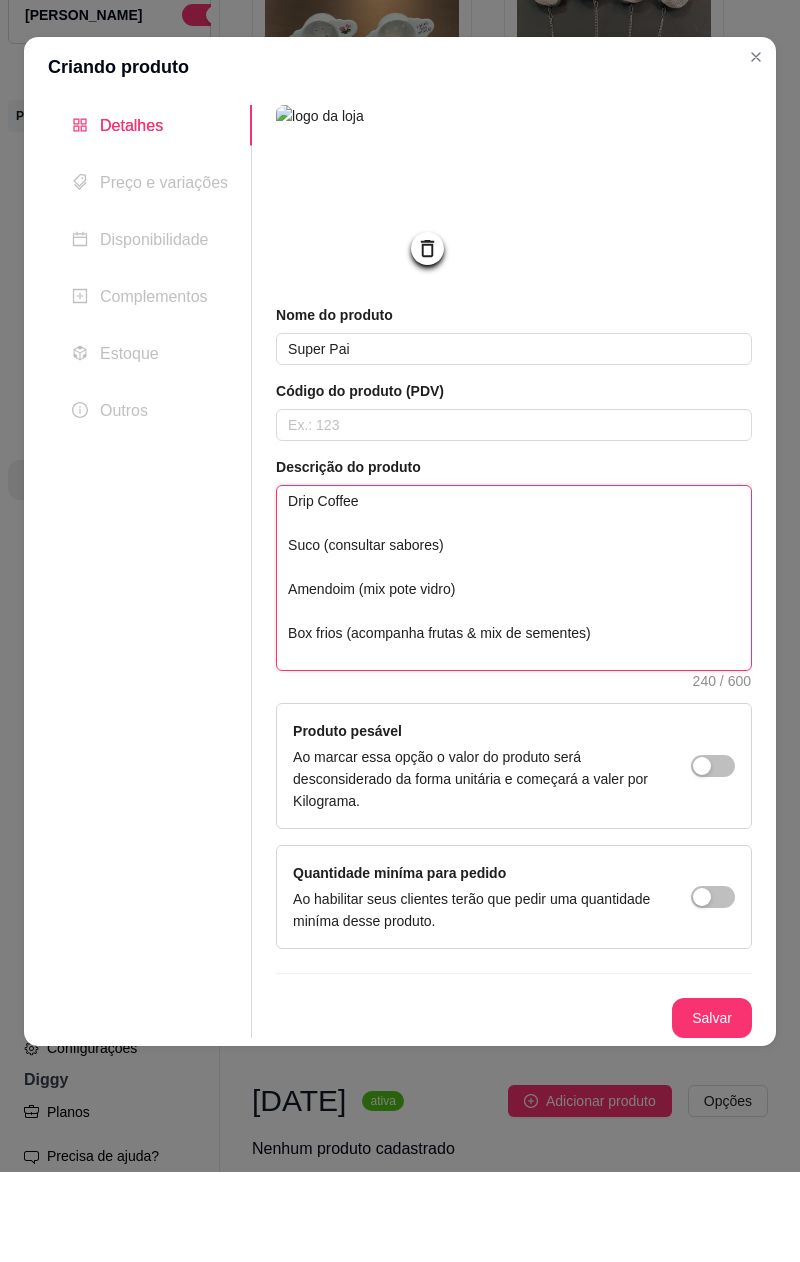 type 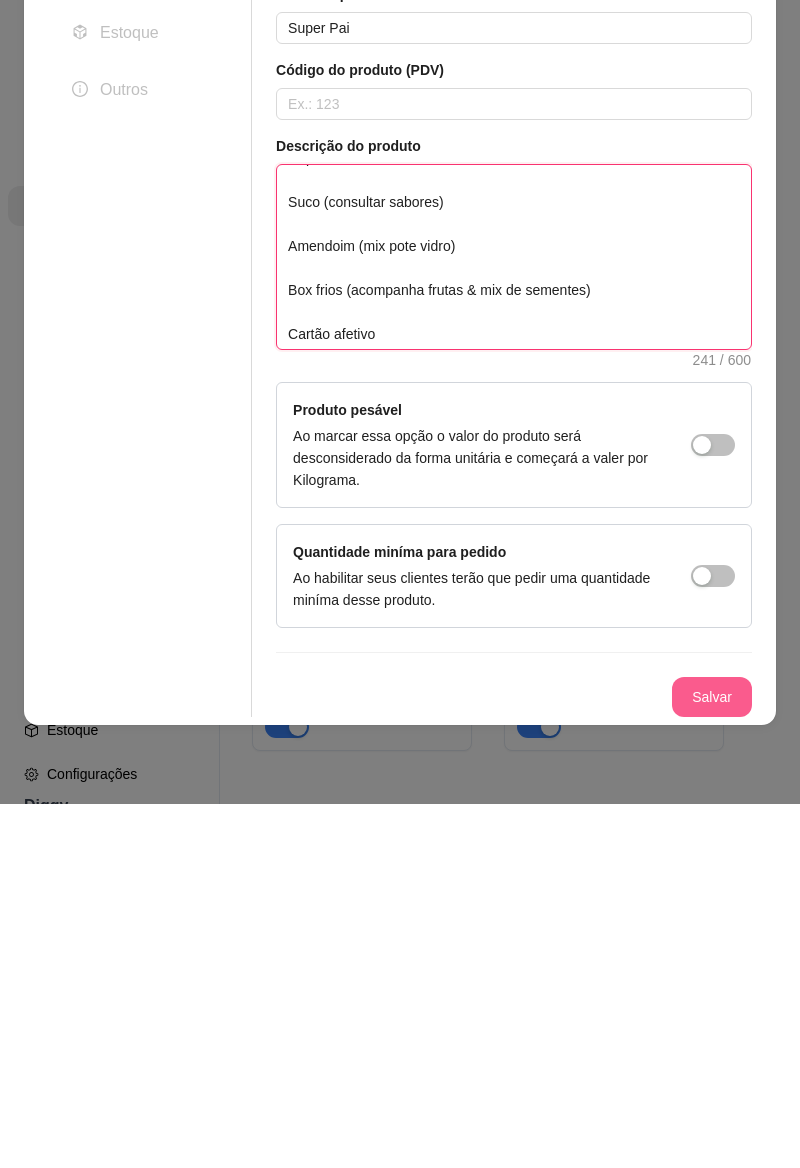click on "Salvar" at bounding box center (712, 1061) 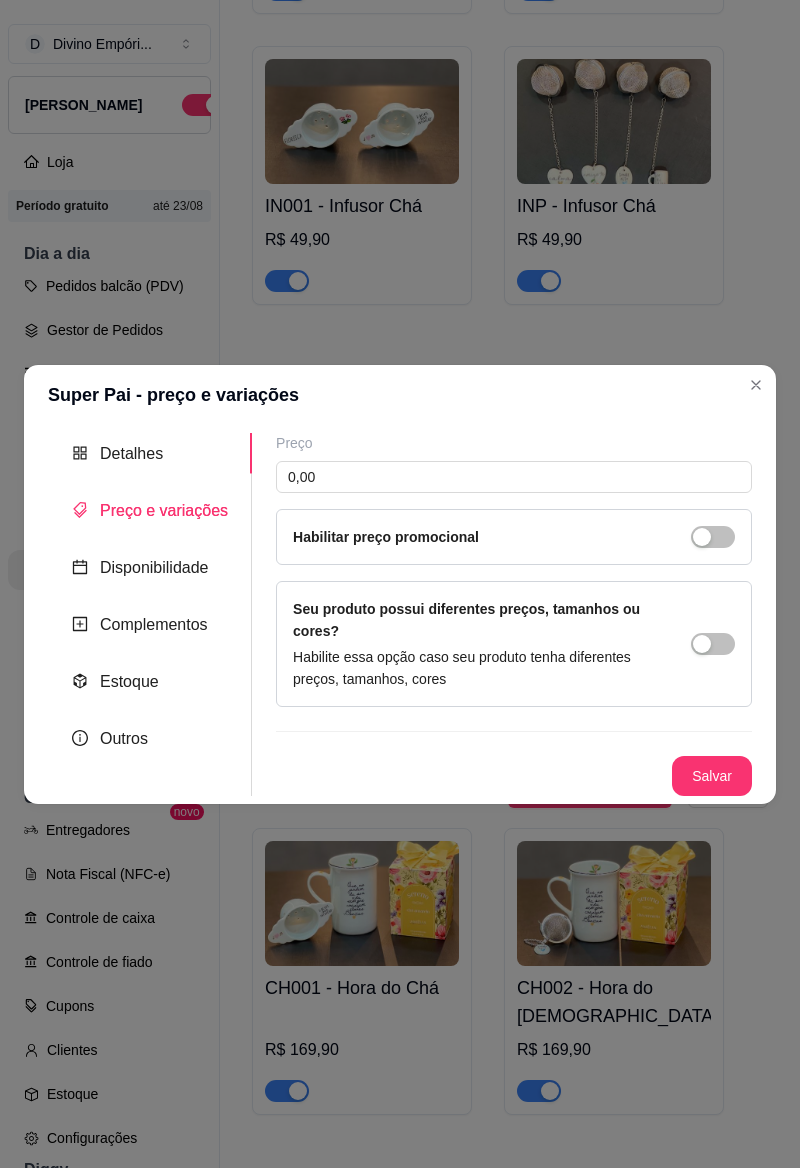 type 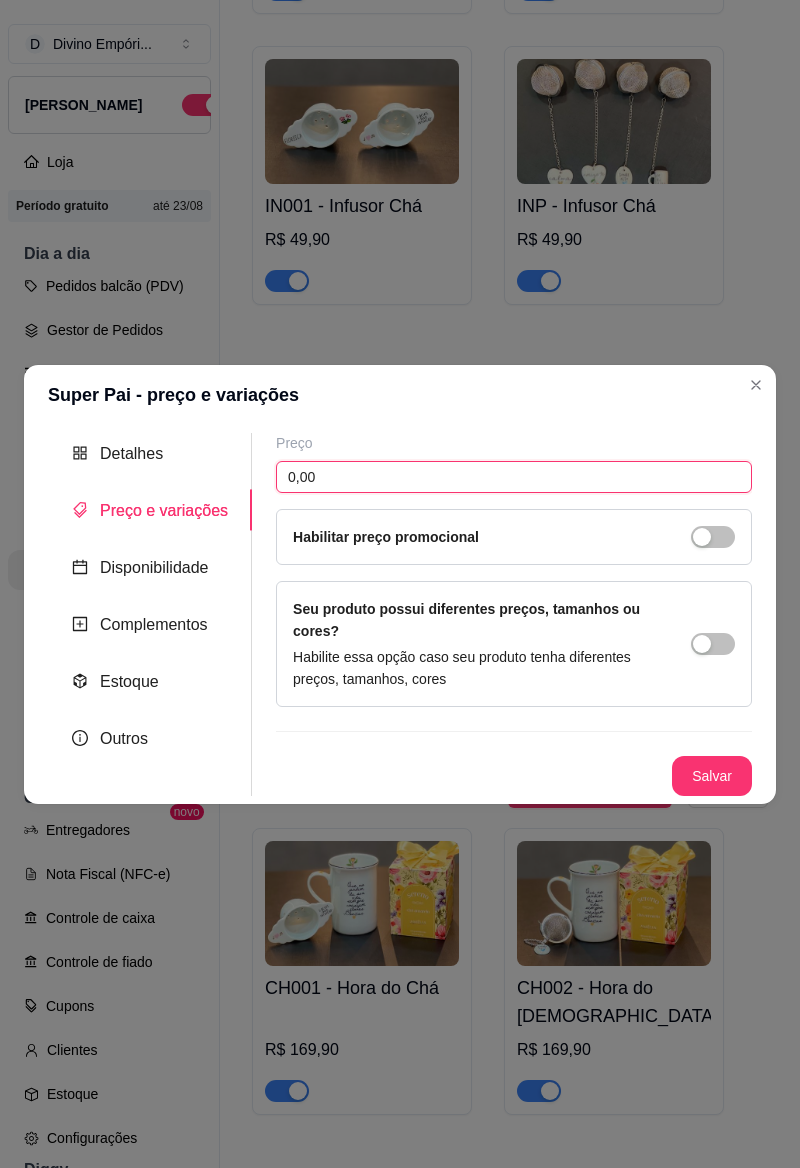click on "0,00" at bounding box center [514, 477] 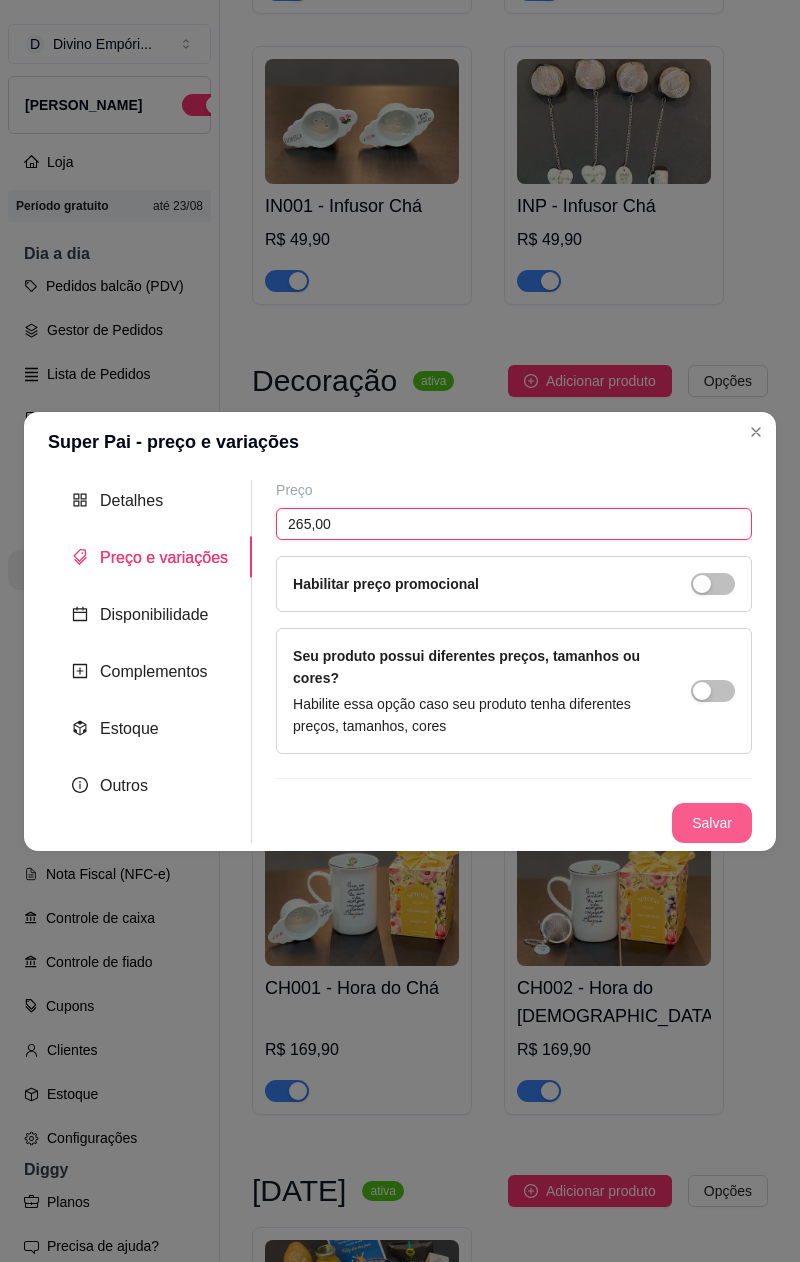 click on "Salvar" at bounding box center (712, 823) 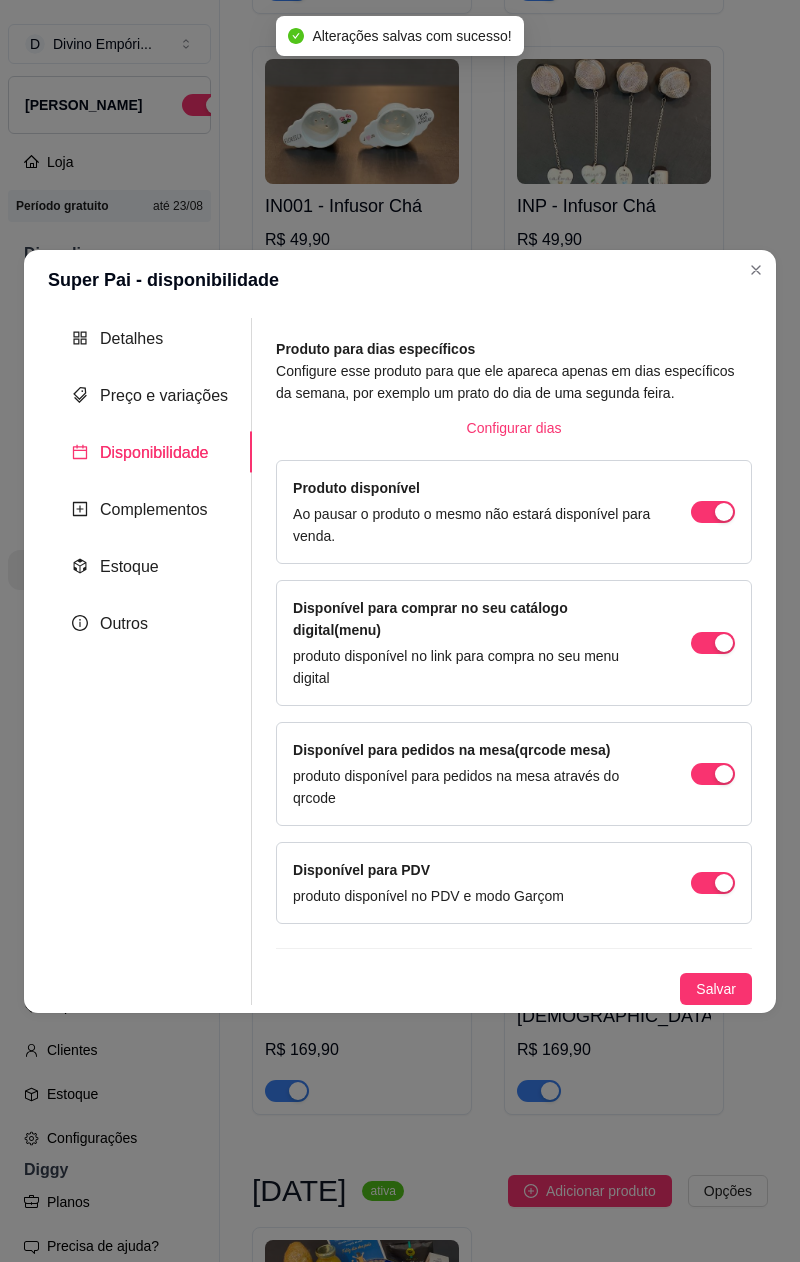 click on "Salvar" at bounding box center (716, 989) 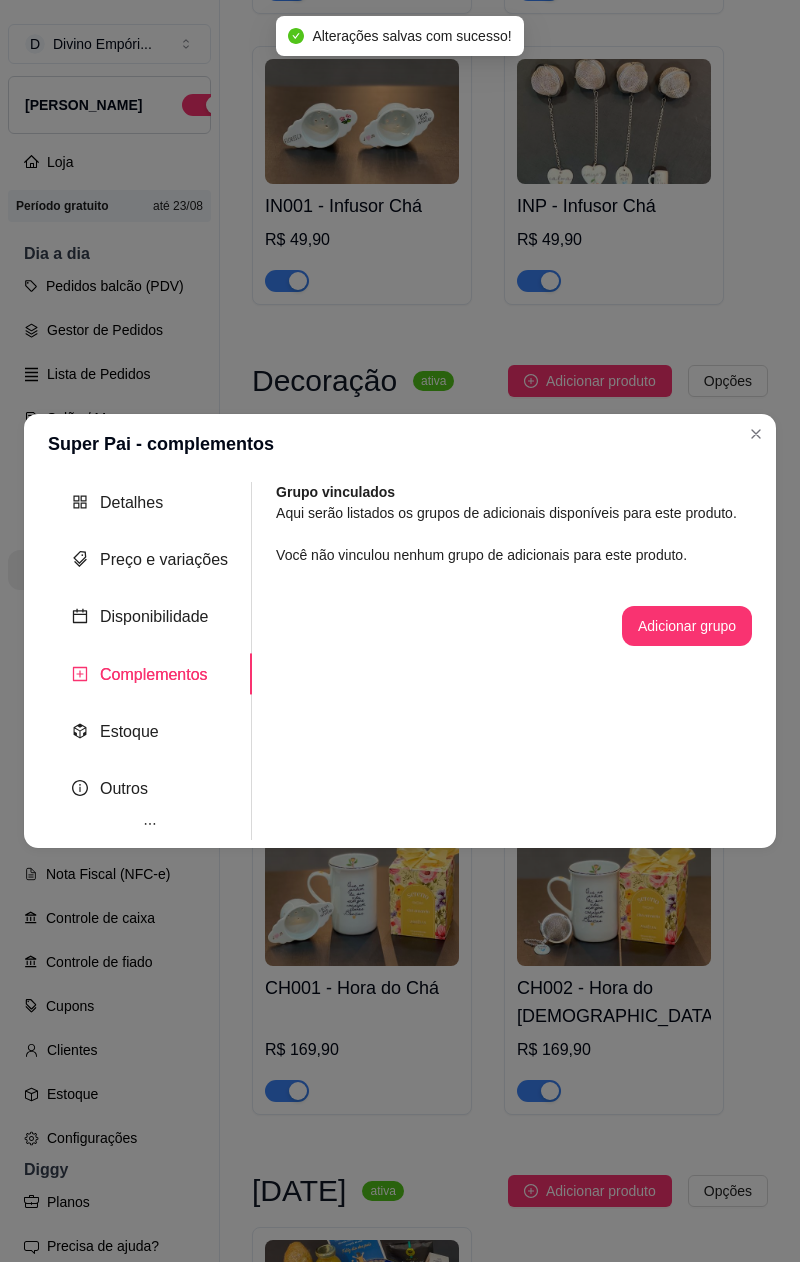 click 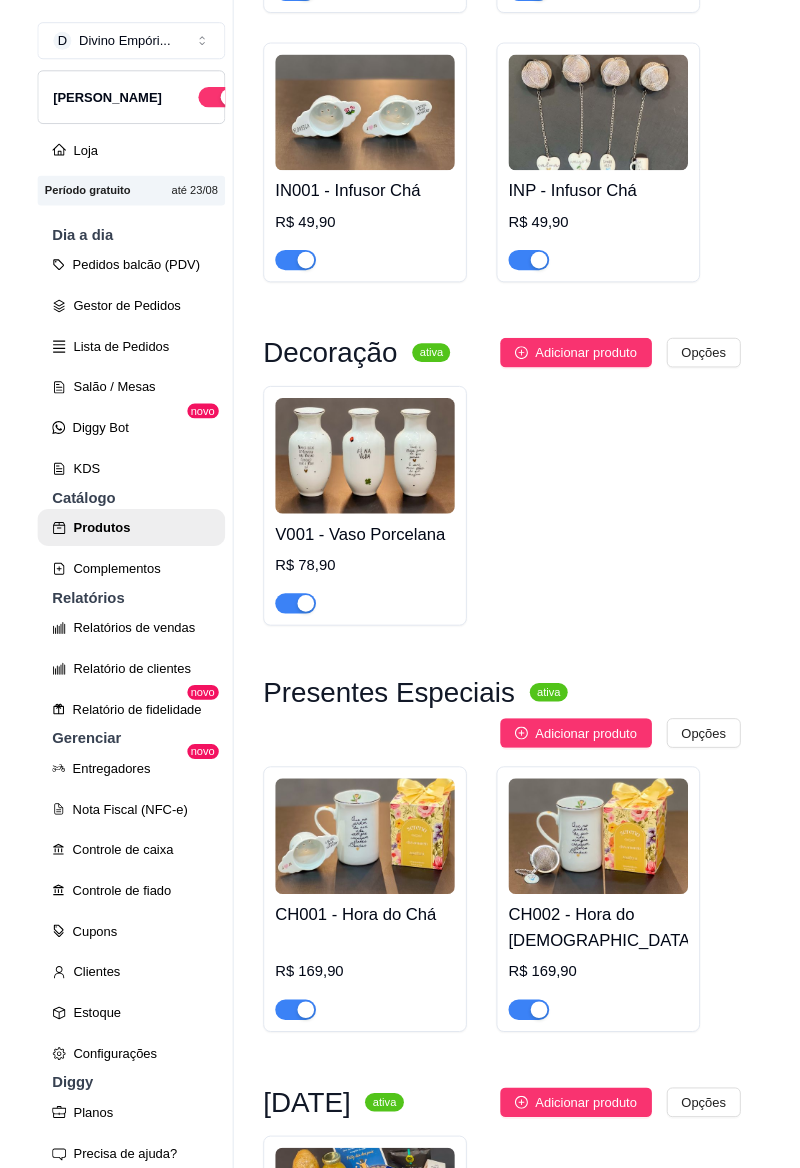 scroll, scrollTop: 4146, scrollLeft: 0, axis: vertical 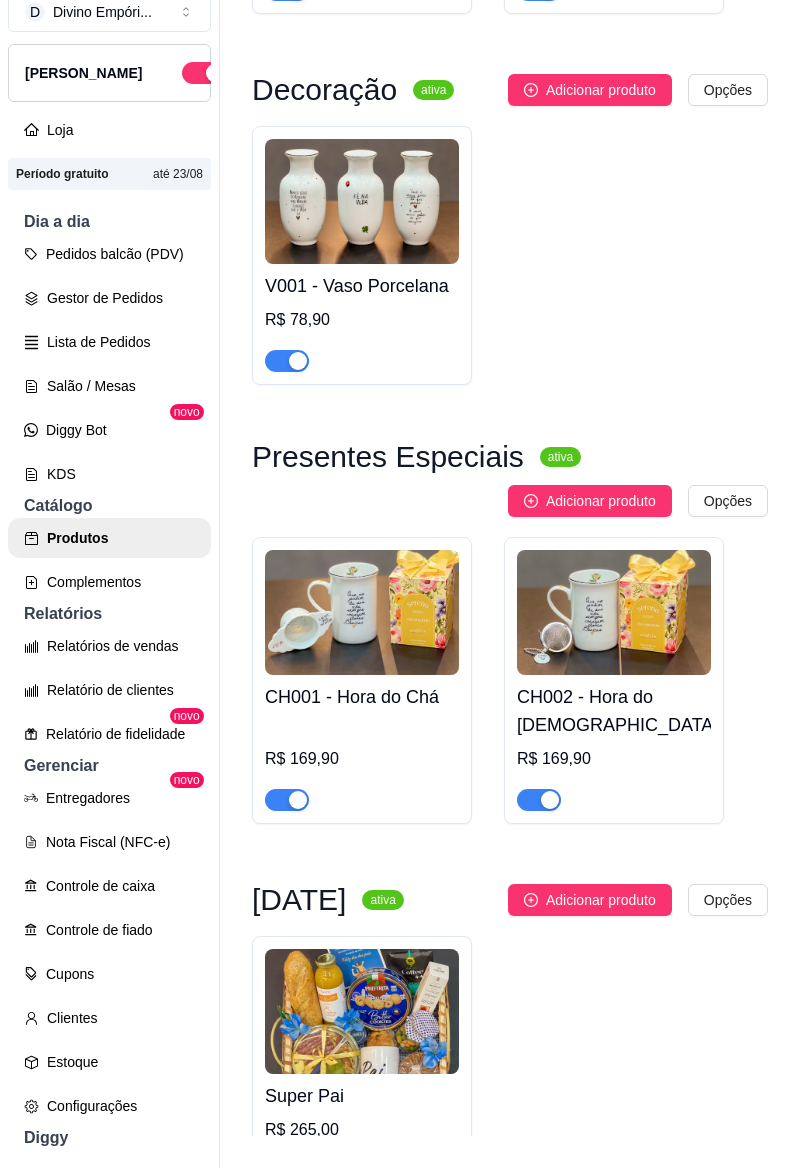 click on "Adicionar produto" at bounding box center (601, 900) 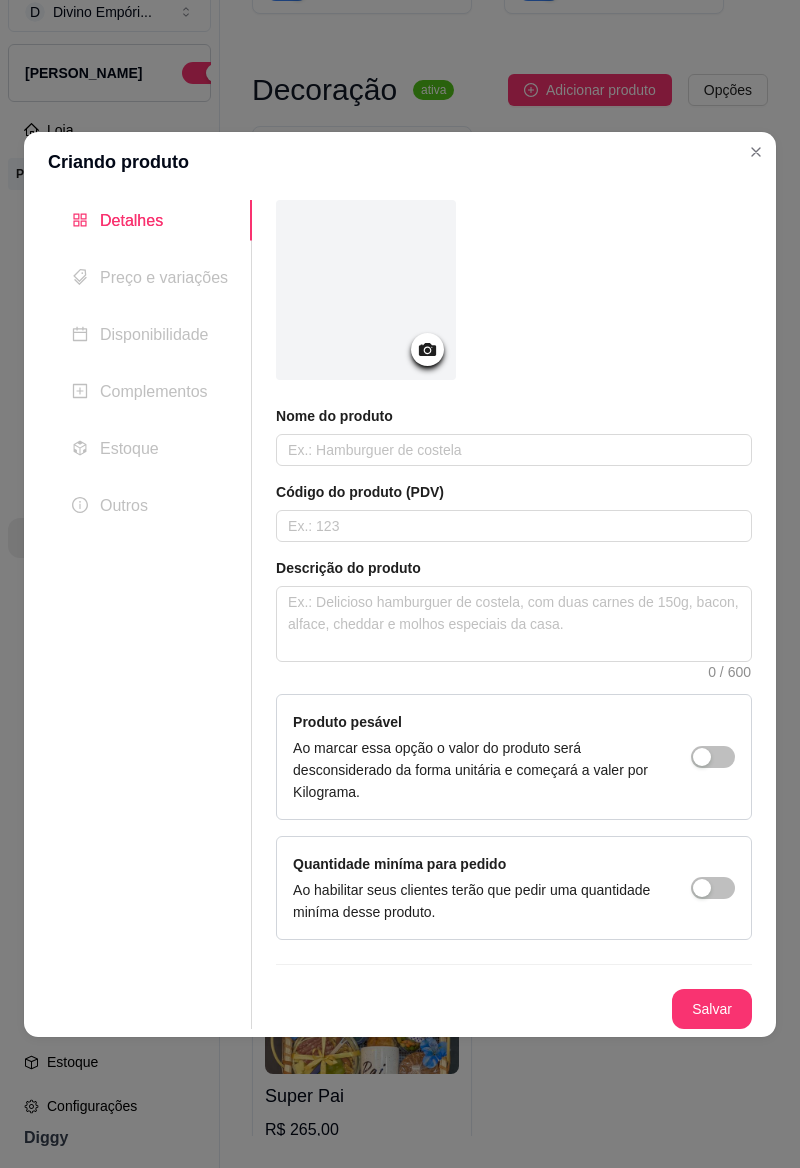 click 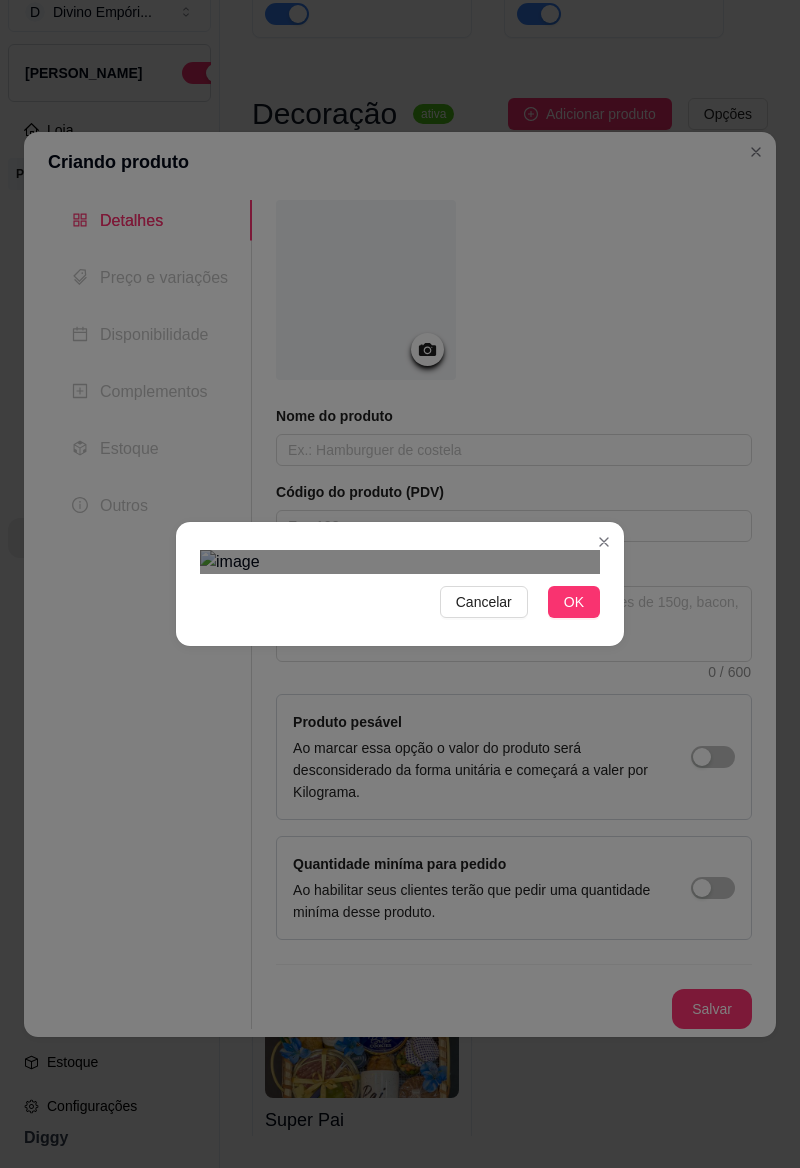 click on "OK" at bounding box center (574, 602) 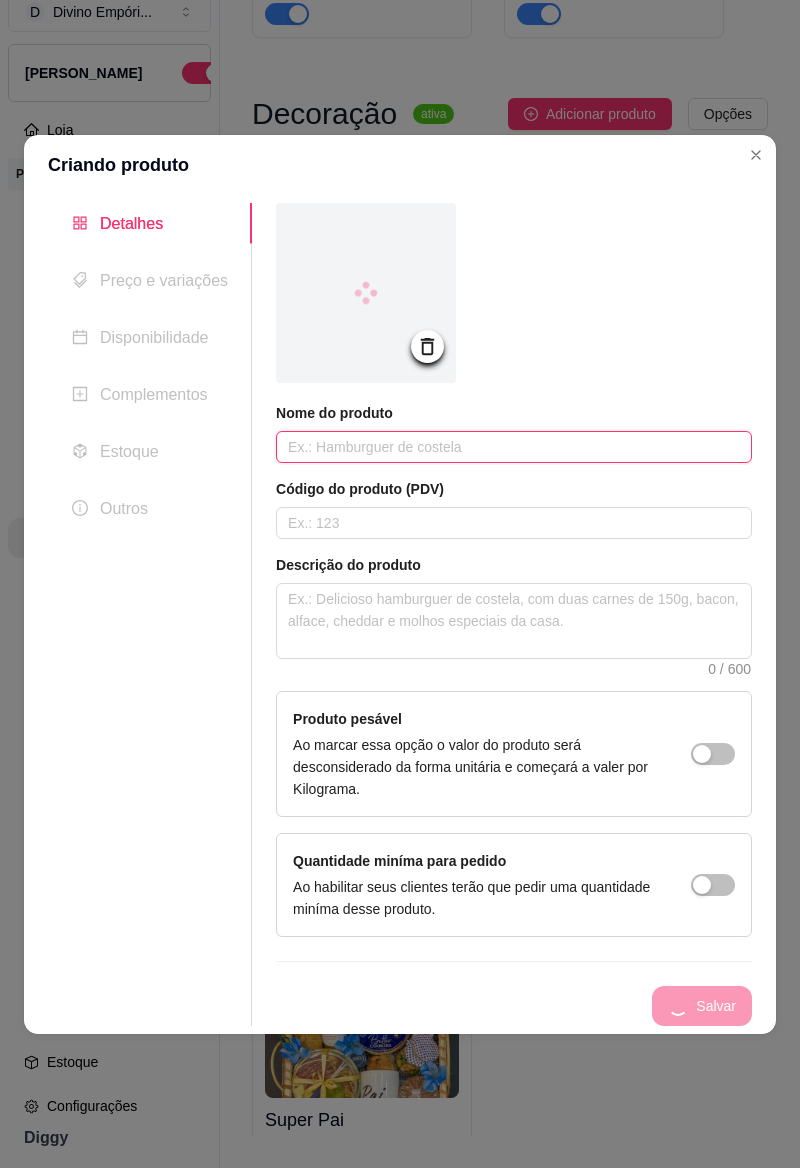 click at bounding box center [514, 447] 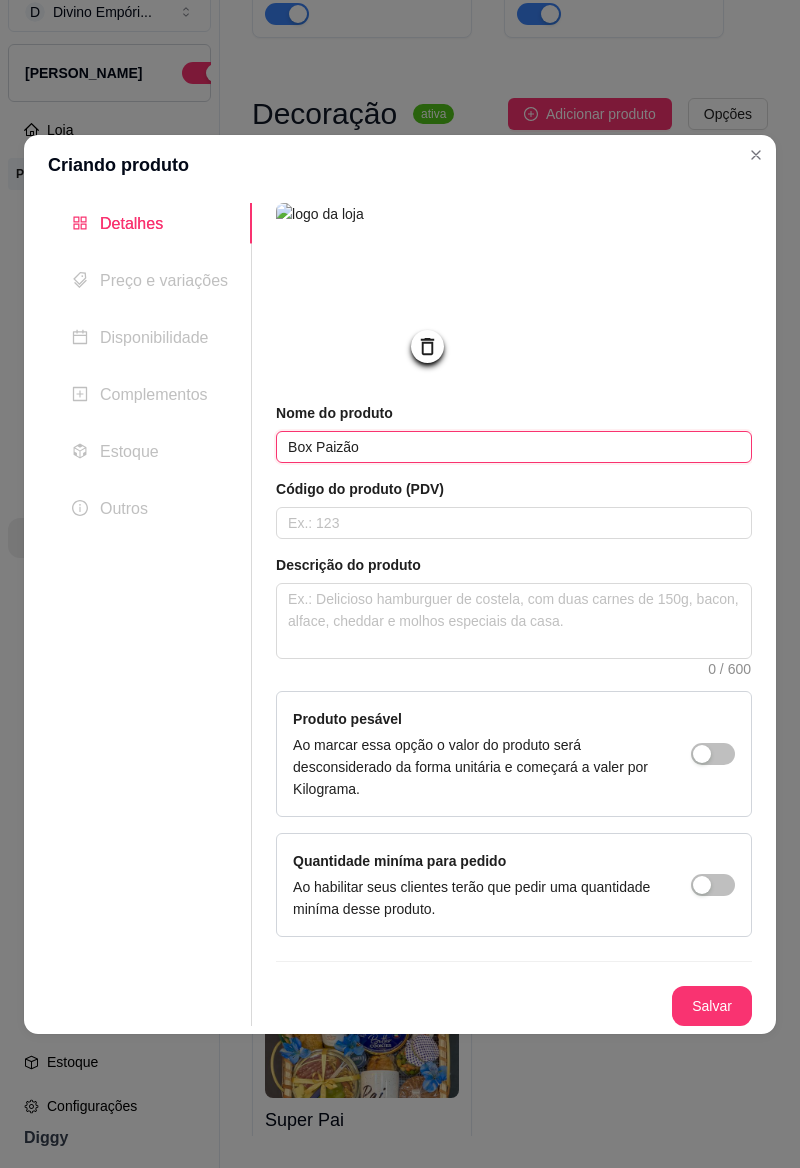 type on "Box Paizão" 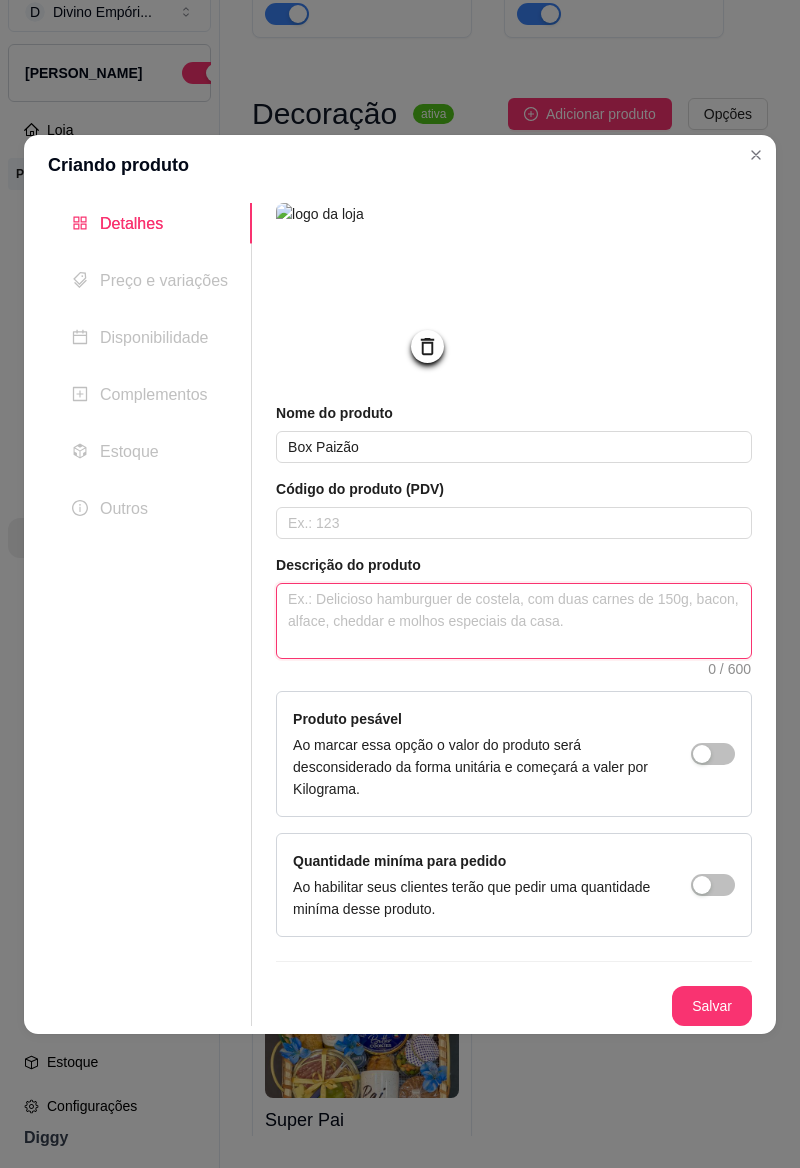 click at bounding box center [514, 621] 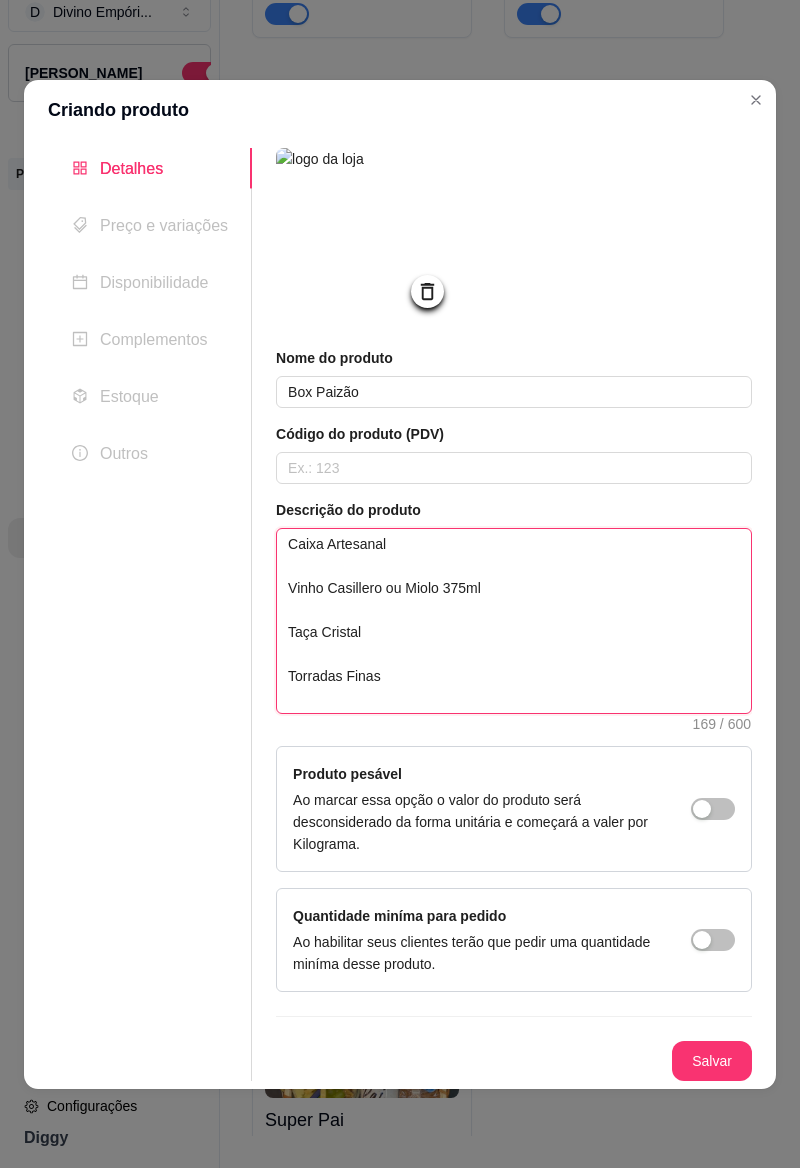 type 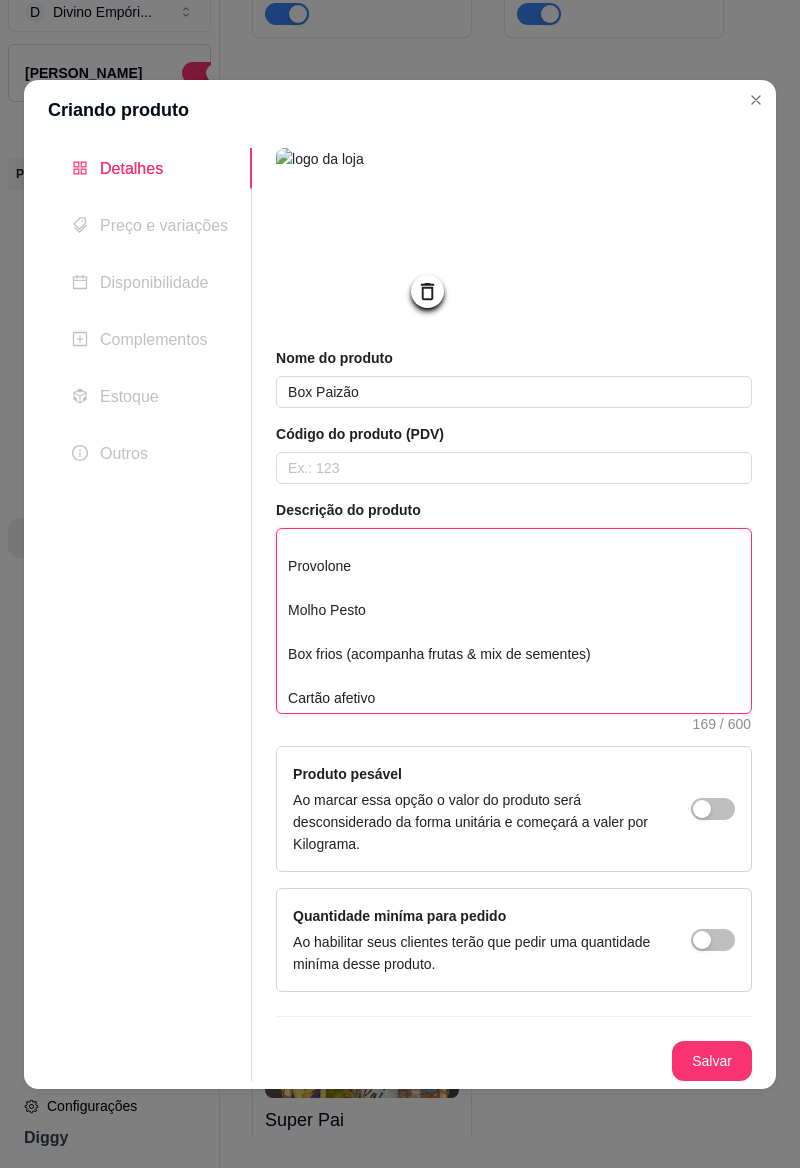 type on "Caixa Artesanal
Vinho Casillero ou Miolo 375ml
Taça Cristal
Torradas Finas
Provolone
Molho Pesto
Box frios (acompanha frutas & mix de sementes)
Cartão afetivo" 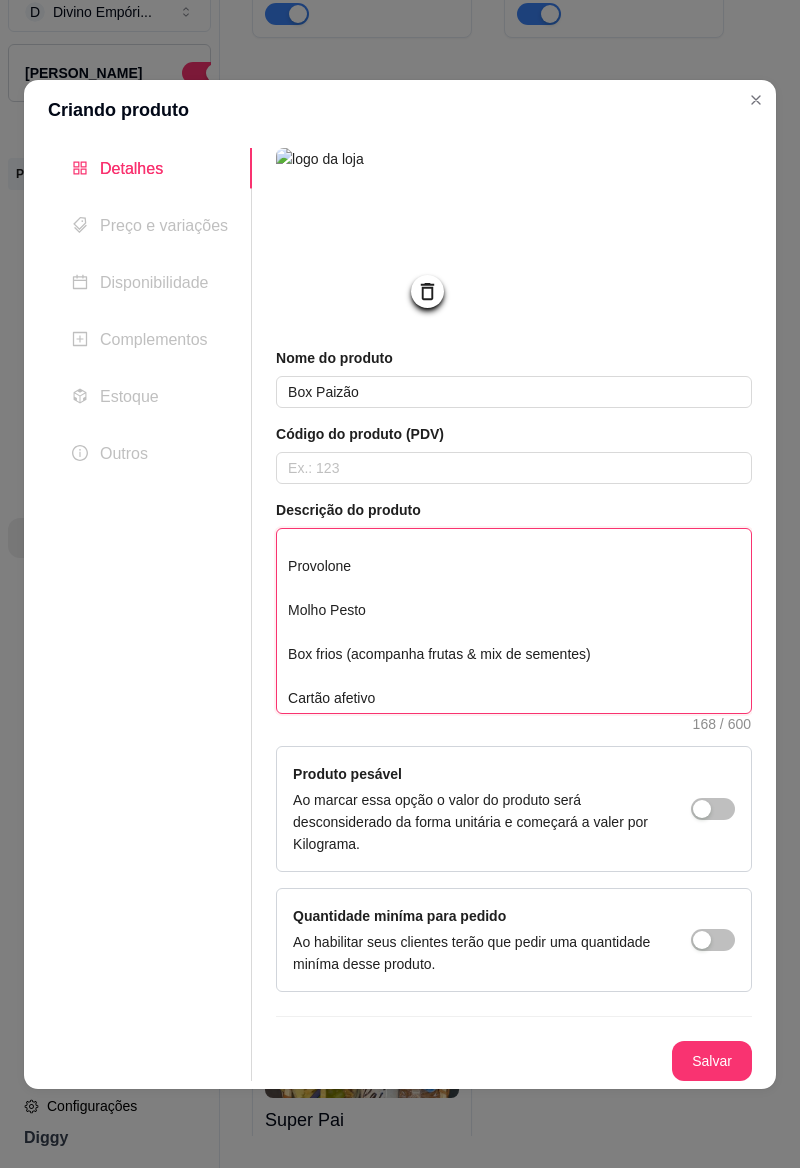 type on "Caixa Artesanal
Vinho Casillero ou Miolo 375ml
Taça Cristal
Torradas Finas
Provolone
Molho Pesto
Box frios (acompanha frutas & mix de sementes)
Cartão afetivo" 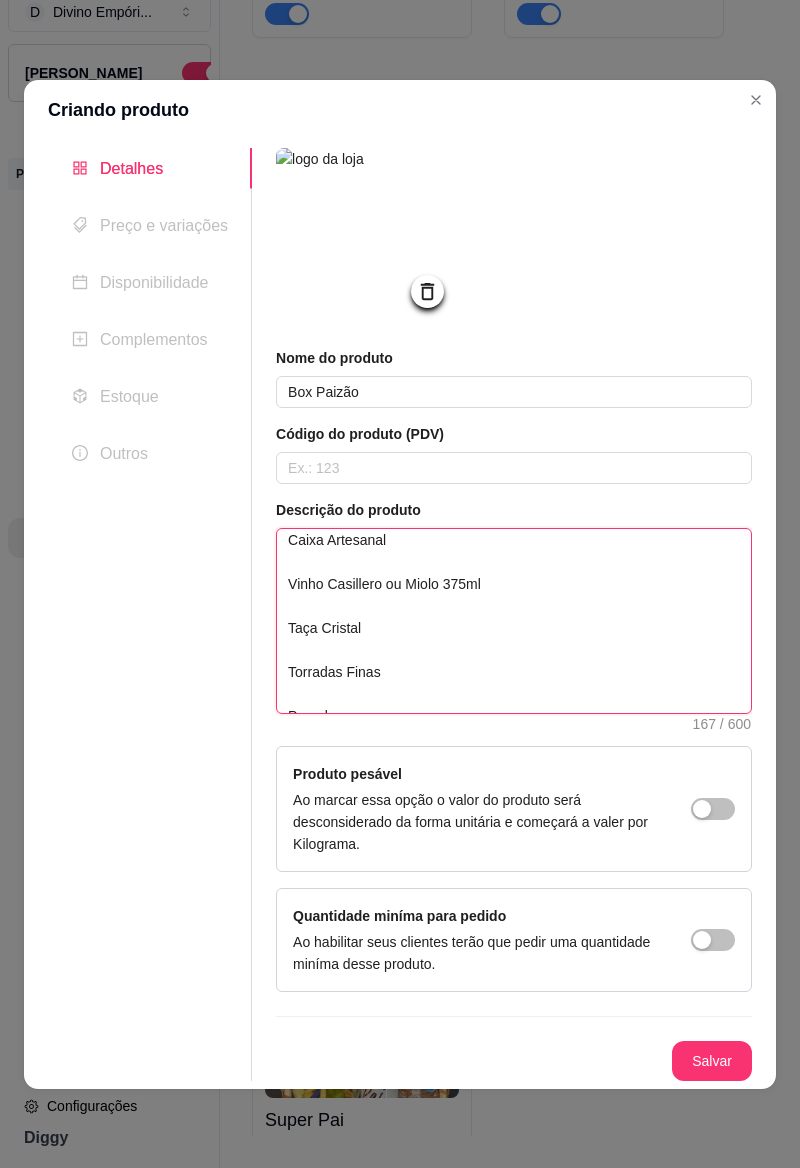 scroll, scrollTop: 0, scrollLeft: 0, axis: both 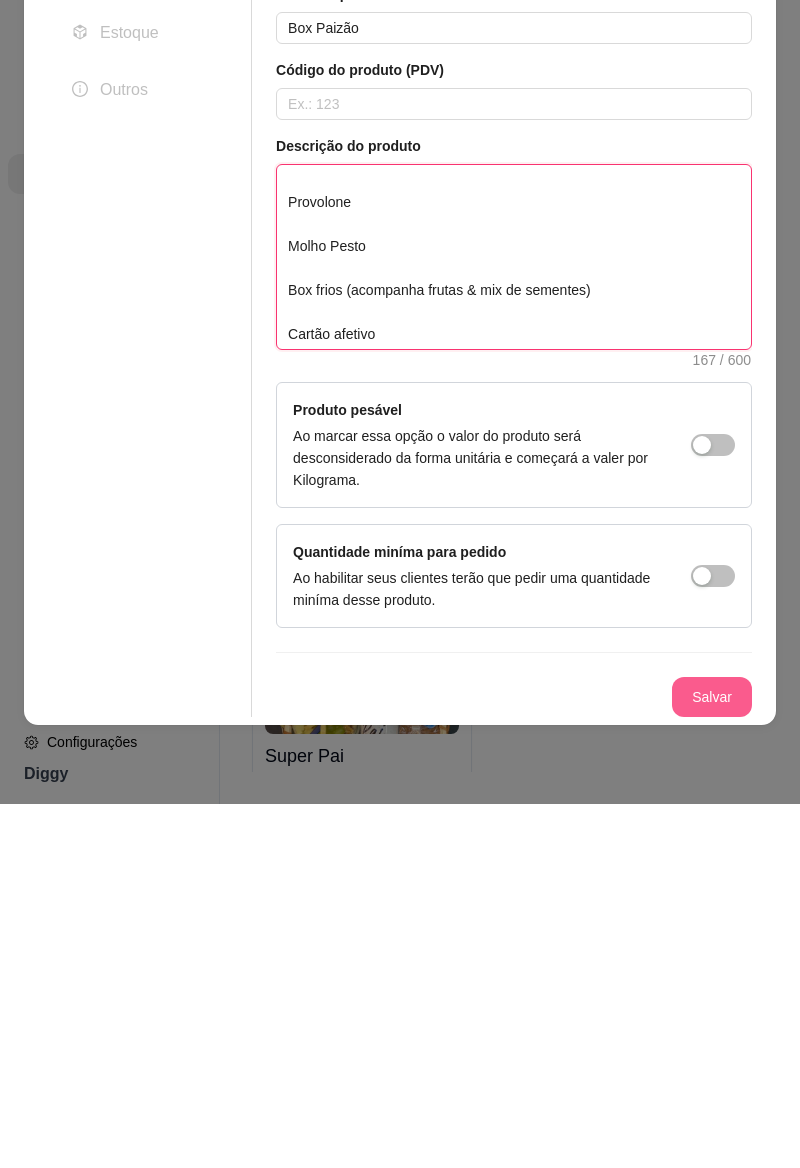 click on "Salvar" at bounding box center (712, 1061) 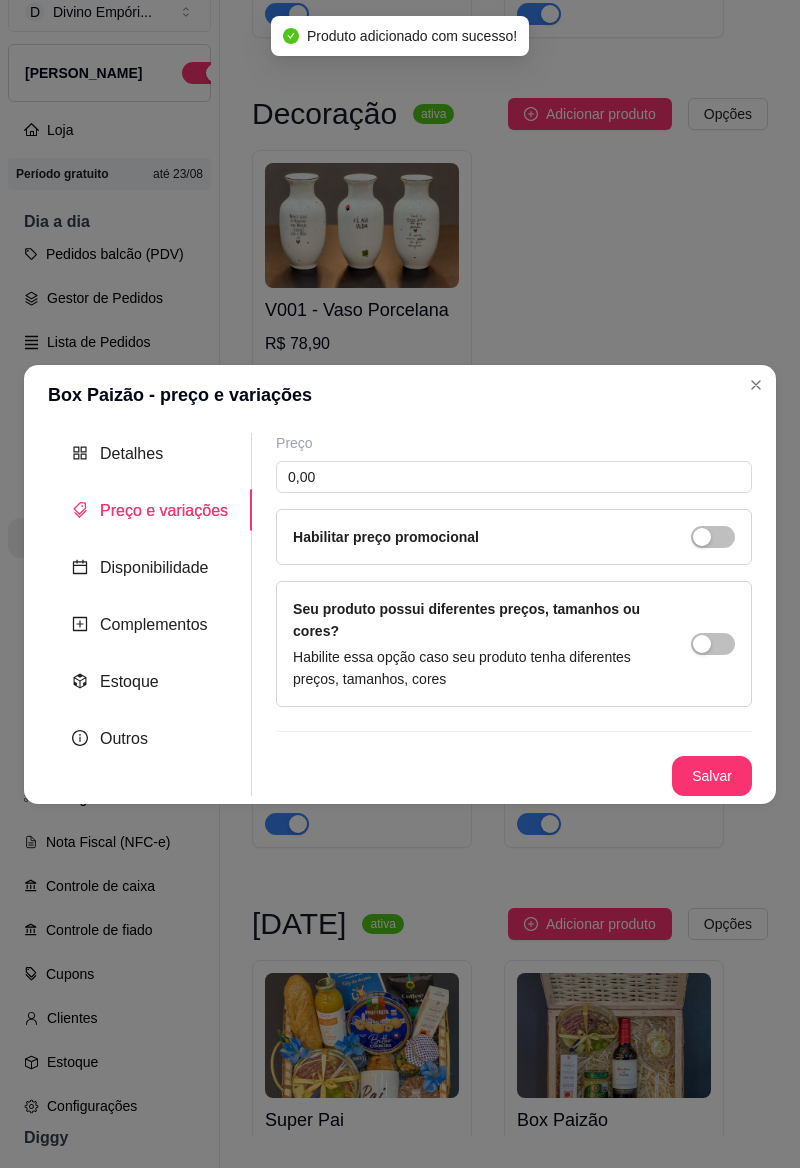 type 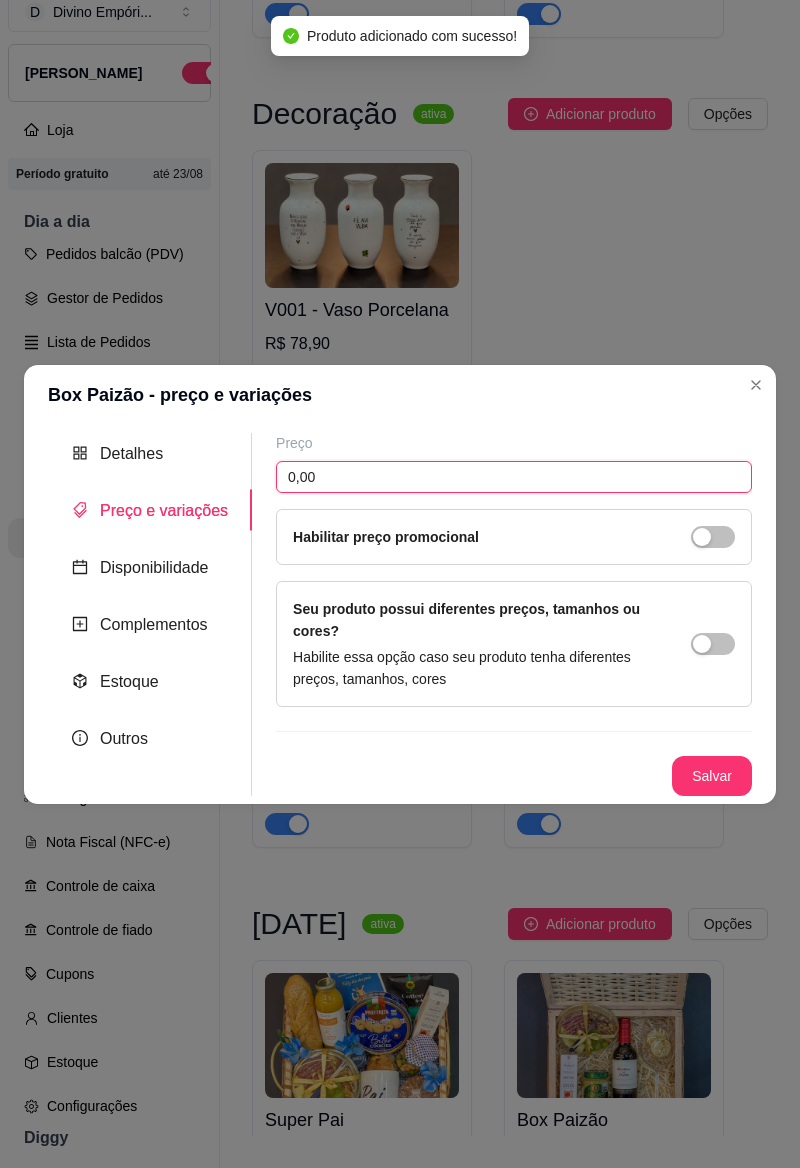 click on "0,00" at bounding box center [514, 477] 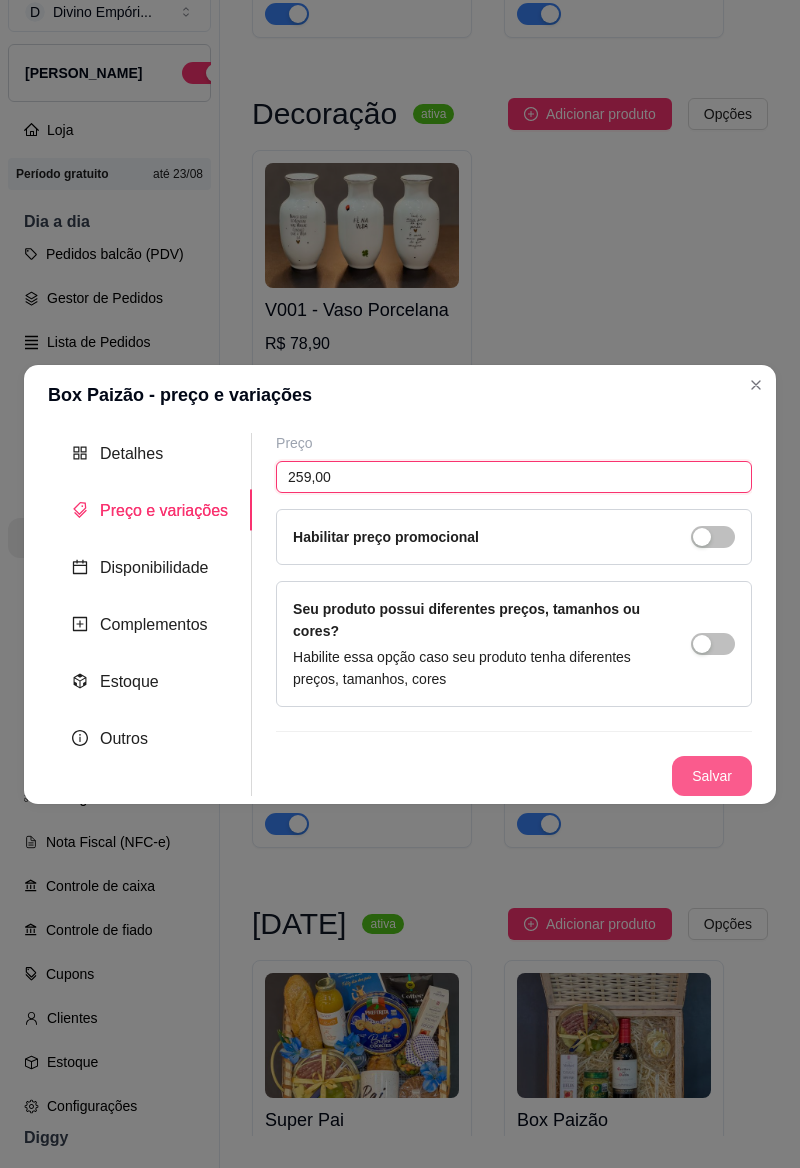 click on "Salvar" at bounding box center [712, 776] 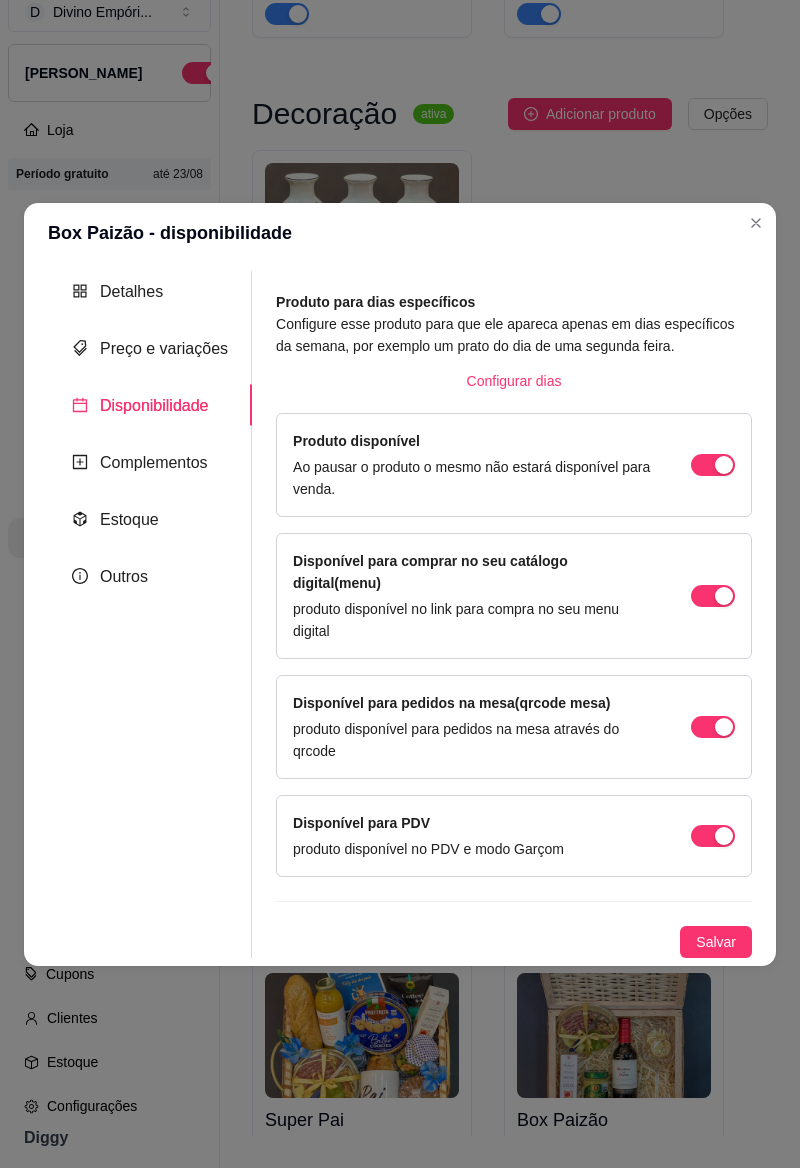 click on "Salvar" at bounding box center [716, 942] 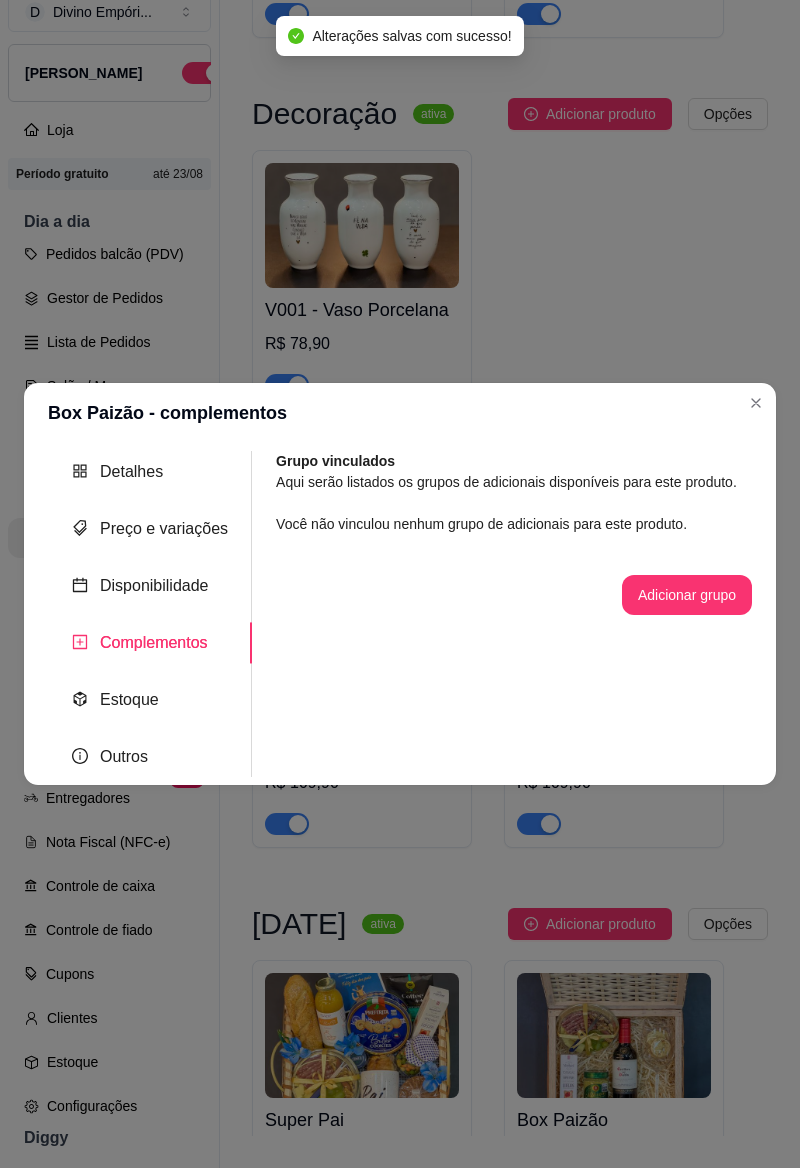 click 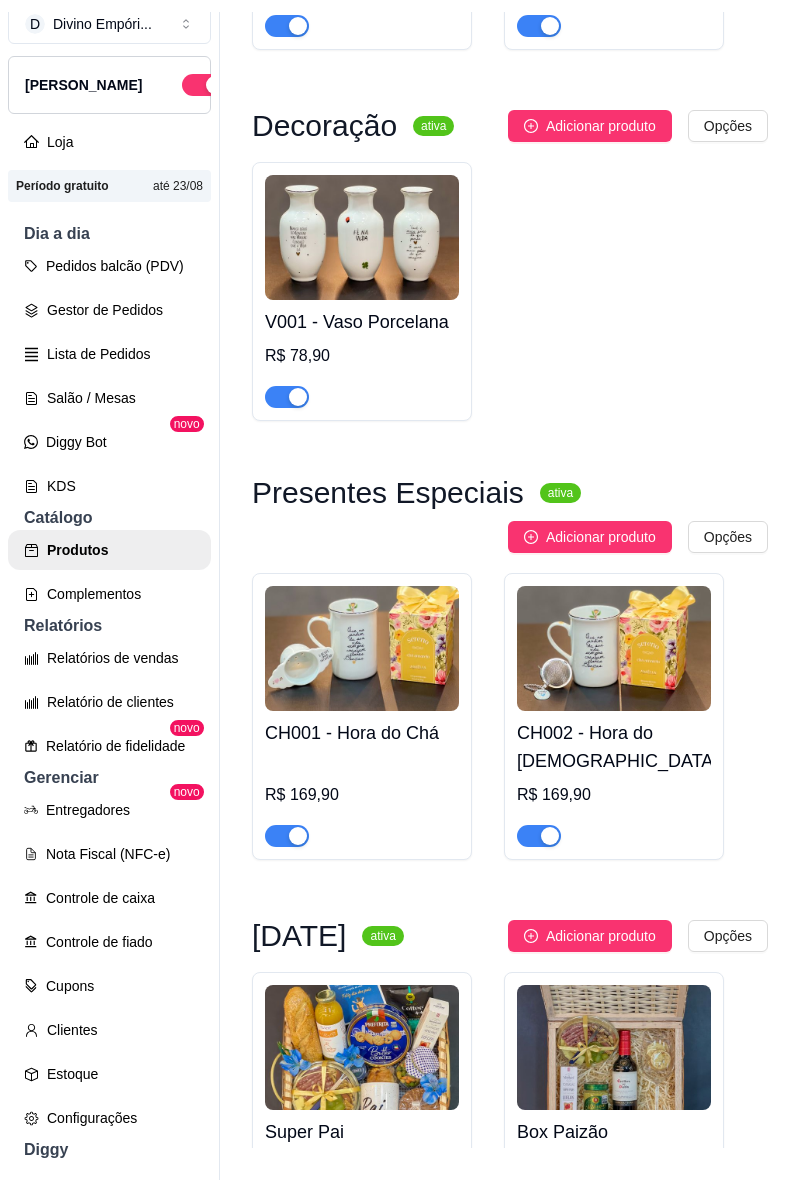 scroll, scrollTop: 4146, scrollLeft: 0, axis: vertical 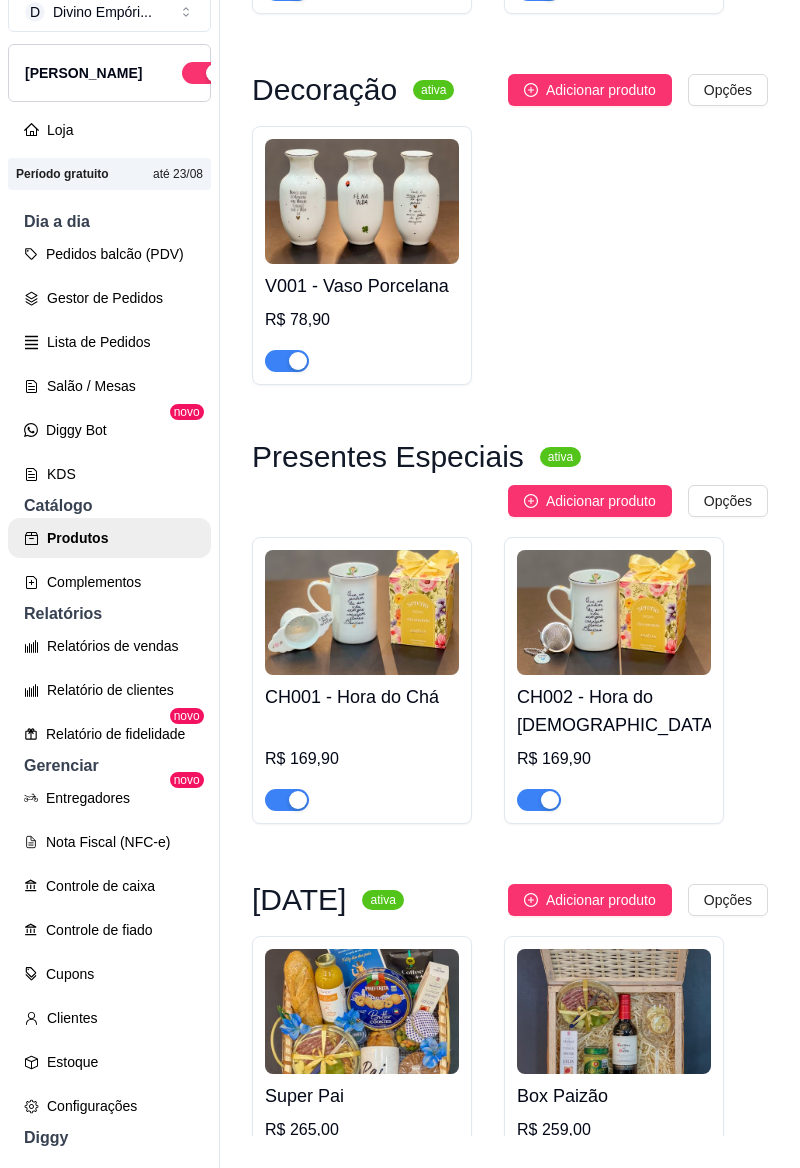 click on "Adicionar produto" at bounding box center (601, 900) 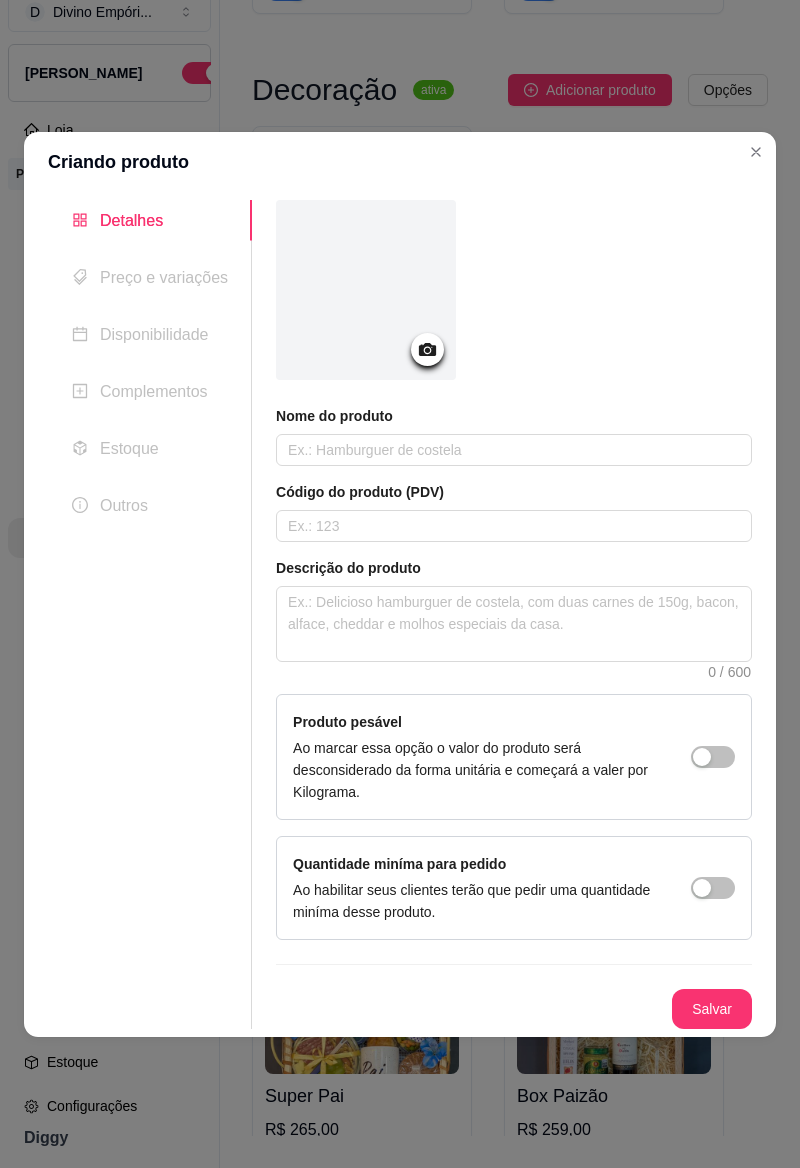 click 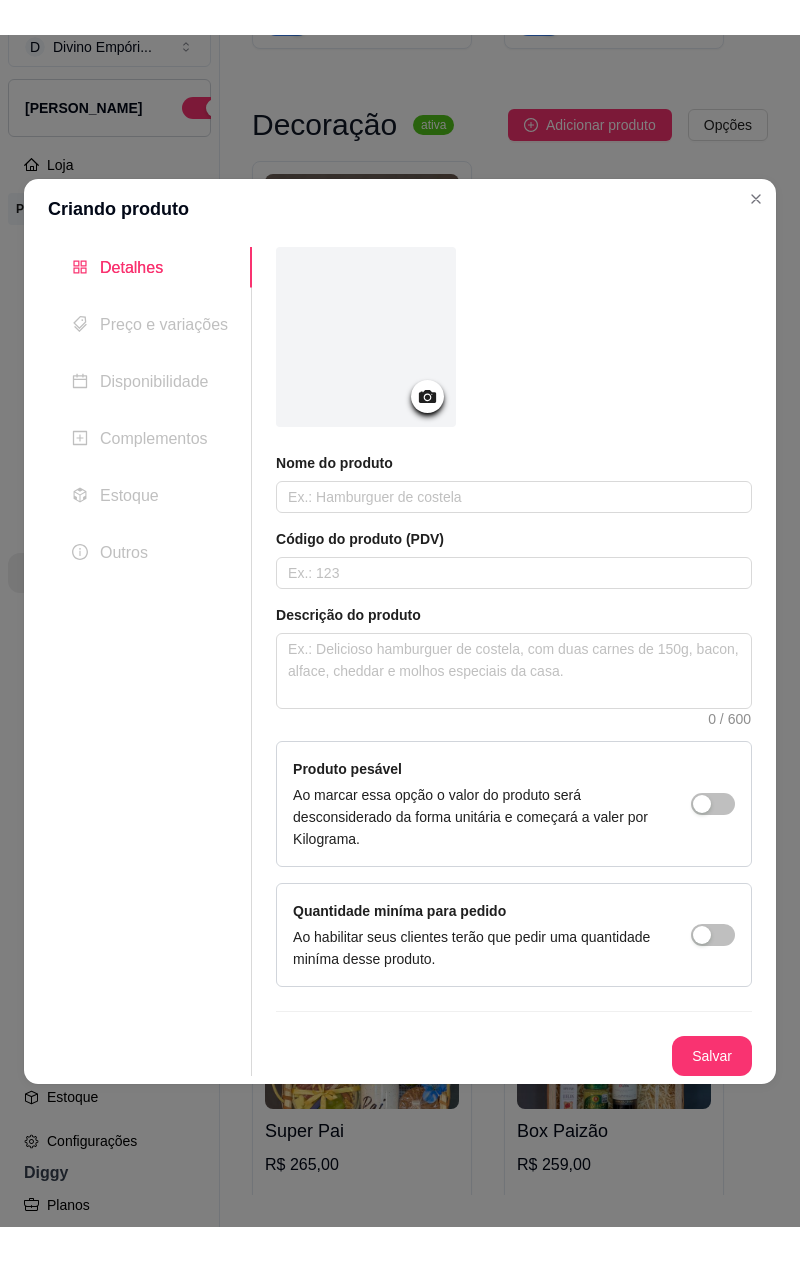scroll, scrollTop: 4122, scrollLeft: 0, axis: vertical 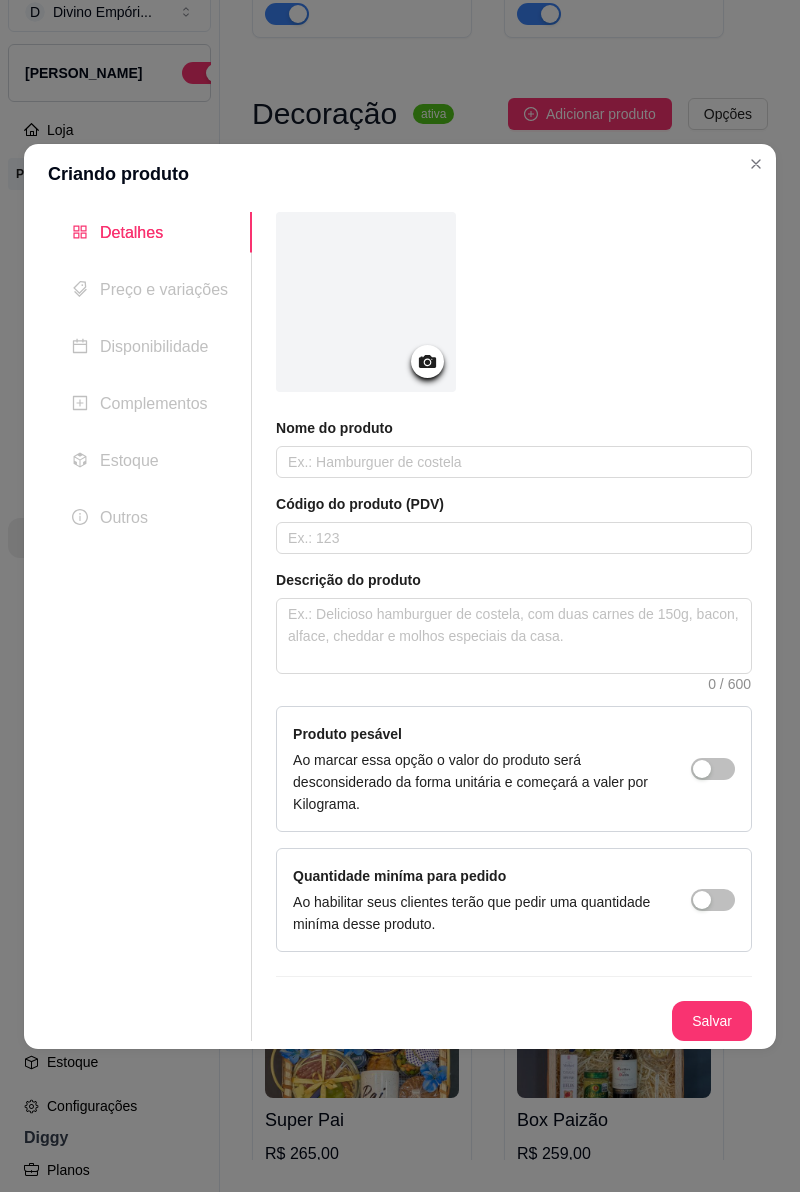 click 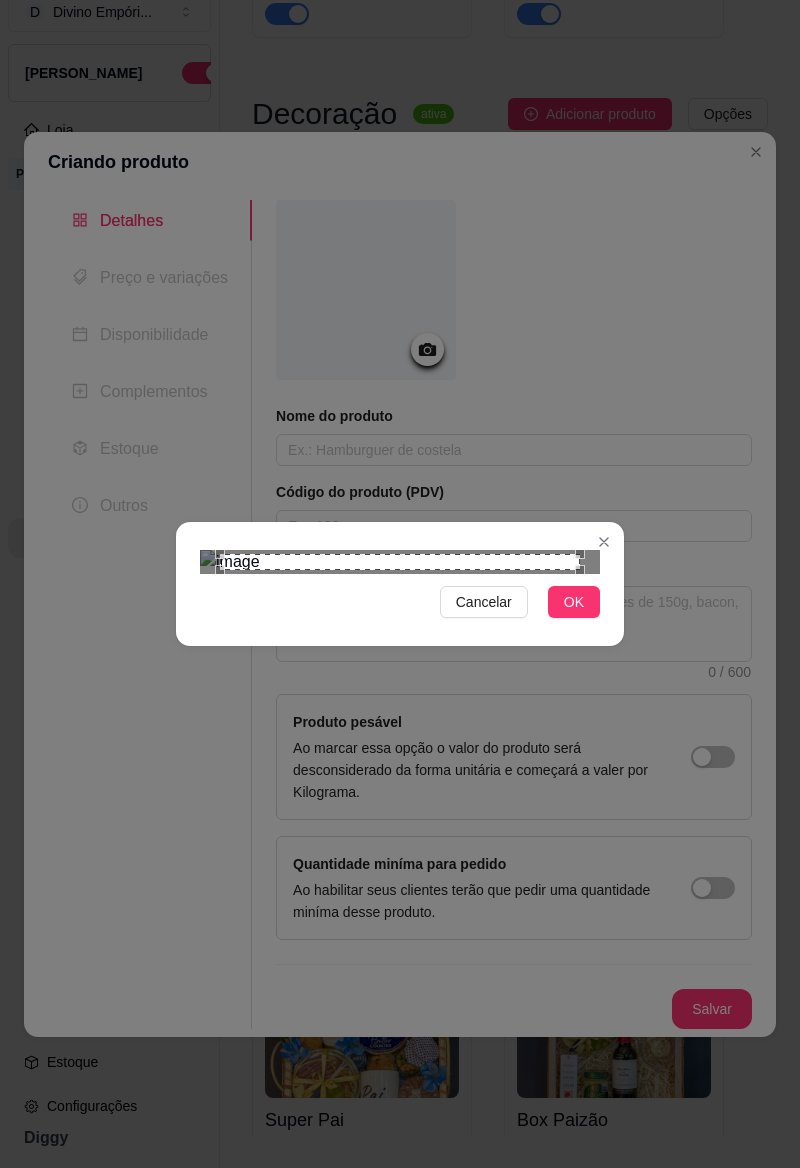 click on "OK" at bounding box center (574, 602) 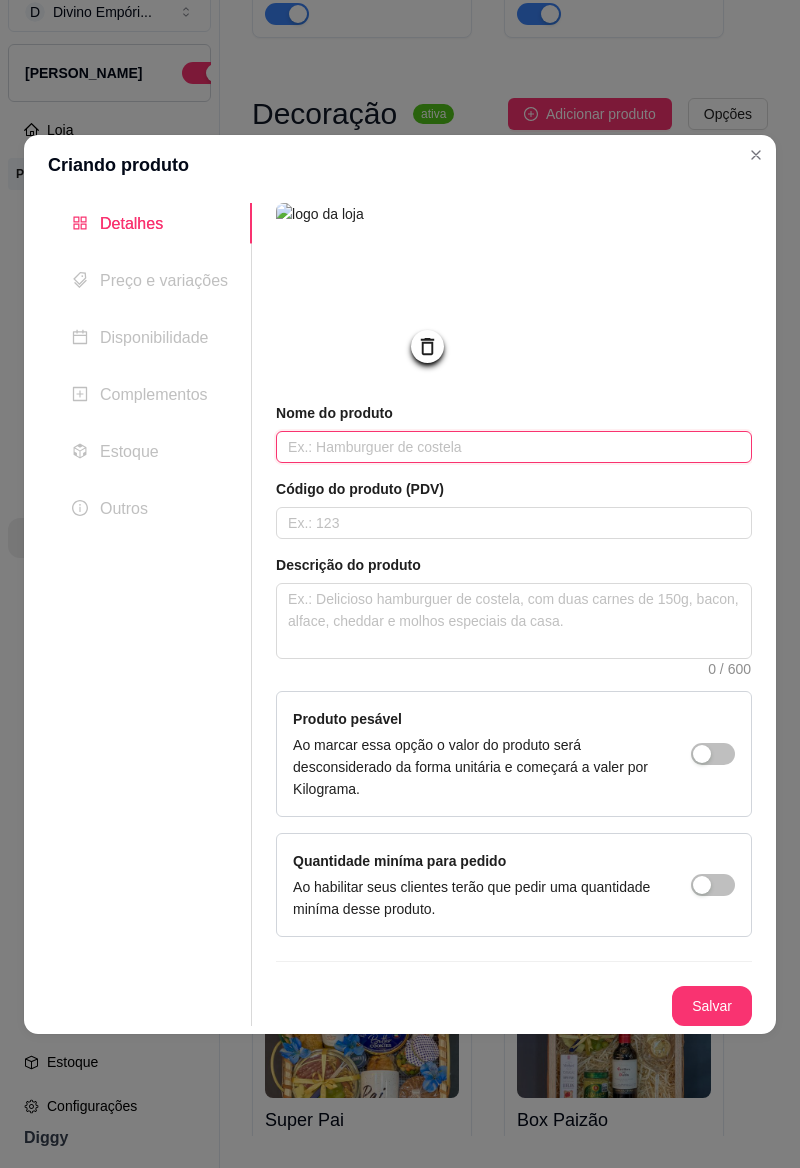 click at bounding box center [514, 447] 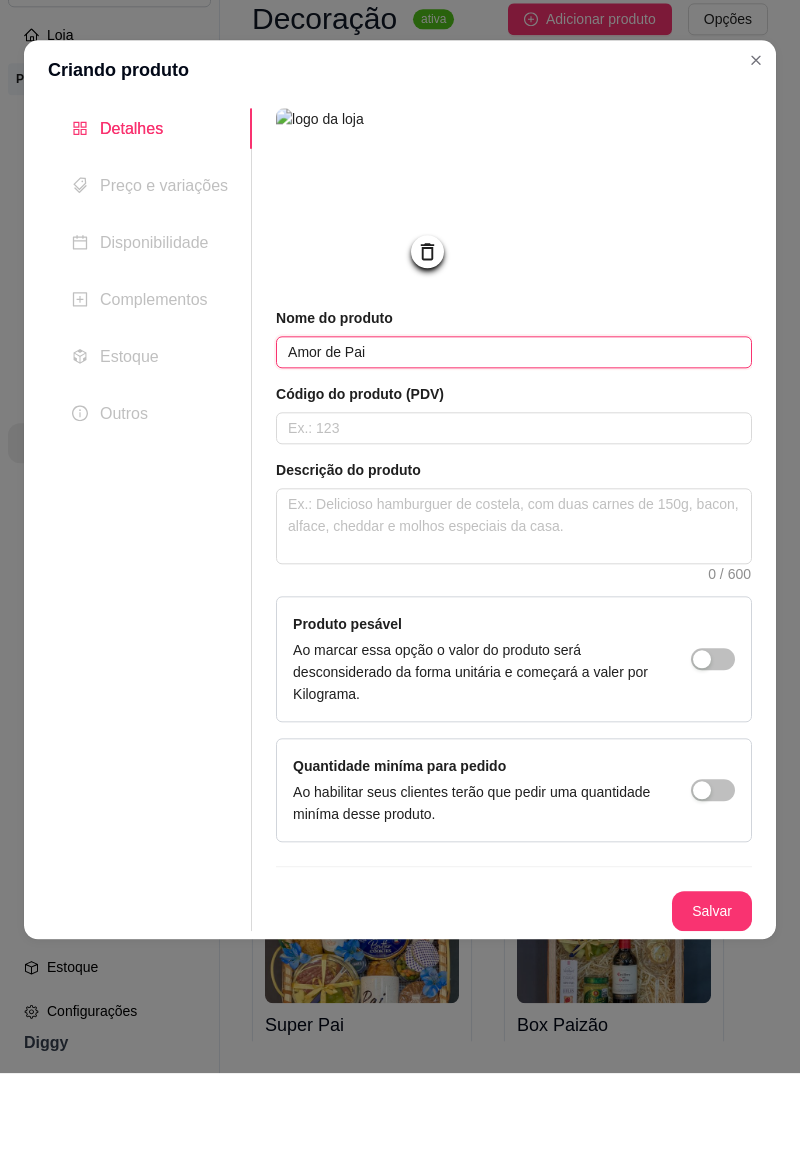 type on "Amor de Pai" 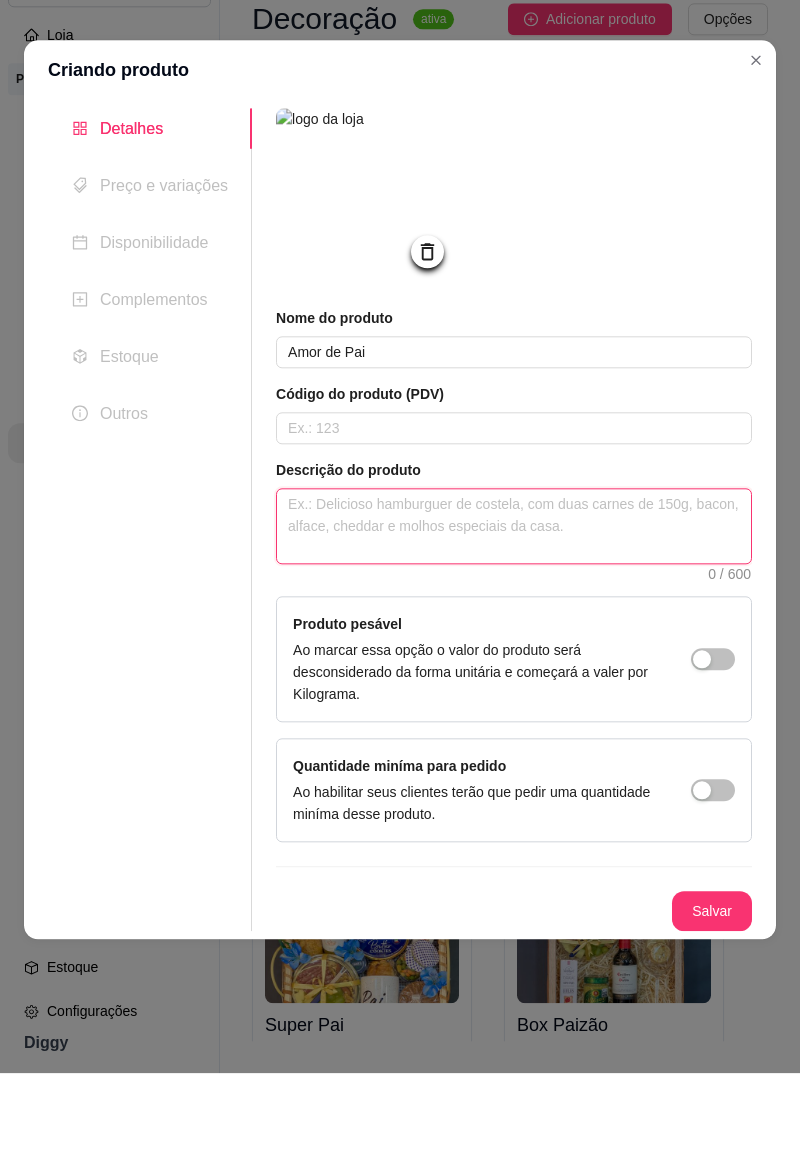 click at bounding box center (514, 621) 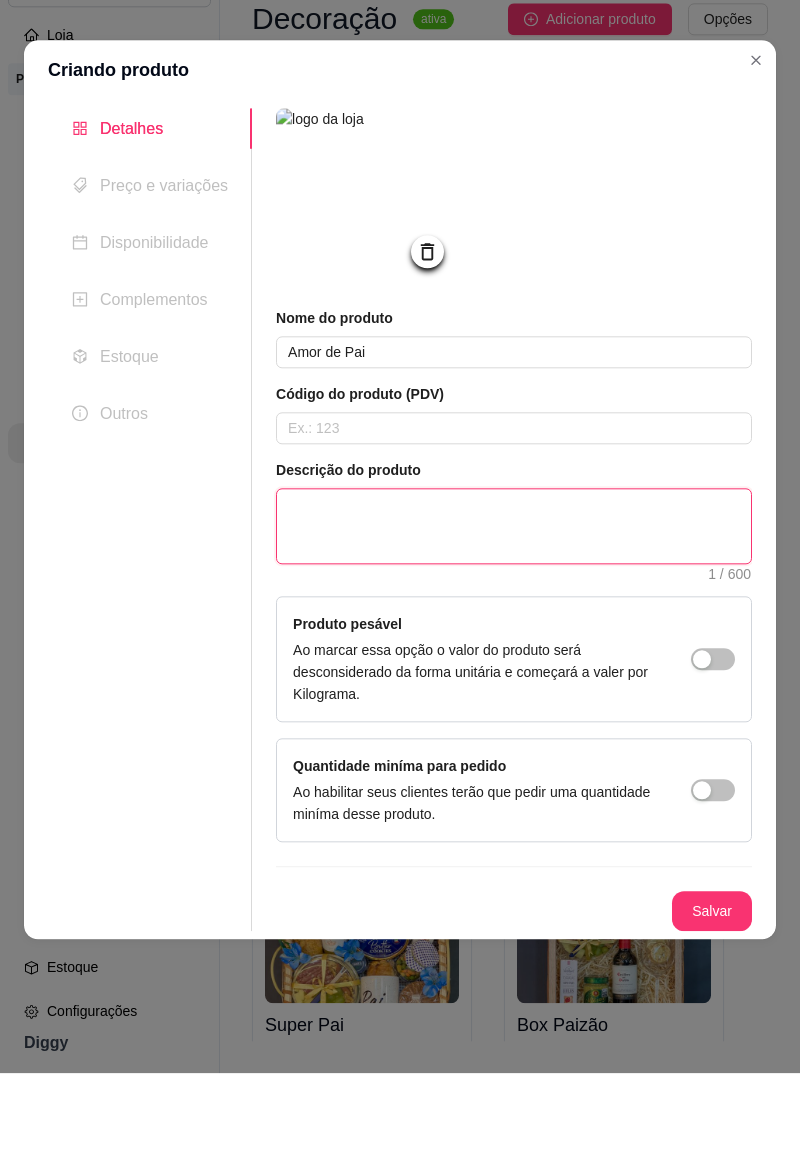 type 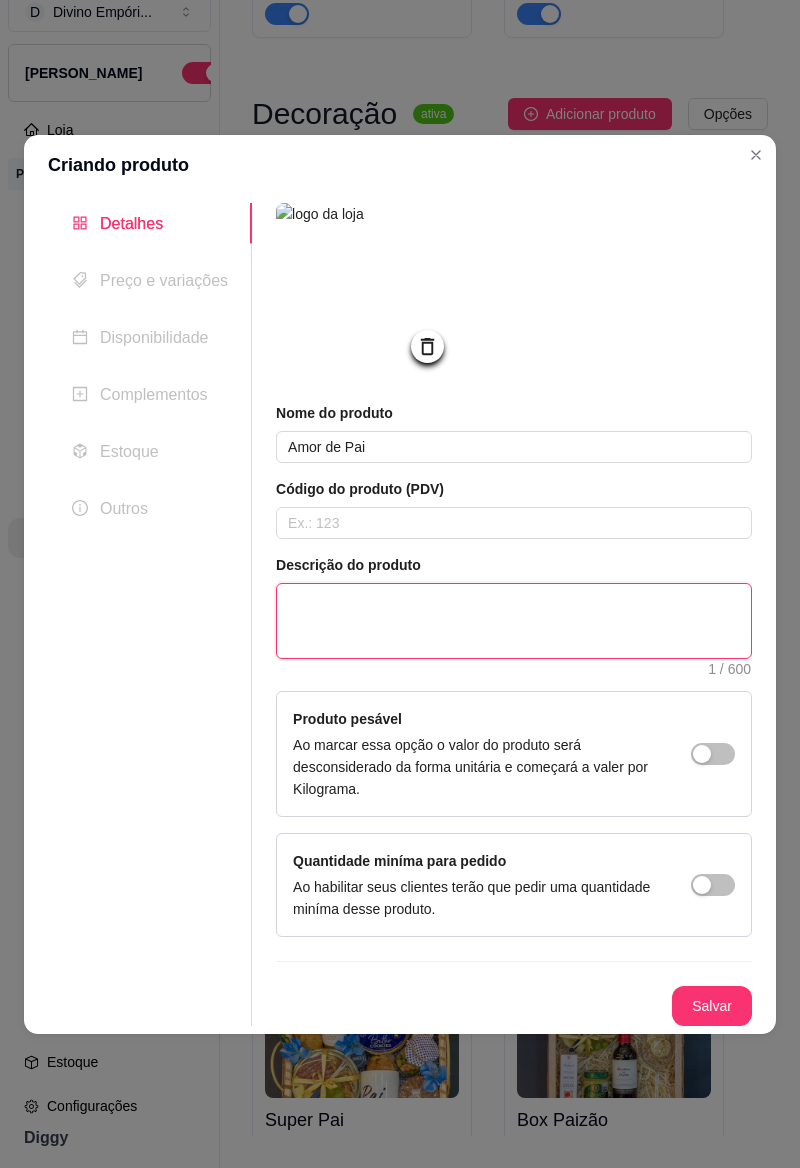 click at bounding box center [514, 621] 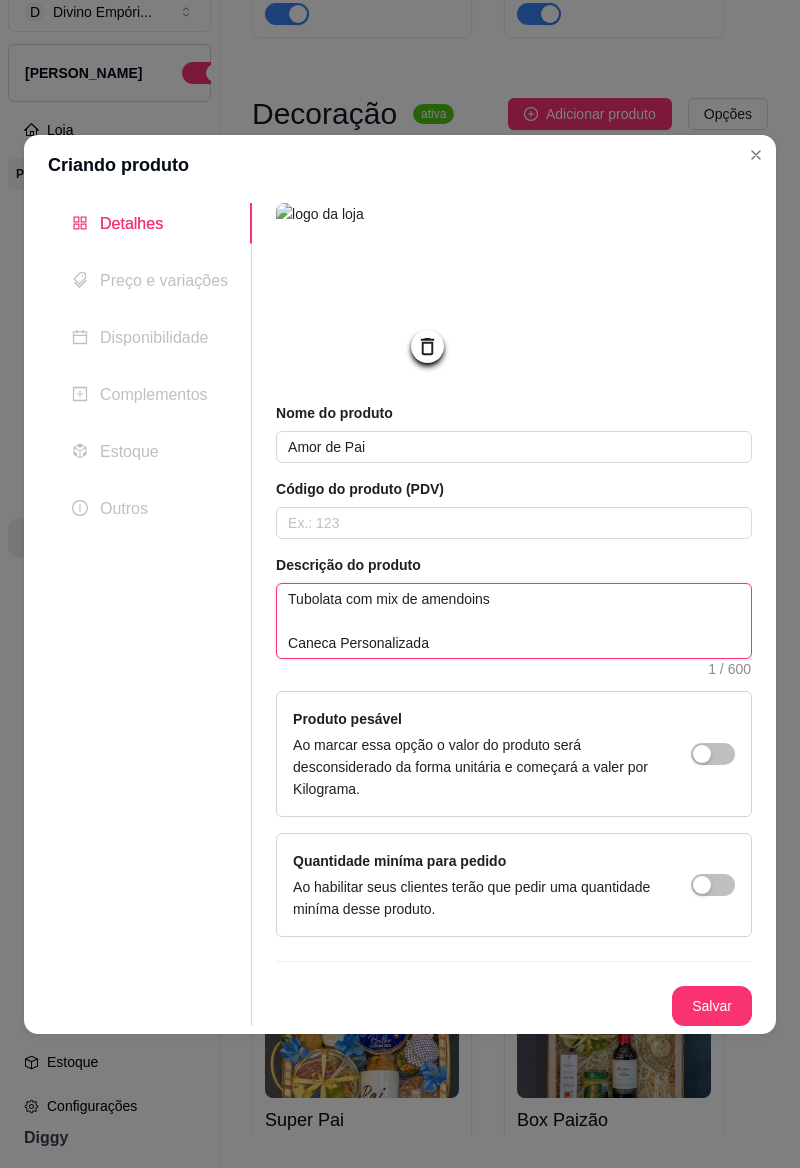 type 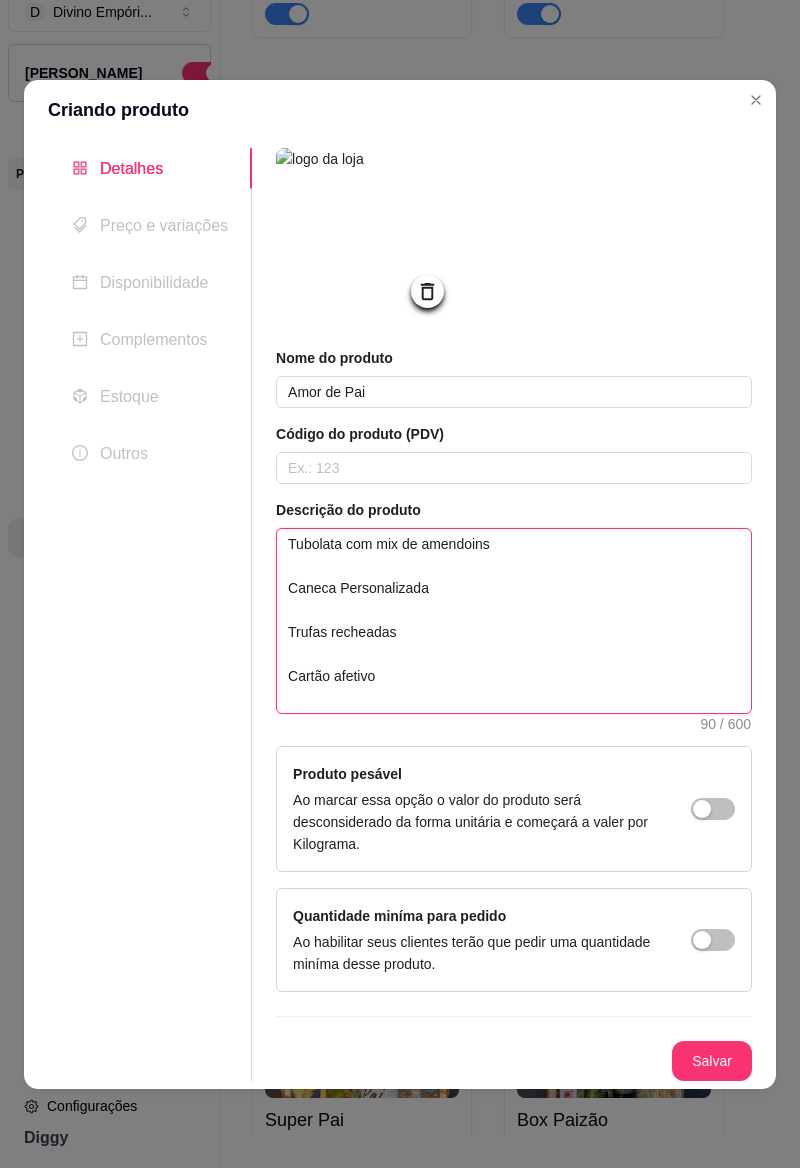 type on "Tubolata com mix de amendoins
Caneca Personalizada
Trufas recheadas
Cartão afetivo" 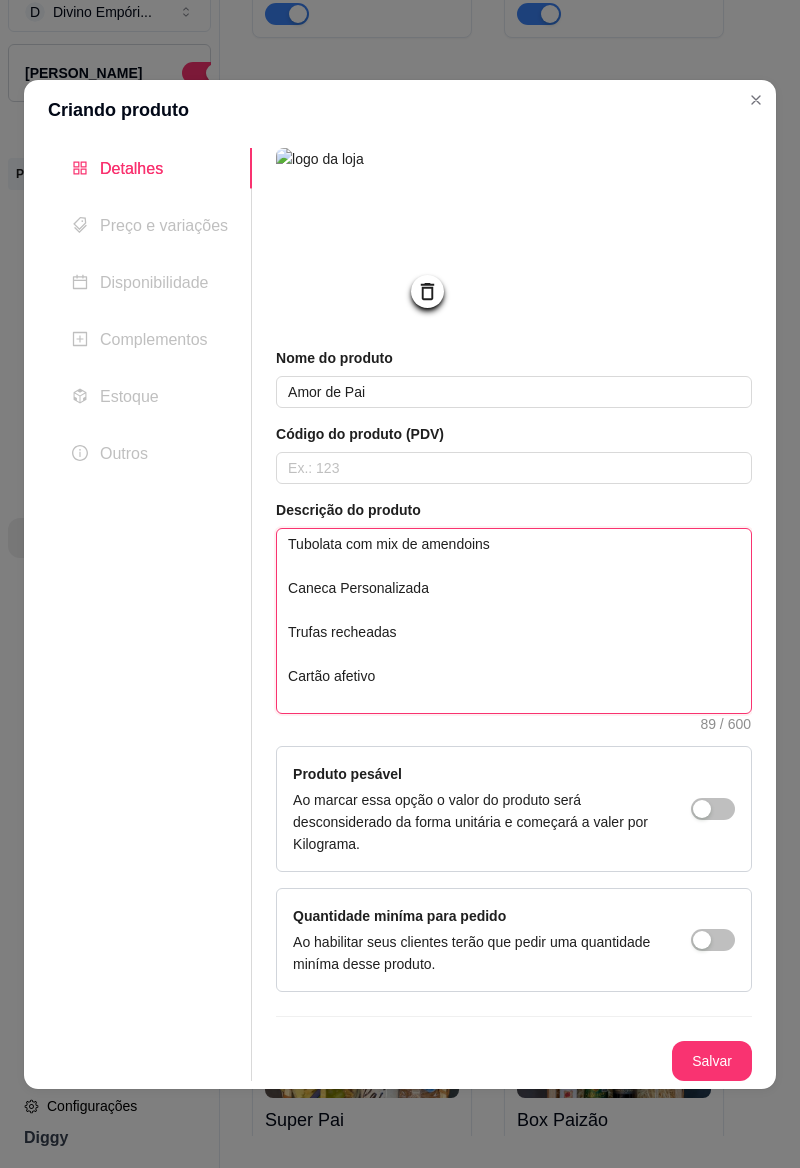 scroll, scrollTop: 0, scrollLeft: 0, axis: both 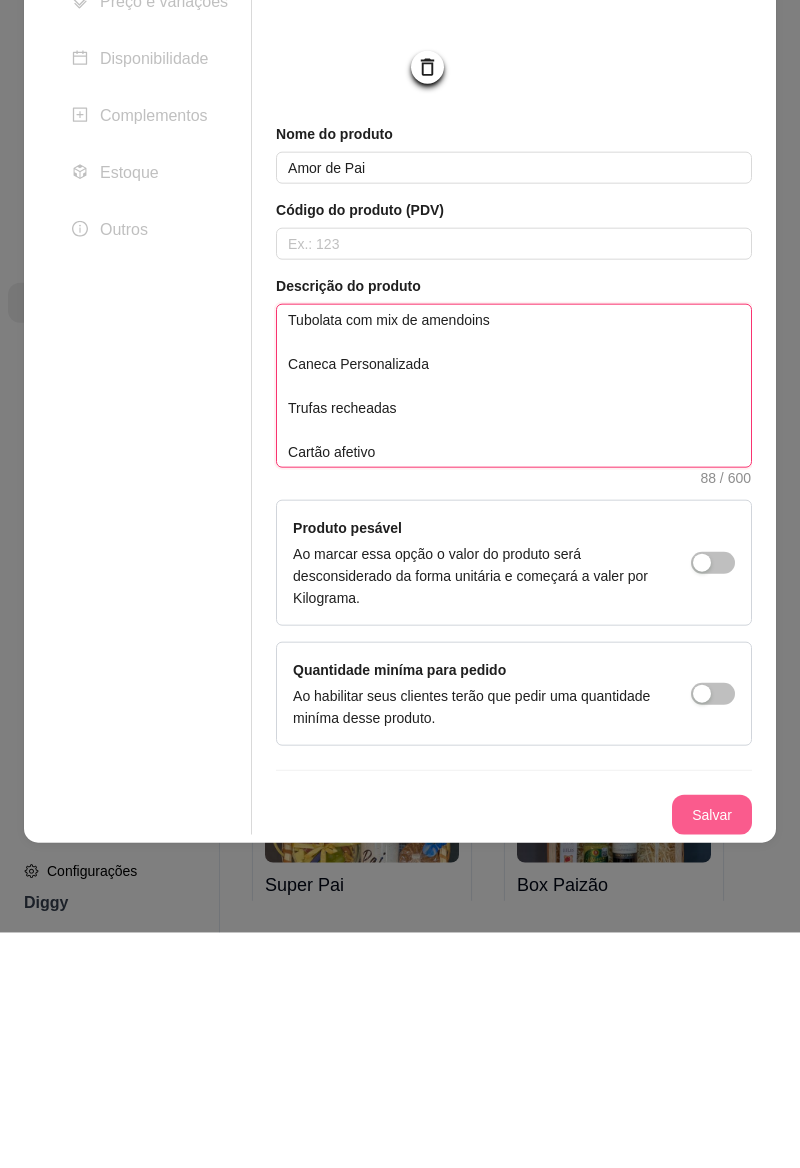 click on "Salvar" at bounding box center [712, 1050] 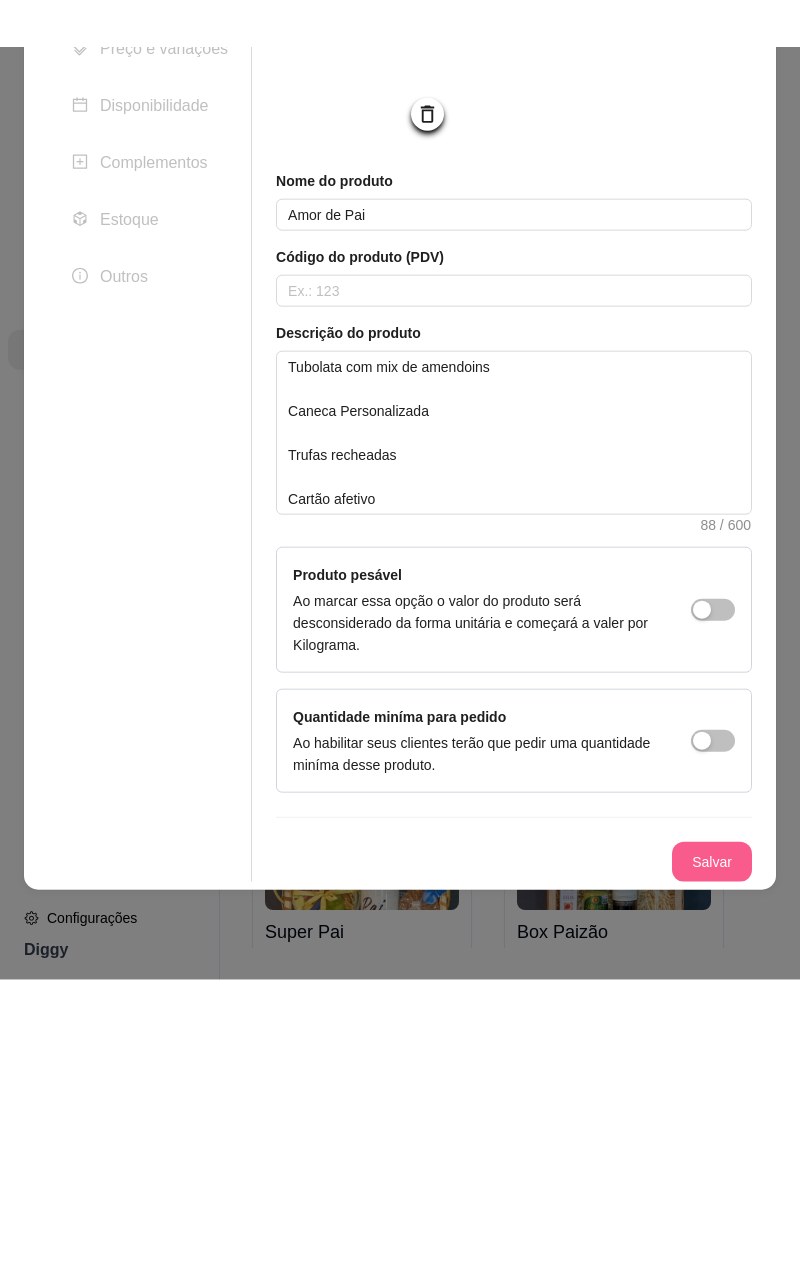 scroll, scrollTop: 32, scrollLeft: 0, axis: vertical 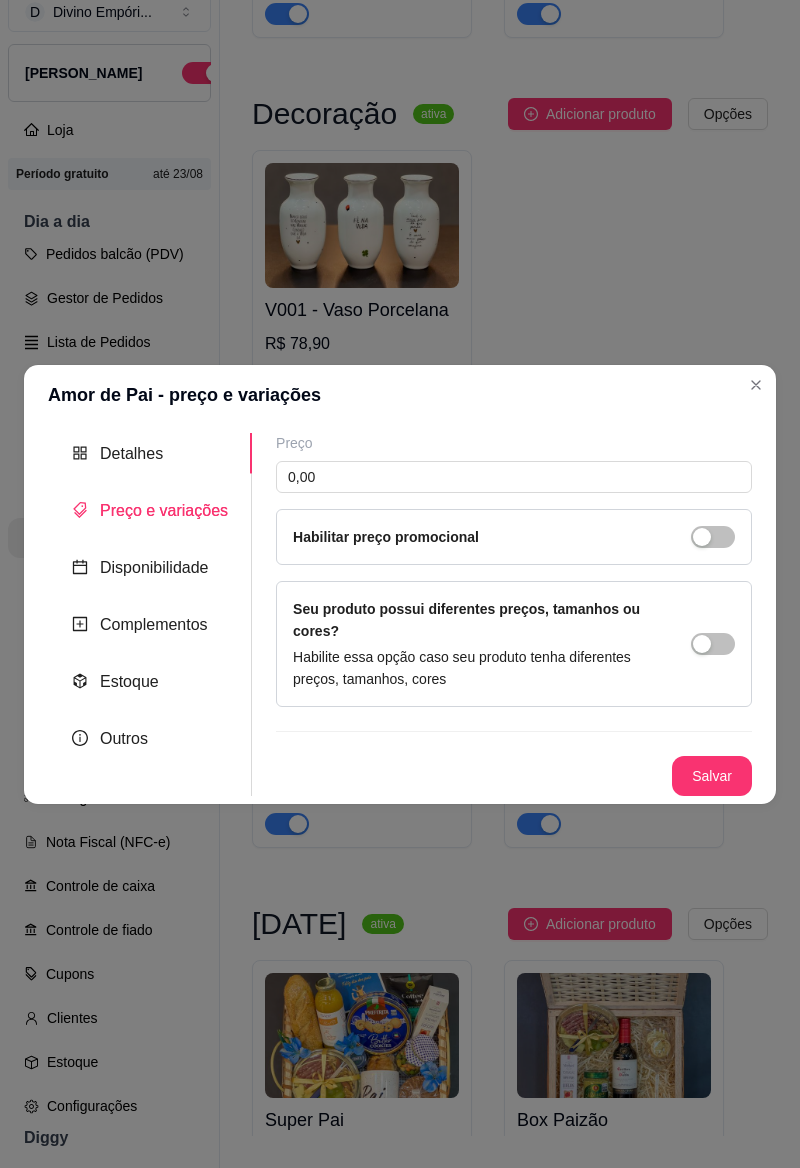 type 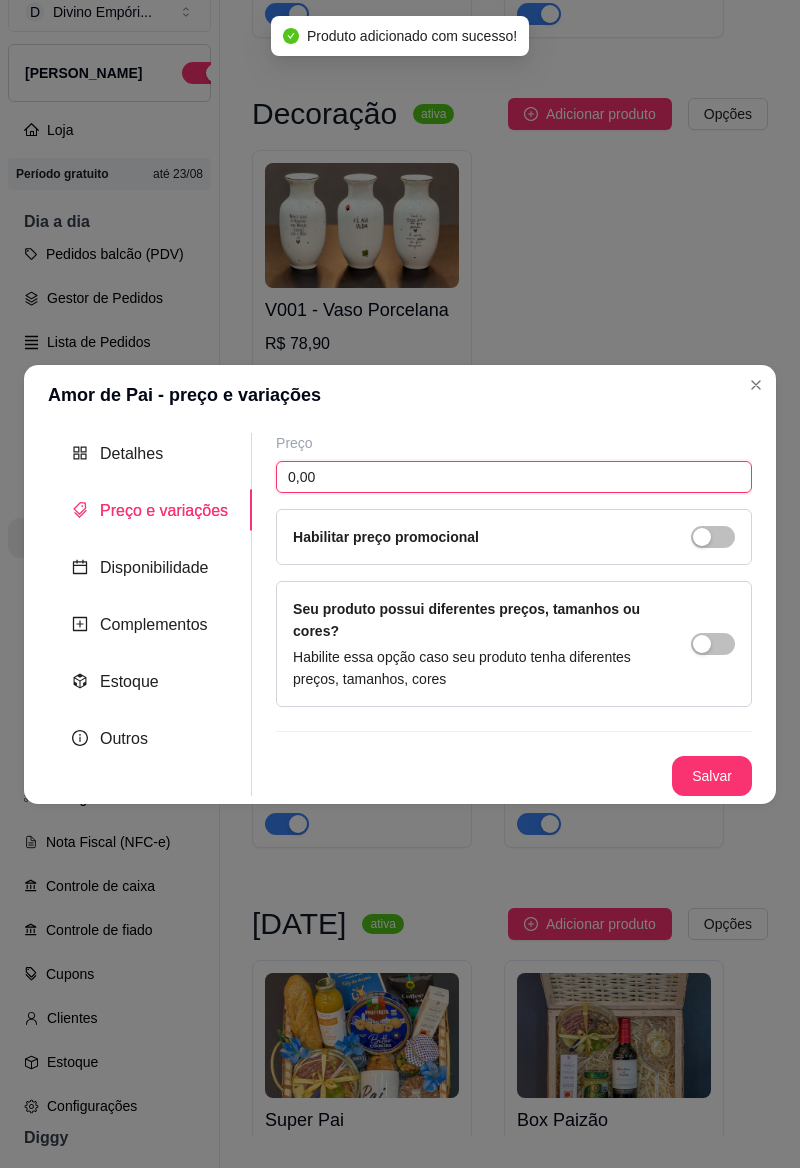 click on "0,00" at bounding box center (514, 477) 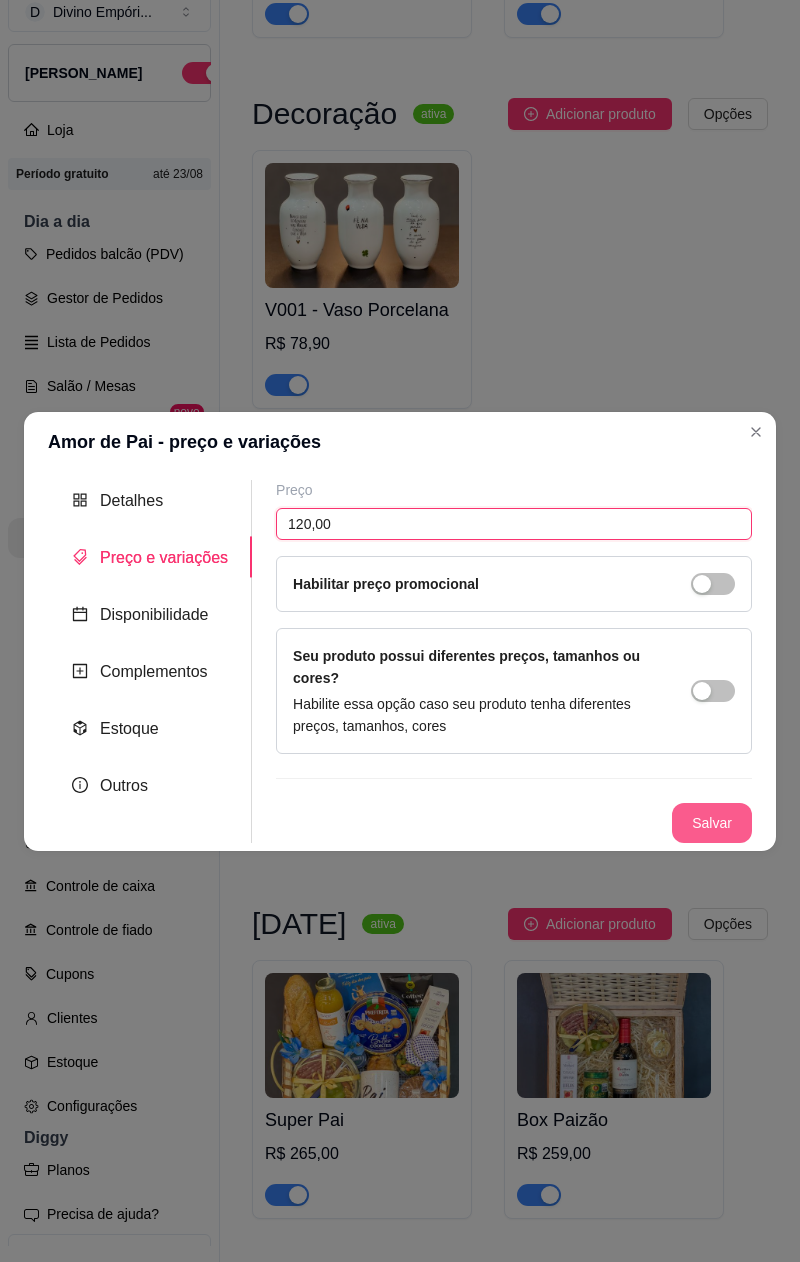 click on "Salvar" at bounding box center (712, 823) 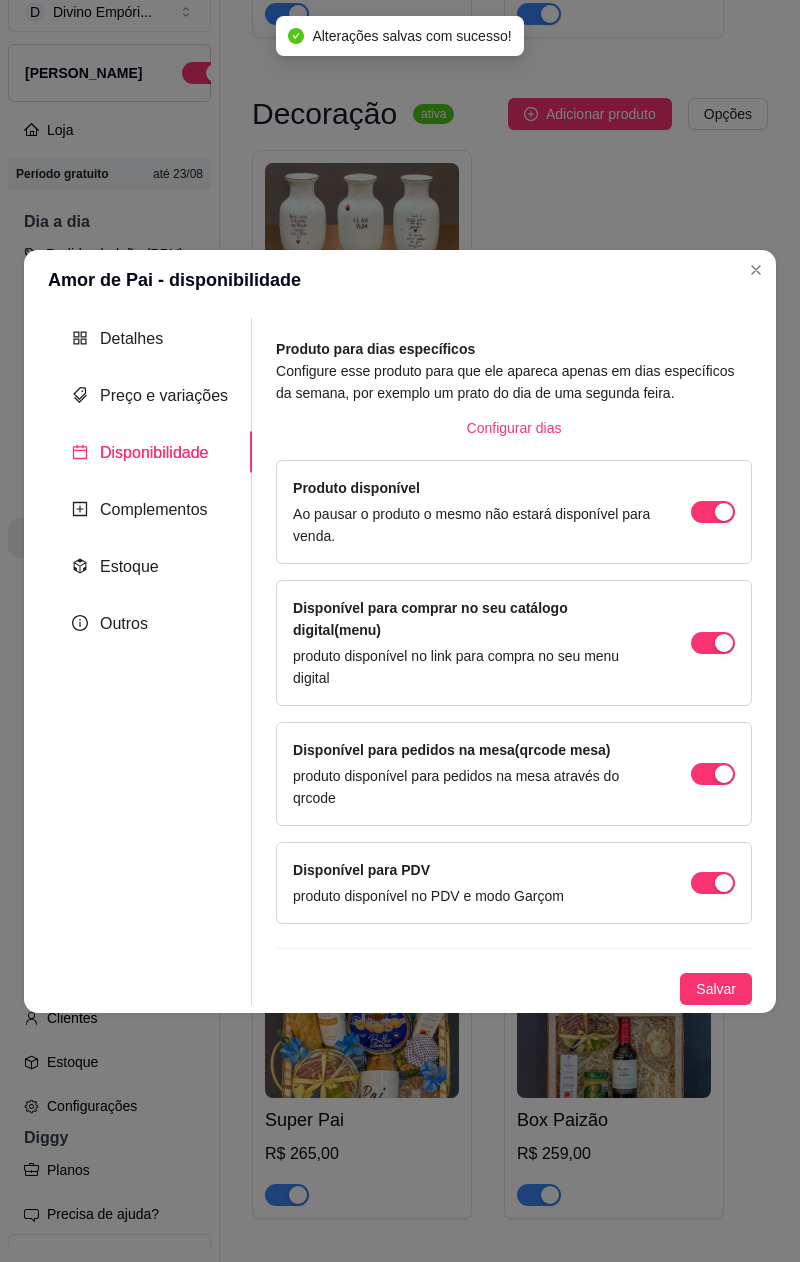 click on "Salvar" at bounding box center [716, 989] 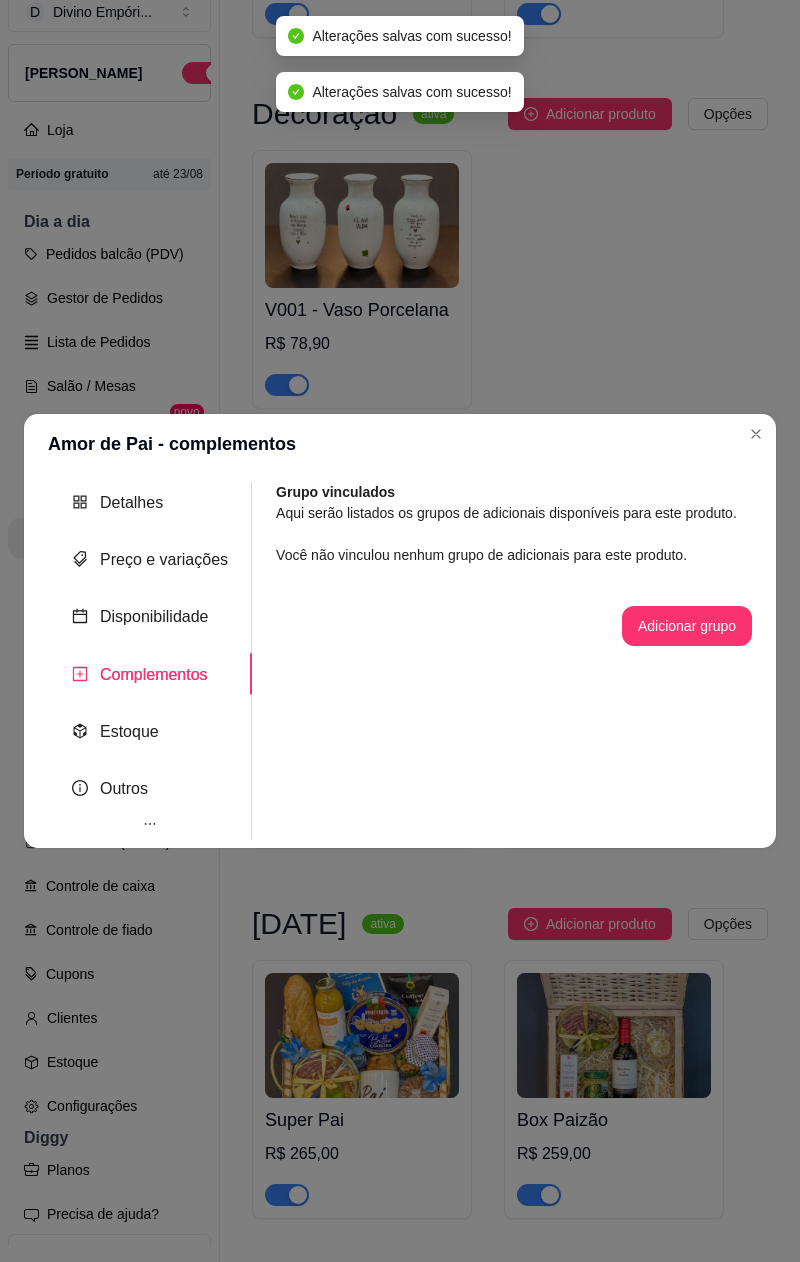 click 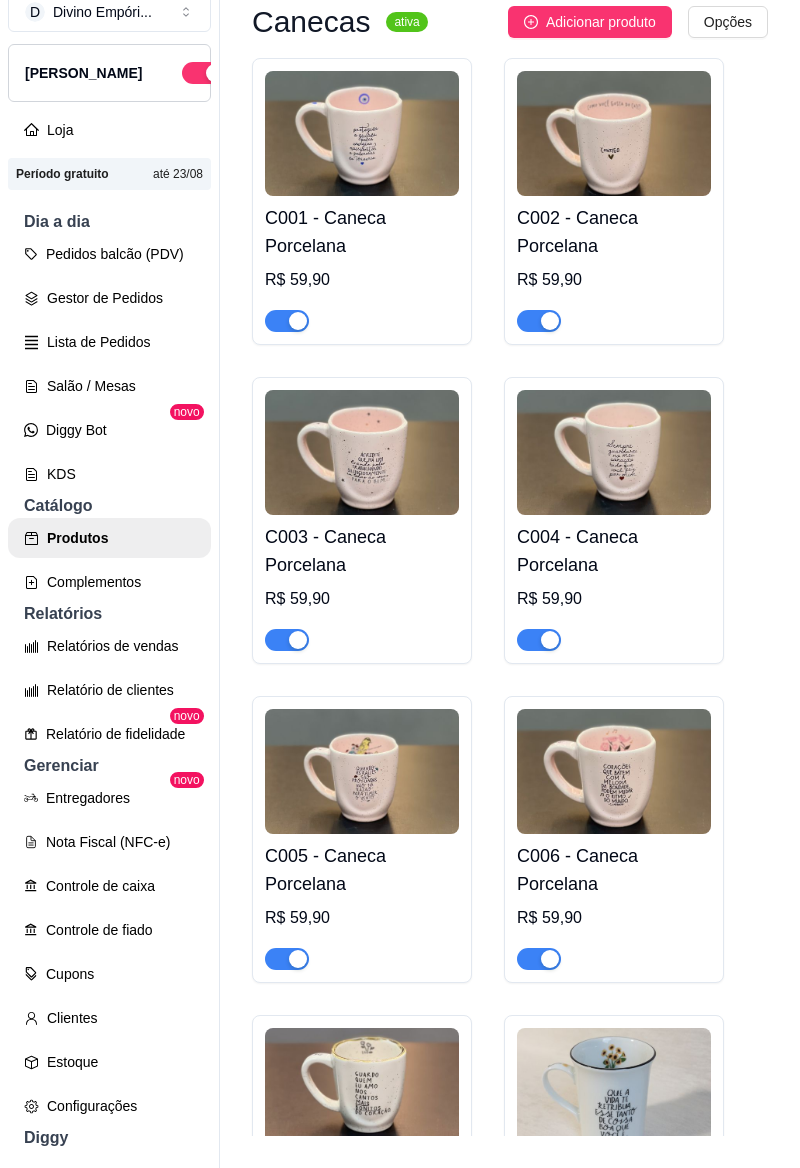 scroll, scrollTop: 0, scrollLeft: 0, axis: both 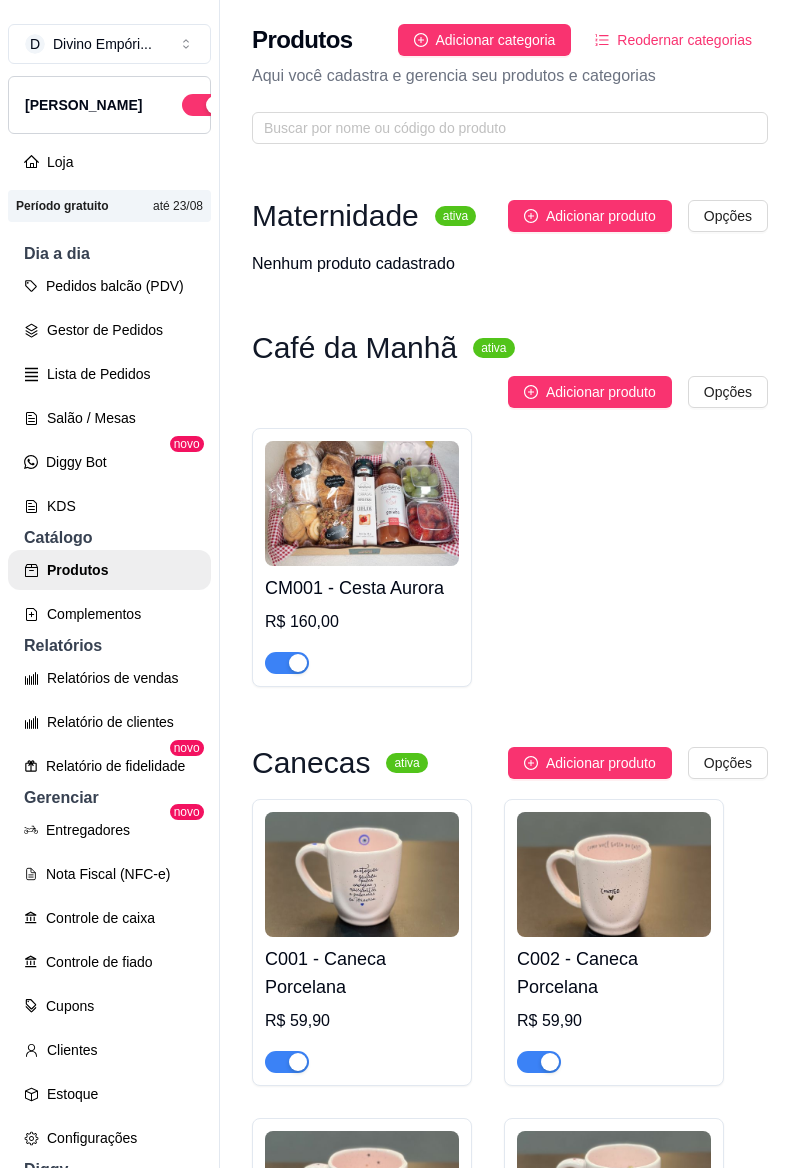 click on "Reodernar categorias" at bounding box center (684, 40) 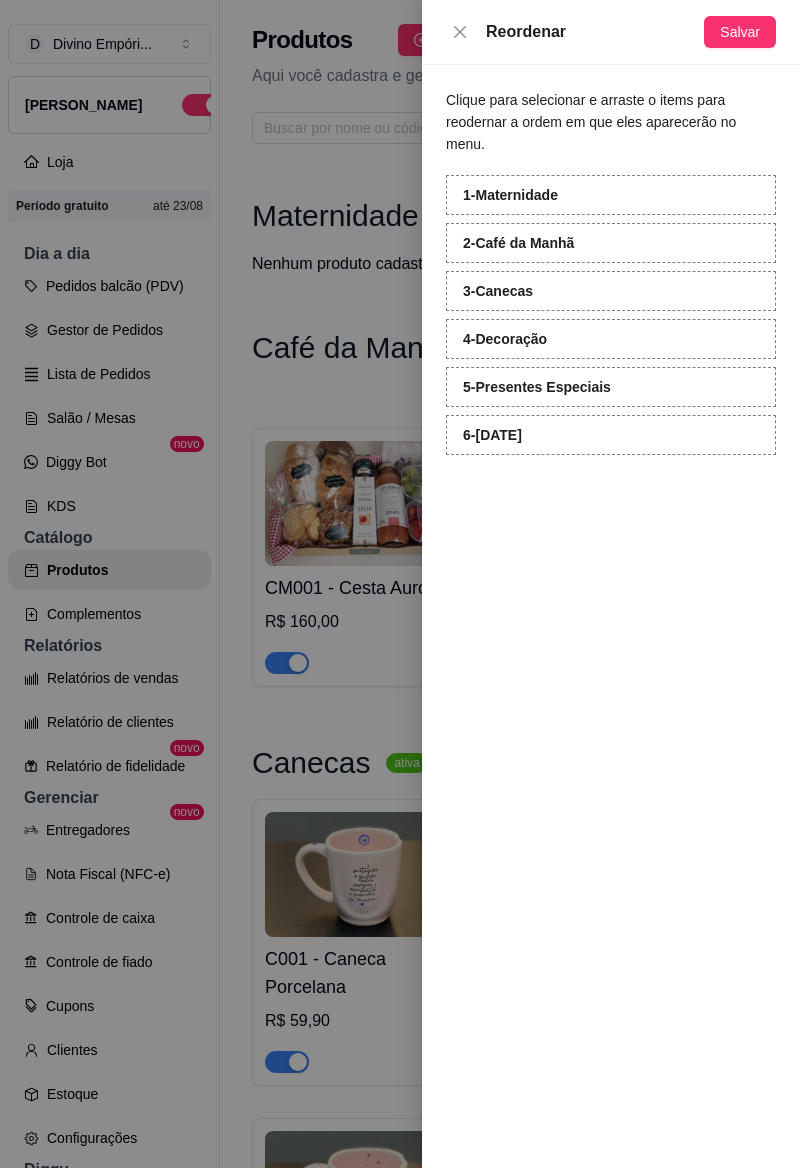 click on "6  -  Dia dos Pais" at bounding box center (492, 435) 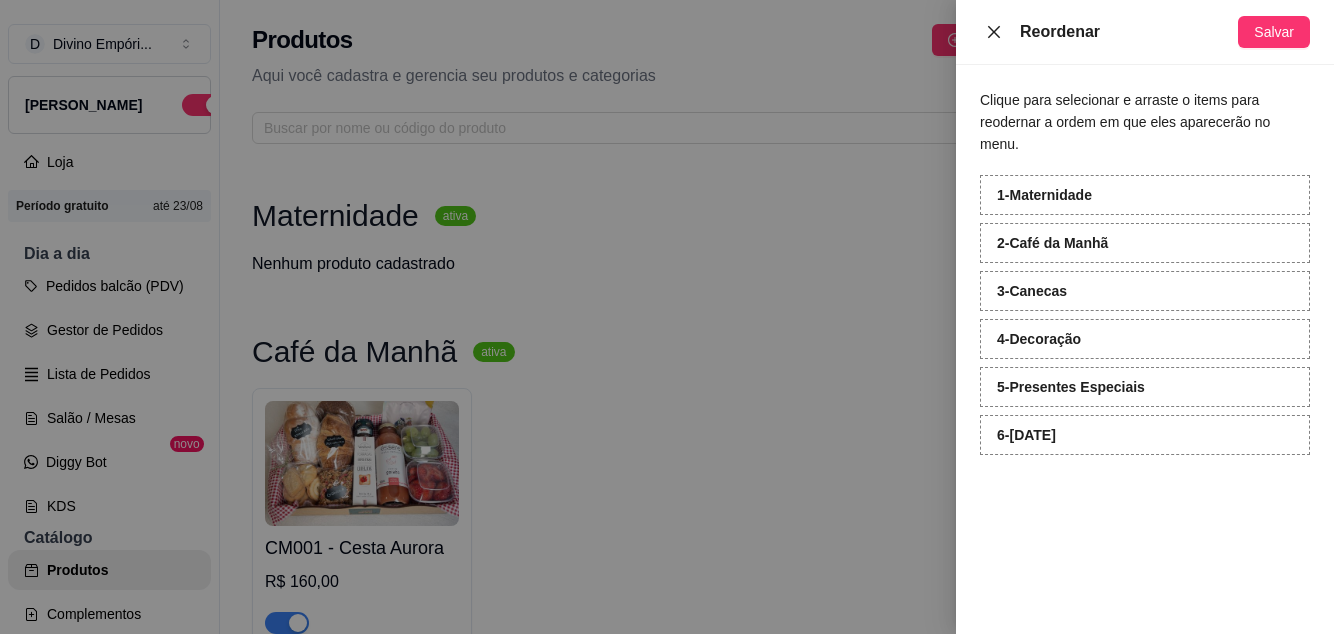 click 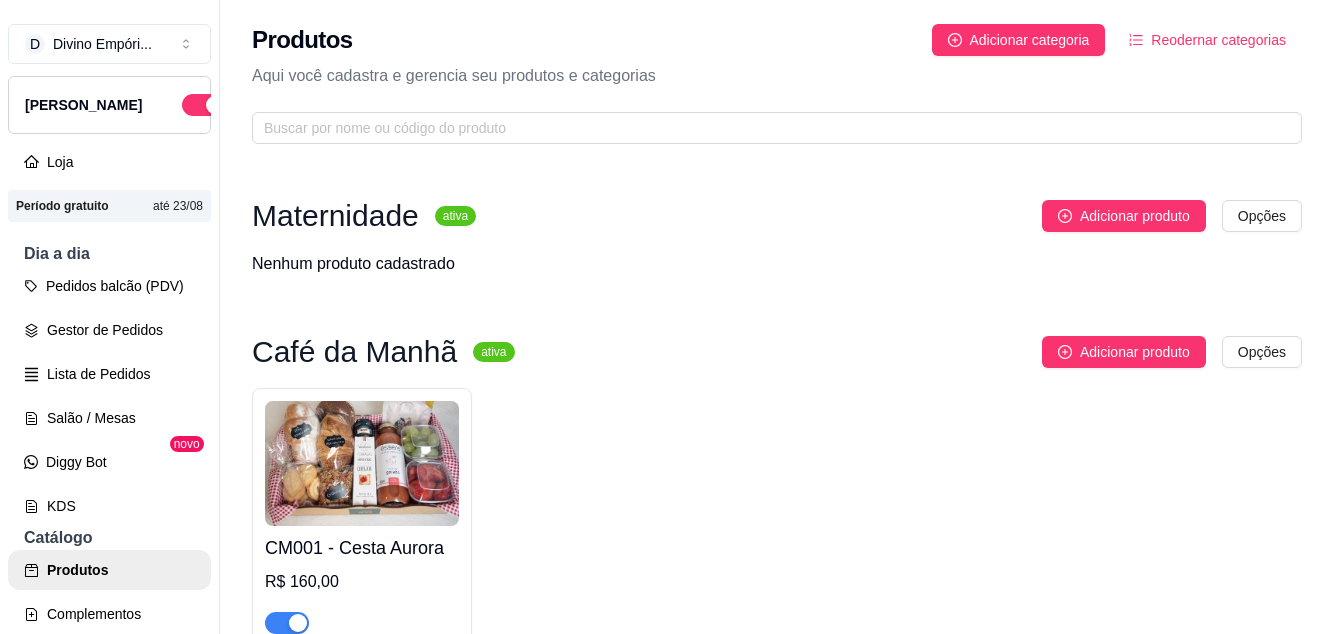 click on "Reodernar categorias" at bounding box center [1218, 40] 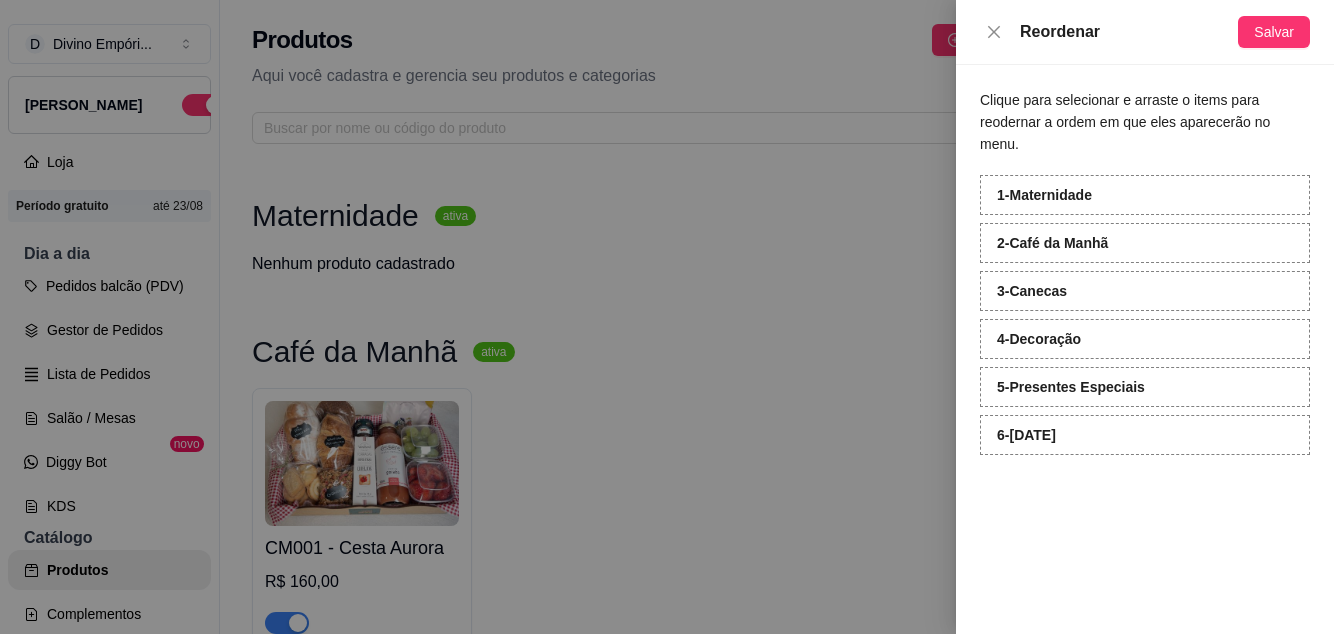 click on "6  -  Dia dos Pais" at bounding box center (1026, 435) 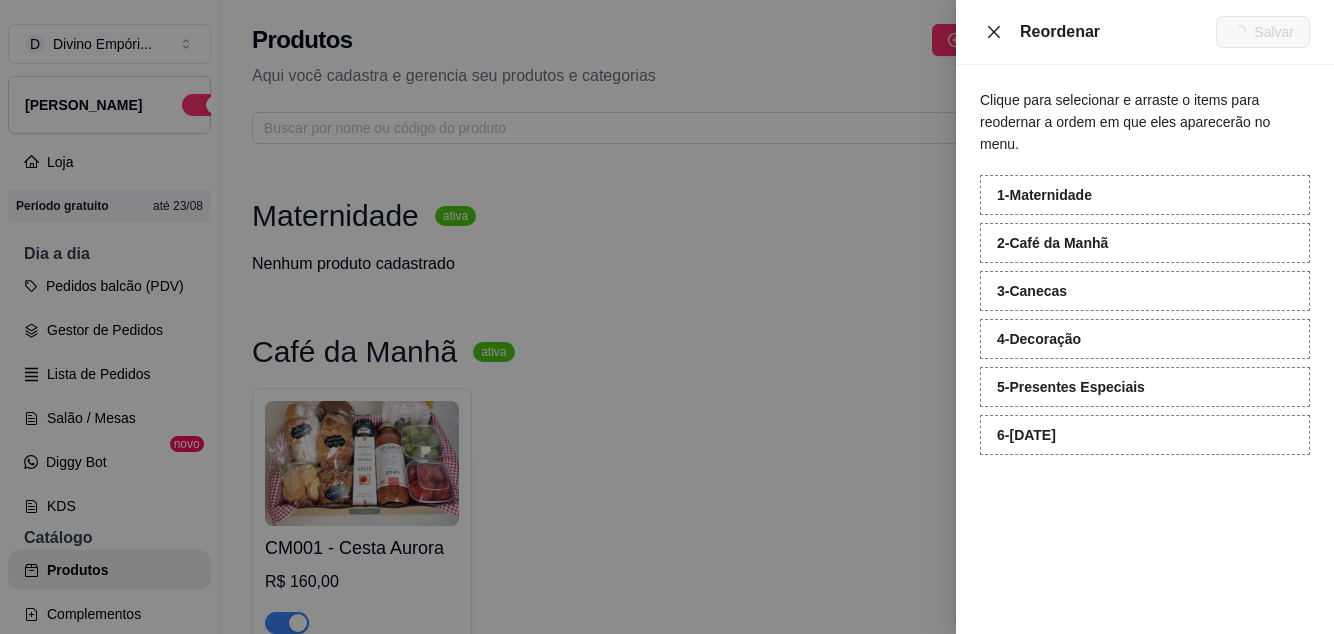 click 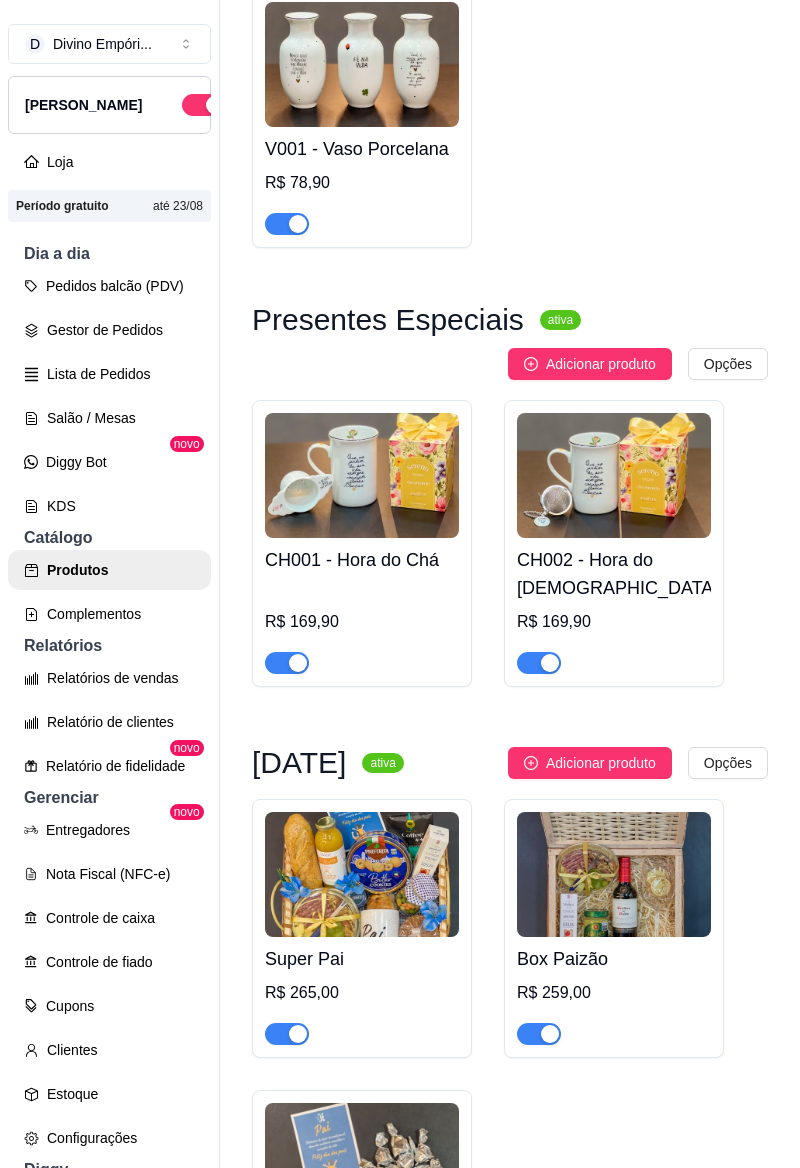 scroll, scrollTop: 4436, scrollLeft: 0, axis: vertical 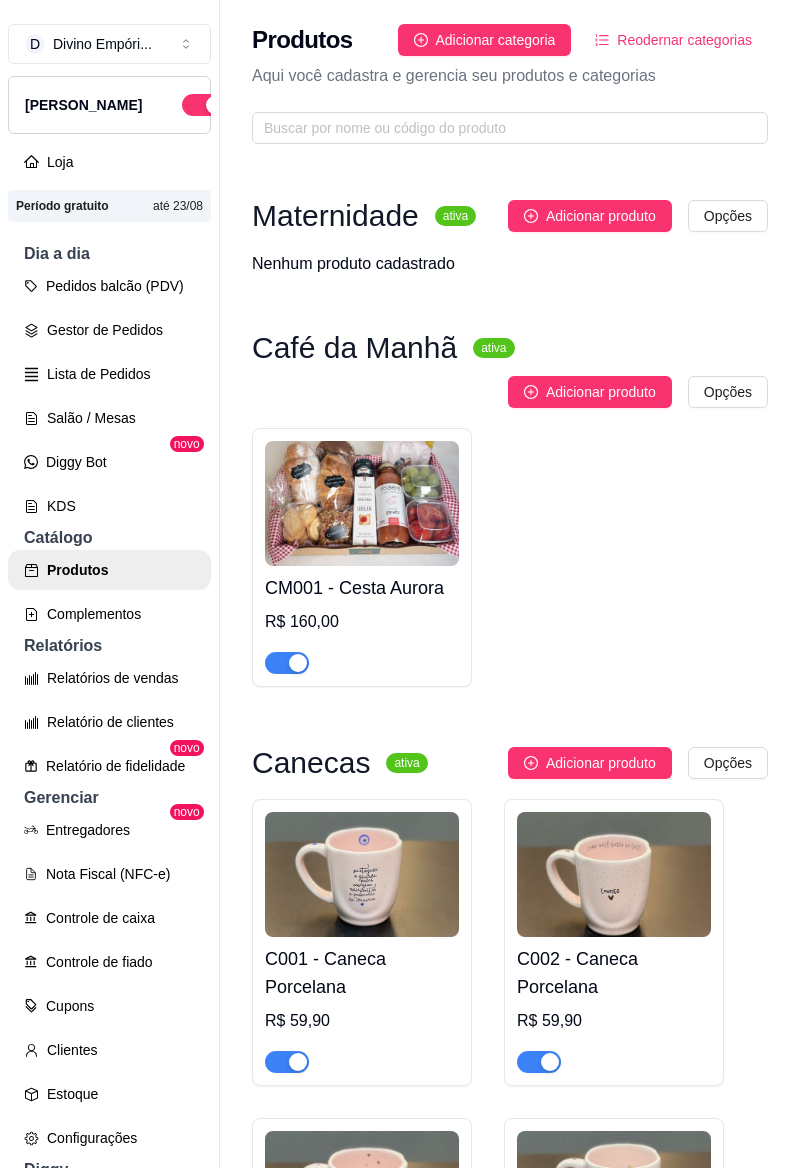 click on "Reodernar categorias" at bounding box center [684, 40] 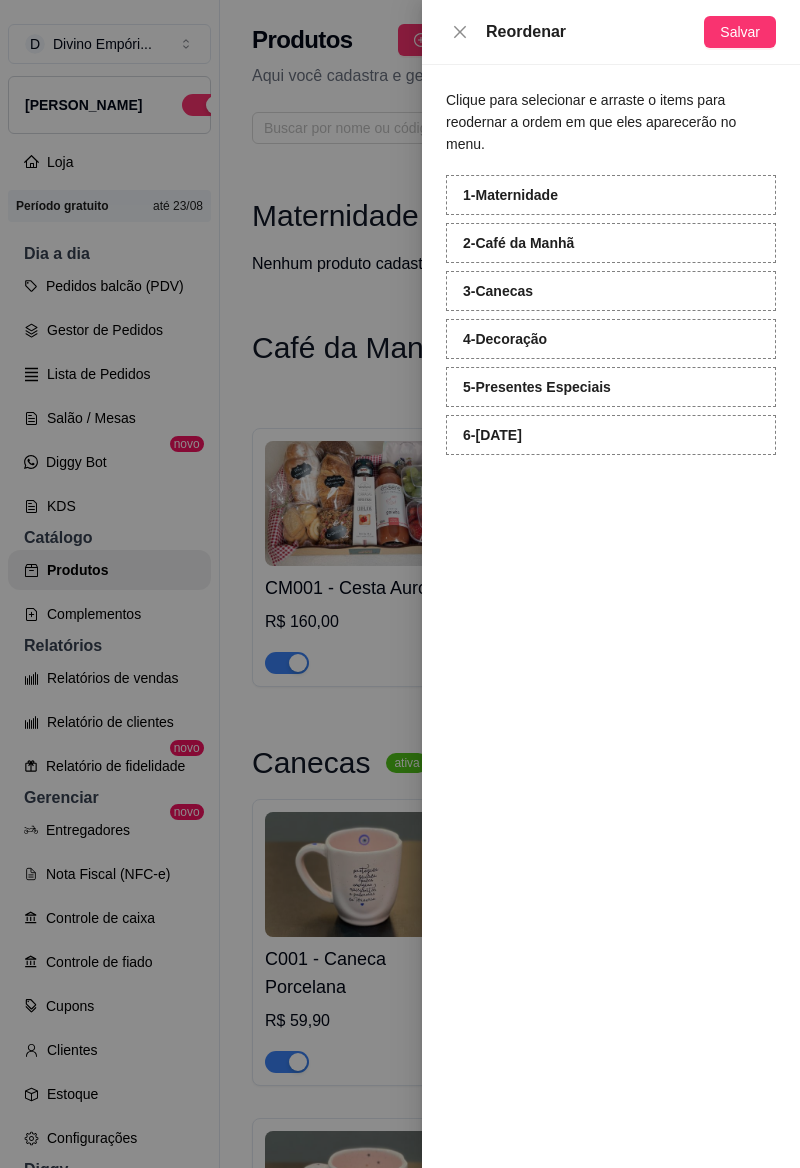 click on "6  -  Dia dos Pais" at bounding box center [611, 435] 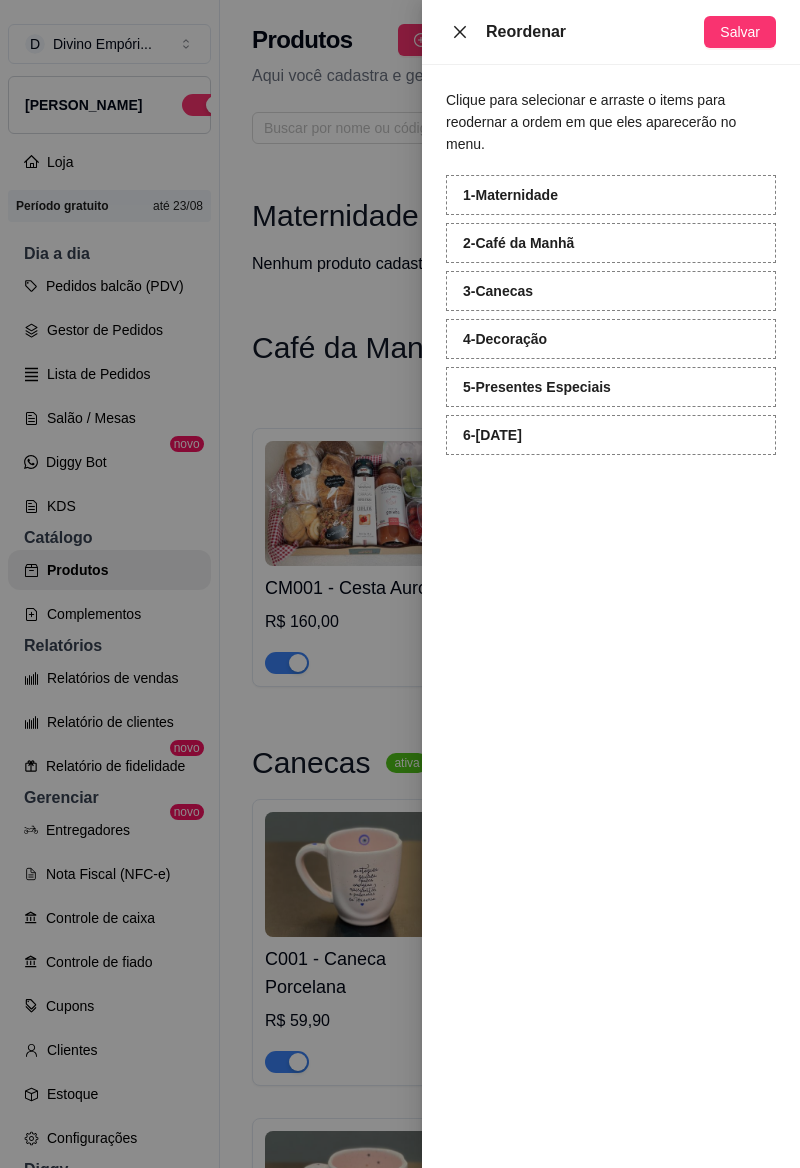 click 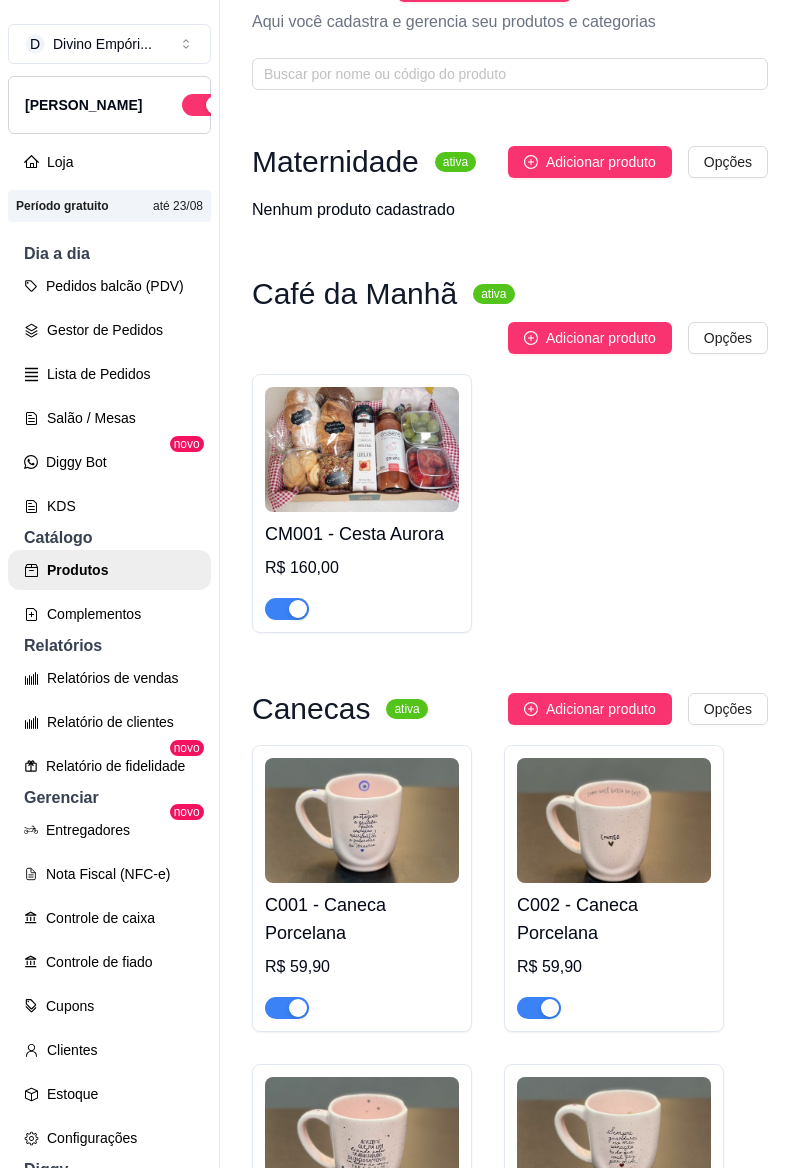 scroll, scrollTop: 0, scrollLeft: 0, axis: both 